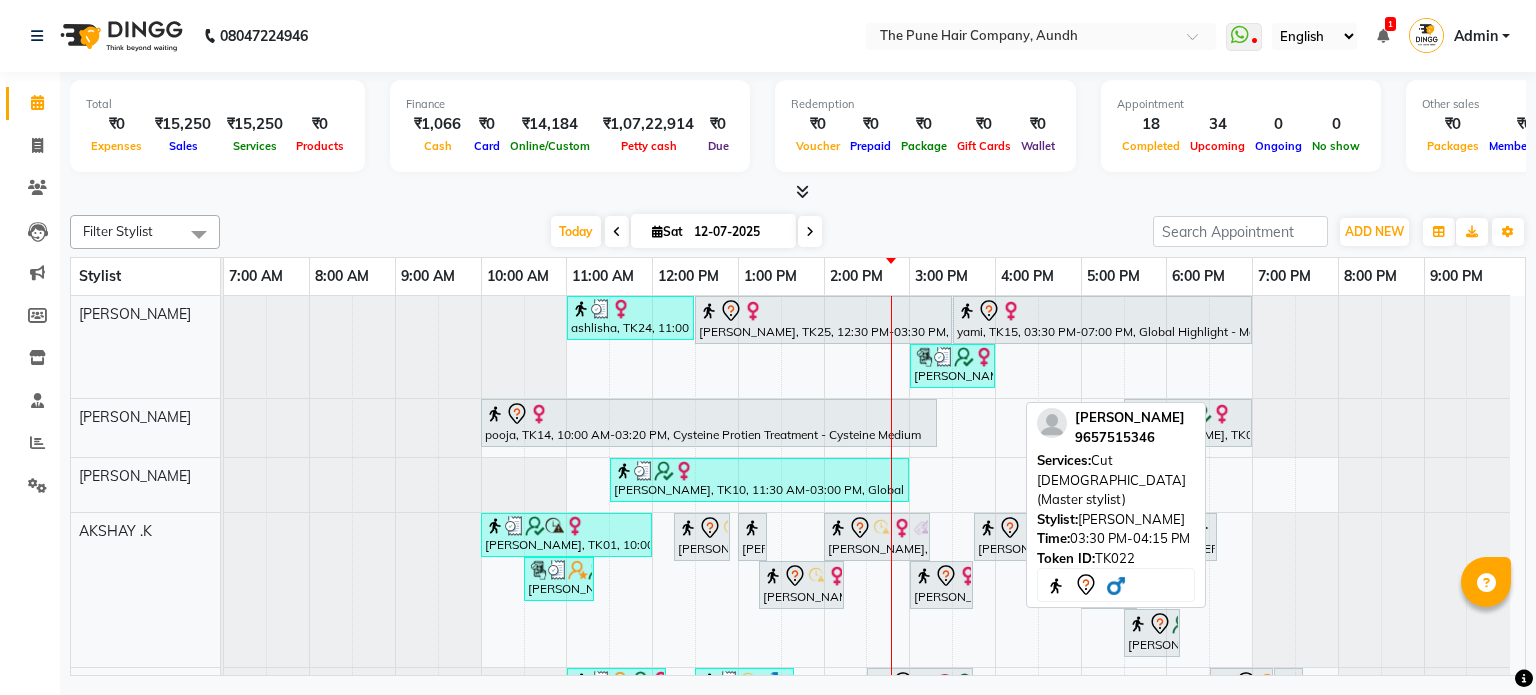 scroll, scrollTop: 0, scrollLeft: 0, axis: both 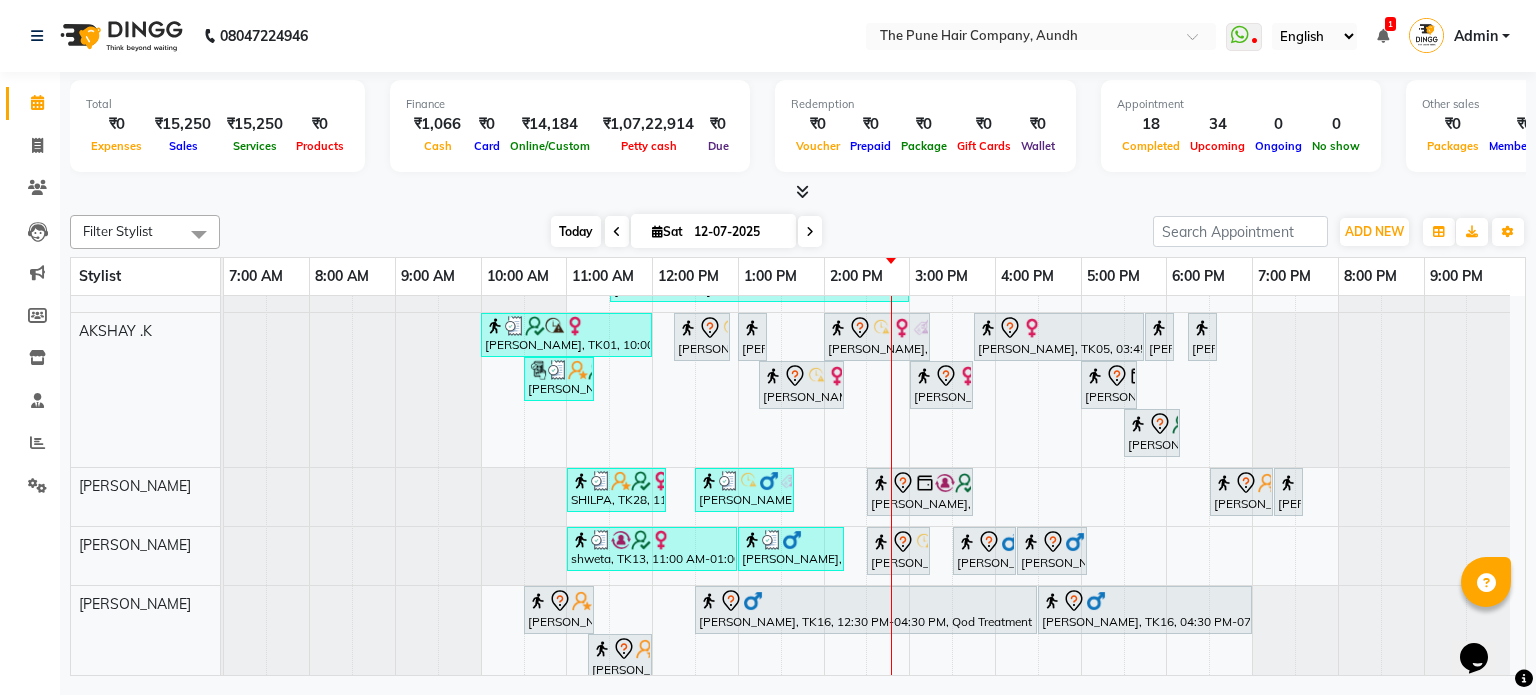 click on "Today" at bounding box center [576, 231] 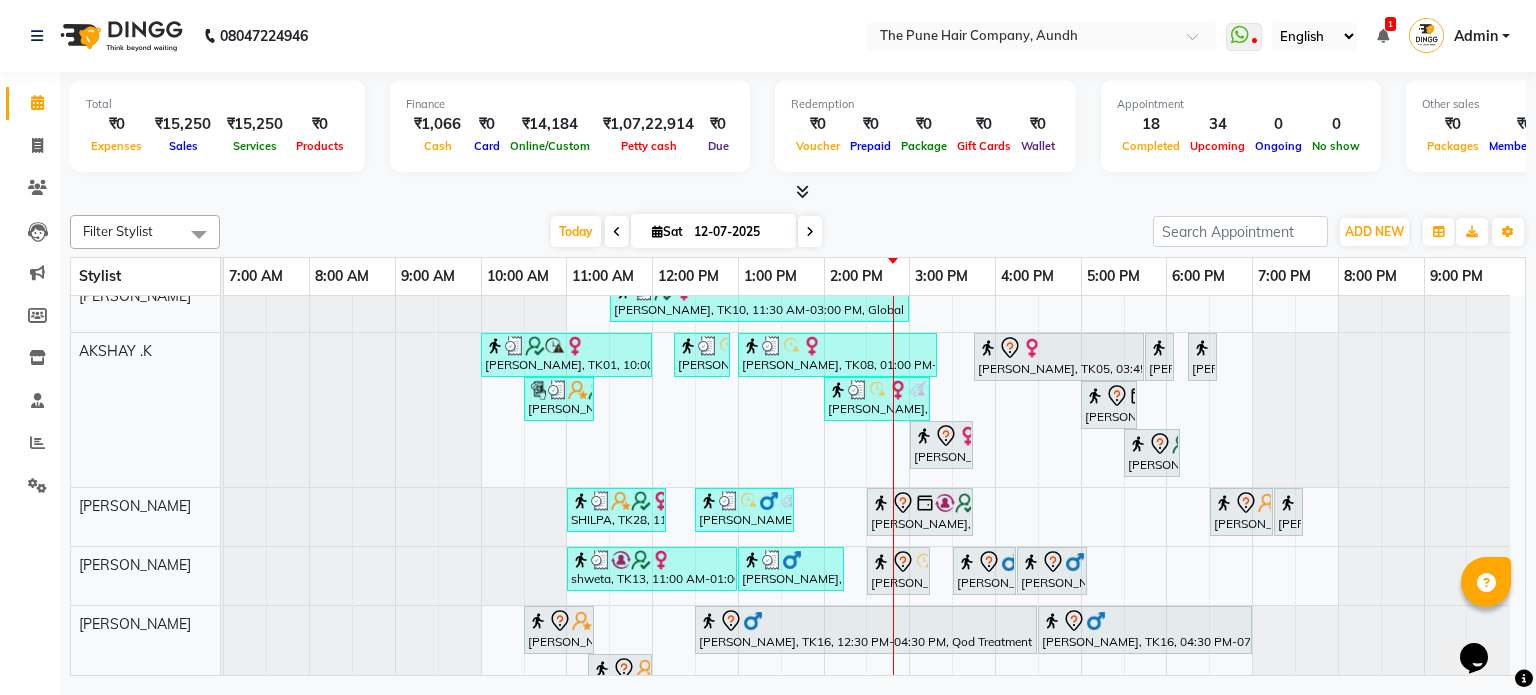 scroll, scrollTop: 275, scrollLeft: 0, axis: vertical 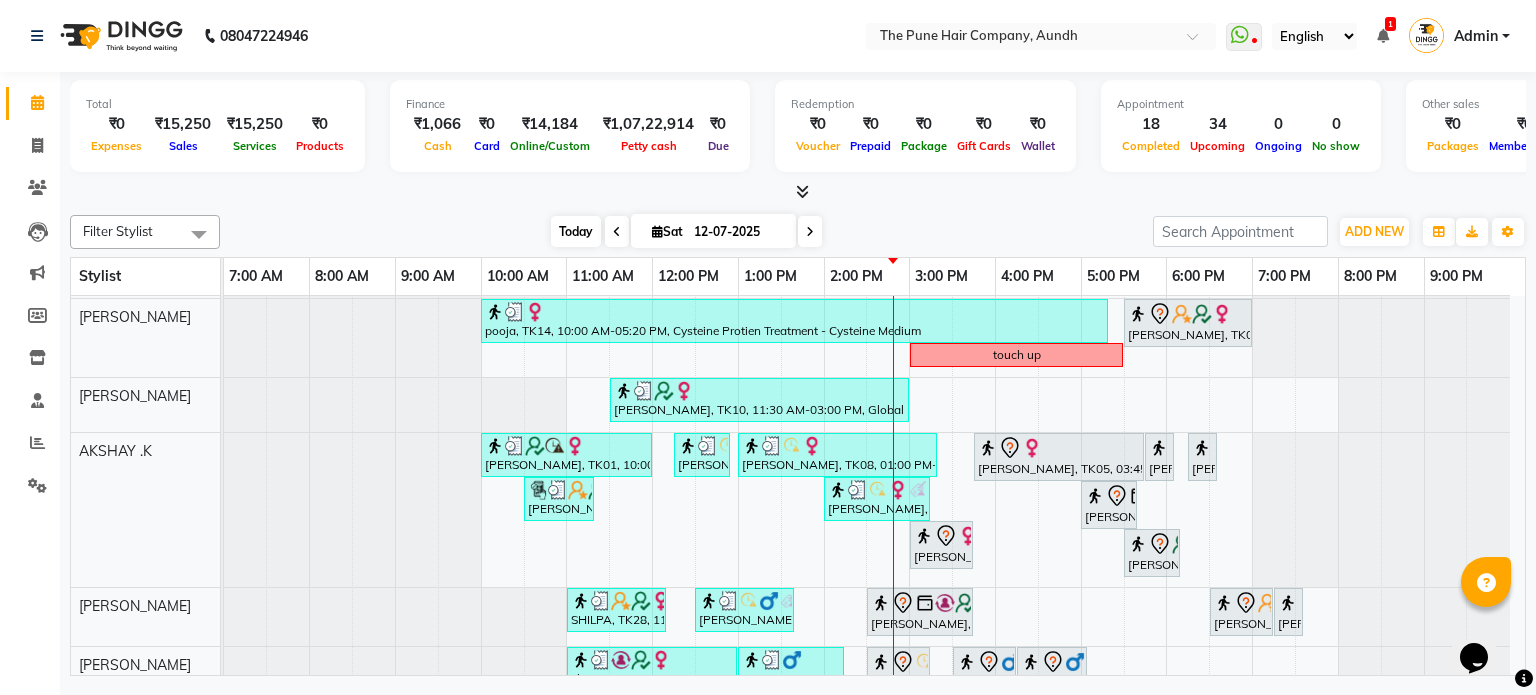 click on "Today" at bounding box center [576, 231] 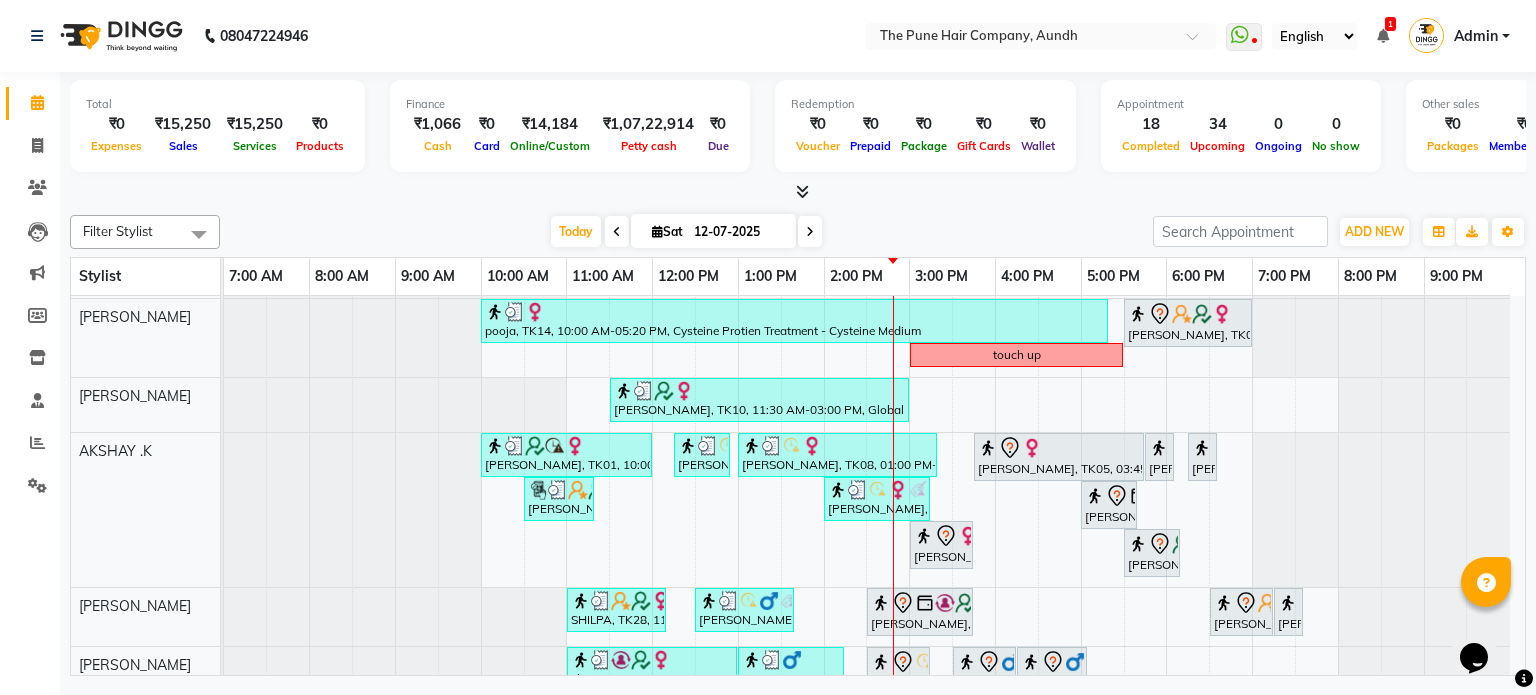 scroll, scrollTop: 243, scrollLeft: 0, axis: vertical 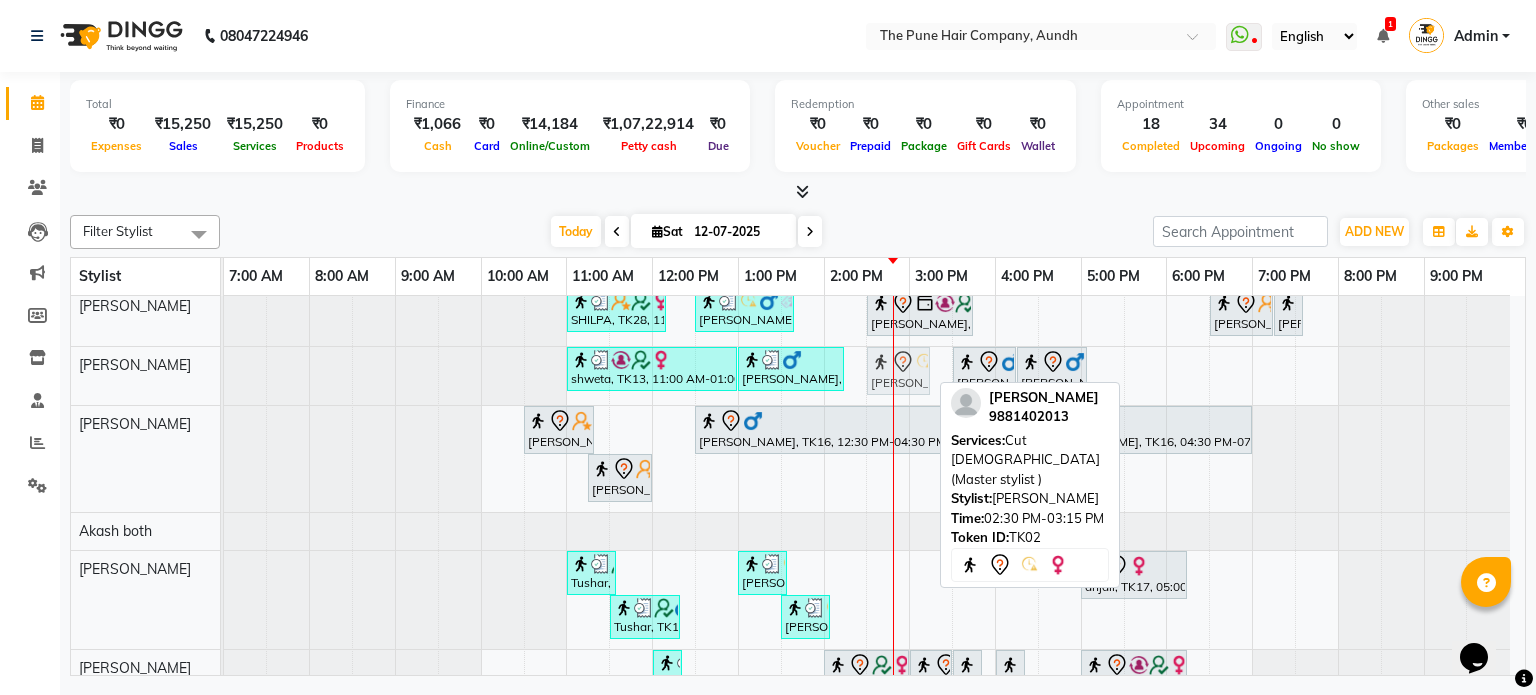 drag, startPoint x: 917, startPoint y: 379, endPoint x: 940, endPoint y: 376, distance: 23.194826 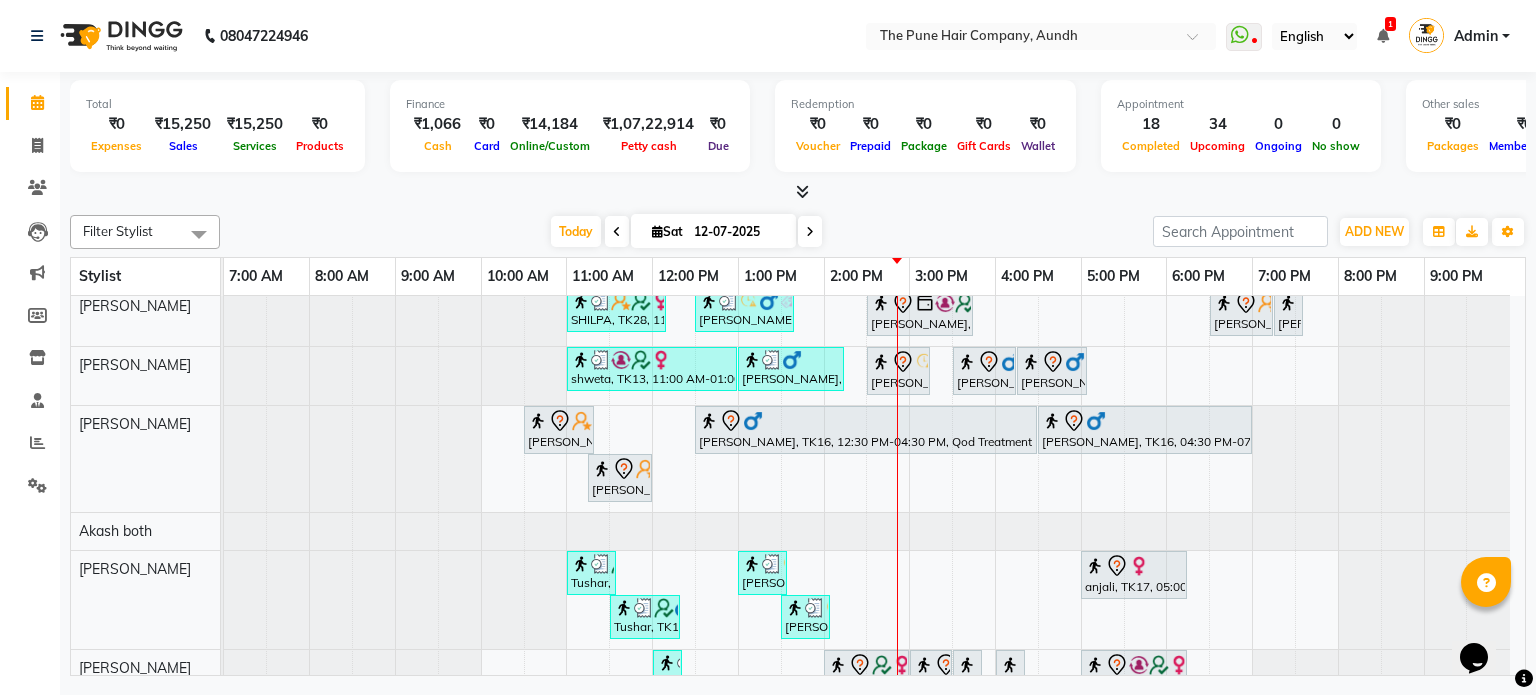 scroll, scrollTop: 765, scrollLeft: 0, axis: vertical 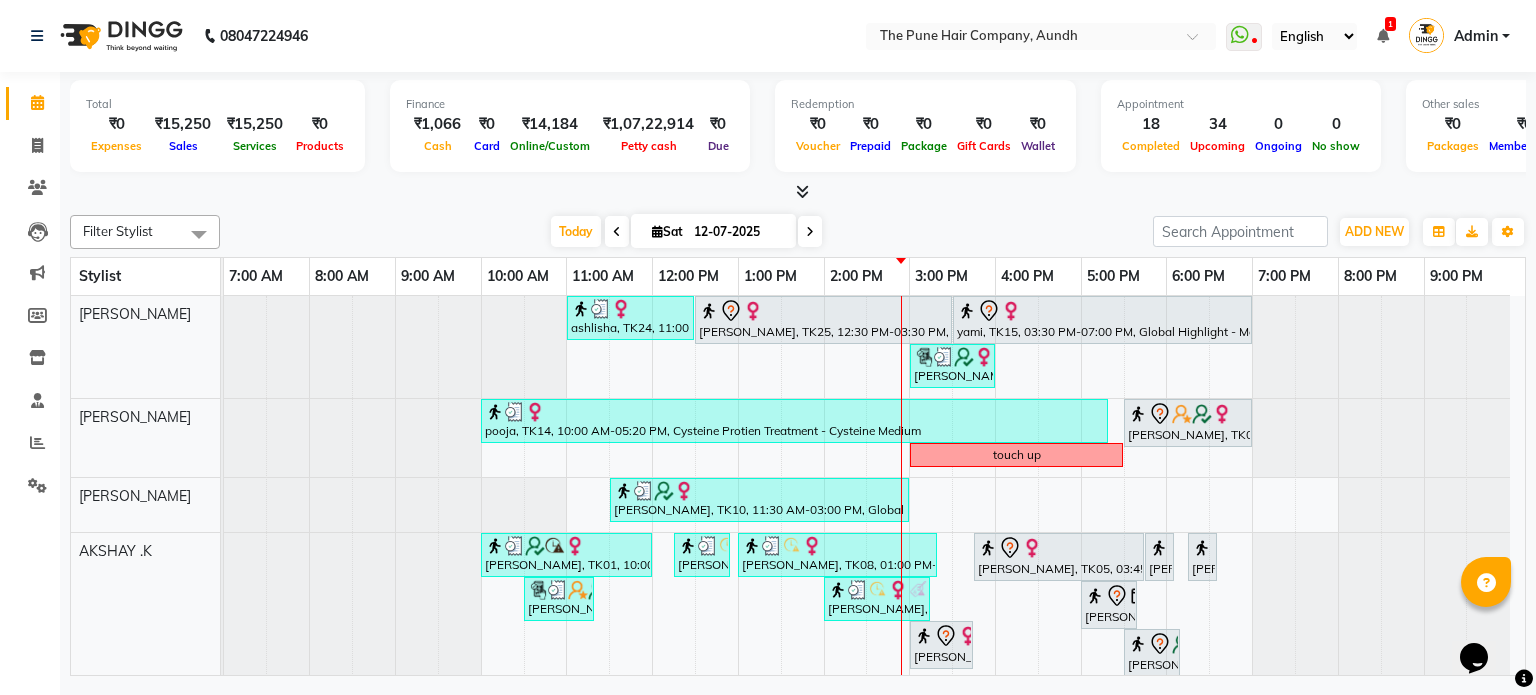 click at bounding box center (810, 231) 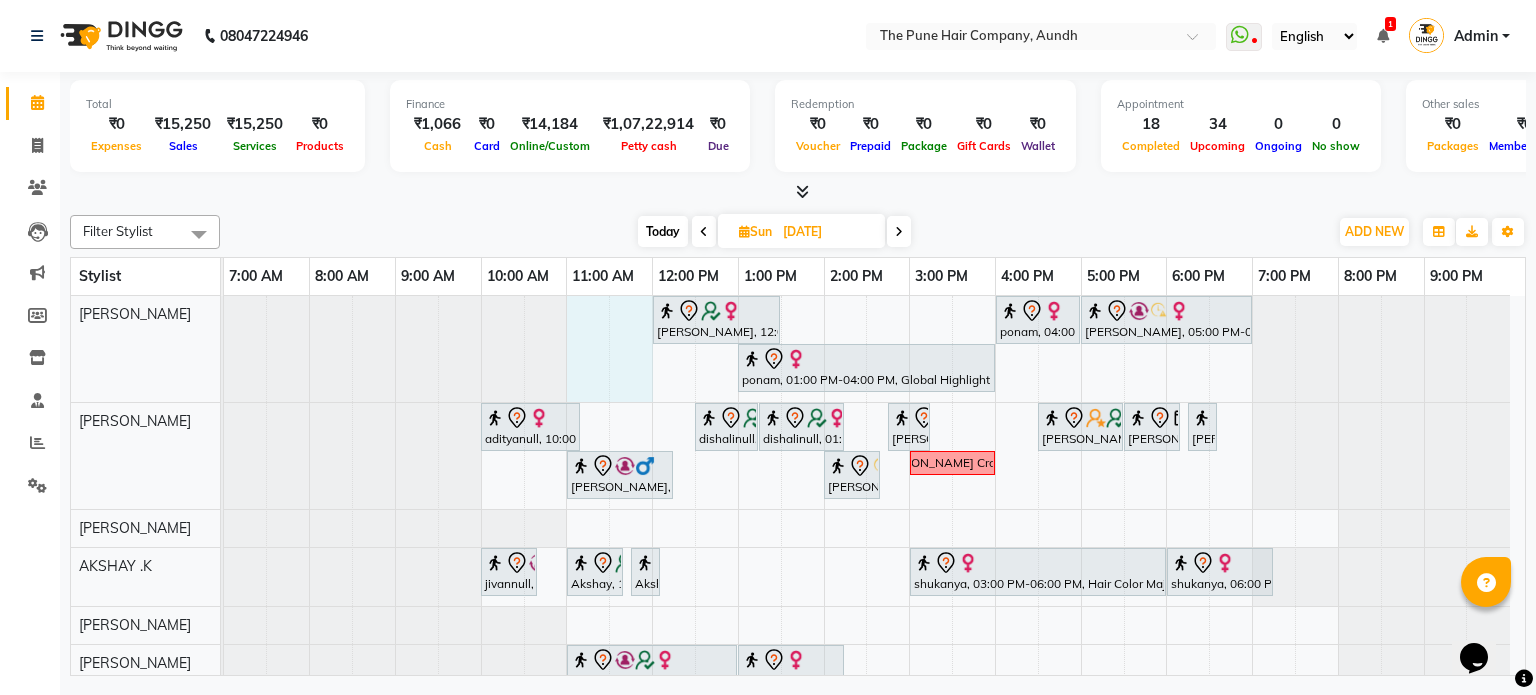 drag, startPoint x: 575, startPoint y: 317, endPoint x: 629, endPoint y: 322, distance: 54.230988 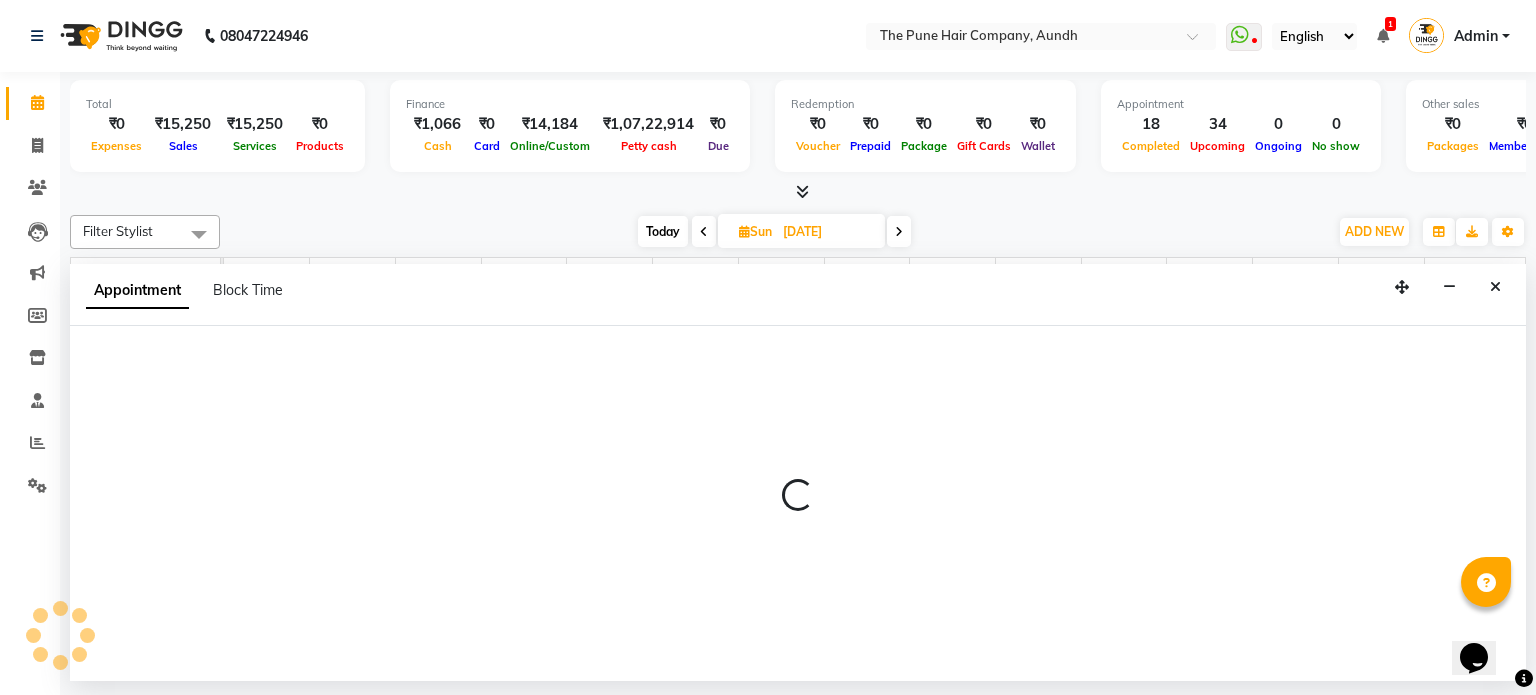 select on "3338" 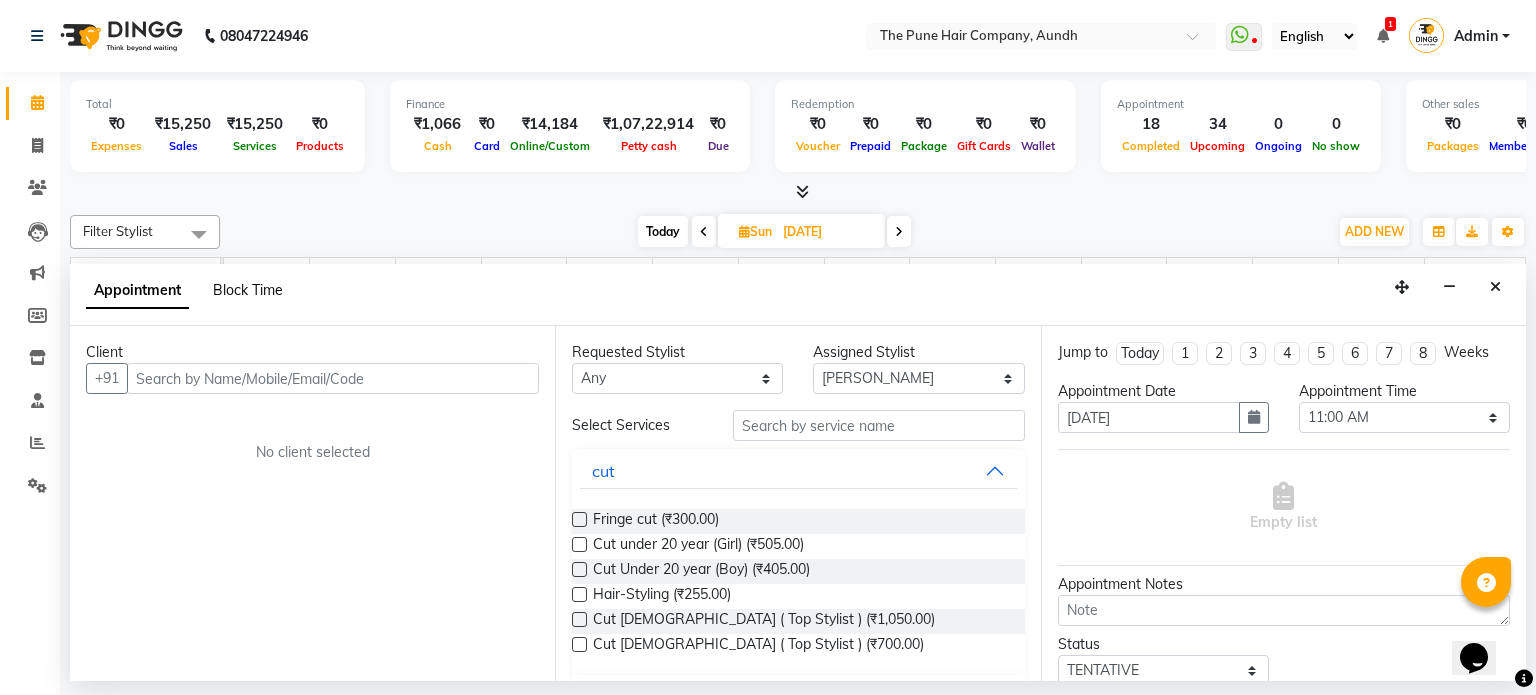 click on "Block Time" at bounding box center (248, 290) 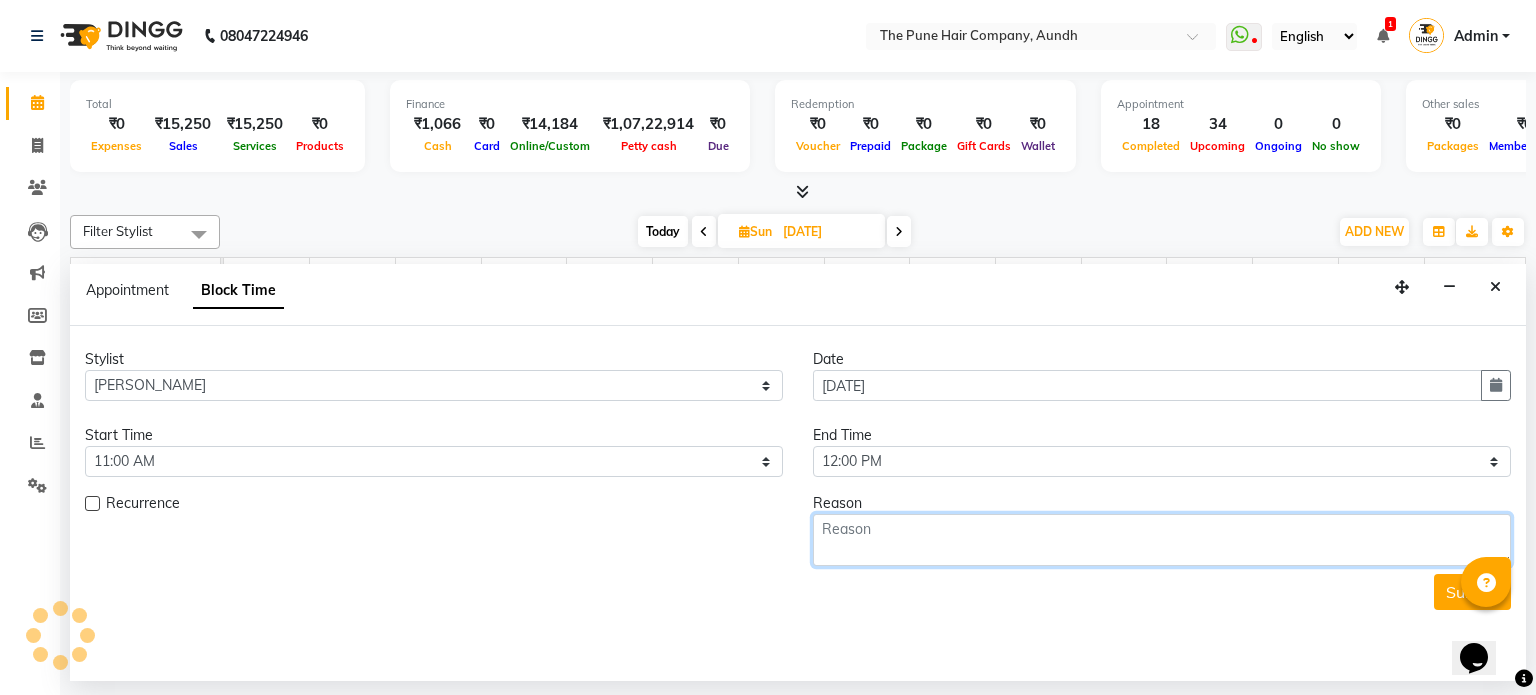 click at bounding box center [1162, 540] 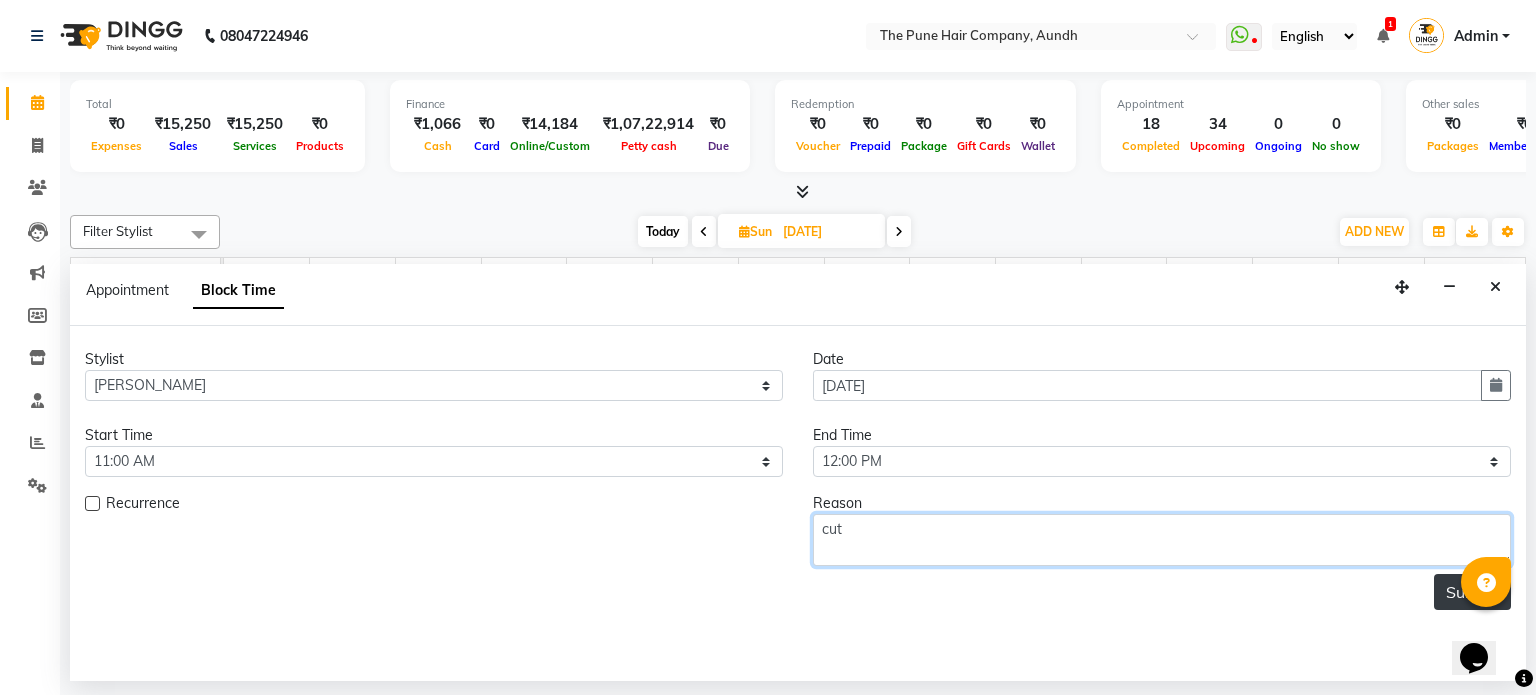 type on "cut" 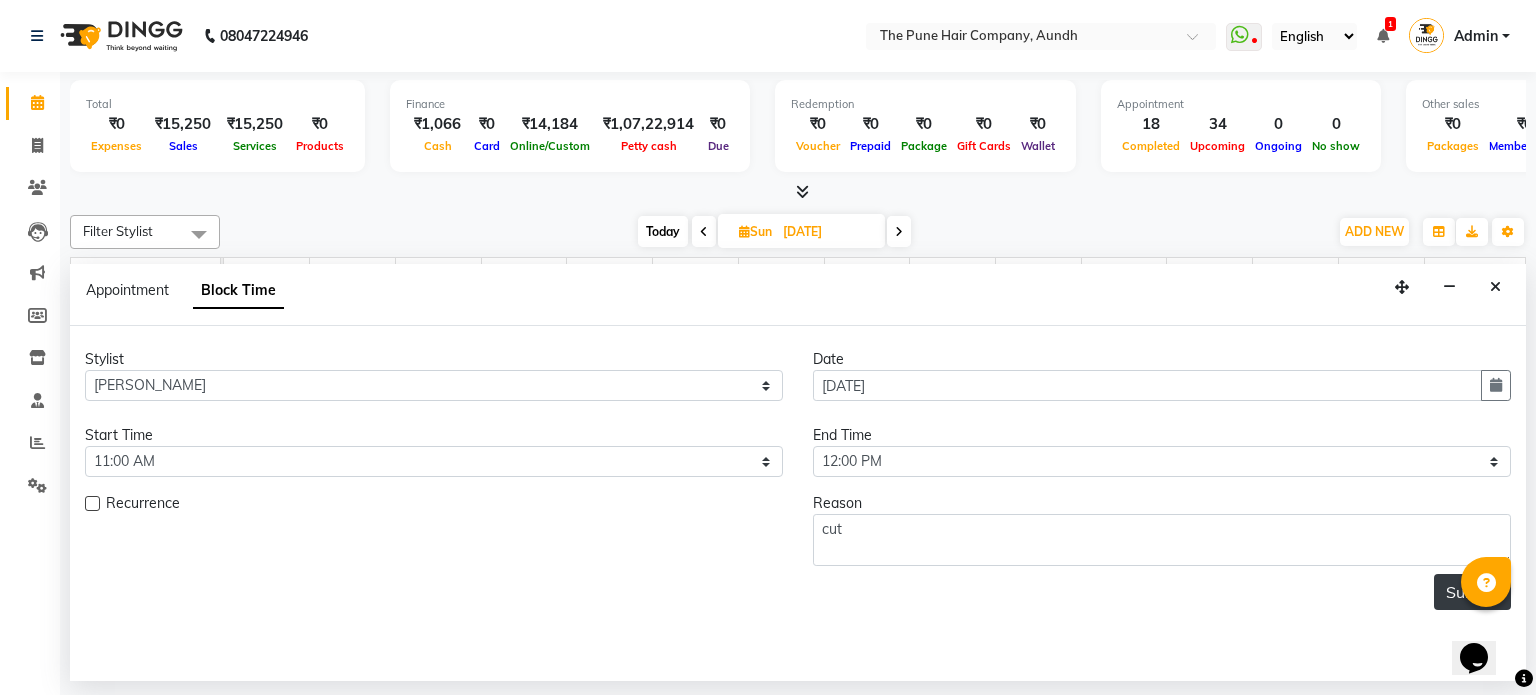 click on "Submit" at bounding box center [1472, 592] 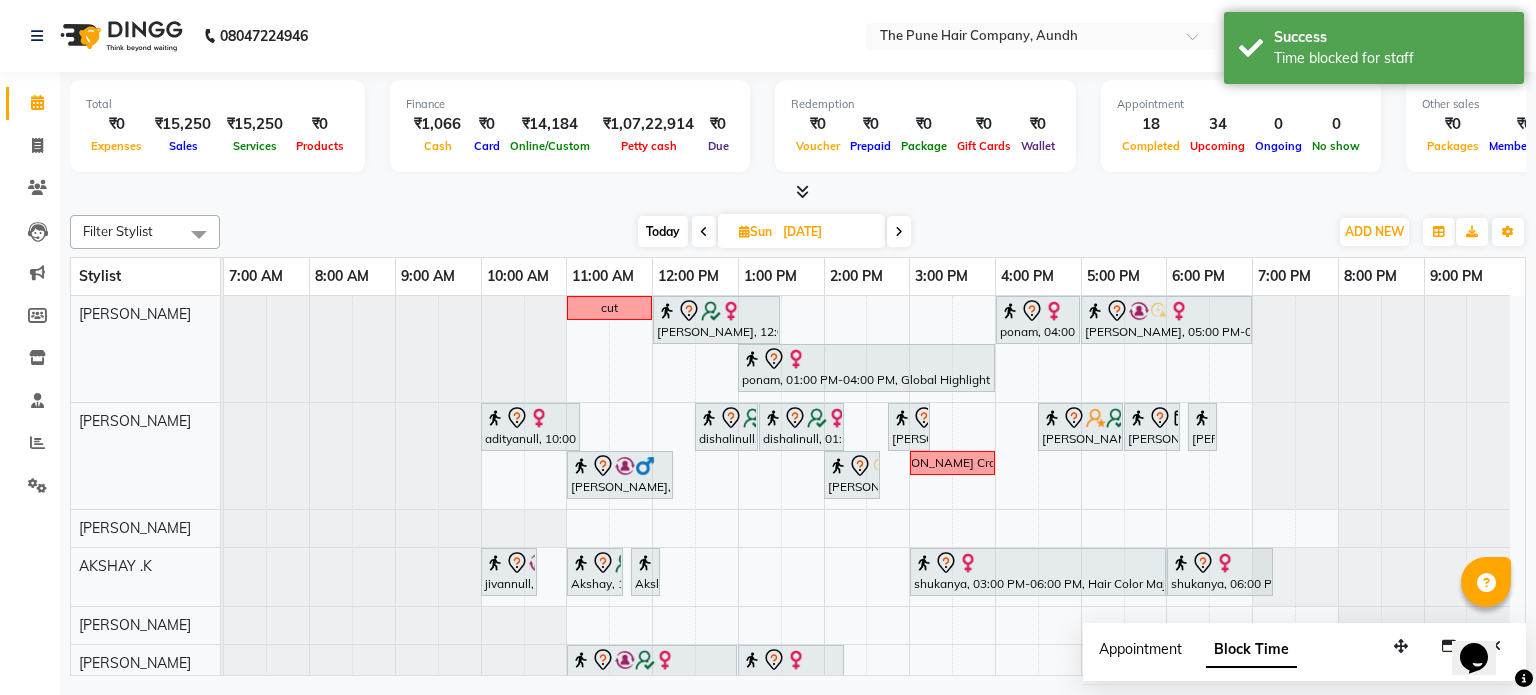 click on "Appointment" at bounding box center [1140, 649] 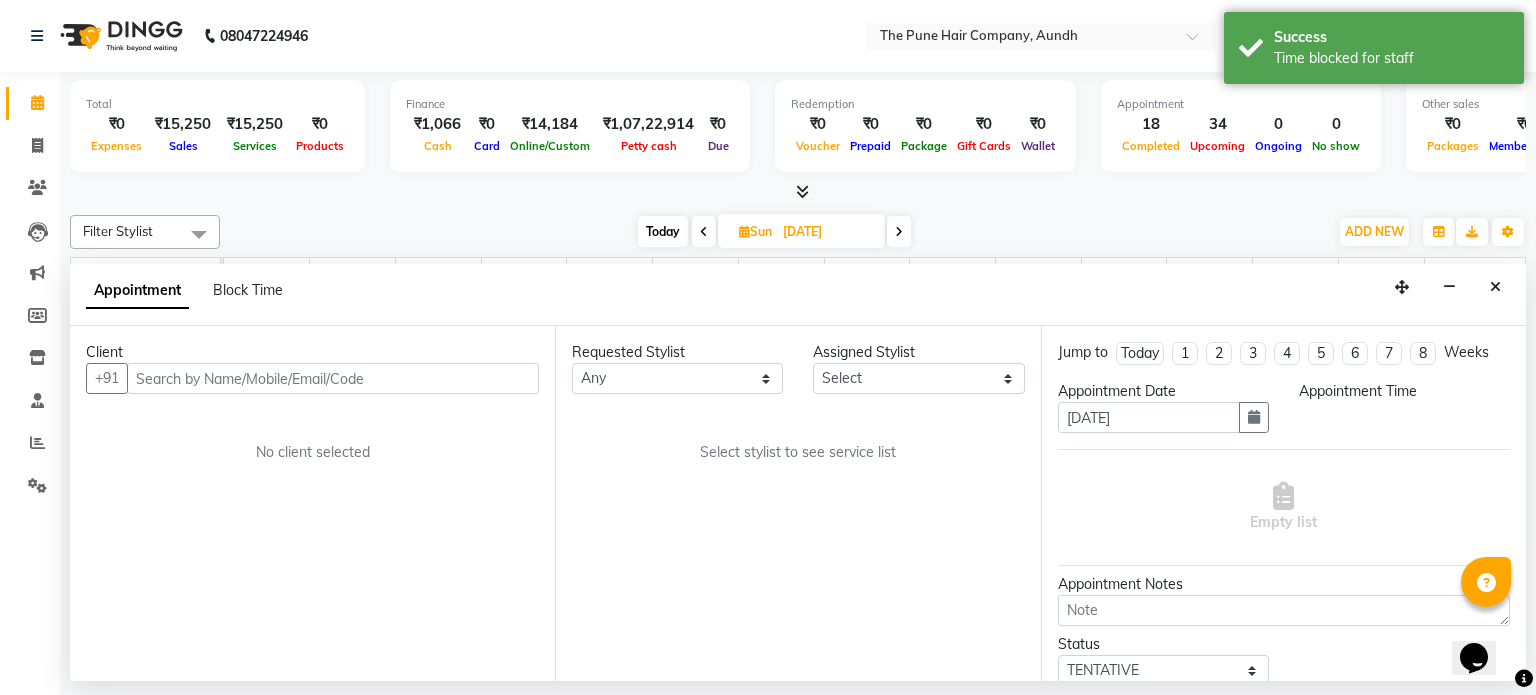 click on "Appointment Block Time" at bounding box center [798, 295] 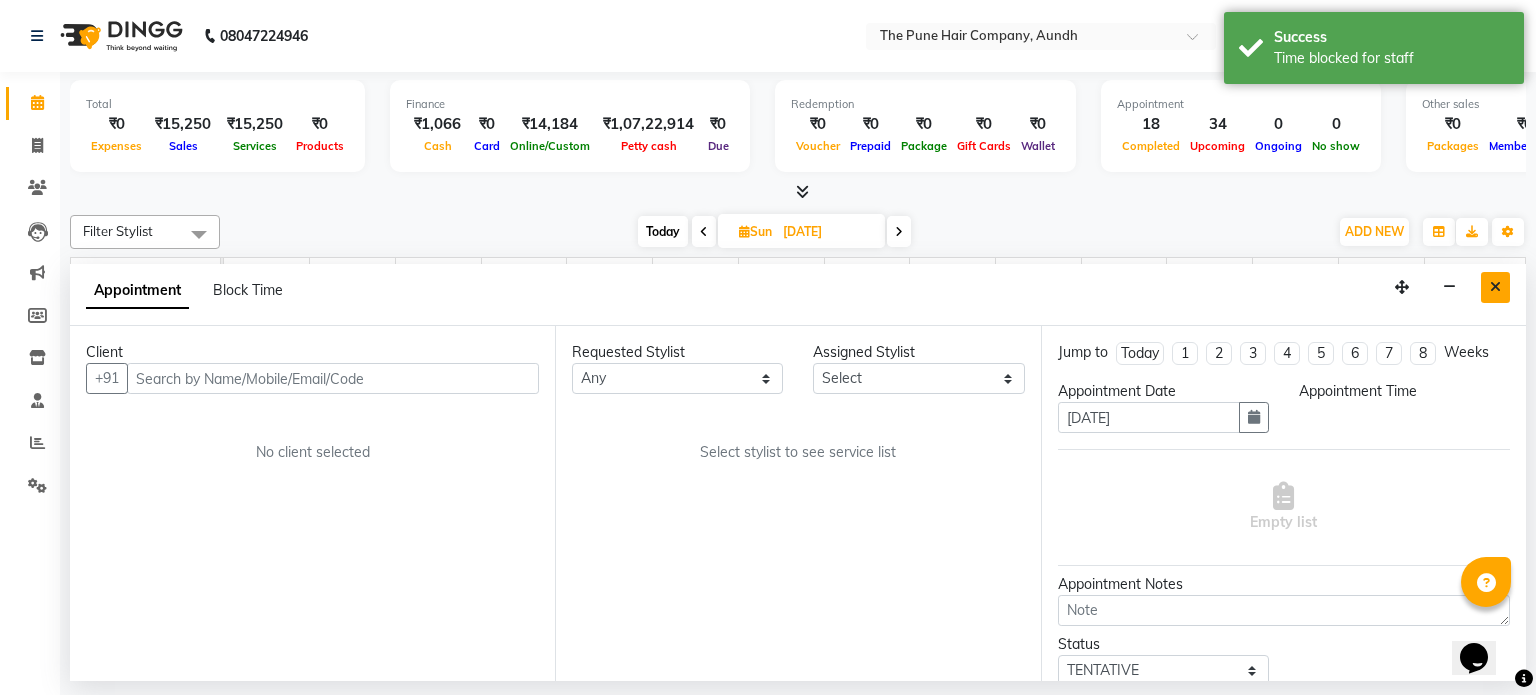 click at bounding box center (1495, 287) 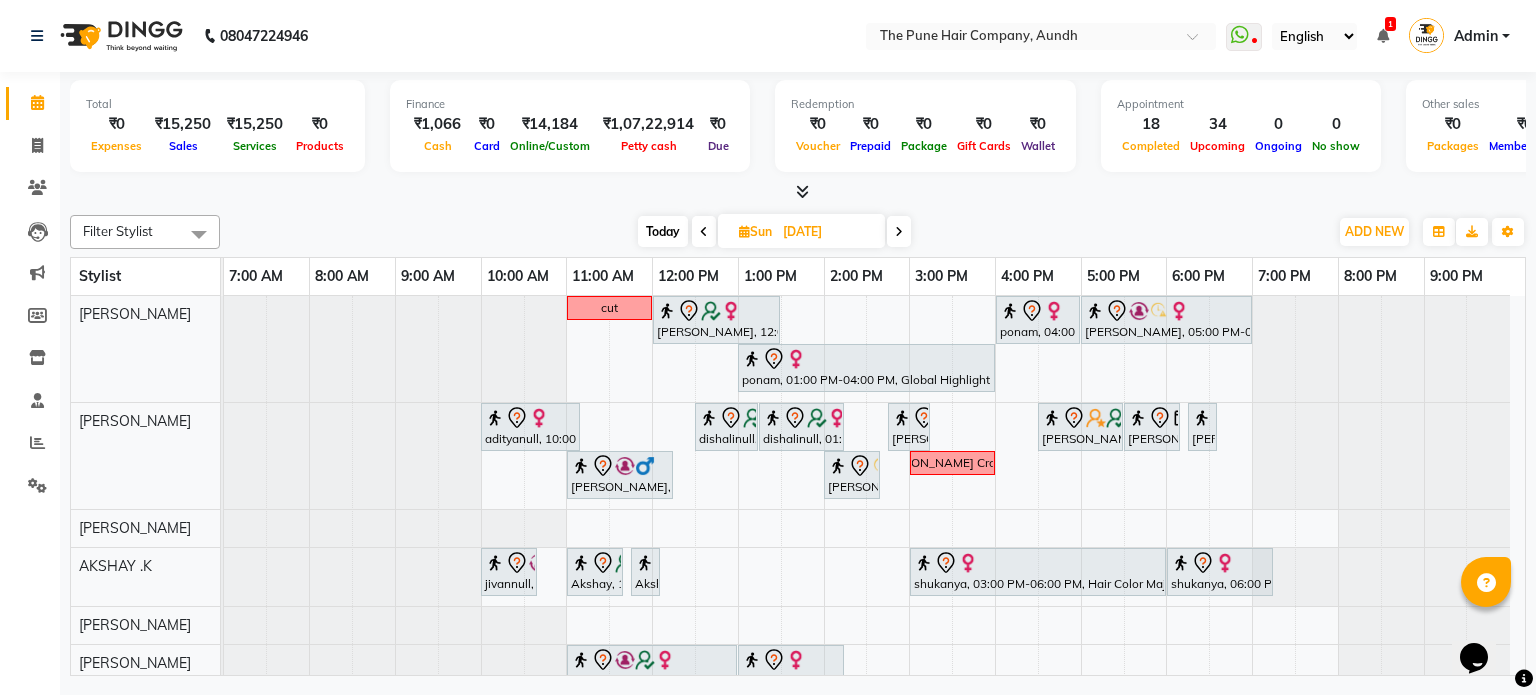 click at bounding box center (899, 232) 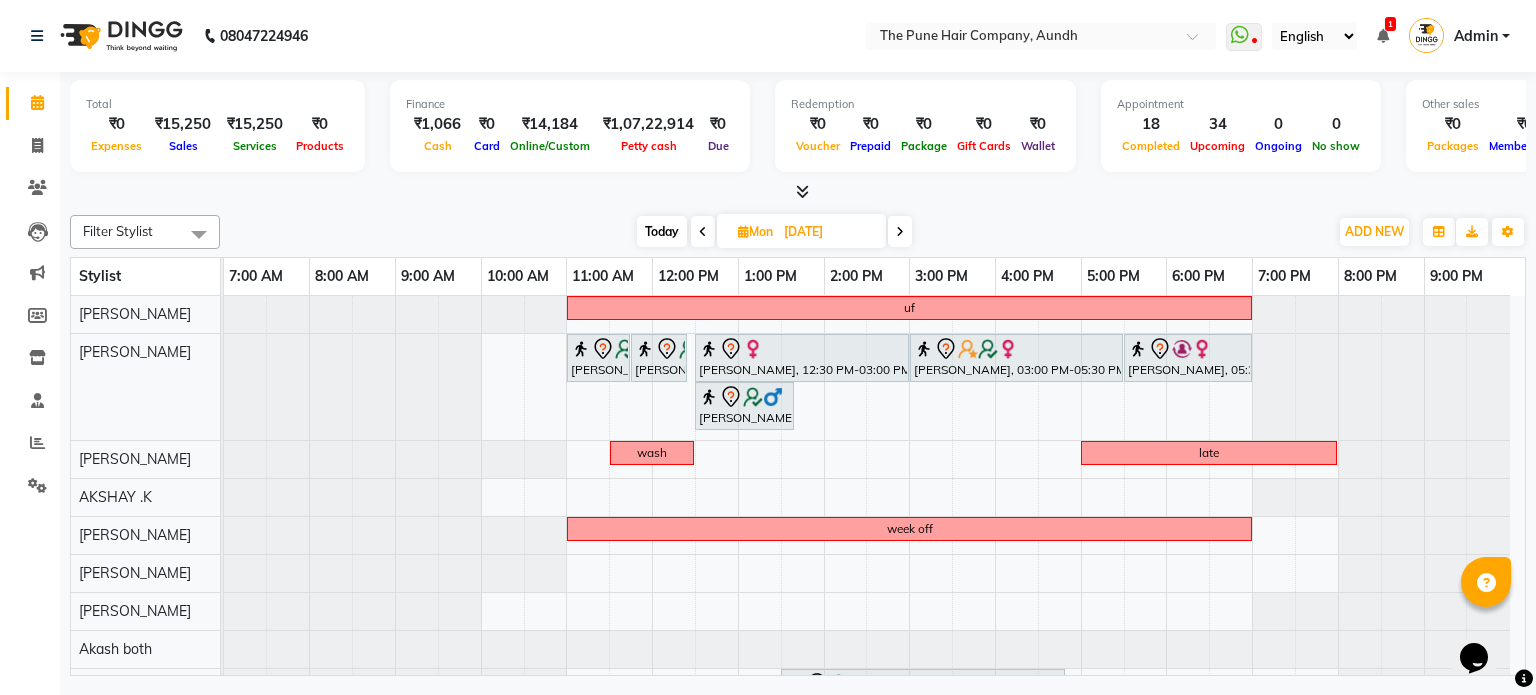 click at bounding box center [900, 231] 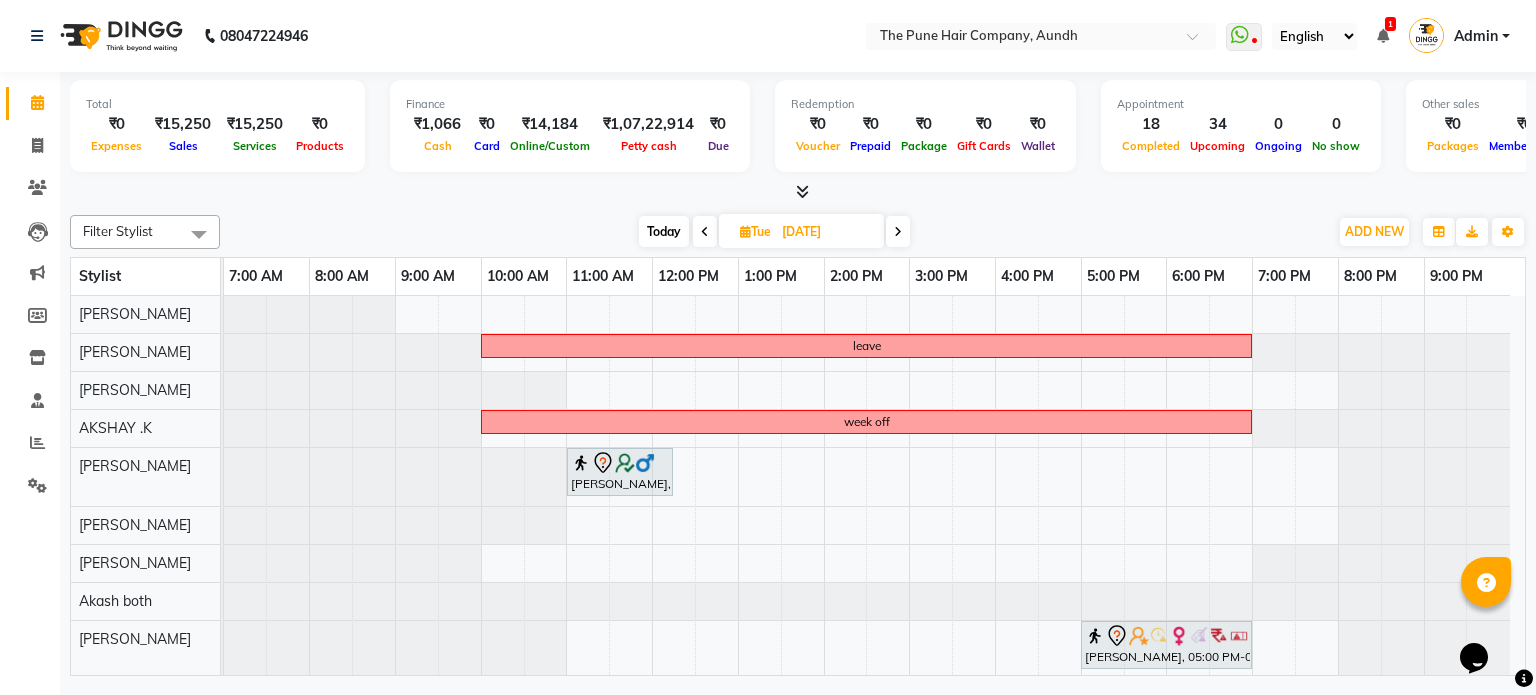 click at bounding box center [705, 231] 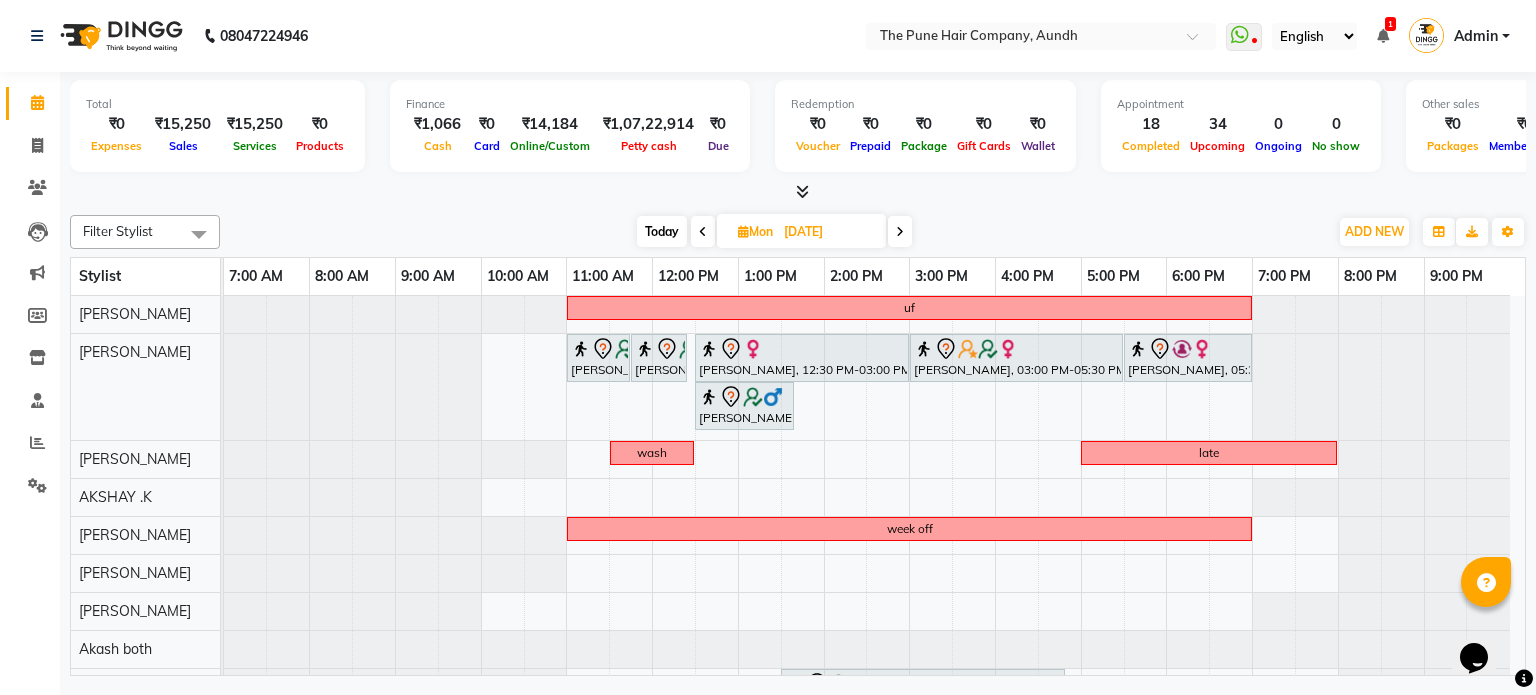 click at bounding box center [900, 231] 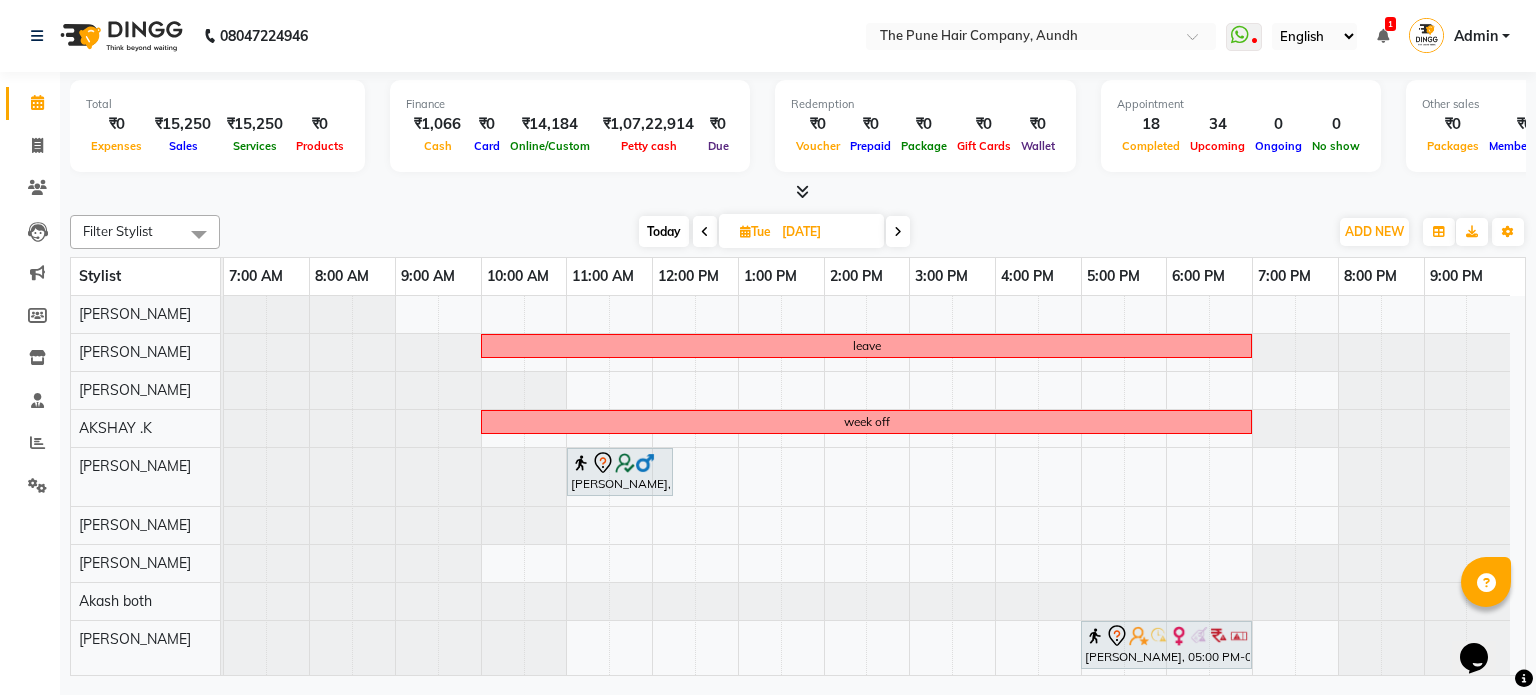 click at bounding box center (898, 231) 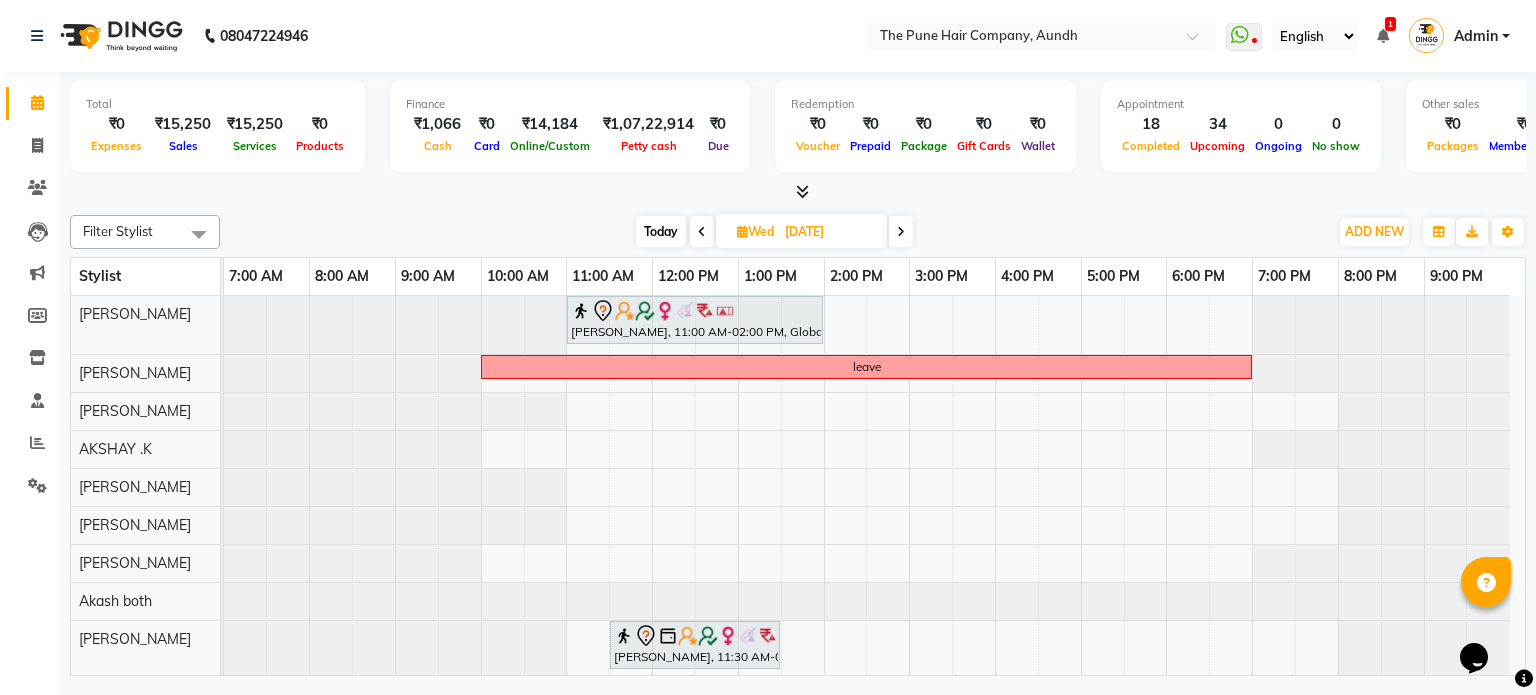 click at bounding box center [901, 231] 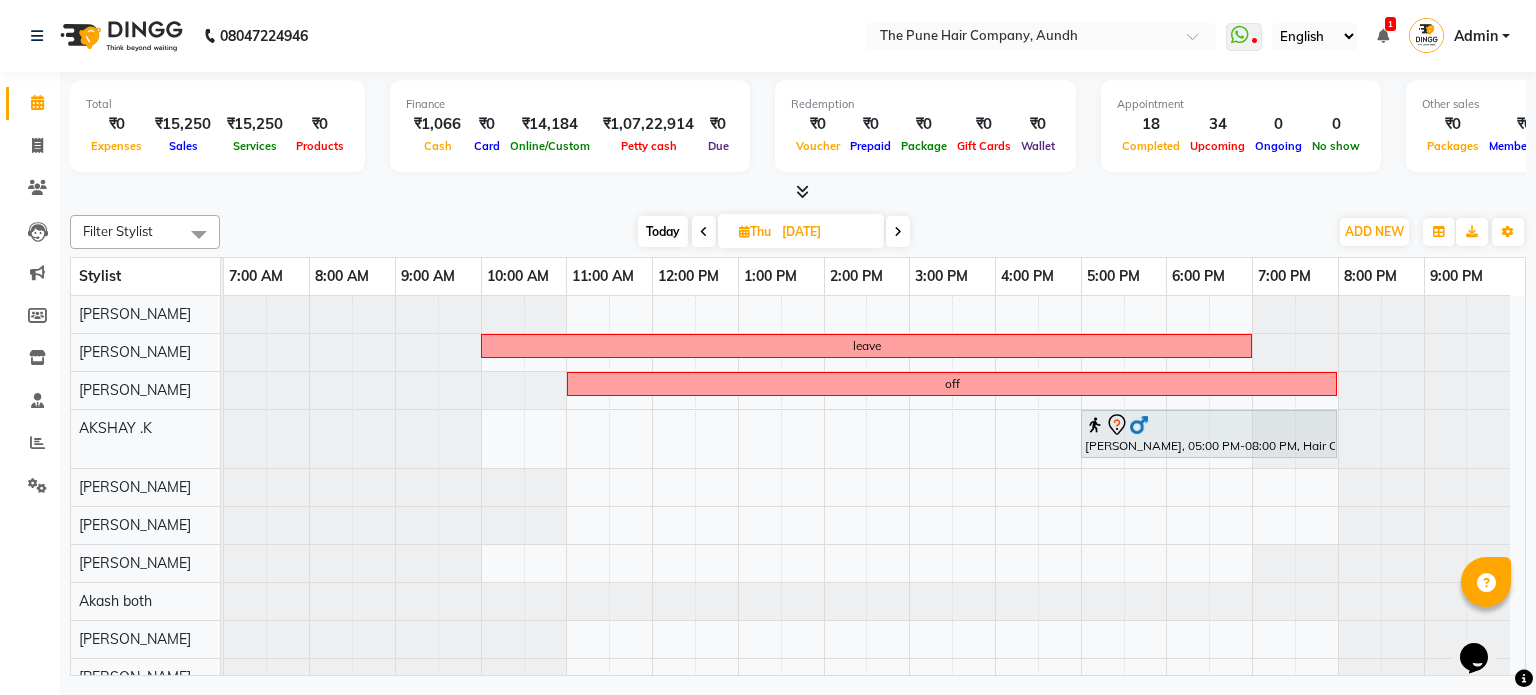click at bounding box center (898, 231) 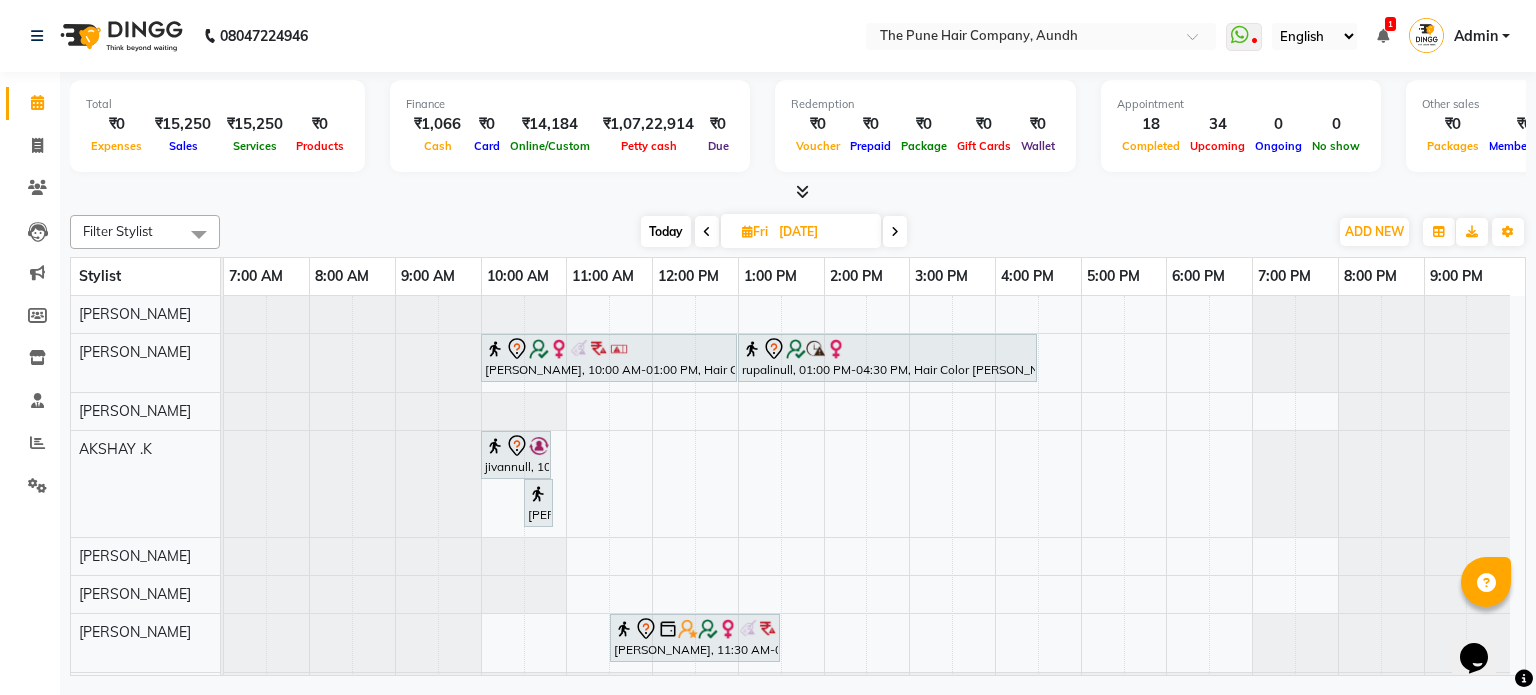 click at bounding box center (707, 231) 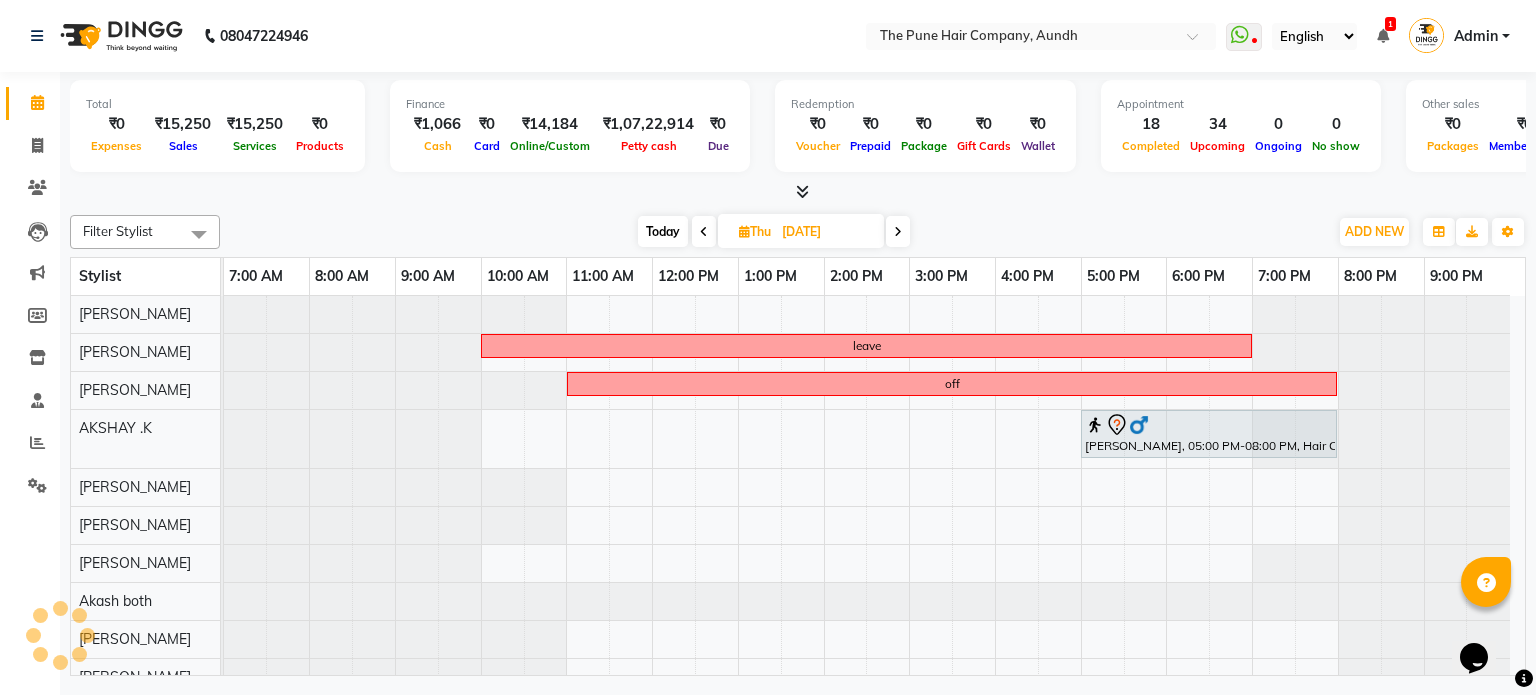click at bounding box center [704, 232] 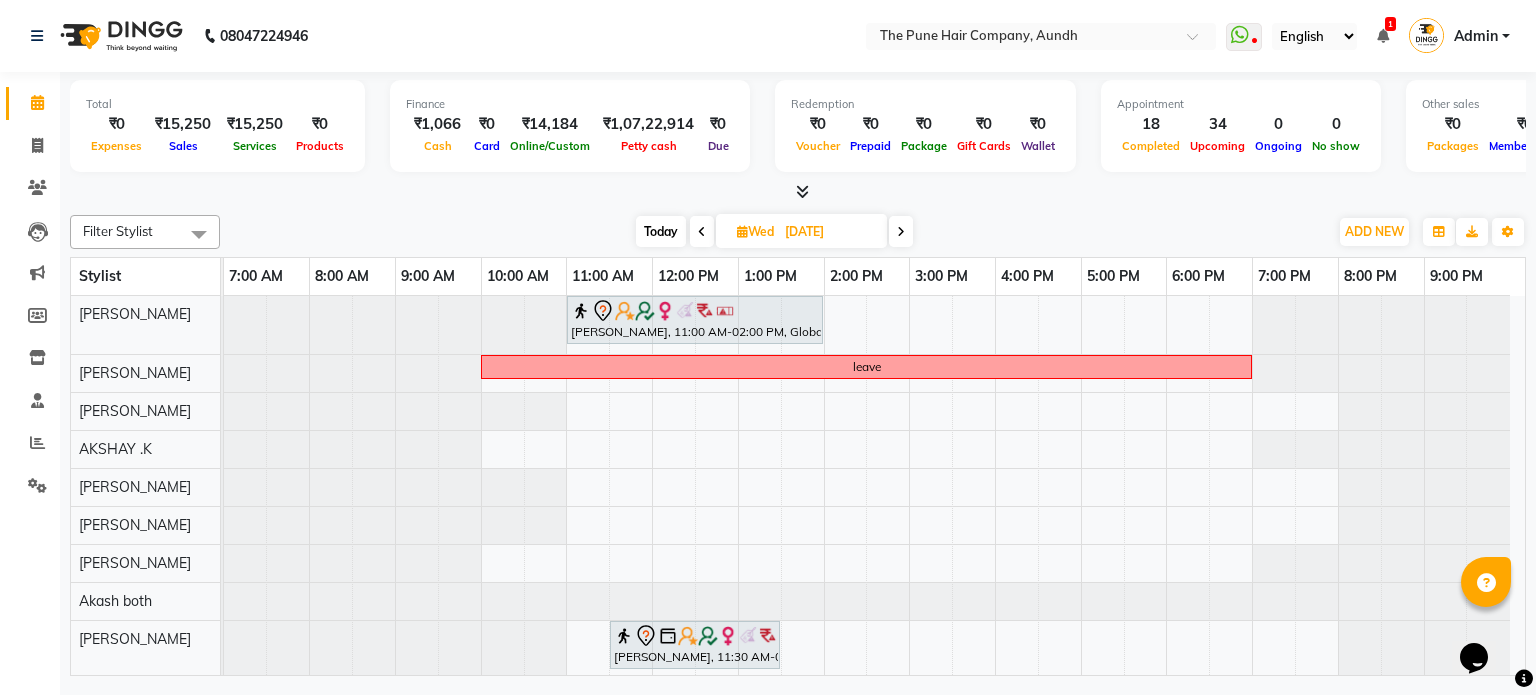 click at bounding box center (901, 232) 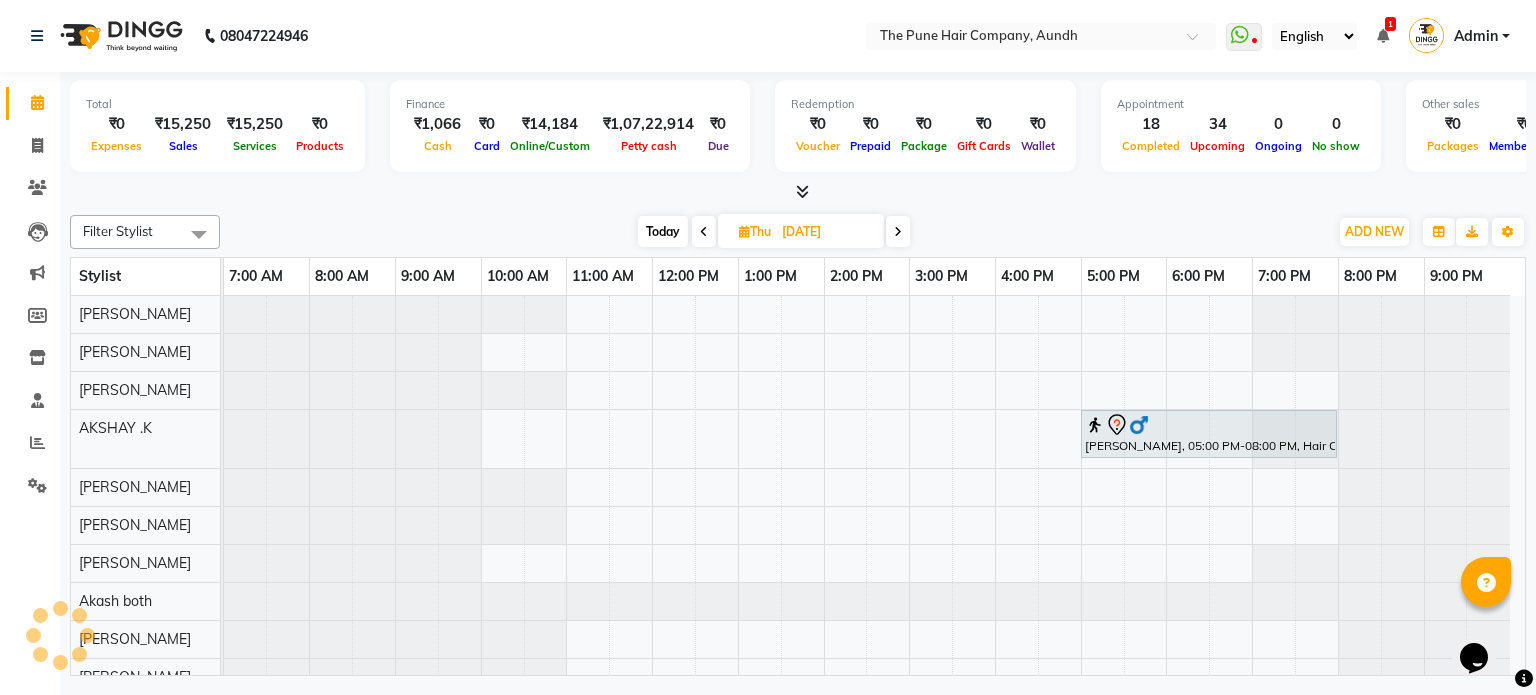 click at bounding box center [898, 231] 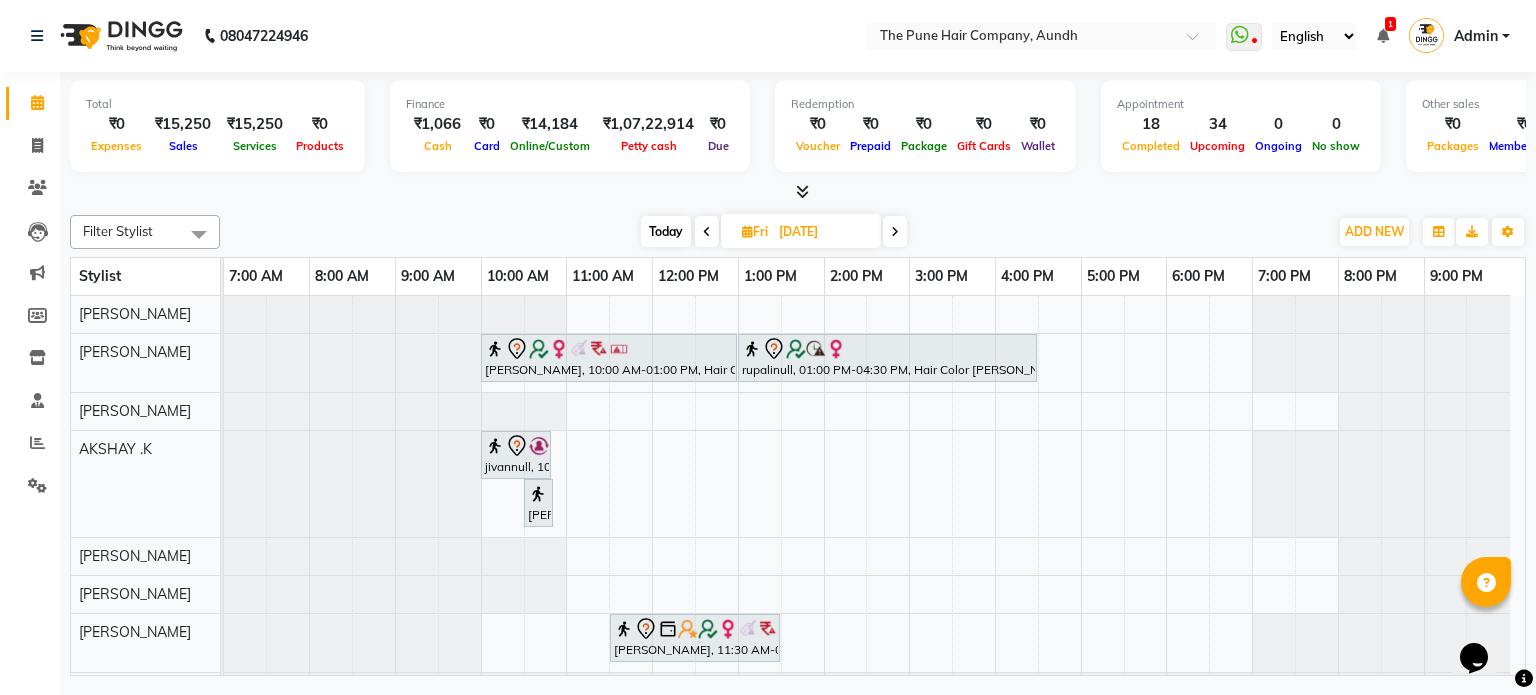click at bounding box center (895, 231) 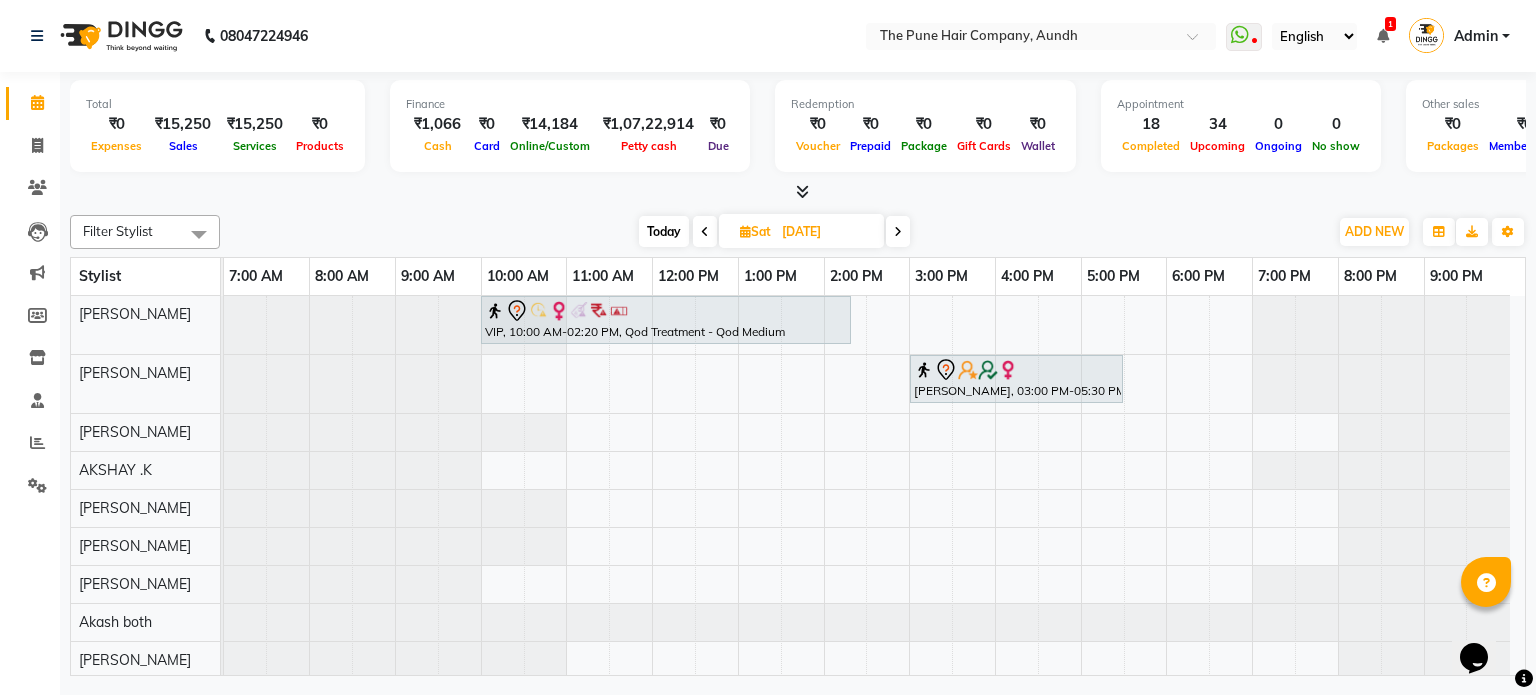 click at bounding box center [898, 231] 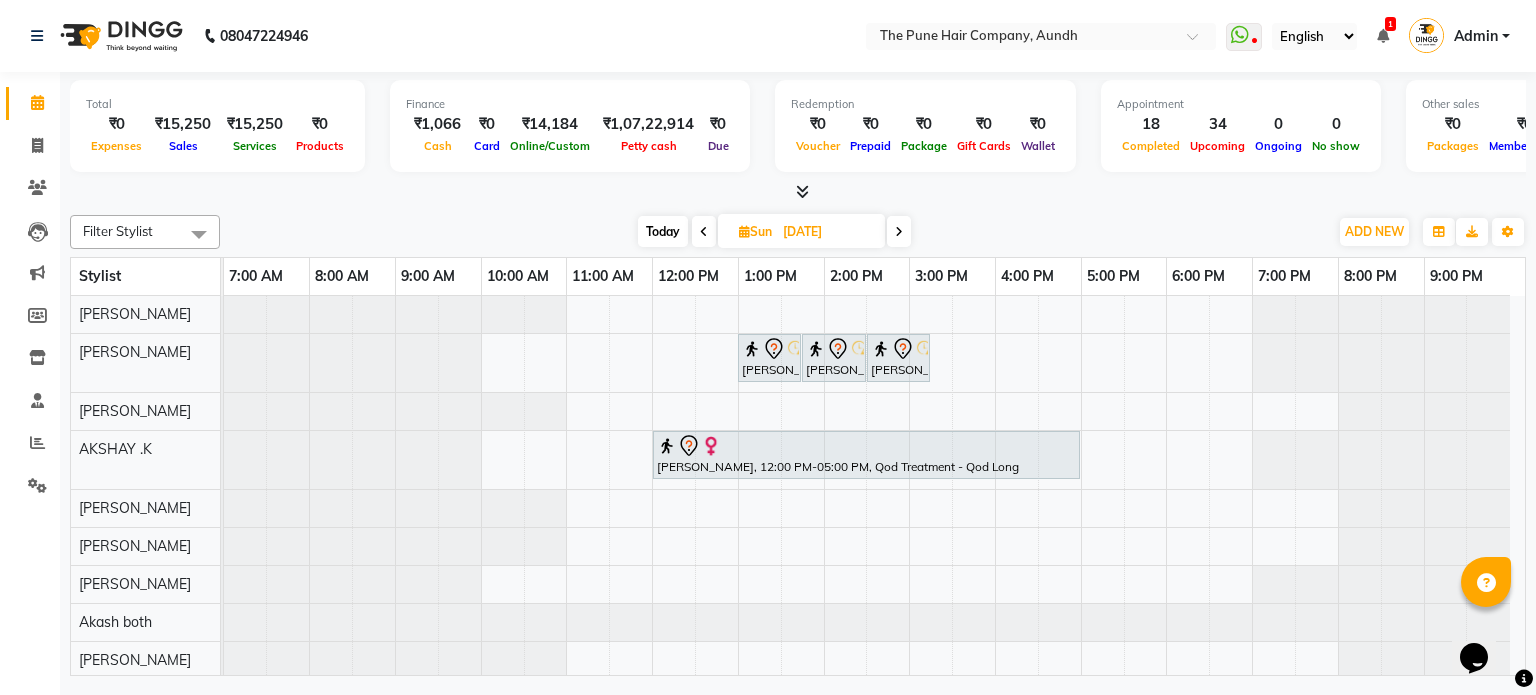click at bounding box center (899, 232) 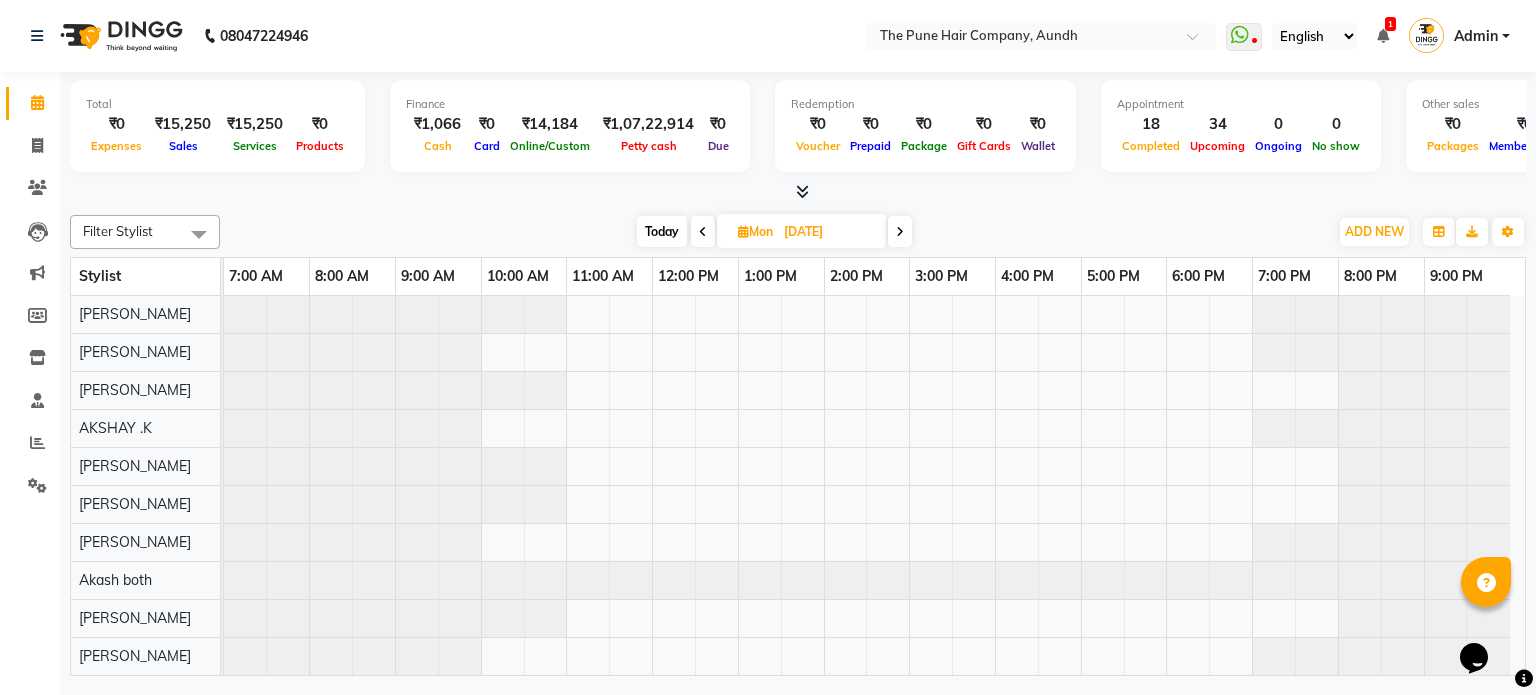 click on "Today" at bounding box center [662, 231] 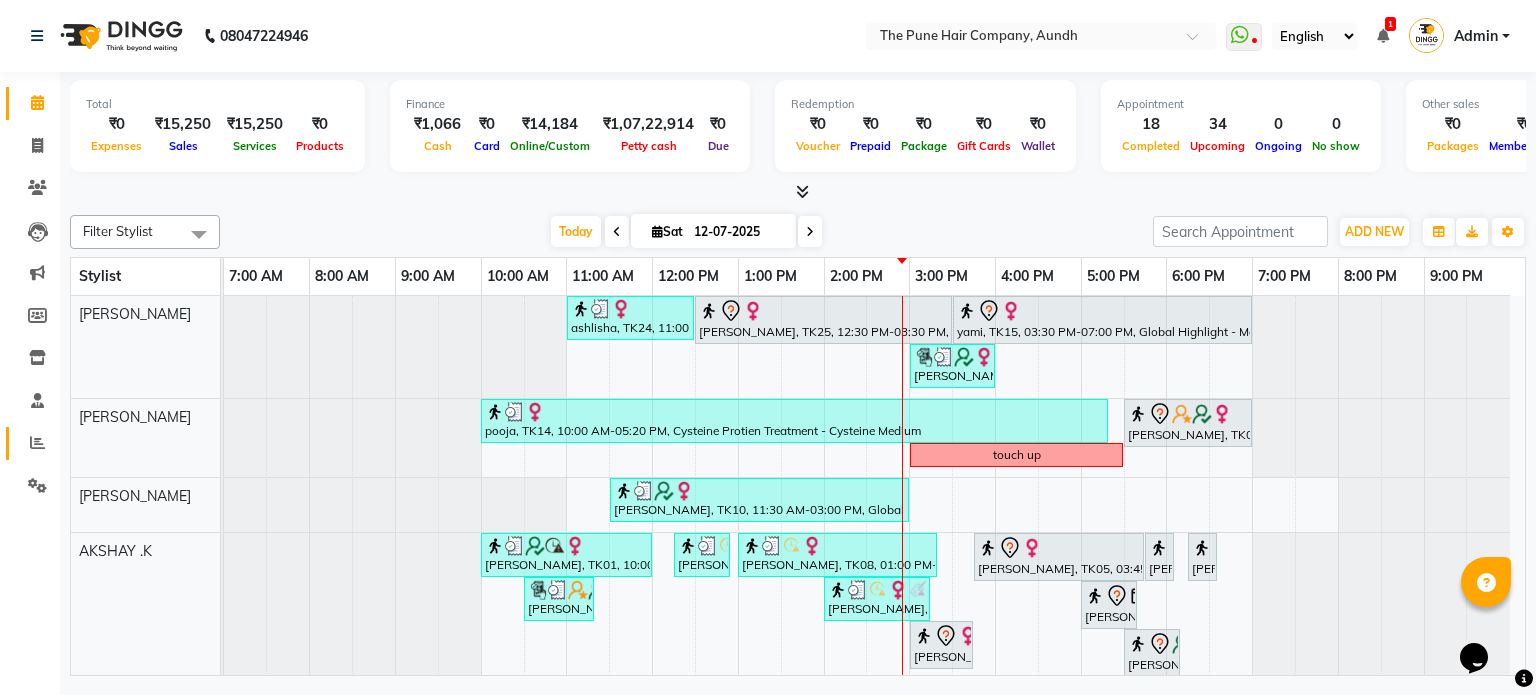 click on "Reports" 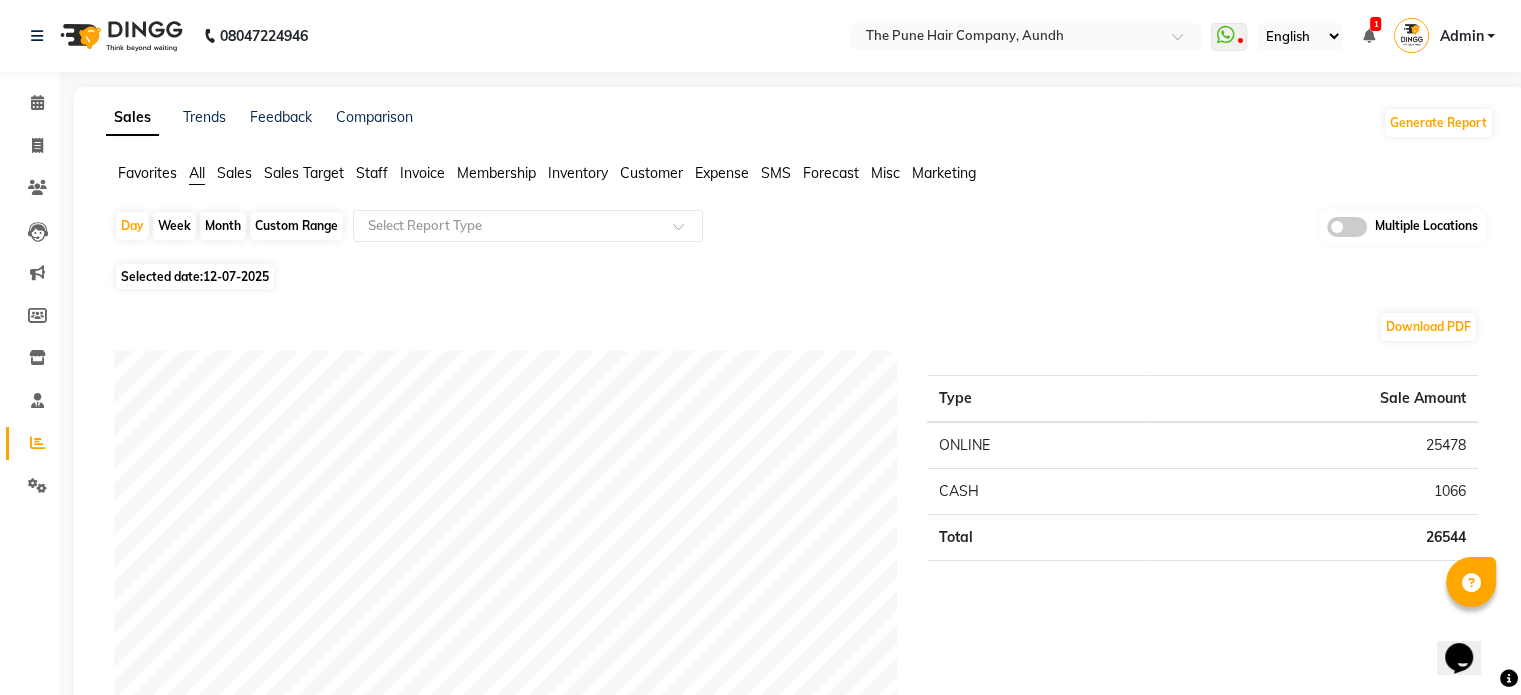 click on "Month" 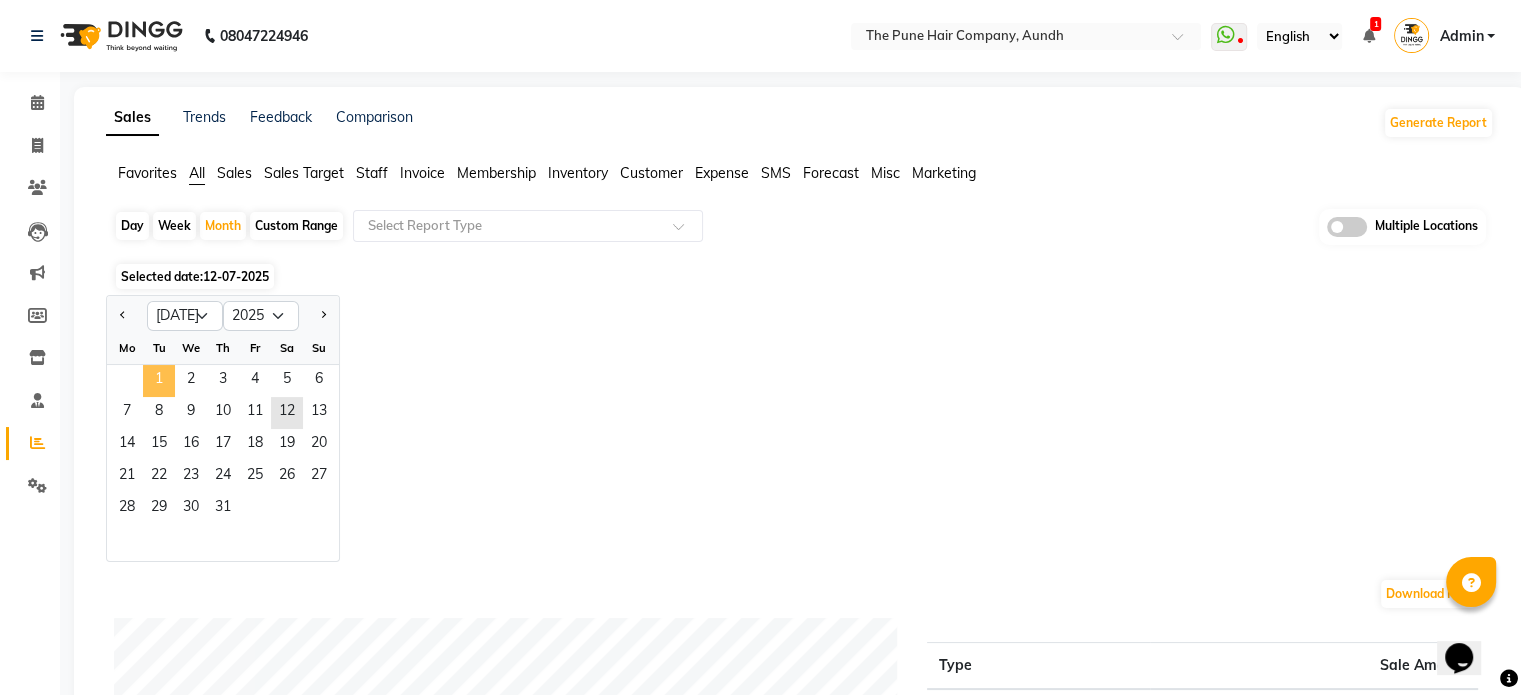 click on "1" 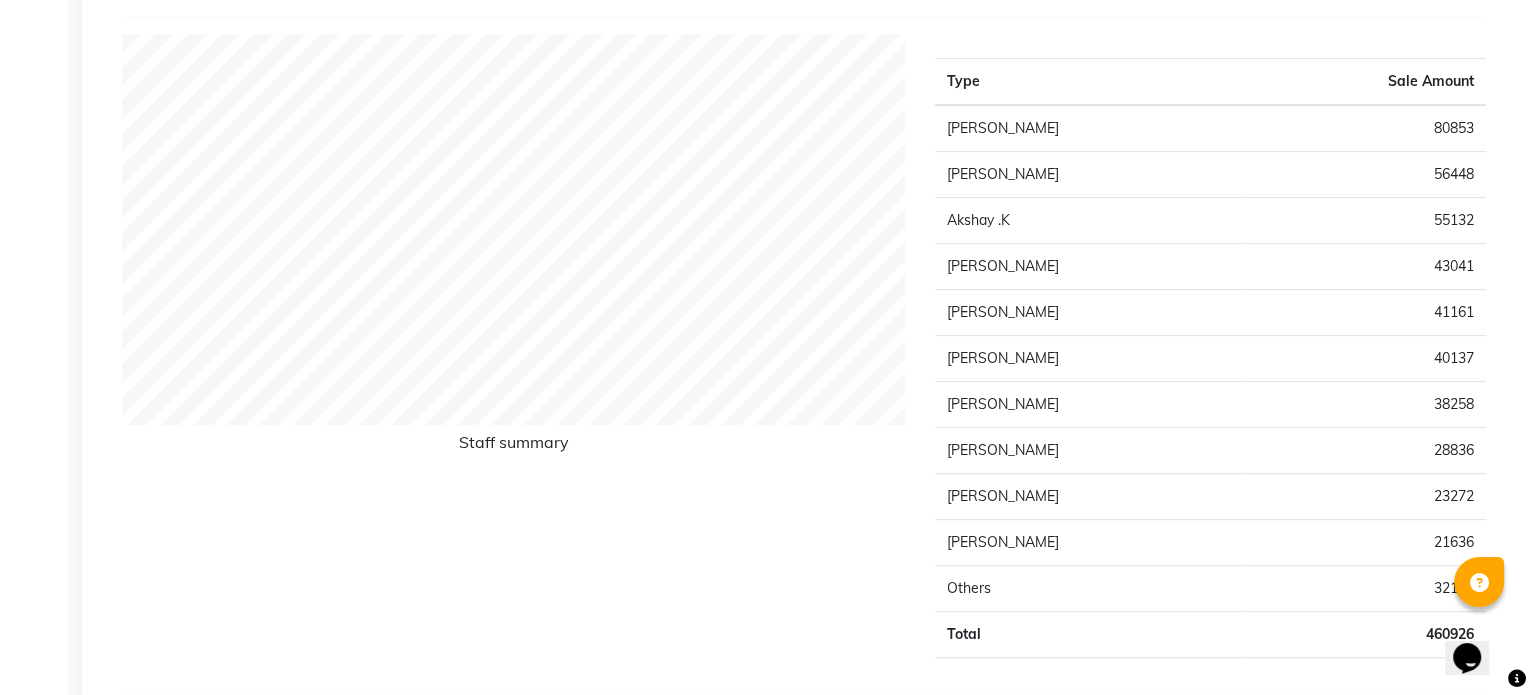 scroll, scrollTop: 0, scrollLeft: 0, axis: both 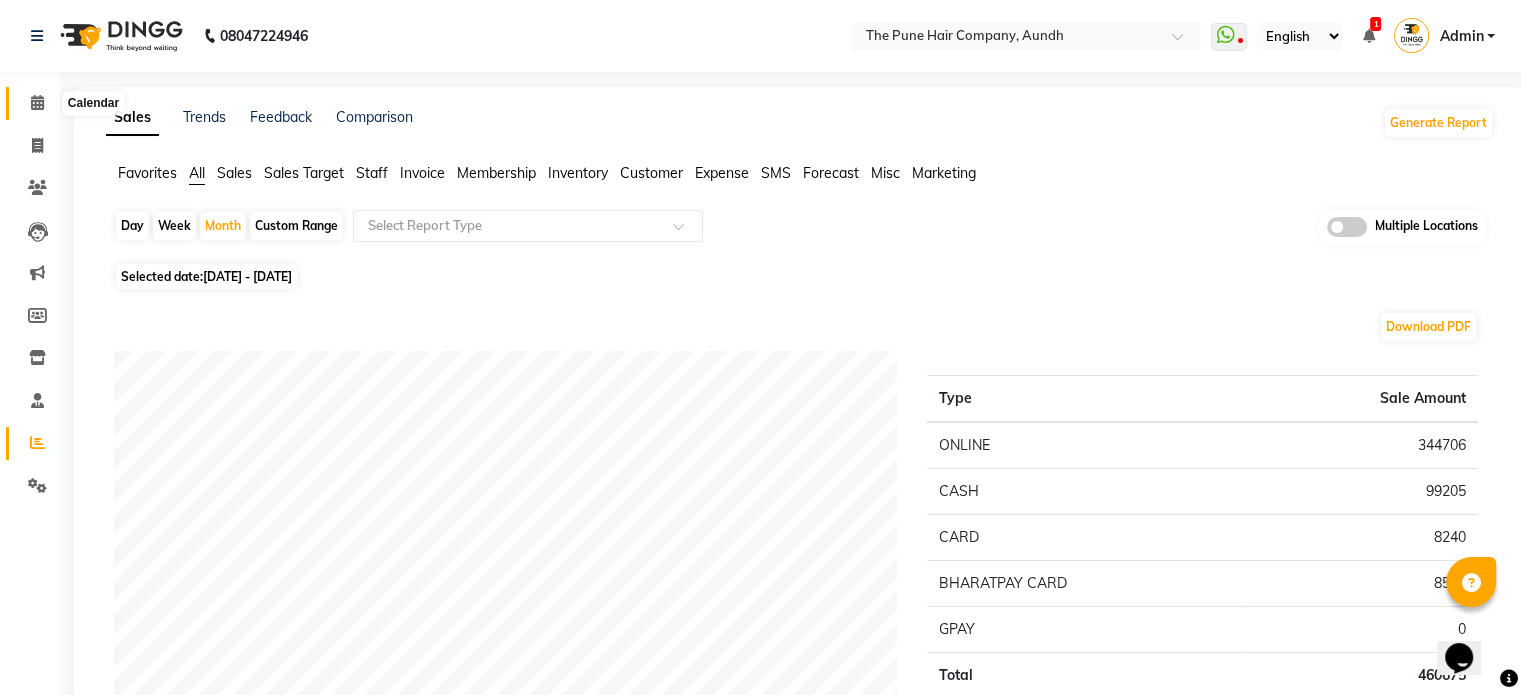 click 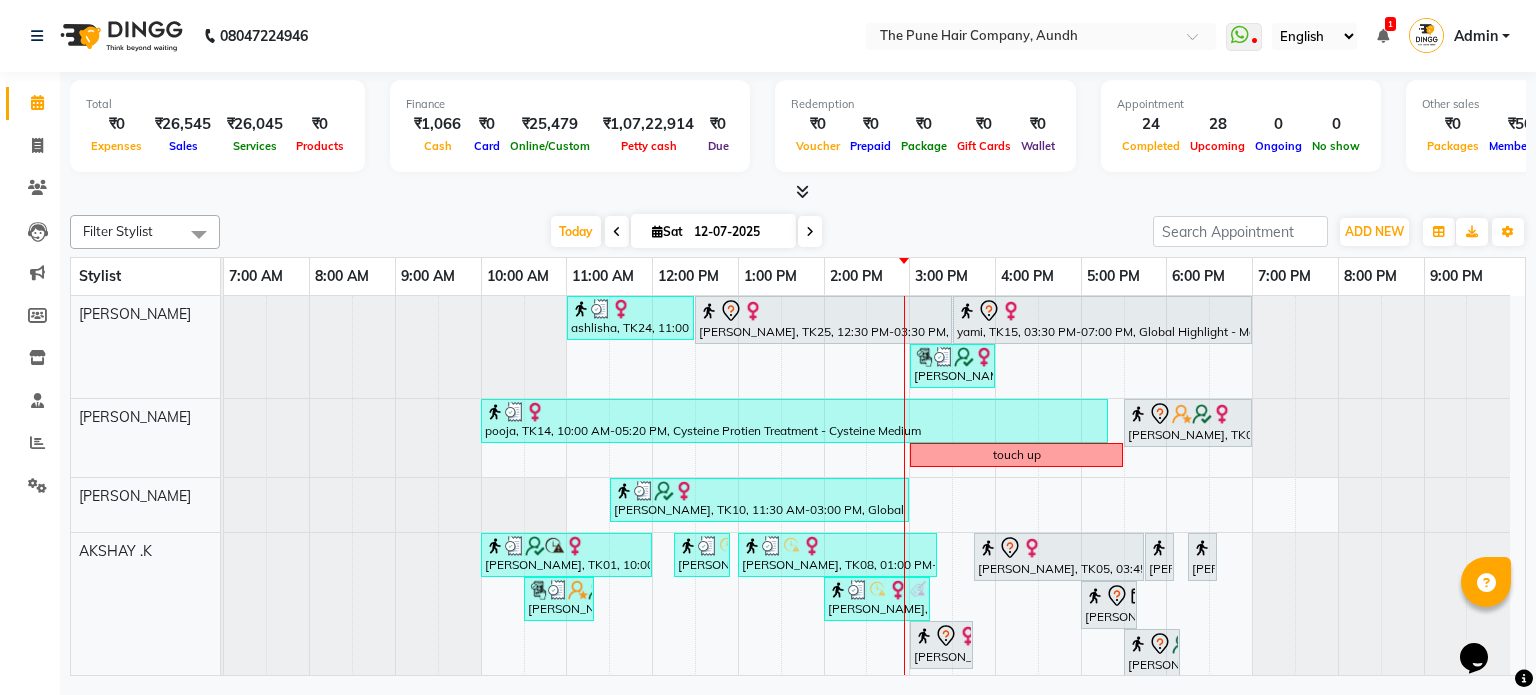 click at bounding box center [810, 232] 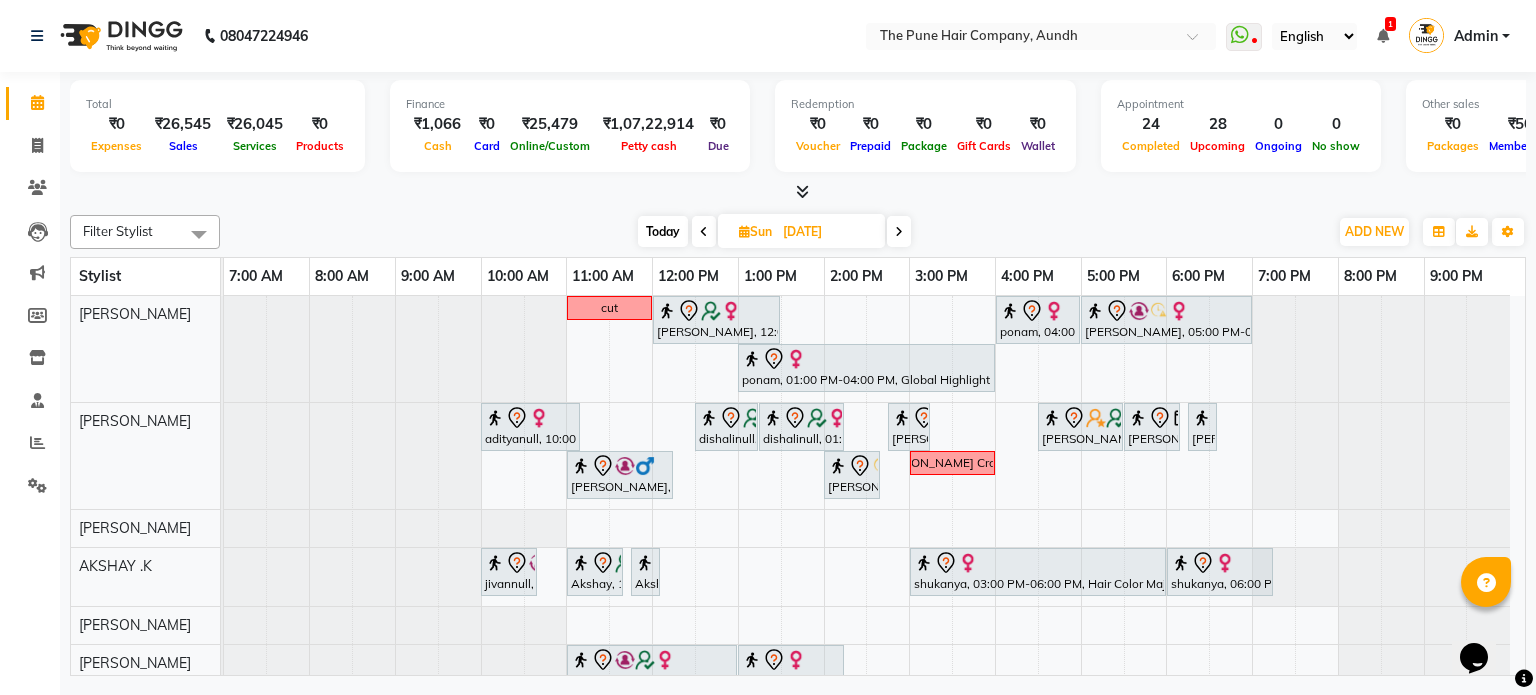 click on "Today" at bounding box center [663, 231] 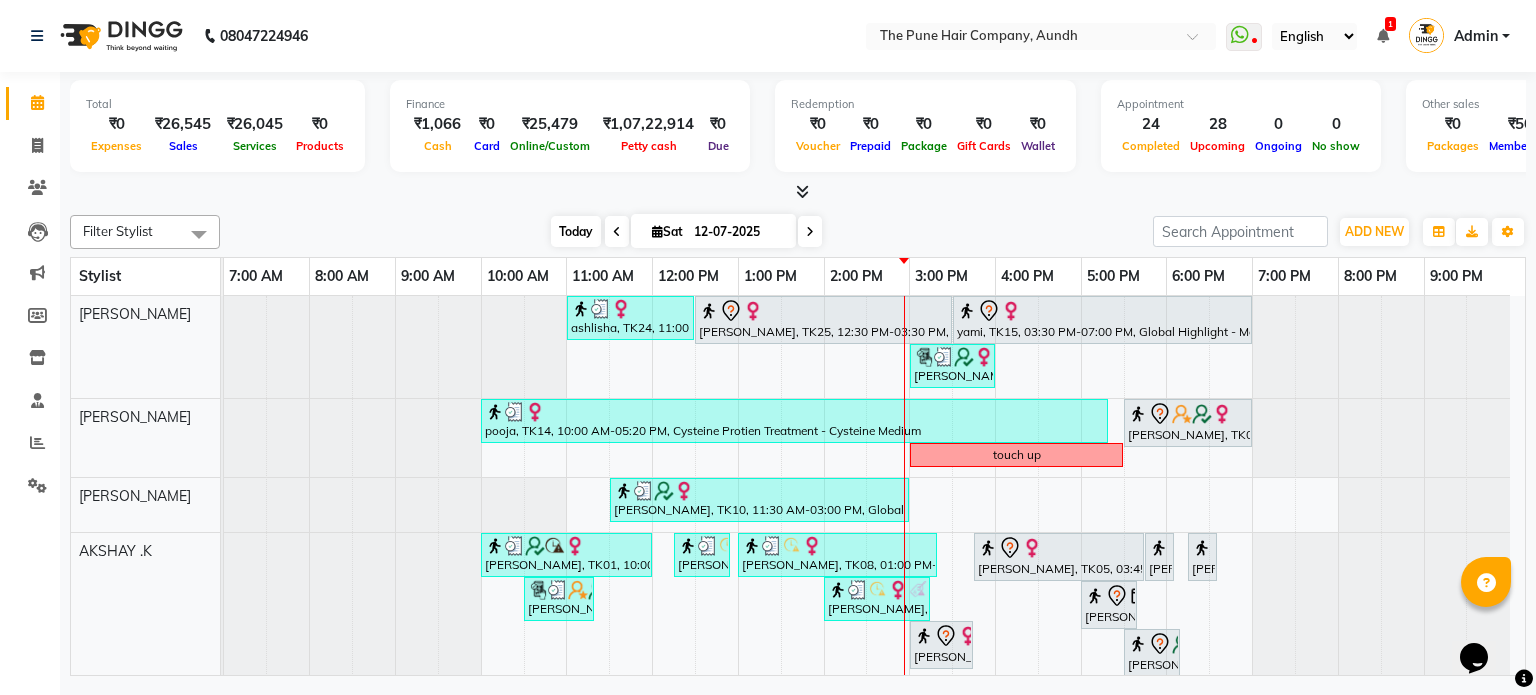 click on "Today" at bounding box center [576, 231] 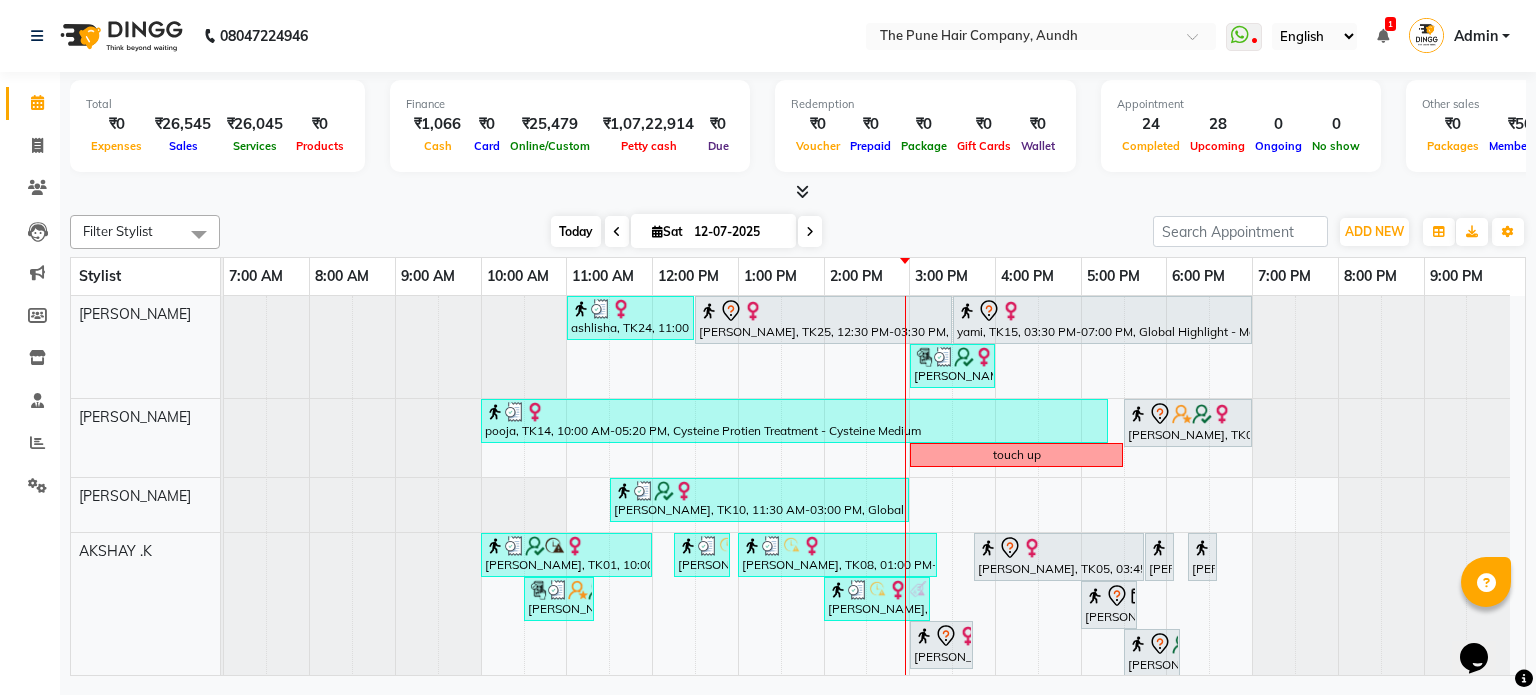 click on "Today" at bounding box center (576, 231) 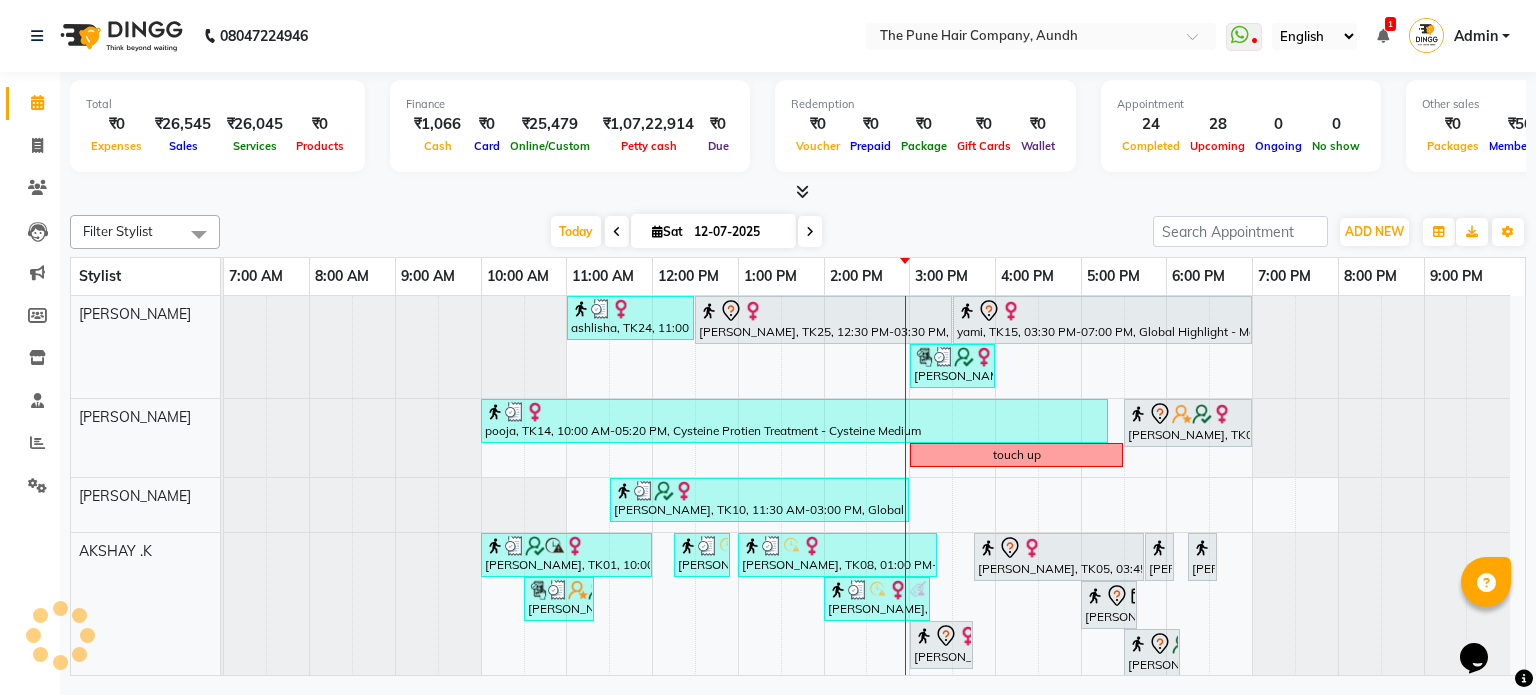 scroll, scrollTop: 128, scrollLeft: 0, axis: vertical 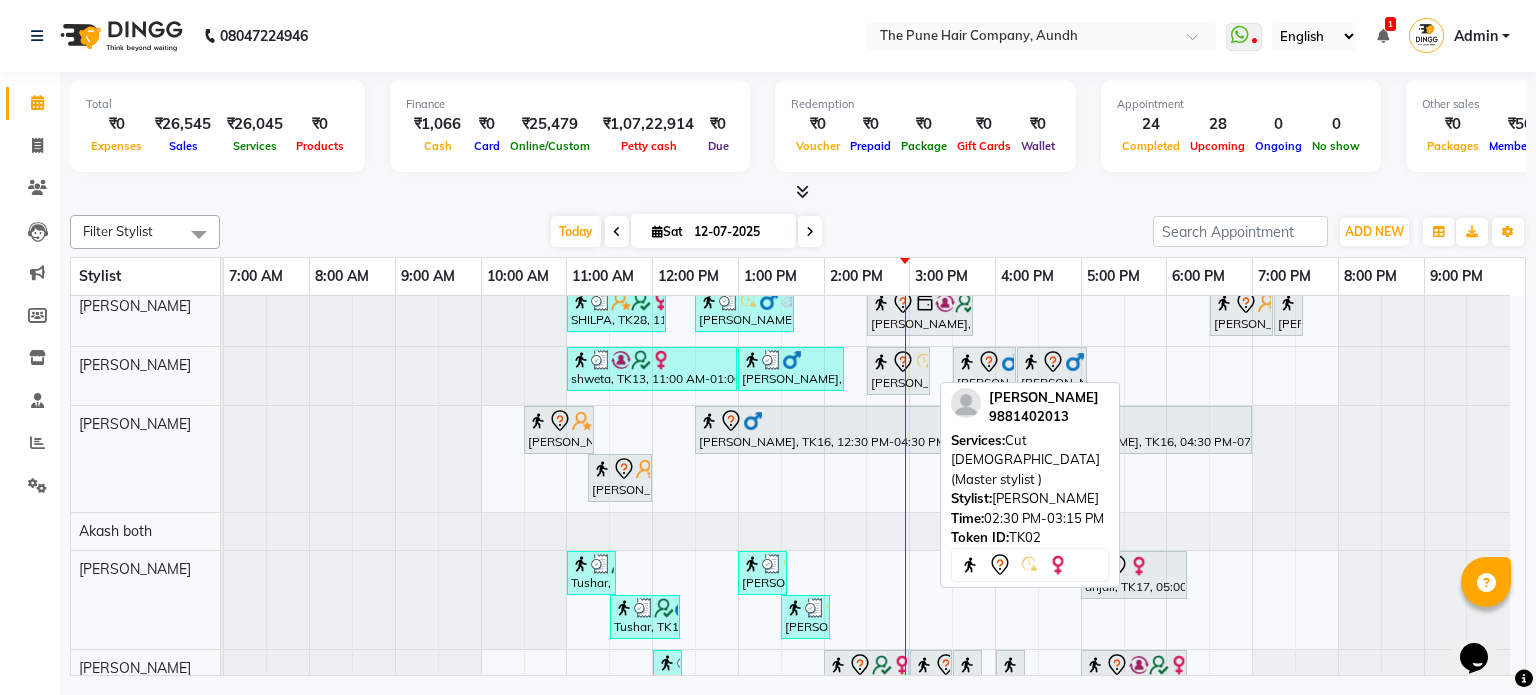 click on "[PERSON_NAME], TK02, 02:30 PM-03:15 PM, Cut [DEMOGRAPHIC_DATA] (Master stylist )" at bounding box center [898, 371] 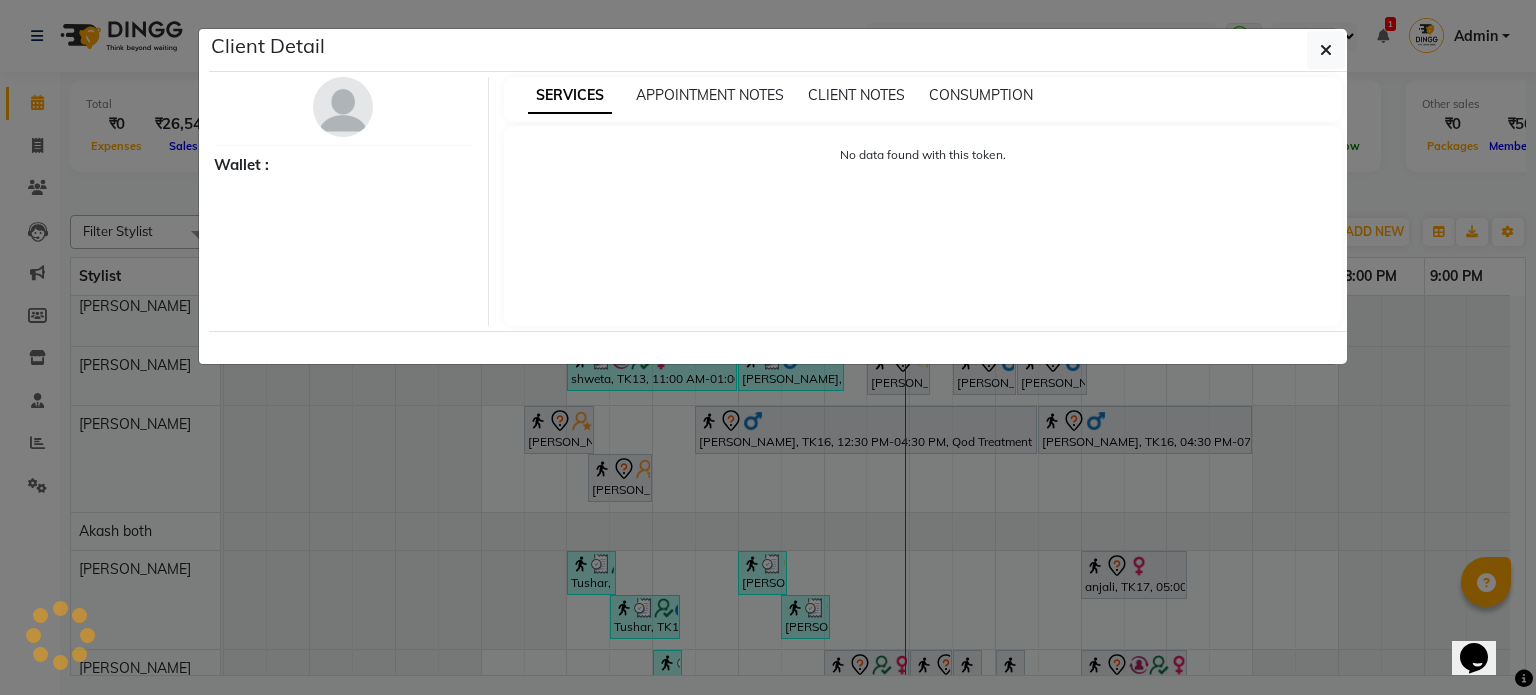 select on "7" 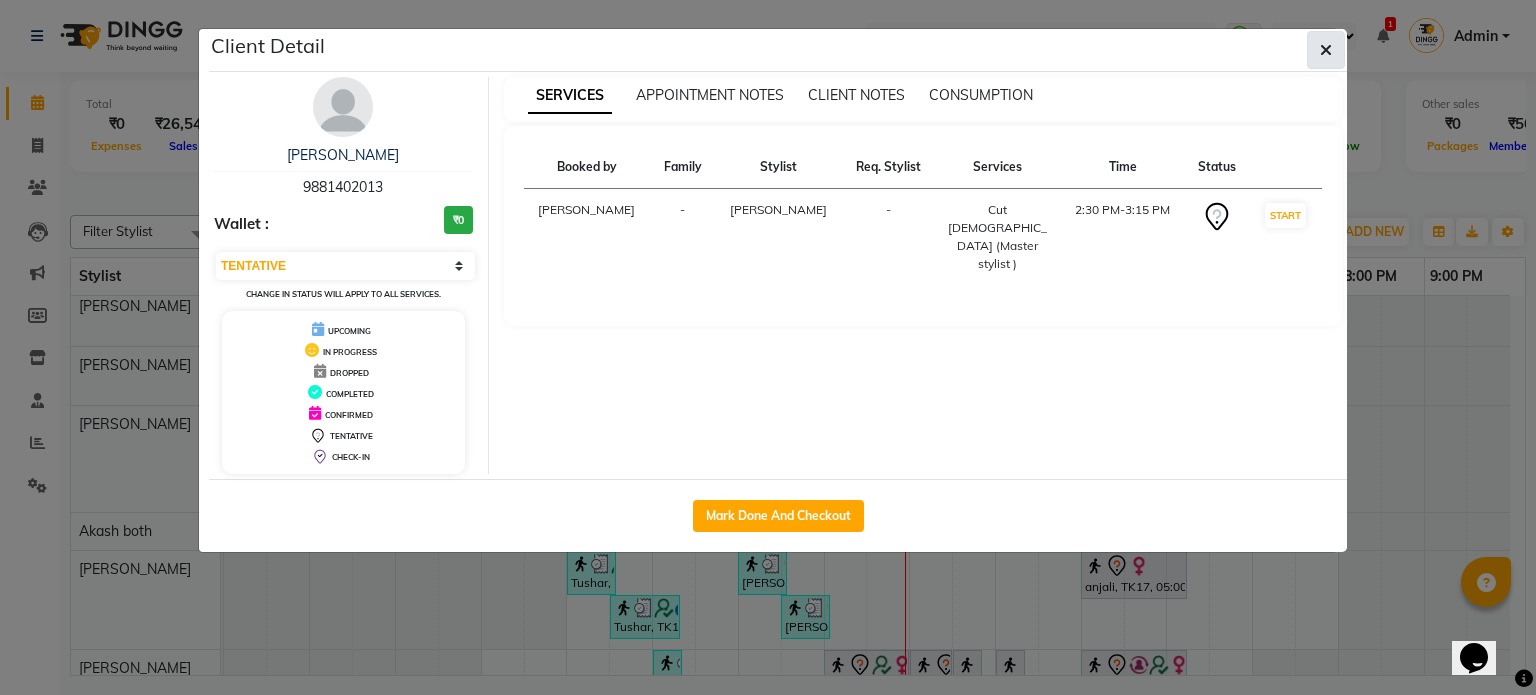 click 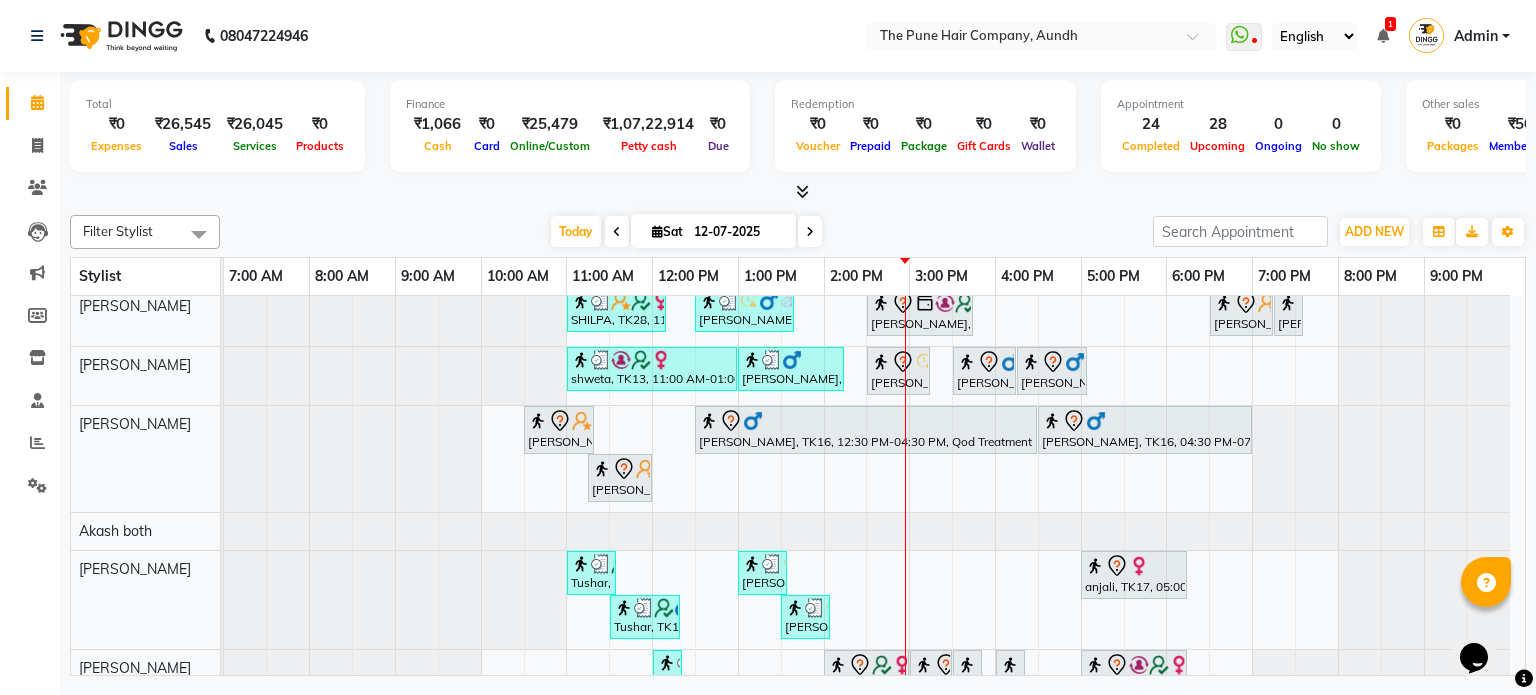 scroll, scrollTop: 475, scrollLeft: 0, axis: vertical 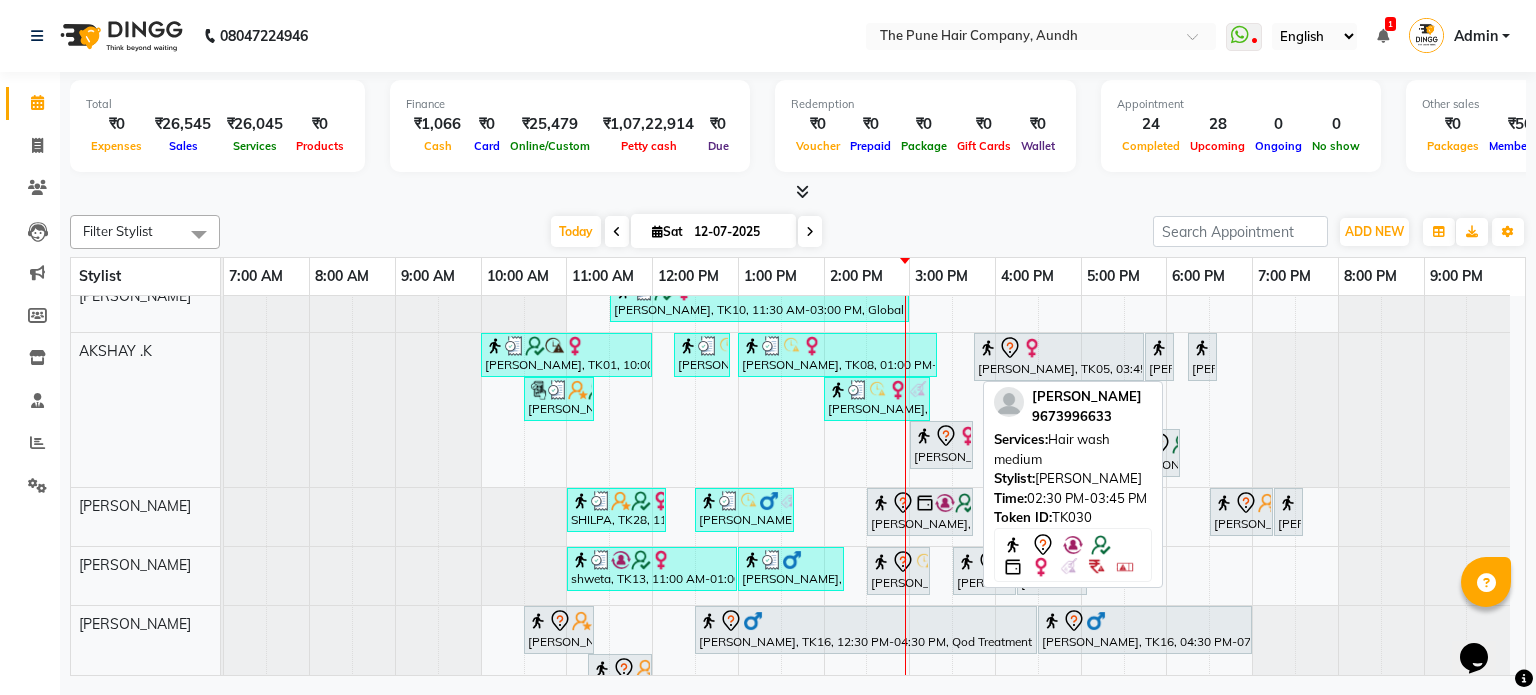 click at bounding box center (925, 503) 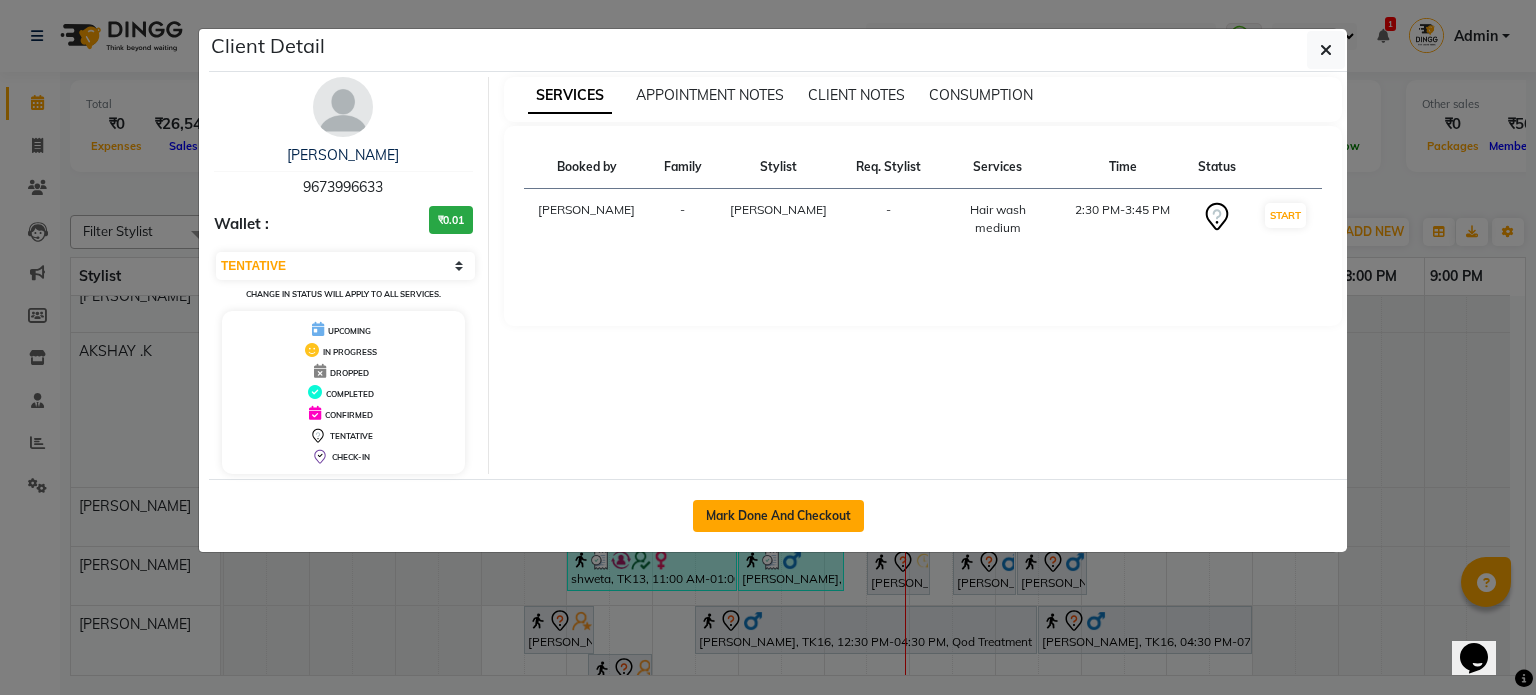 click on "Mark Done And Checkout" 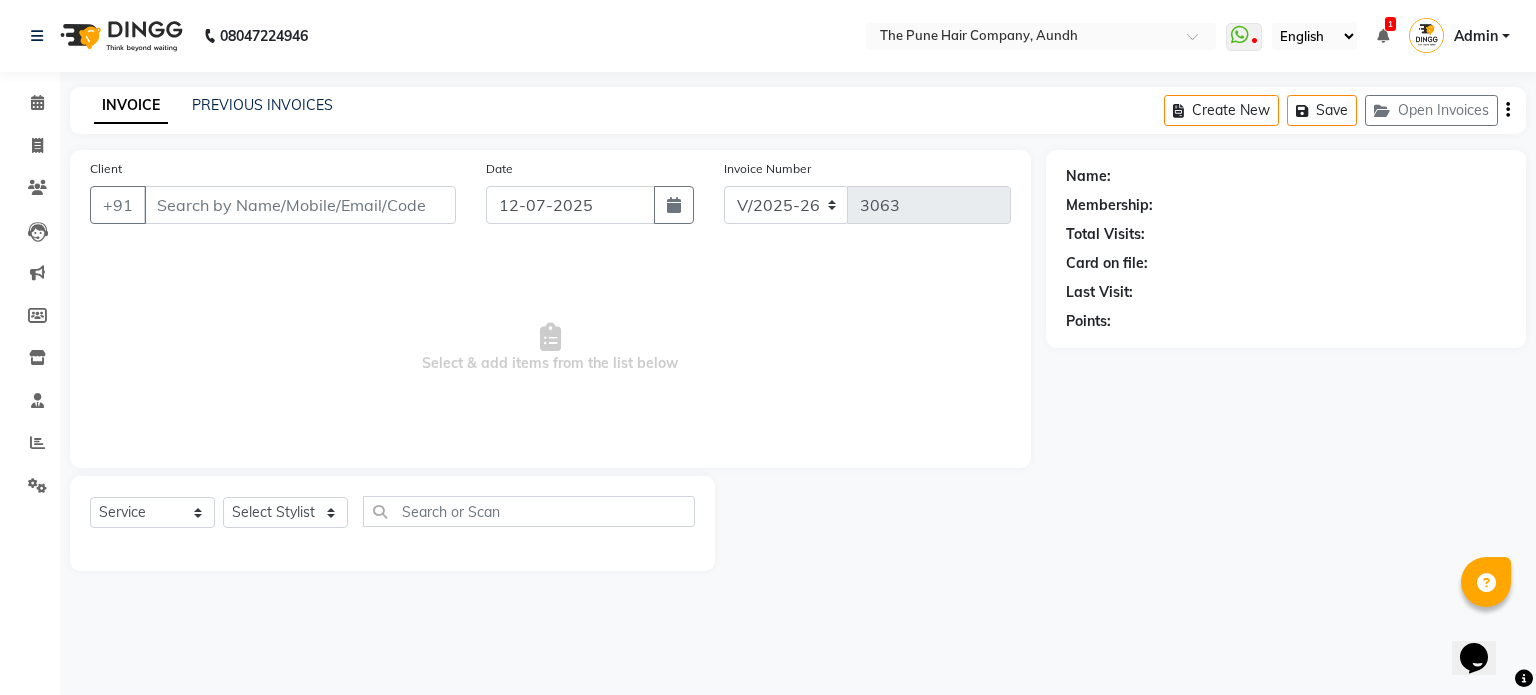 type on "9673996633" 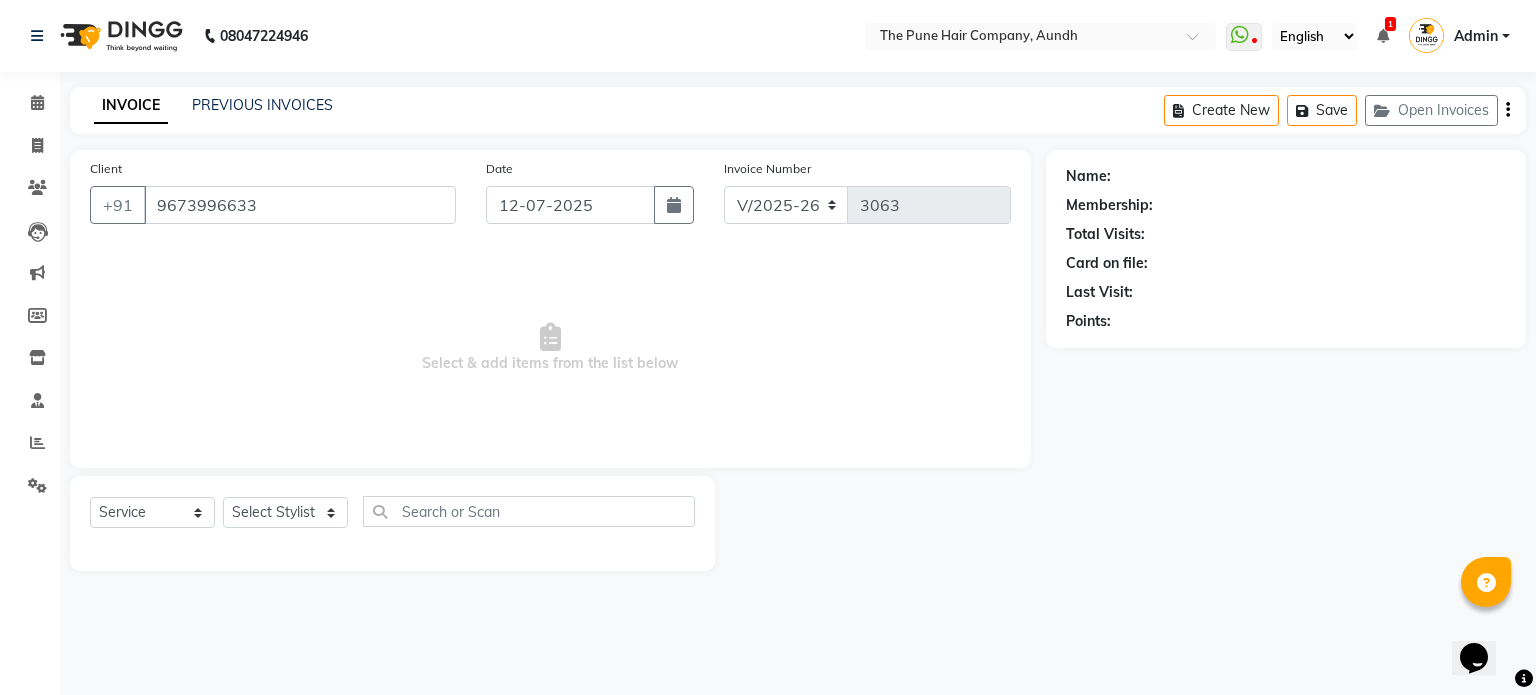 select on "12769" 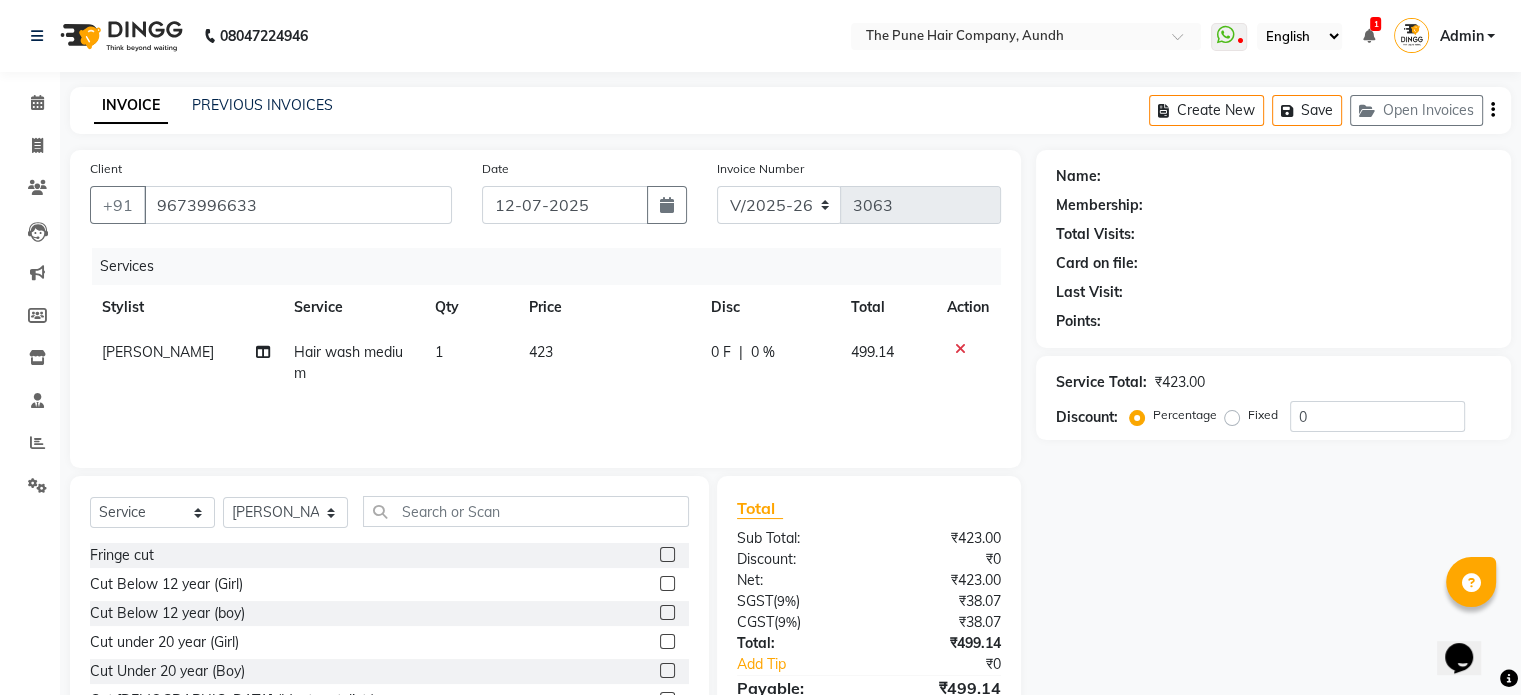 select on "1: Object" 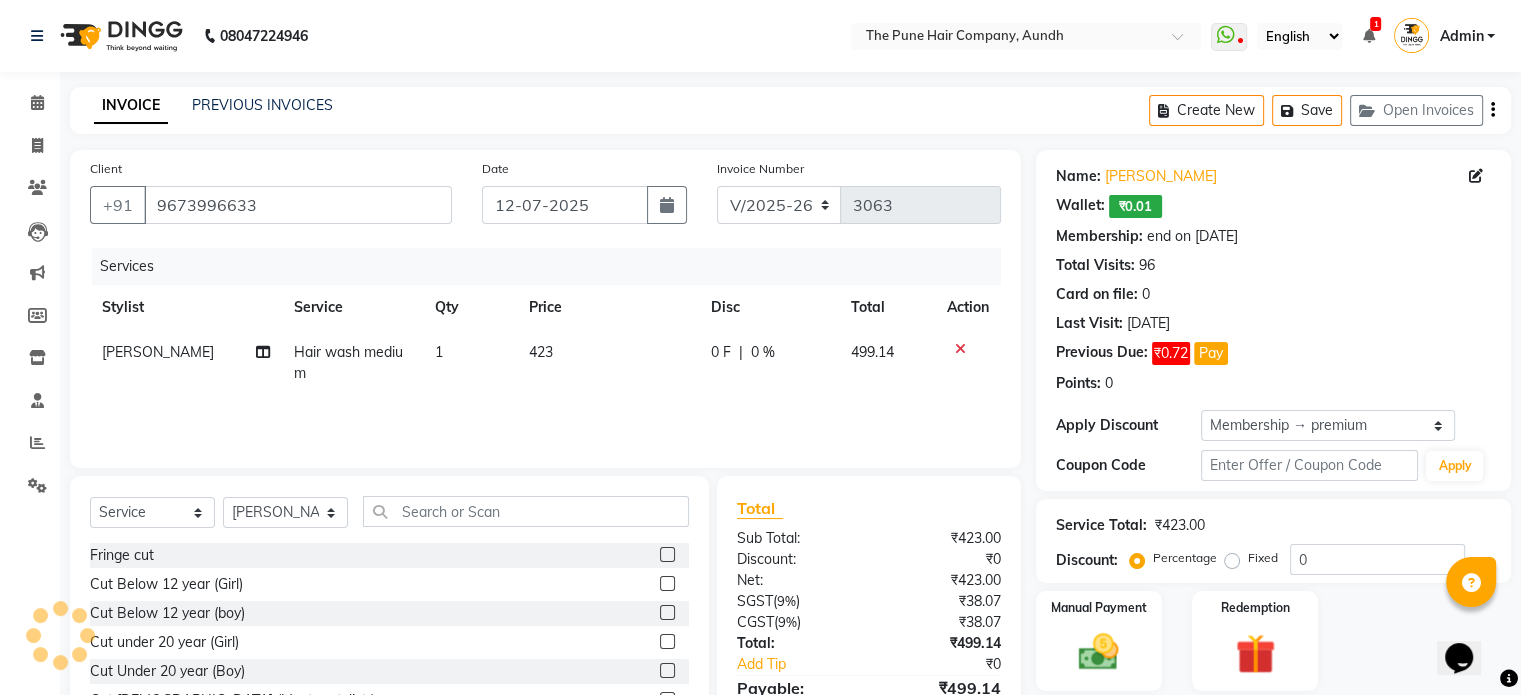 type on "20" 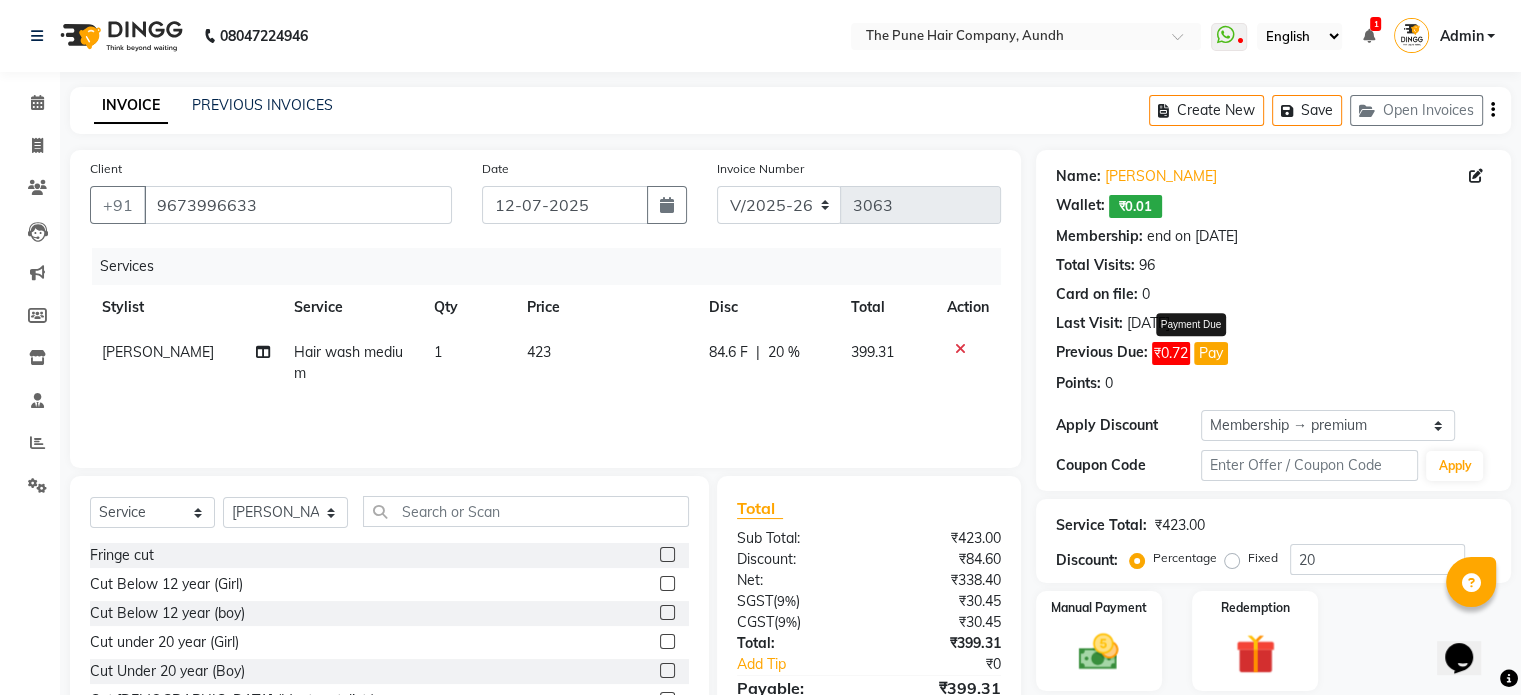 click on "Pay" 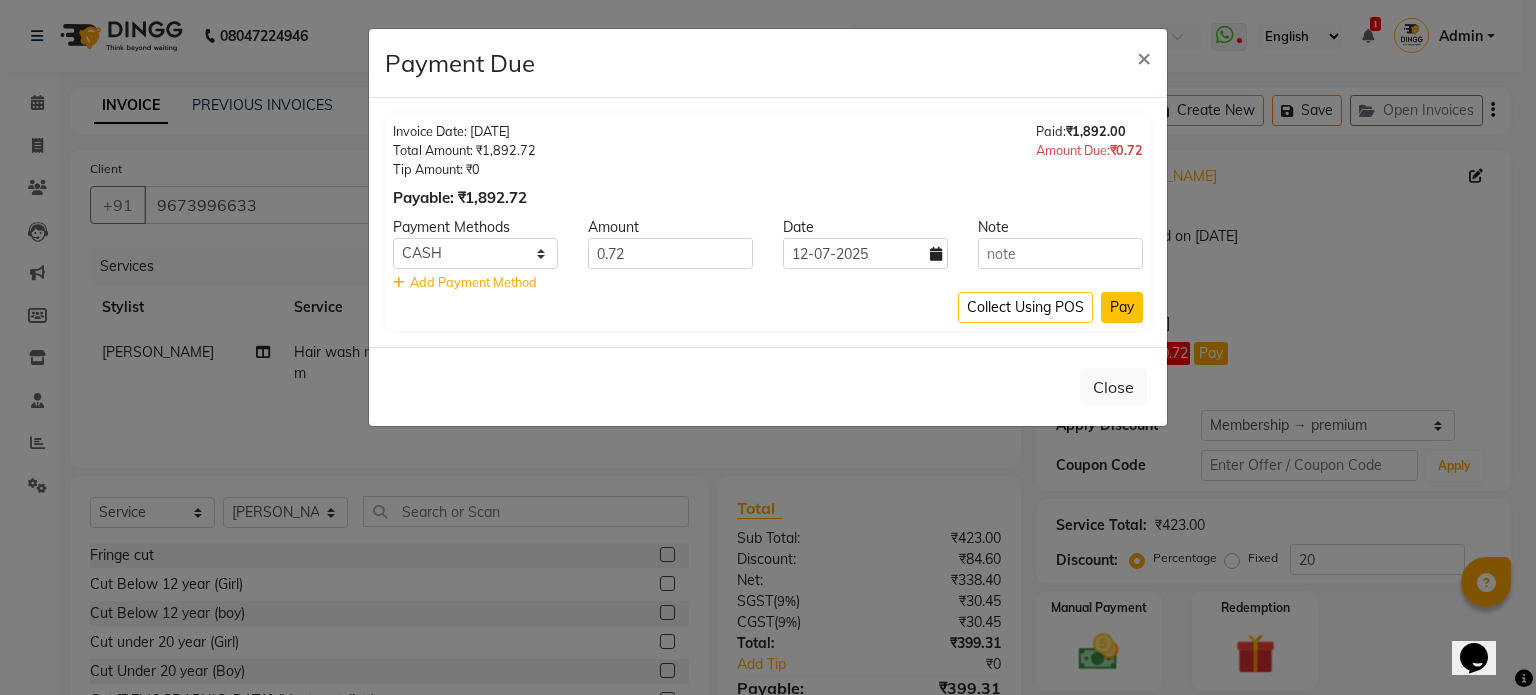 click on "Pay" 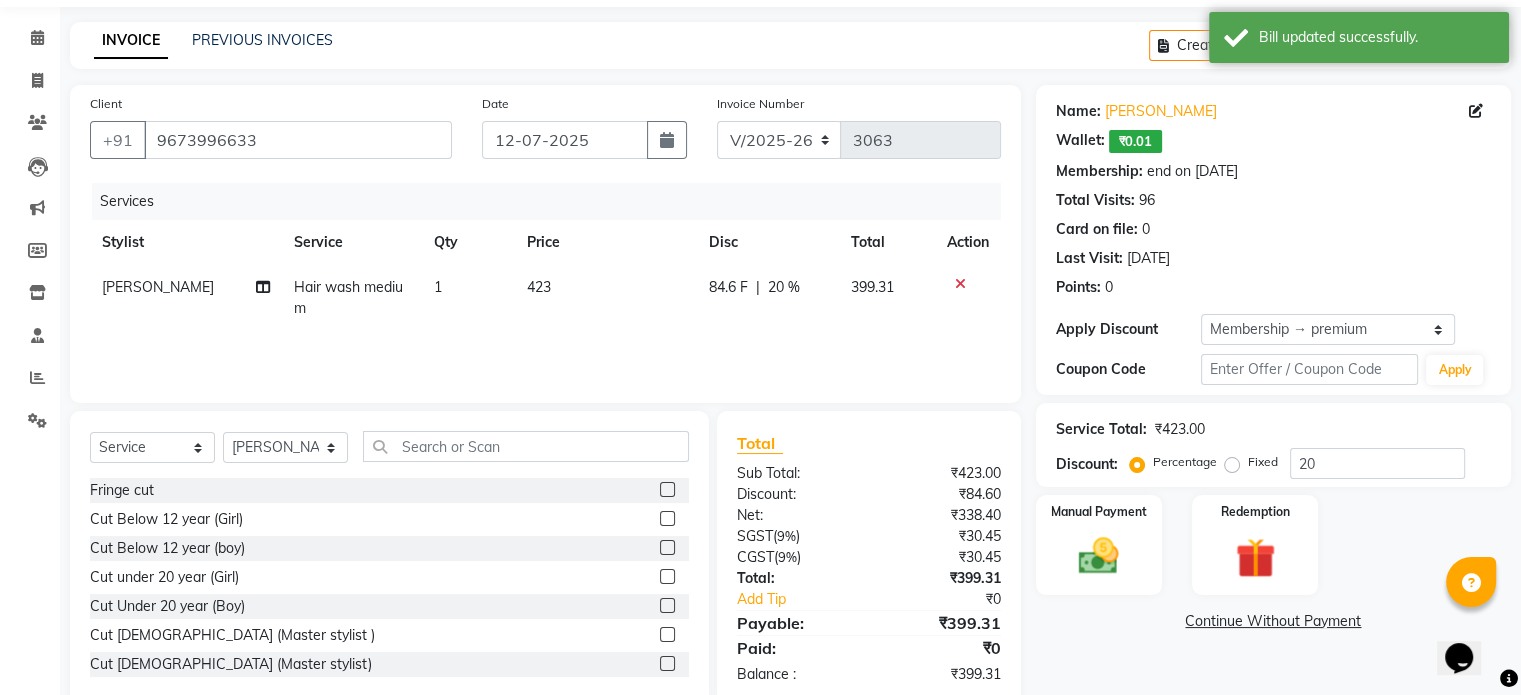 scroll, scrollTop: 100, scrollLeft: 0, axis: vertical 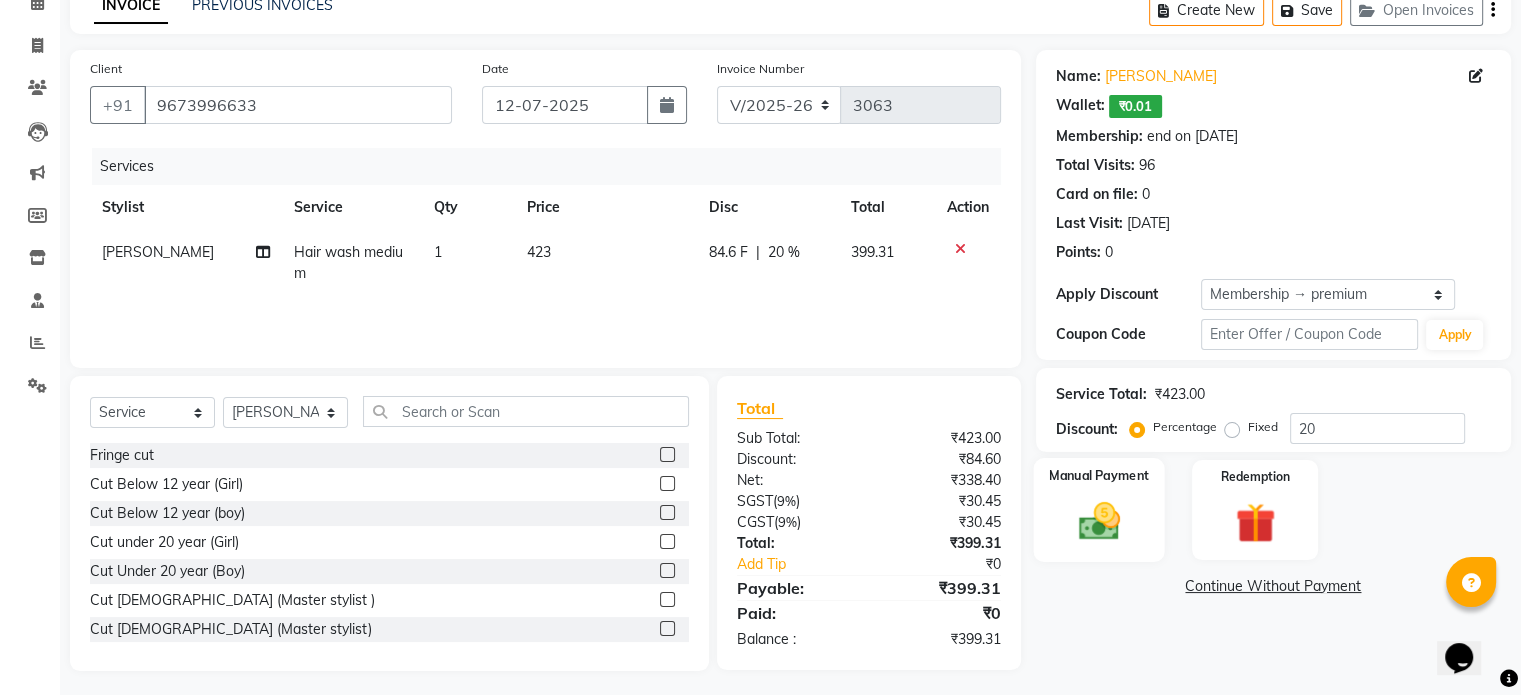 click 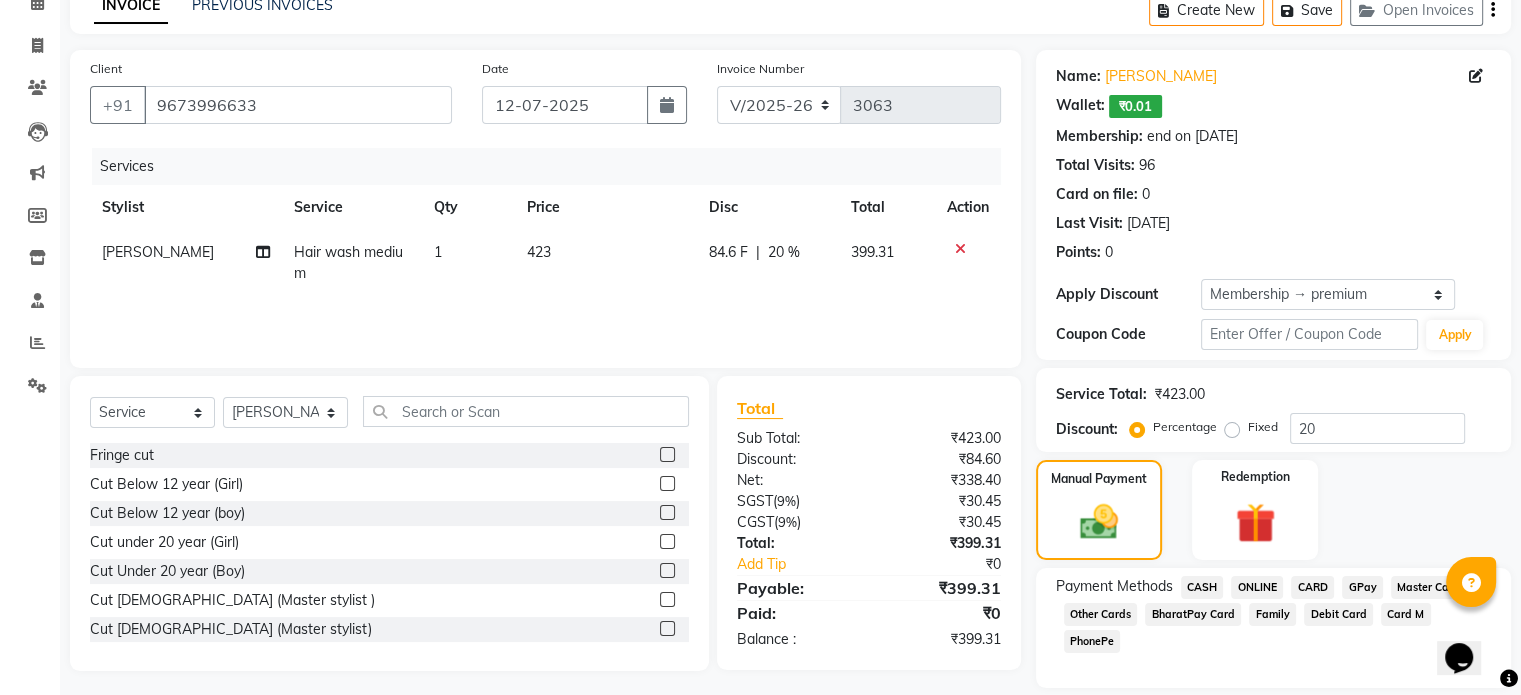 click on "ONLINE" 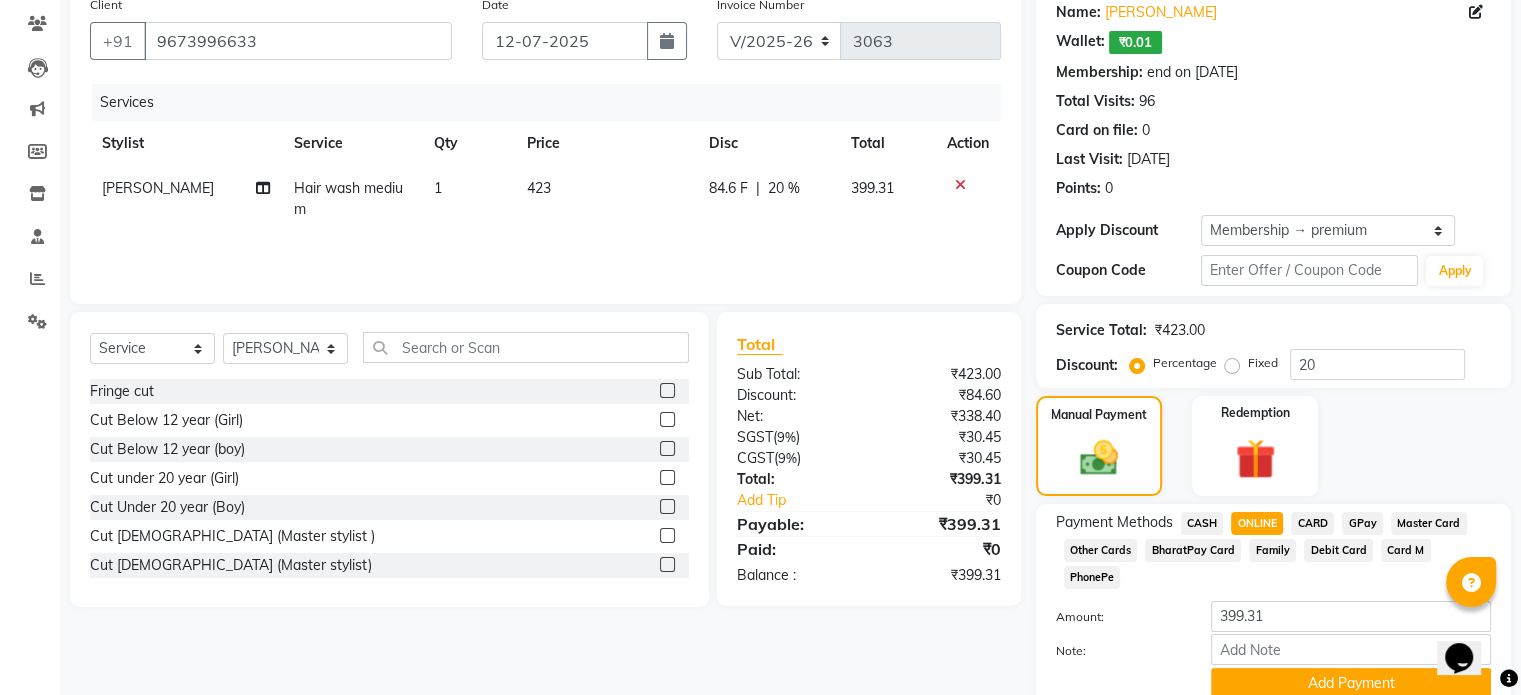 scroll, scrollTop: 221, scrollLeft: 0, axis: vertical 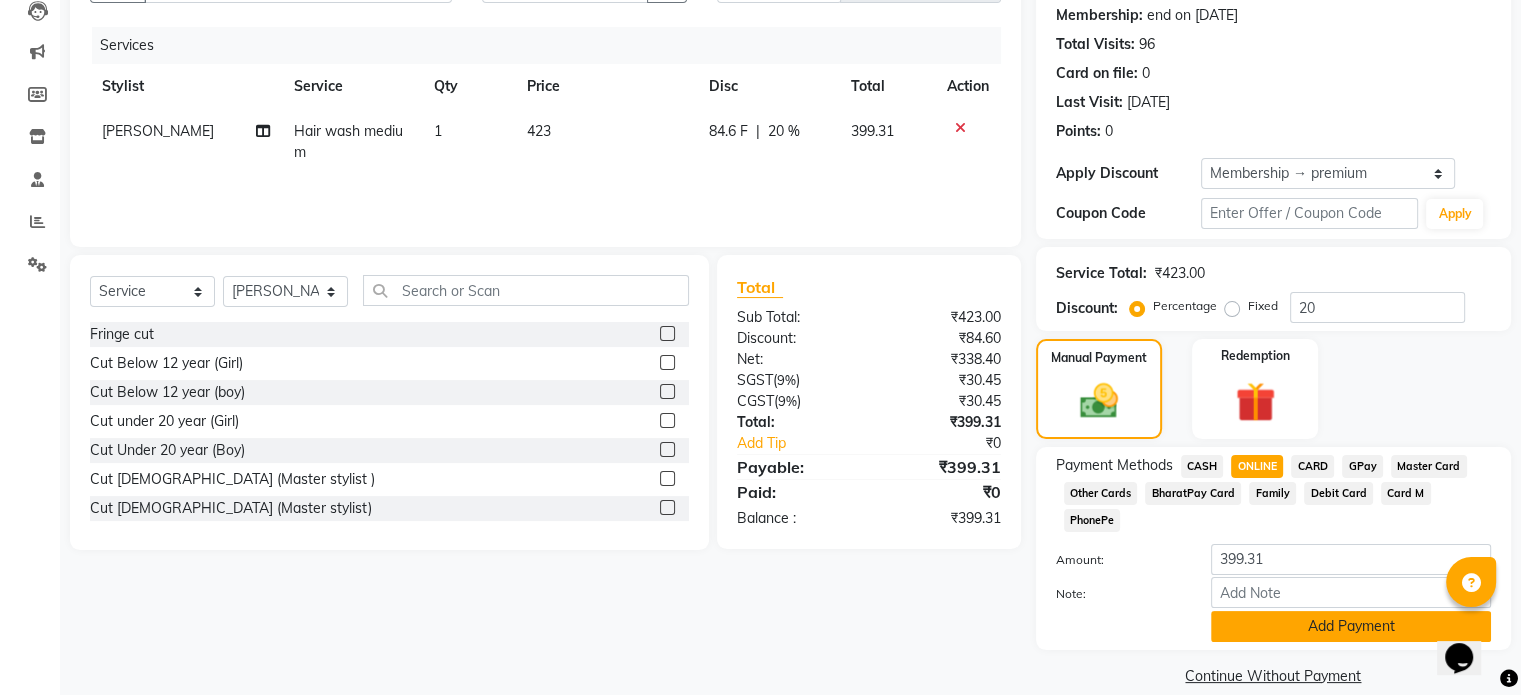 click on "Add Payment" 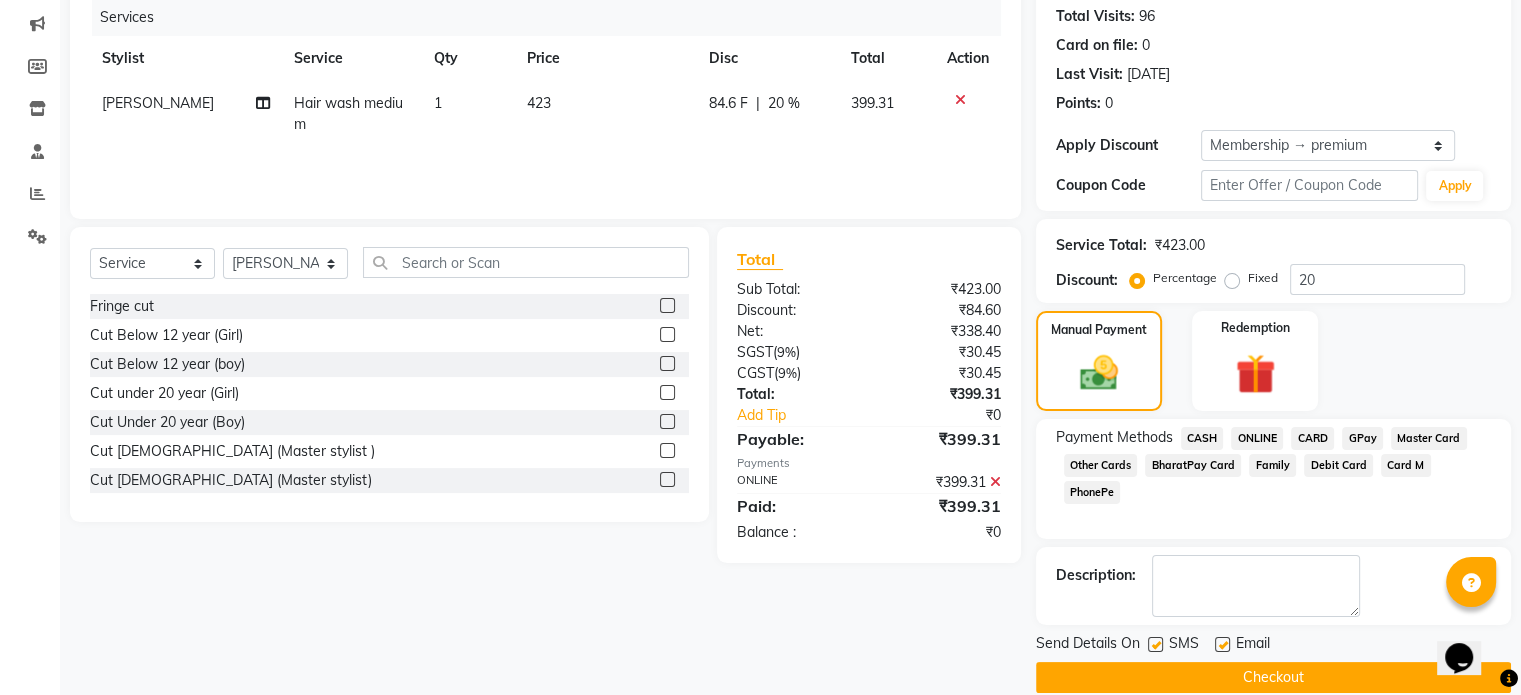 scroll, scrollTop: 275, scrollLeft: 0, axis: vertical 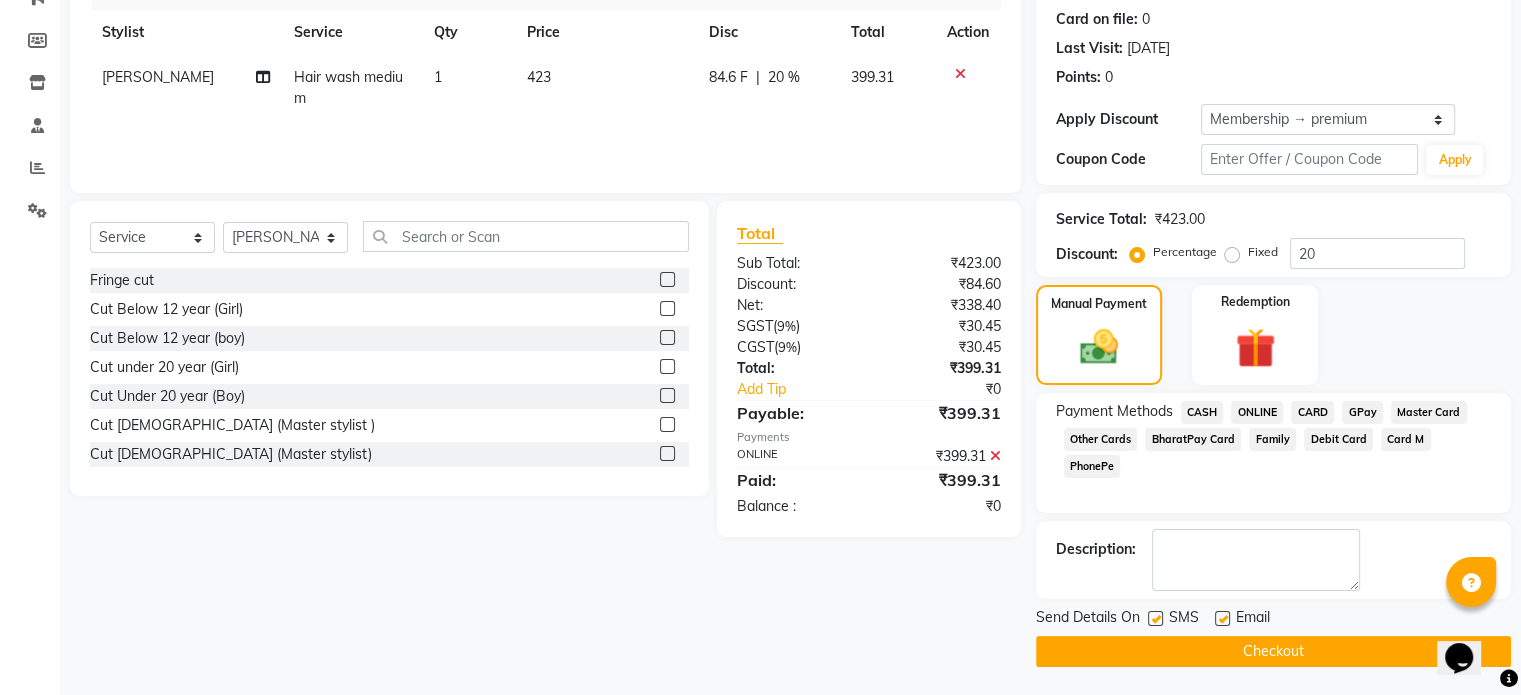 click on "Checkout" 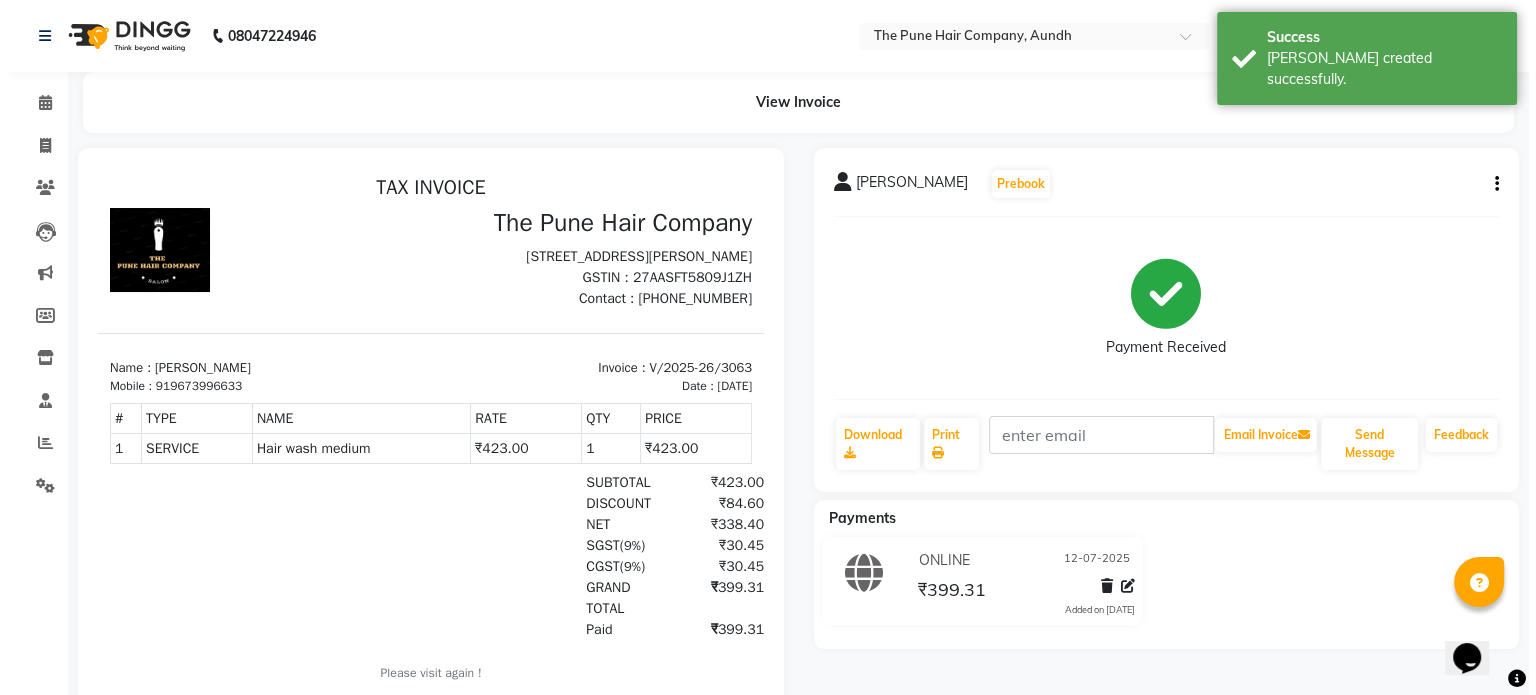 scroll, scrollTop: 0, scrollLeft: 0, axis: both 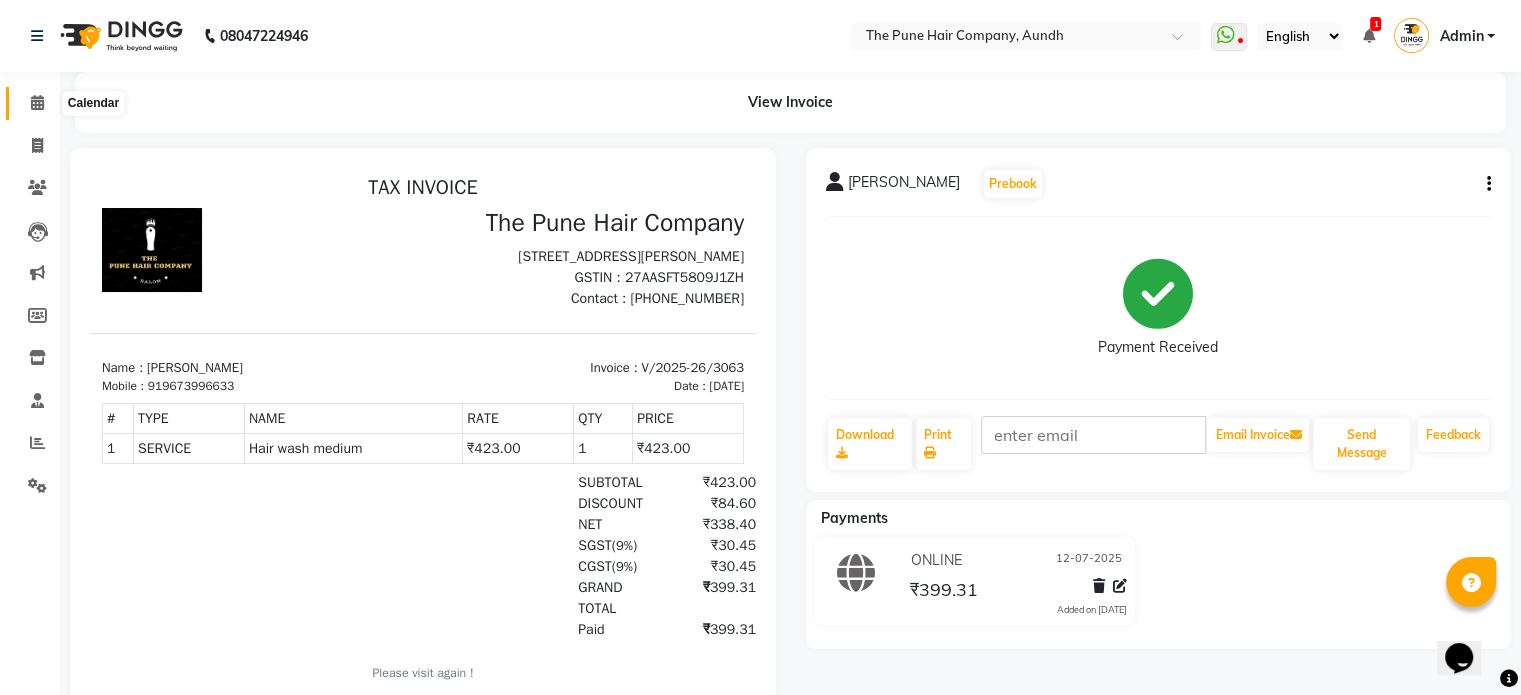 click 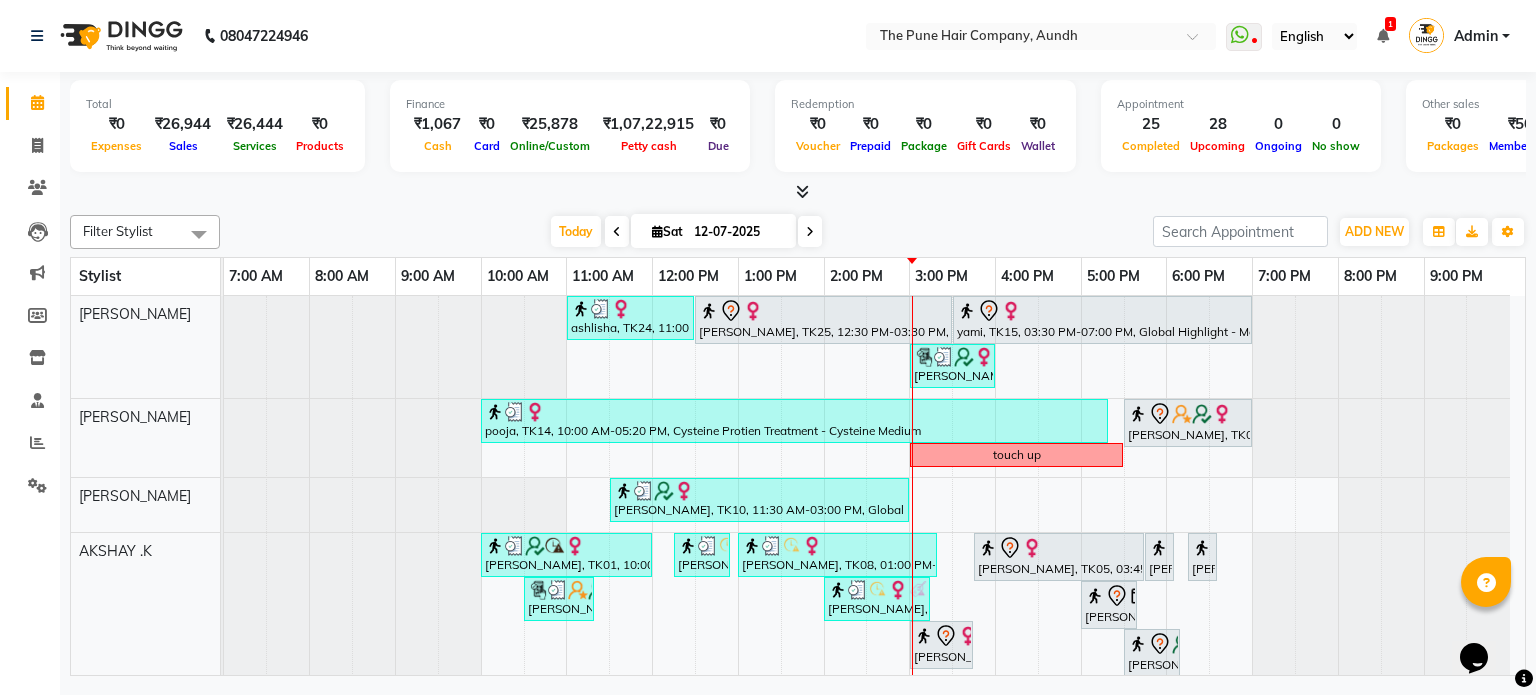 click at bounding box center [810, 232] 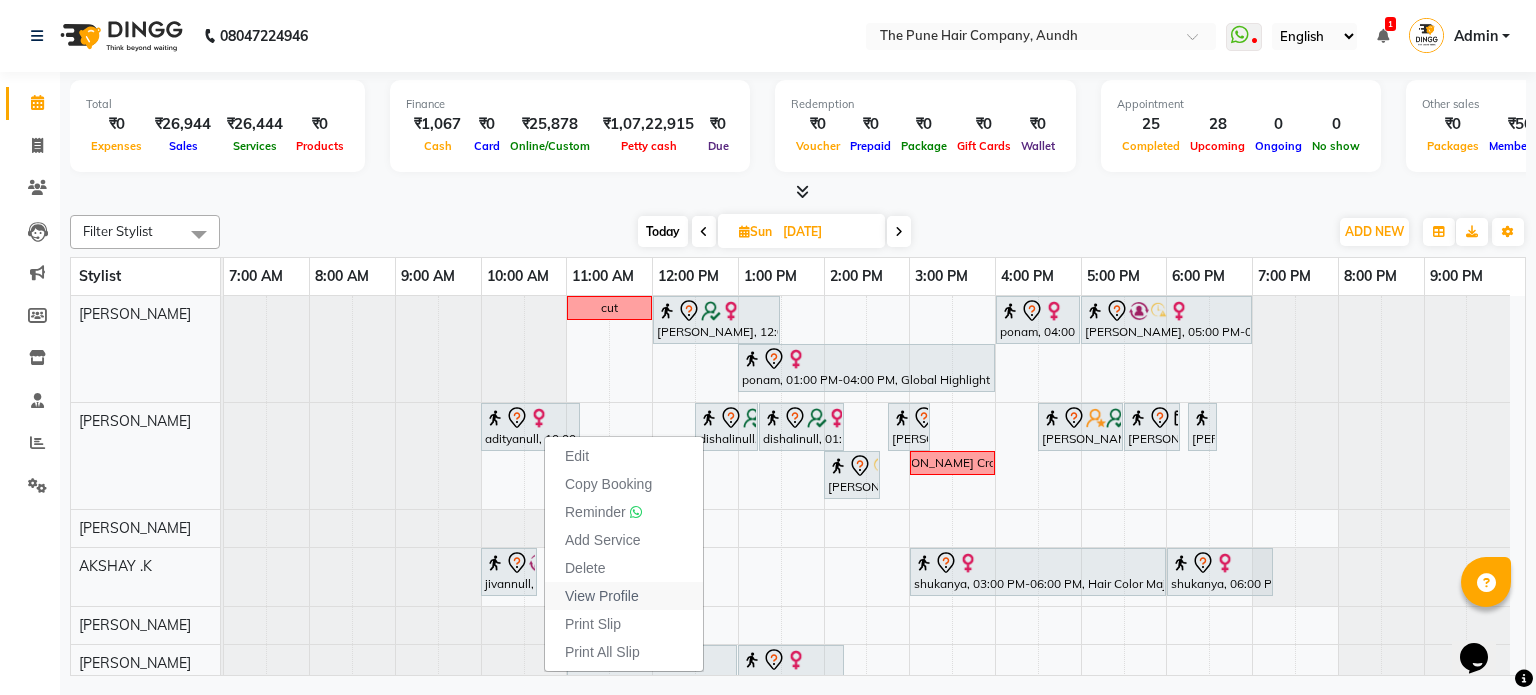 click on "View Profile" at bounding box center [624, 596] 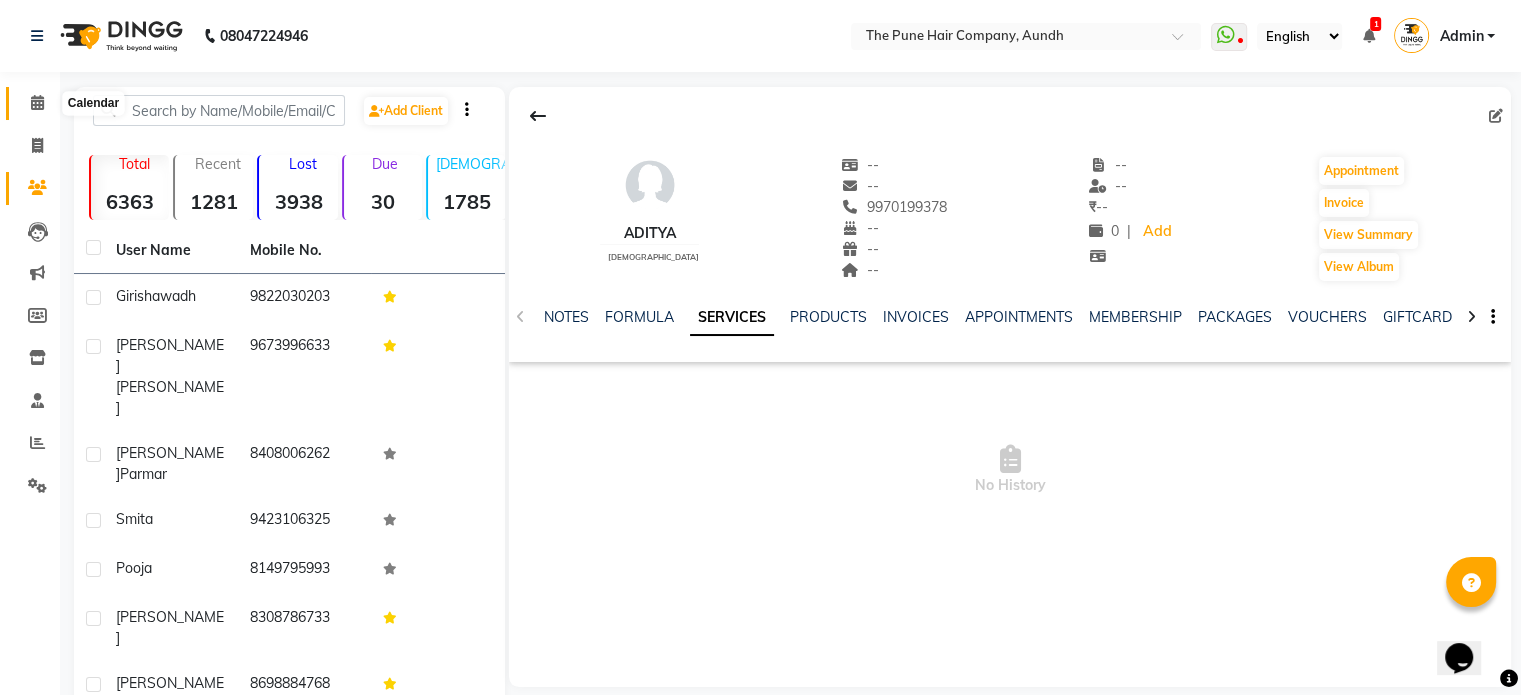 click 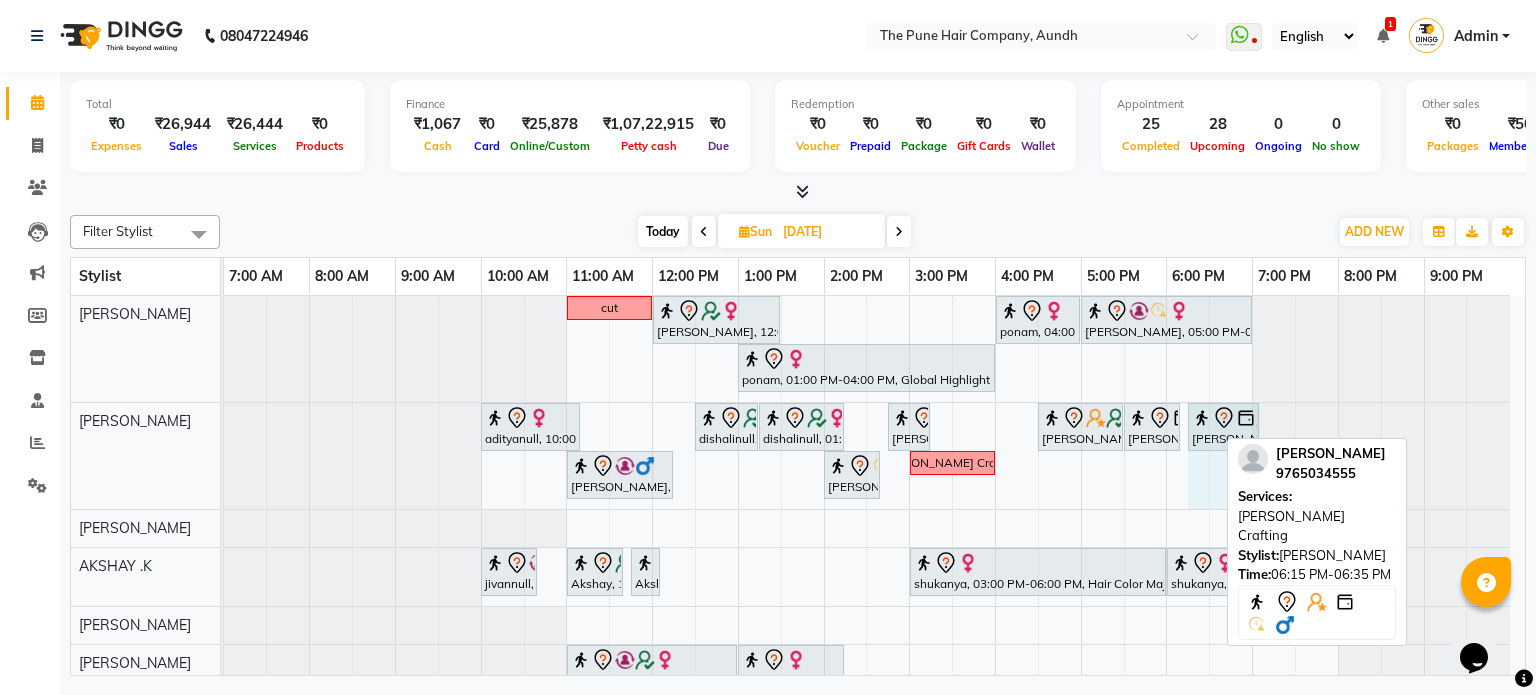 drag, startPoint x: 1212, startPoint y: 416, endPoint x: 1252, endPoint y: 420, distance: 40.1995 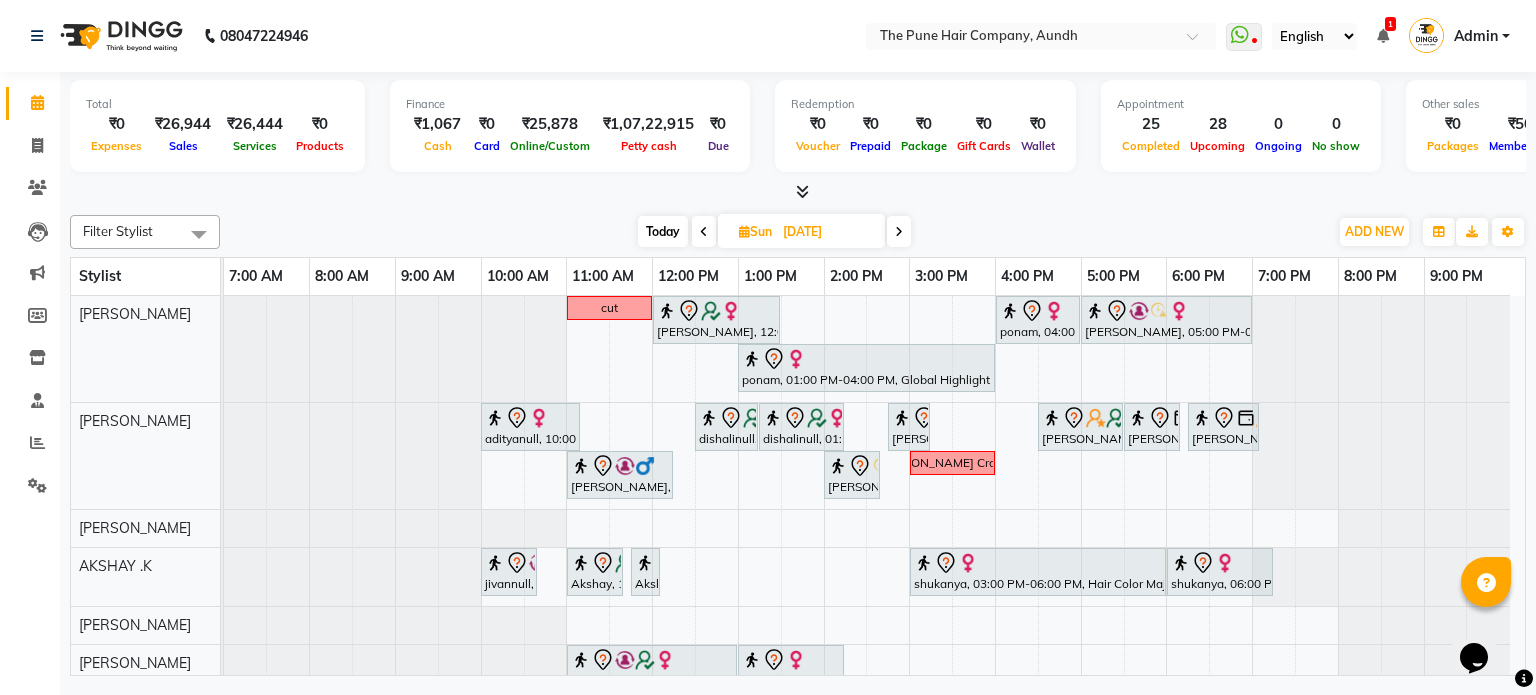 click at bounding box center (899, 231) 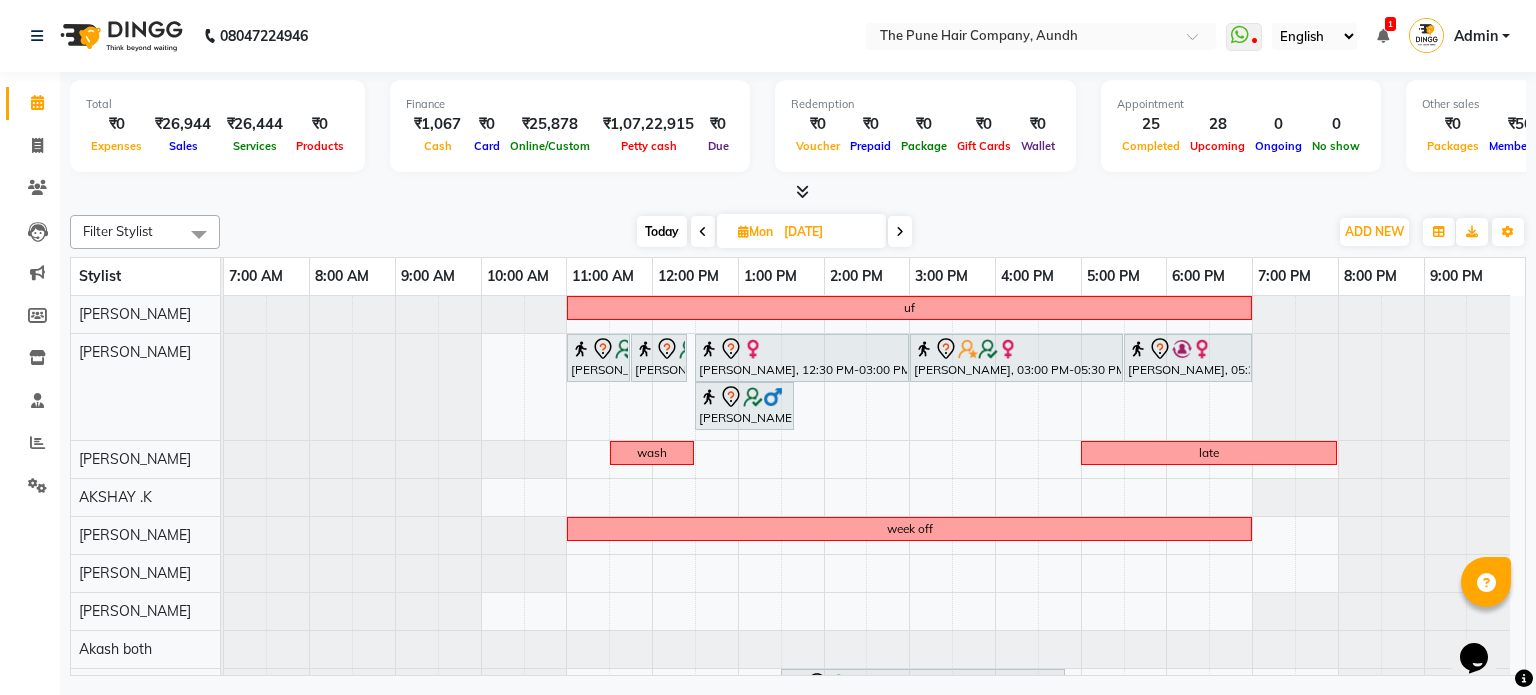 click on "Today" at bounding box center [662, 231] 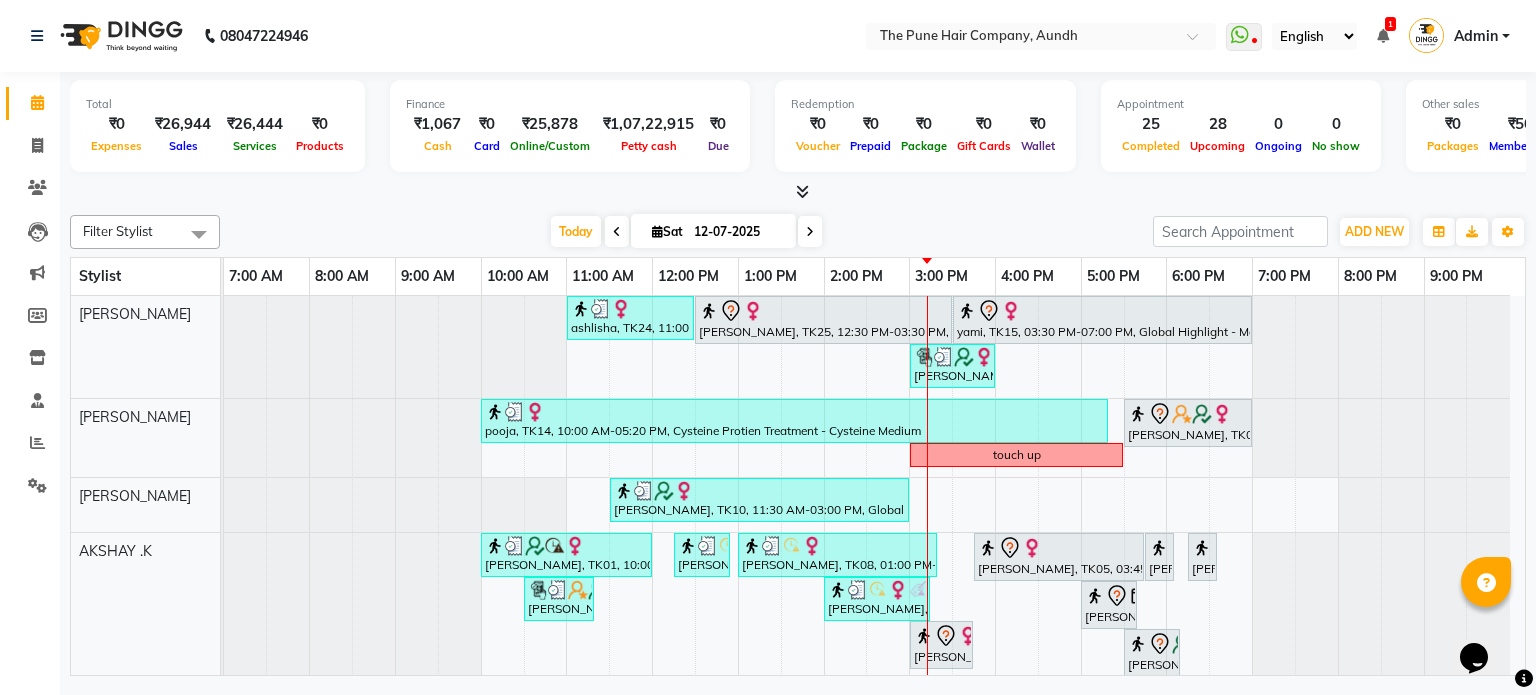 scroll, scrollTop: 207, scrollLeft: 0, axis: vertical 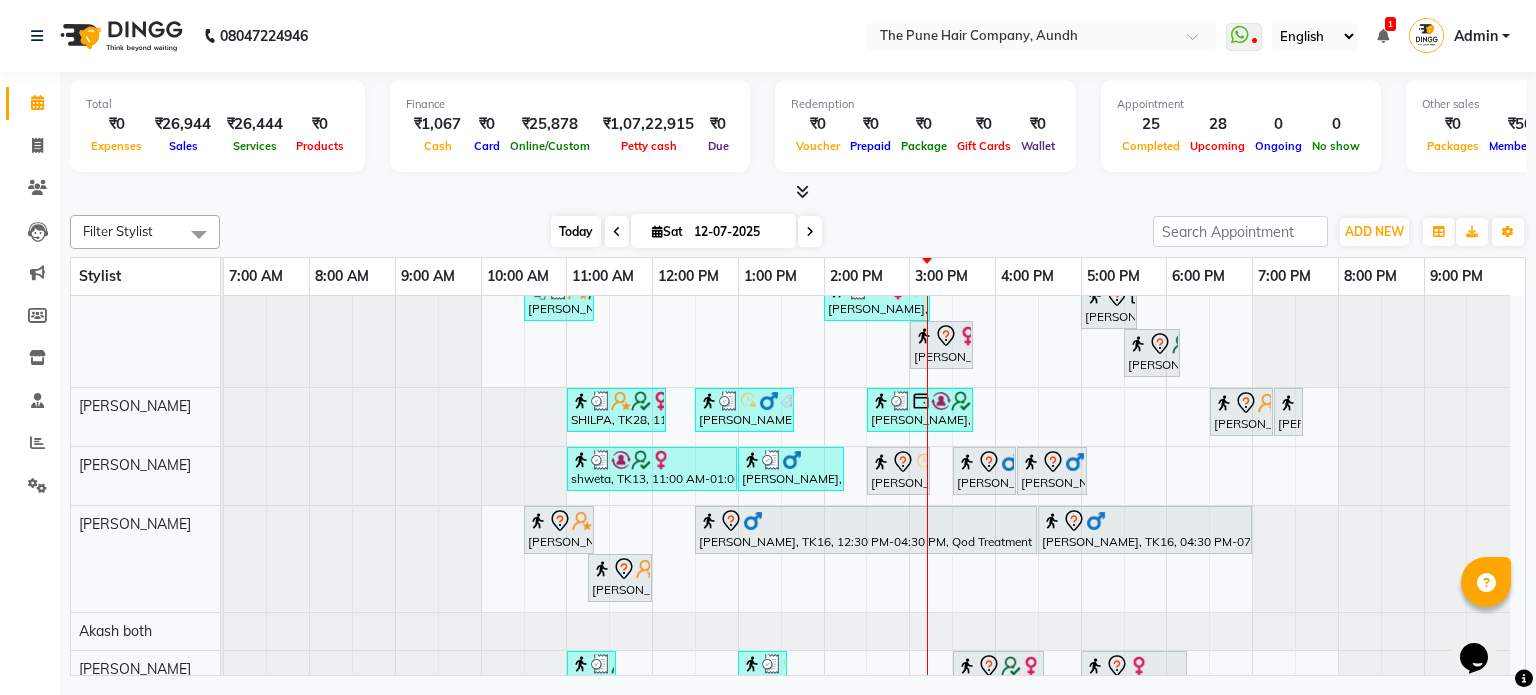 click on "Today" at bounding box center (576, 231) 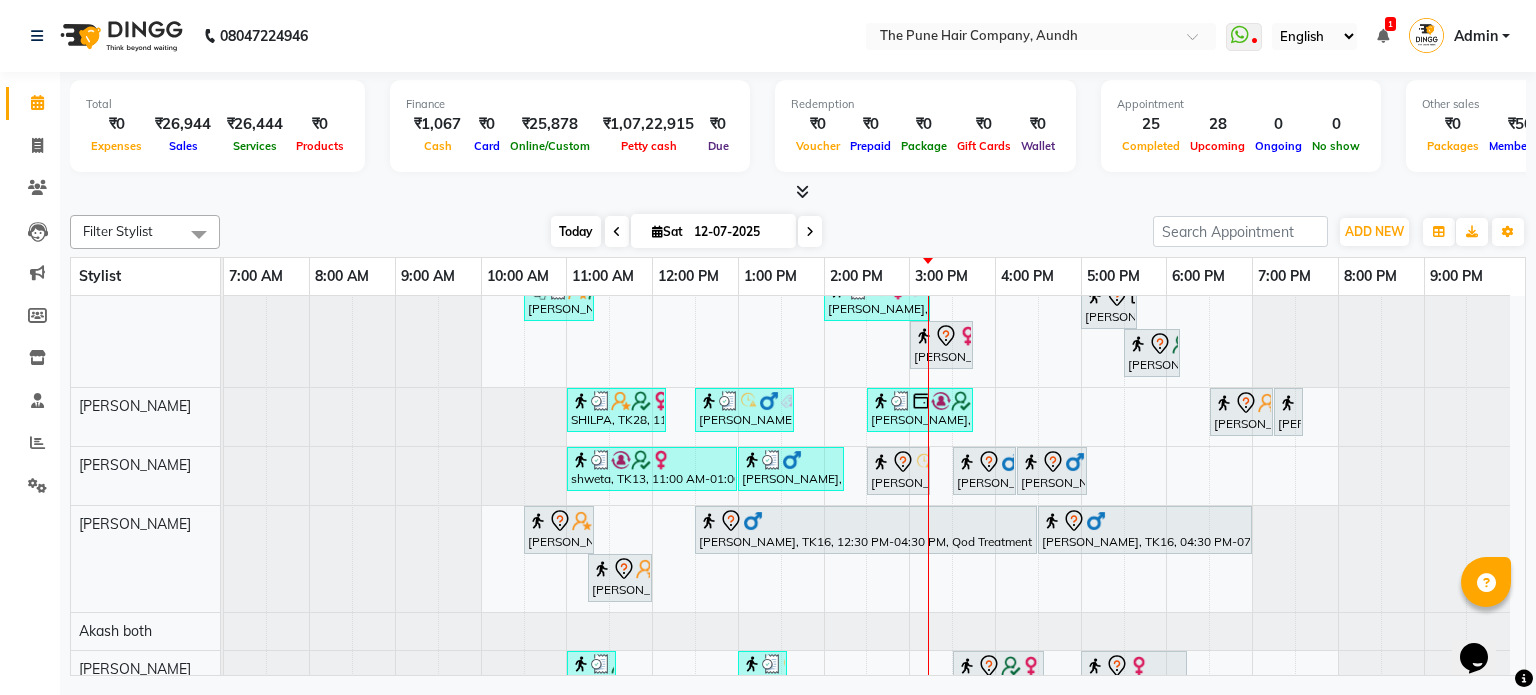 click on "Today" at bounding box center [576, 231] 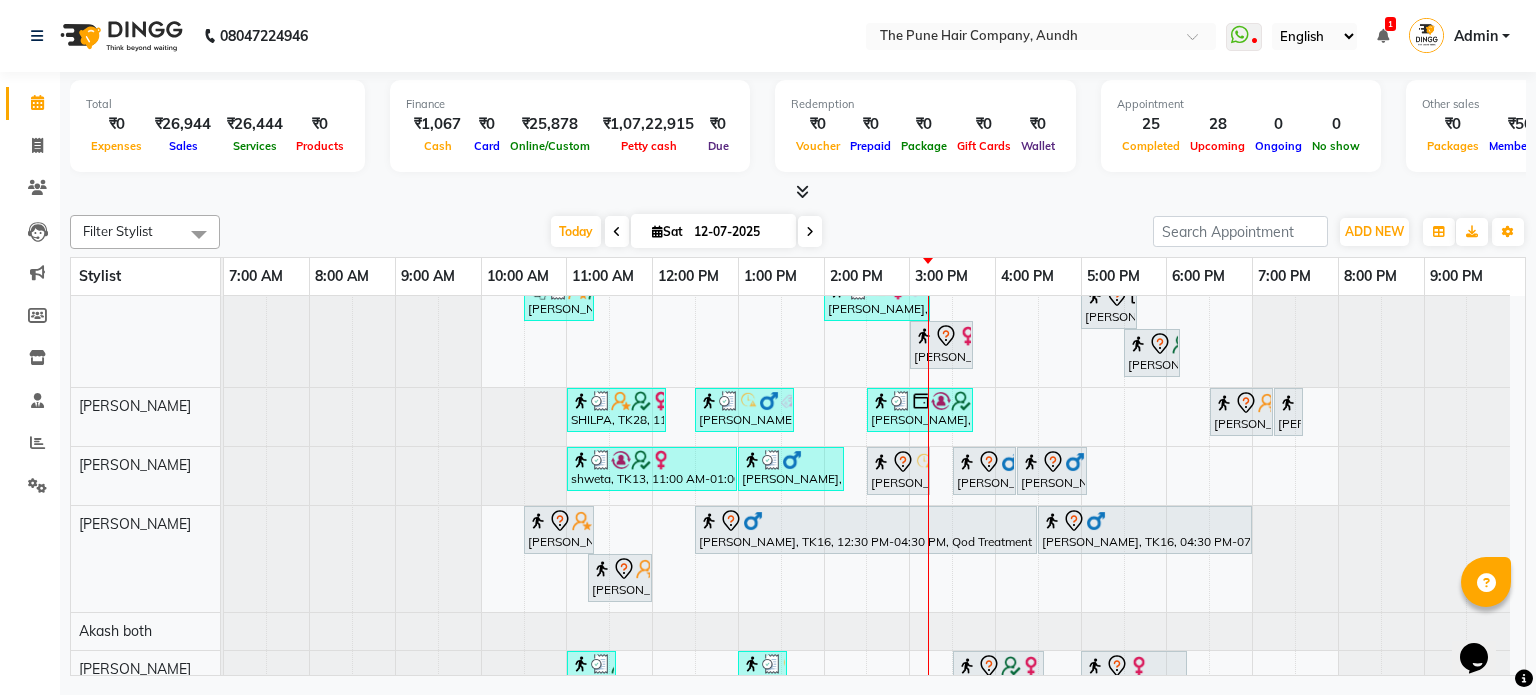 scroll, scrollTop: 435, scrollLeft: 0, axis: vertical 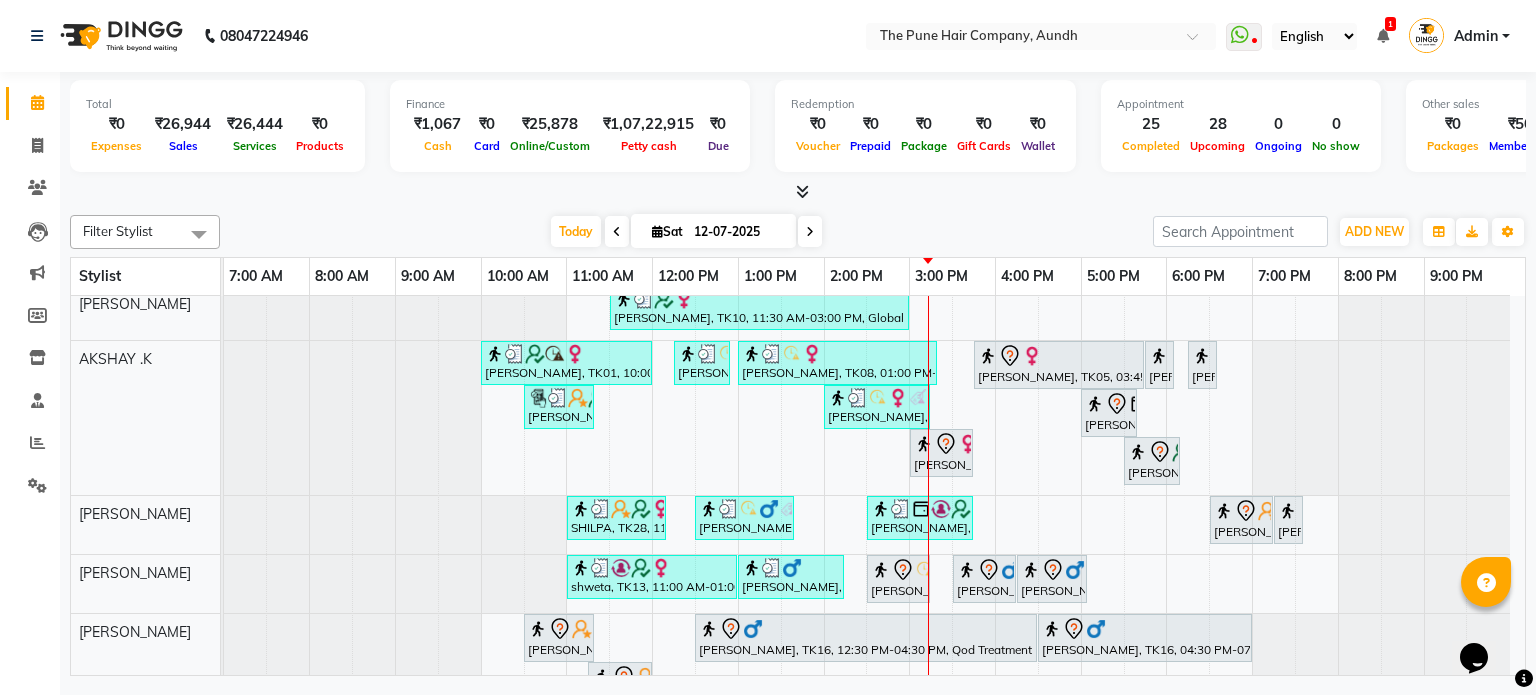 click at bounding box center [810, 232] 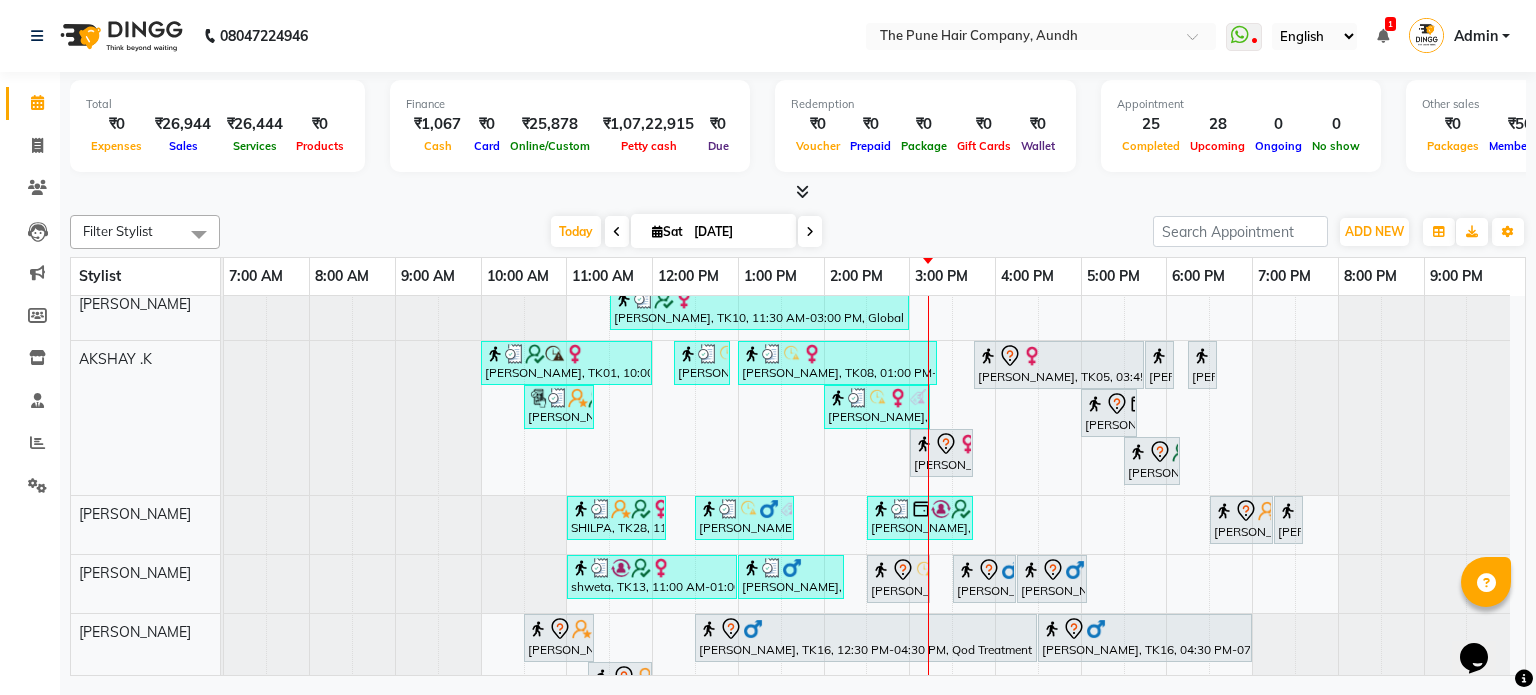 scroll, scrollTop: 148, scrollLeft: 0, axis: vertical 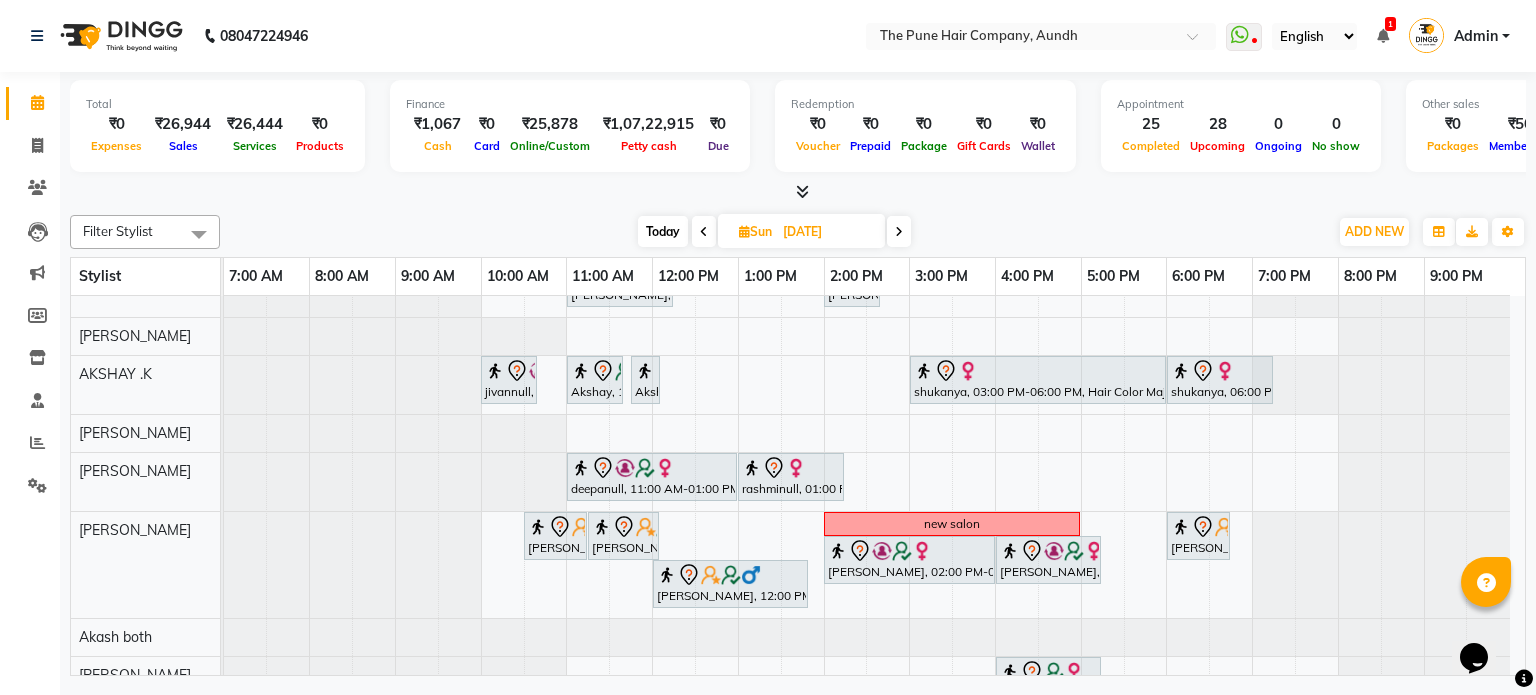 click on "Today" at bounding box center [663, 231] 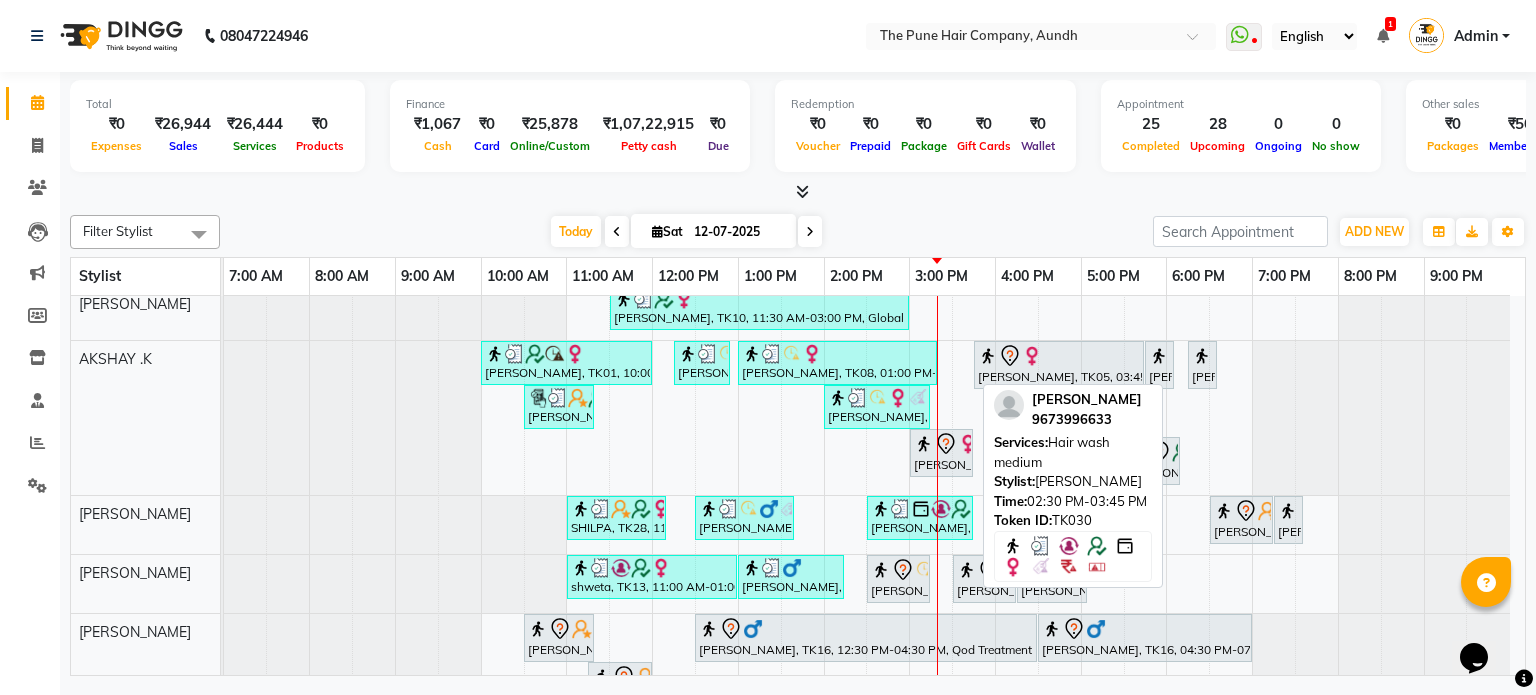 scroll, scrollTop: 484, scrollLeft: 0, axis: vertical 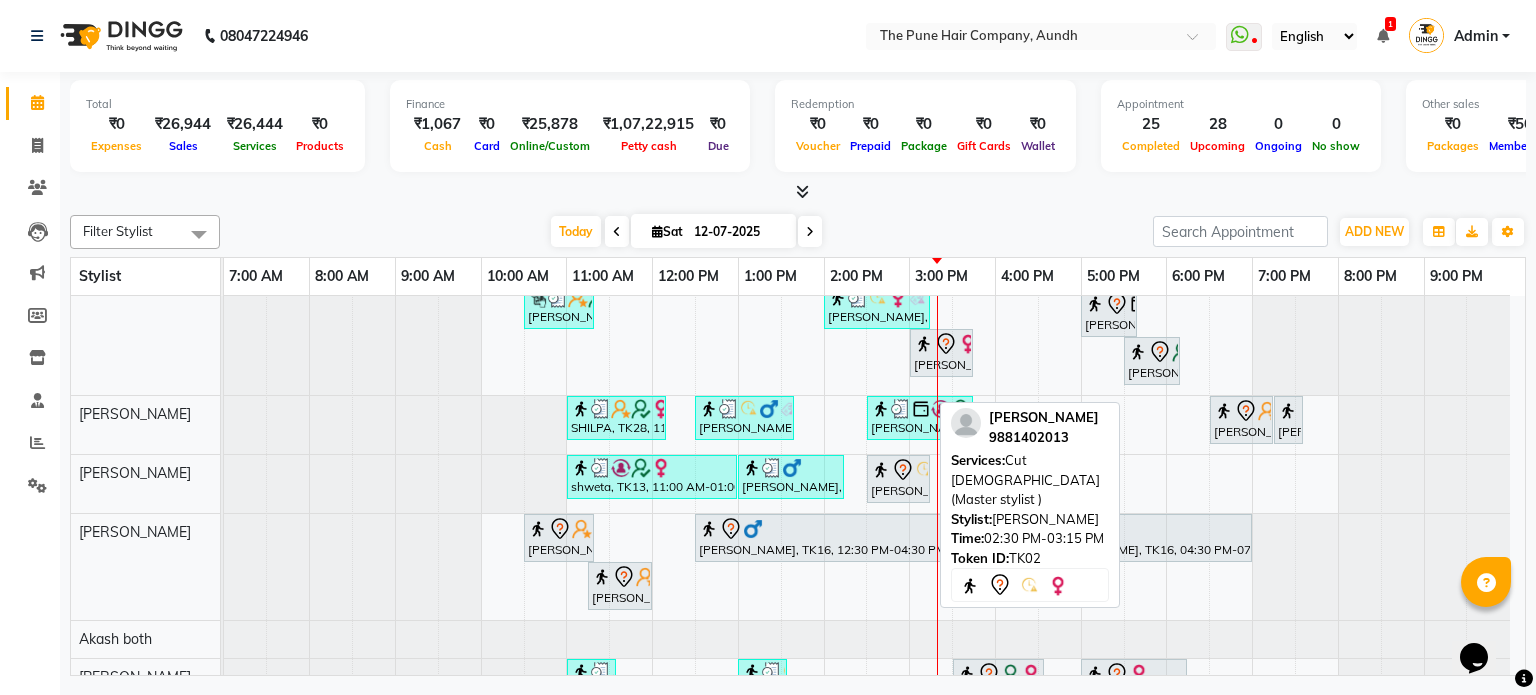 click 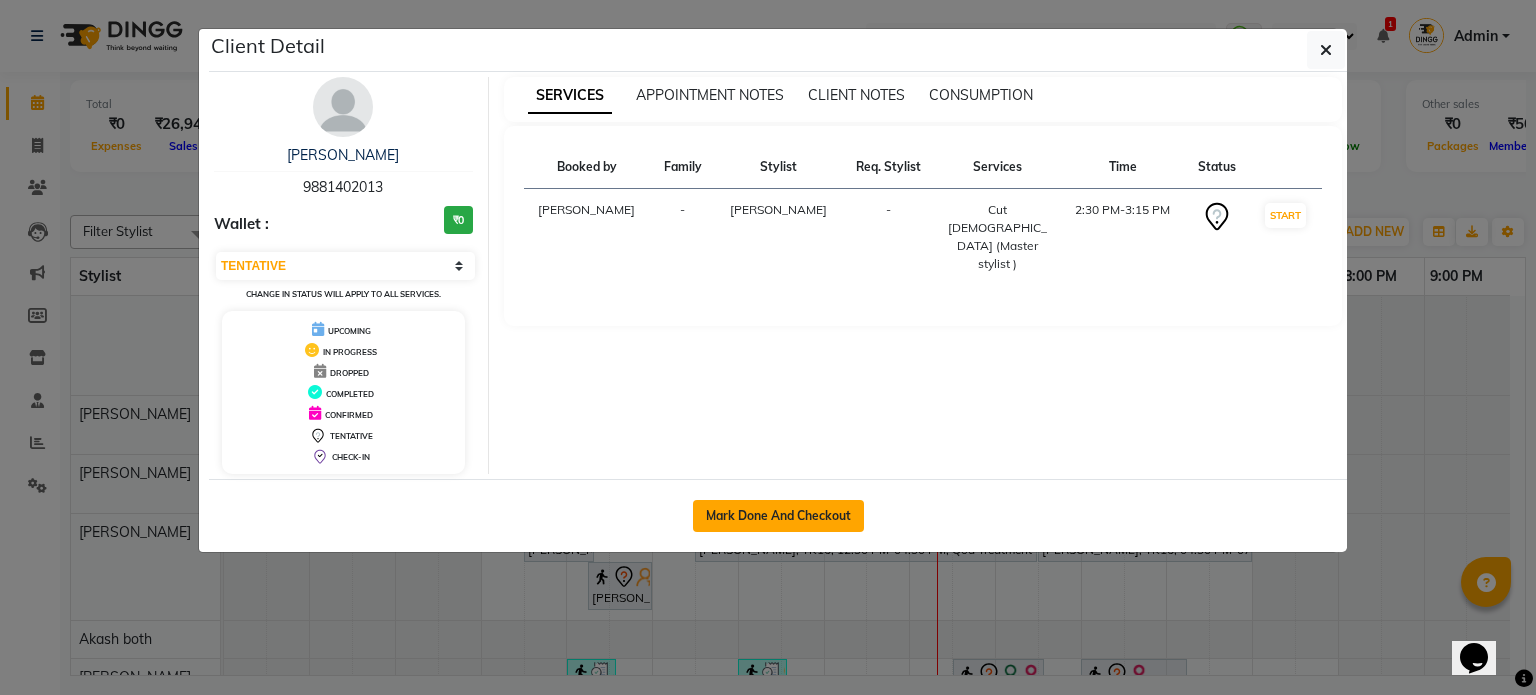 click on "Mark Done And Checkout" 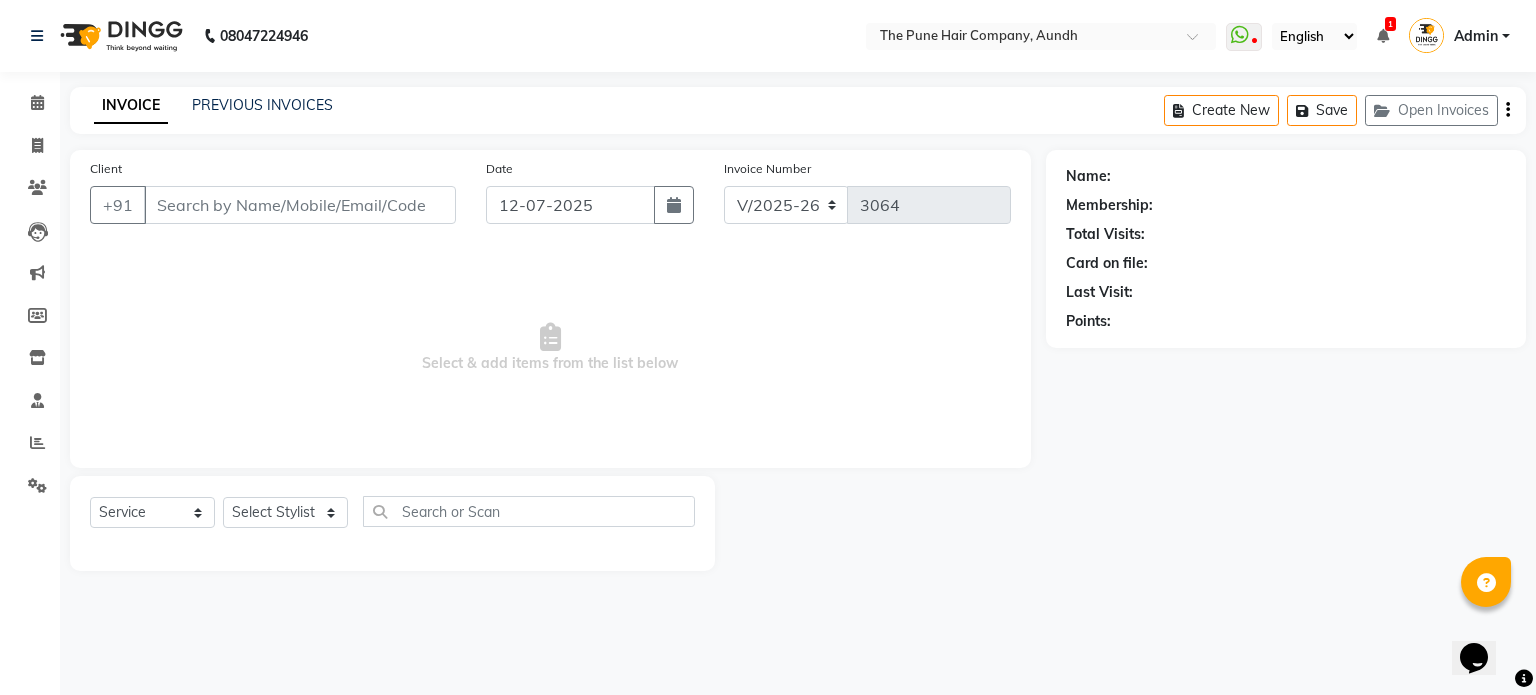 select on "3" 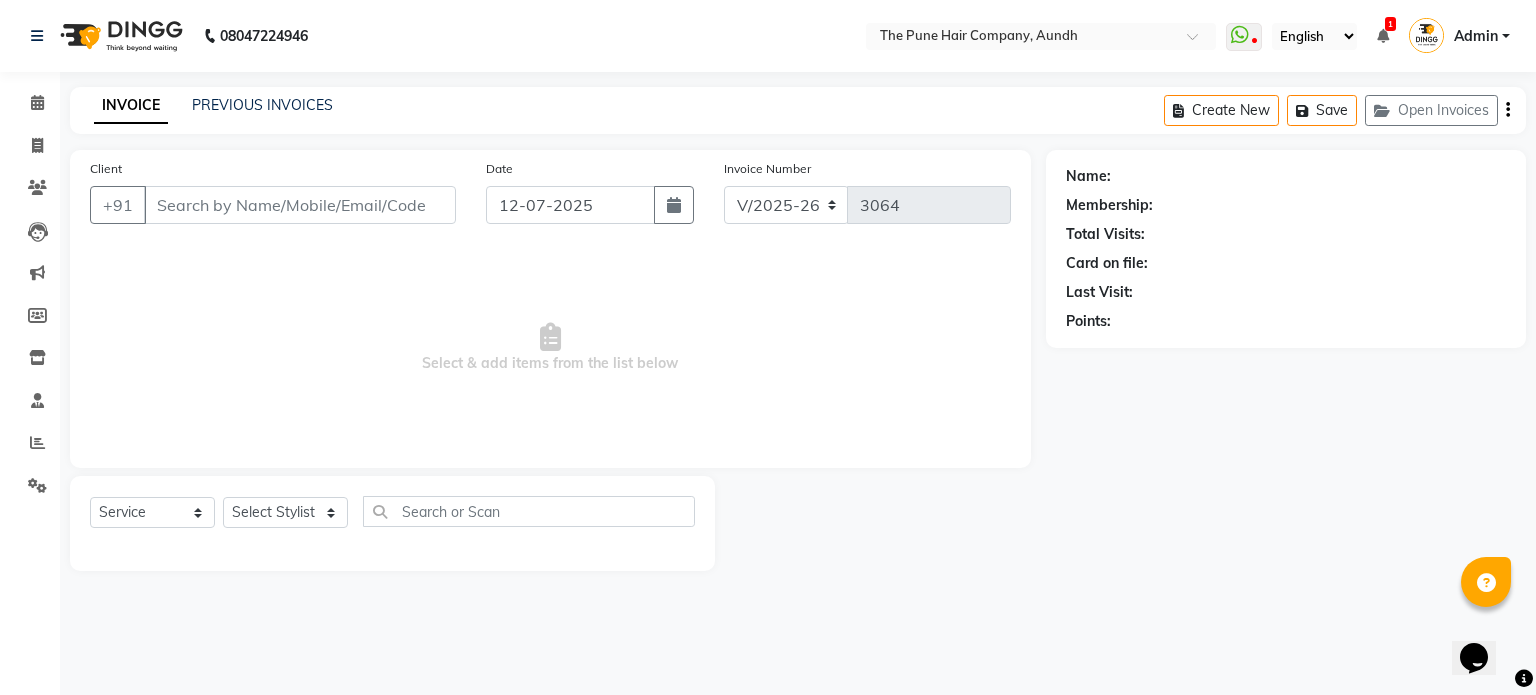 type on "9881402013" 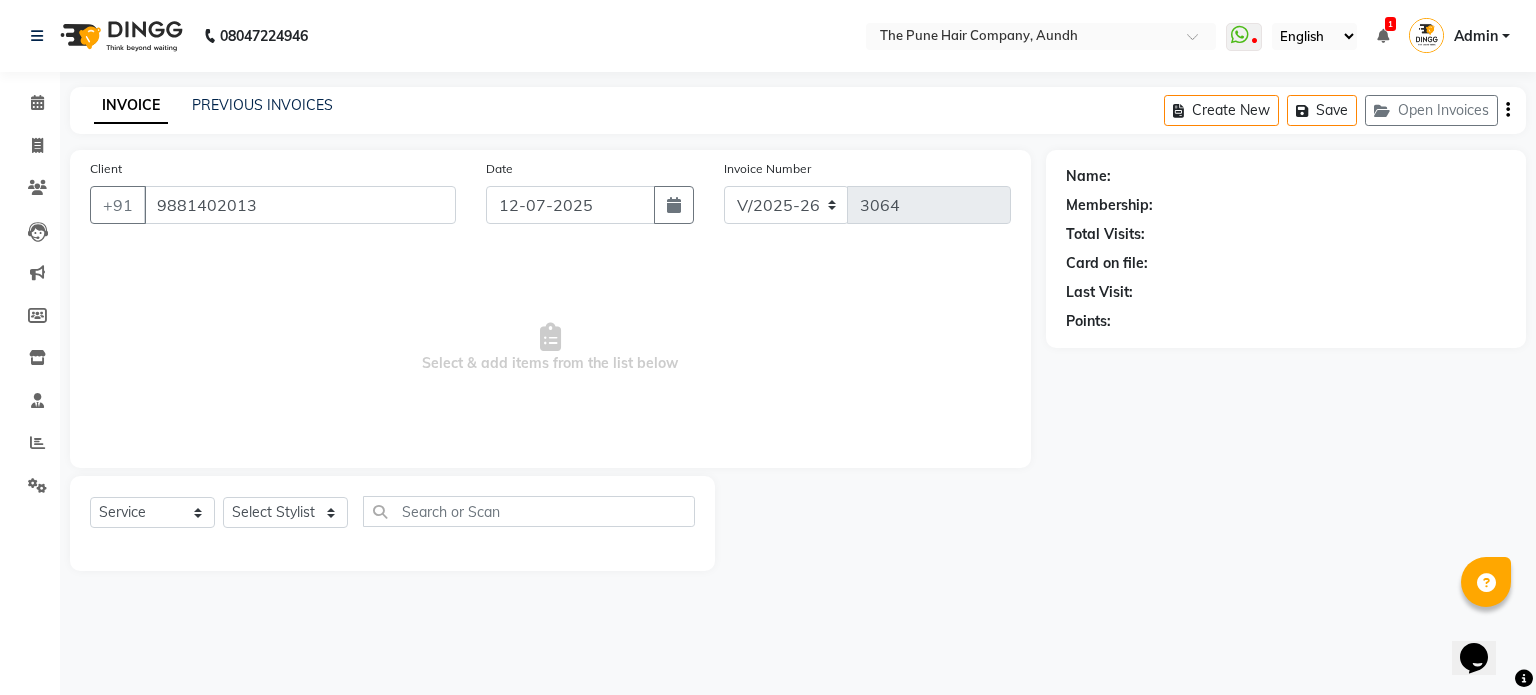 select on "18078" 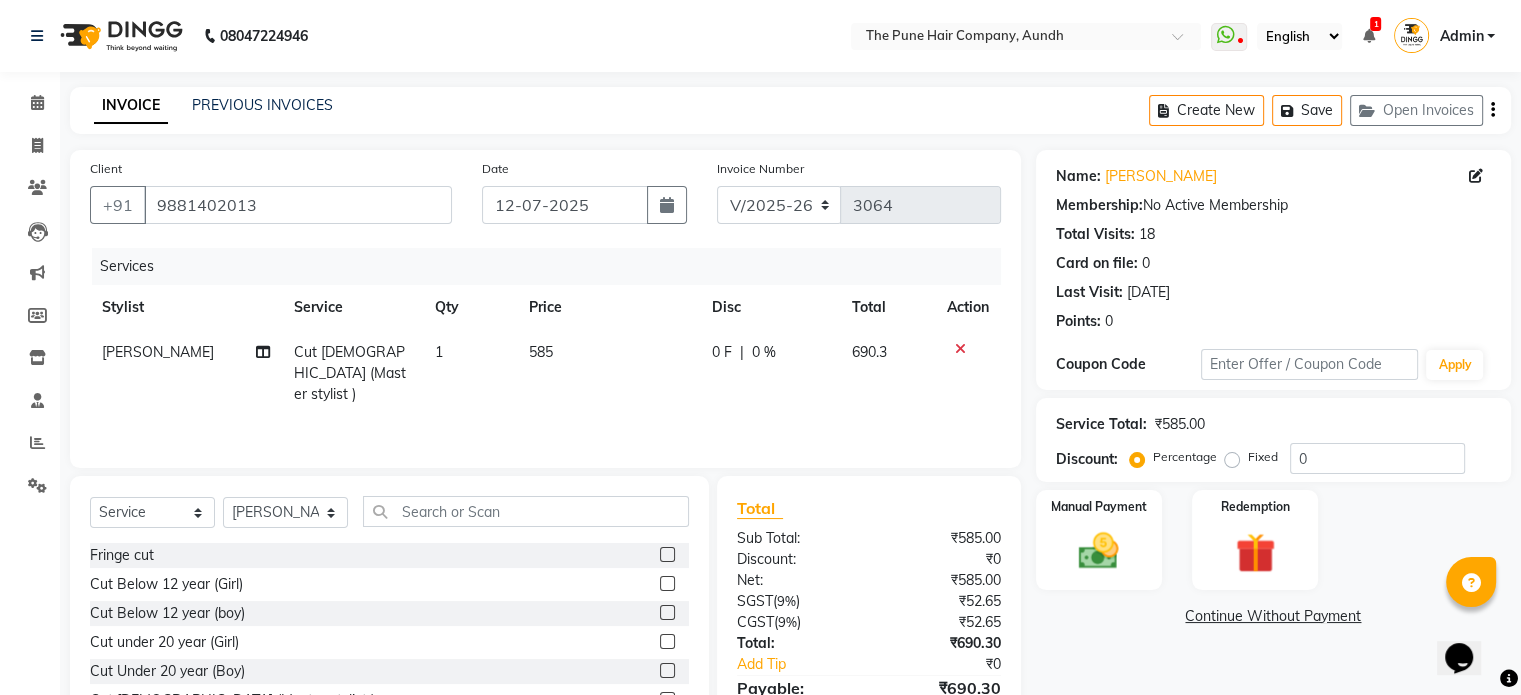 scroll, scrollTop: 106, scrollLeft: 0, axis: vertical 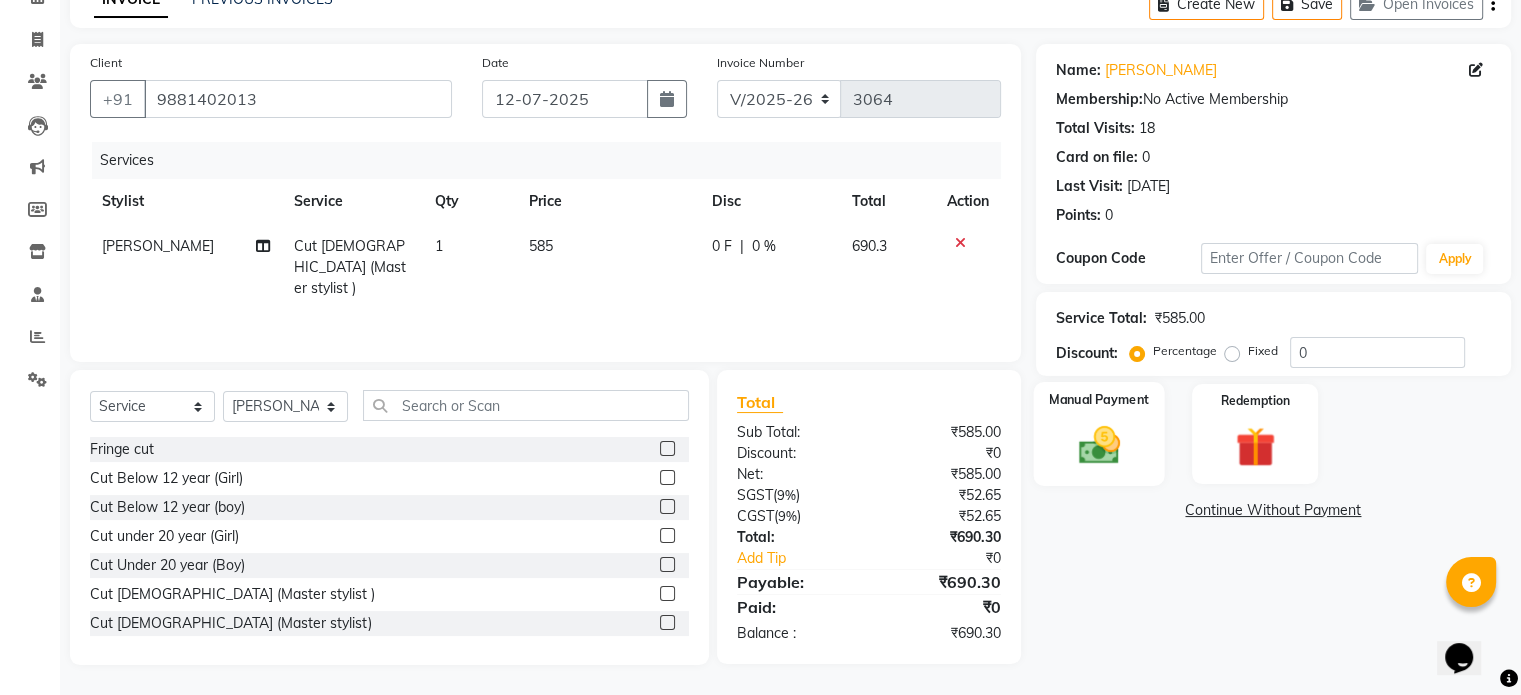 click on "Manual Payment" 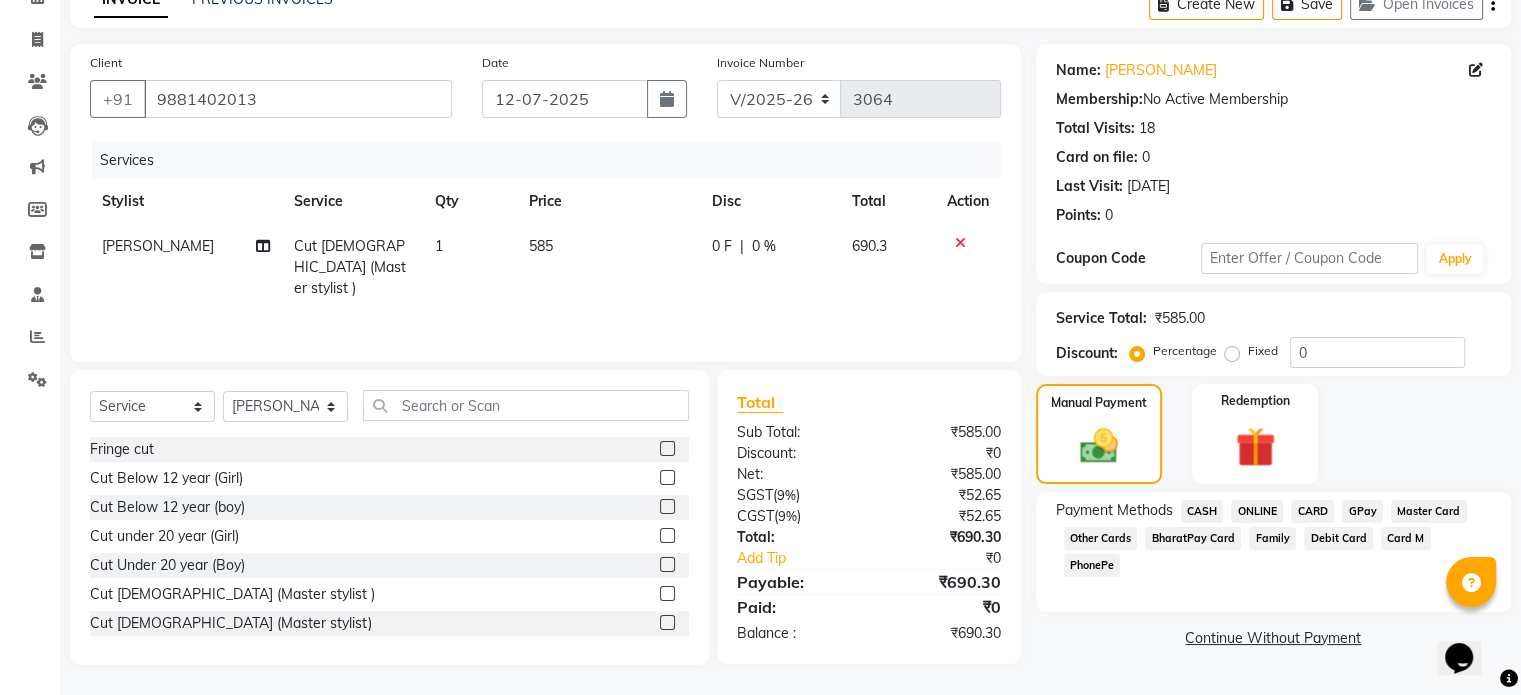click on "ONLINE" 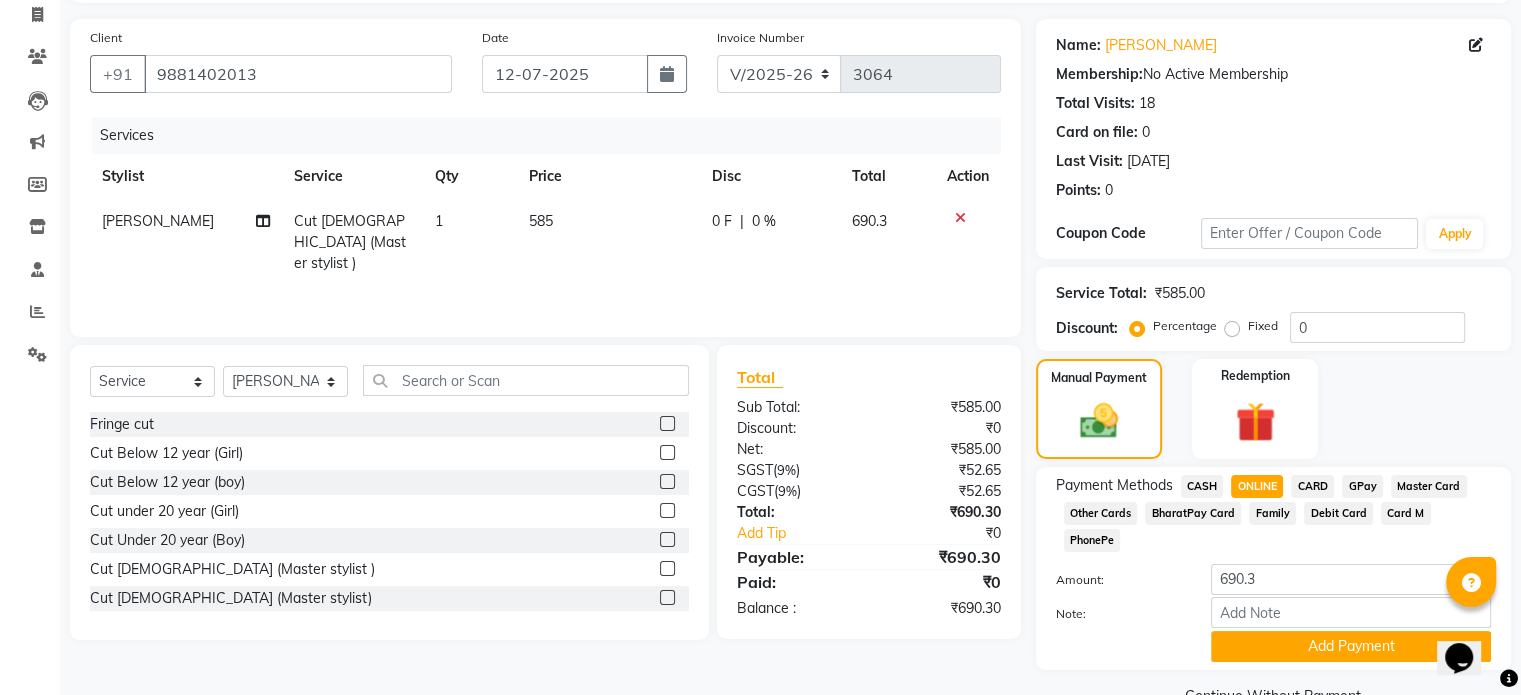 scroll, scrollTop: 152, scrollLeft: 0, axis: vertical 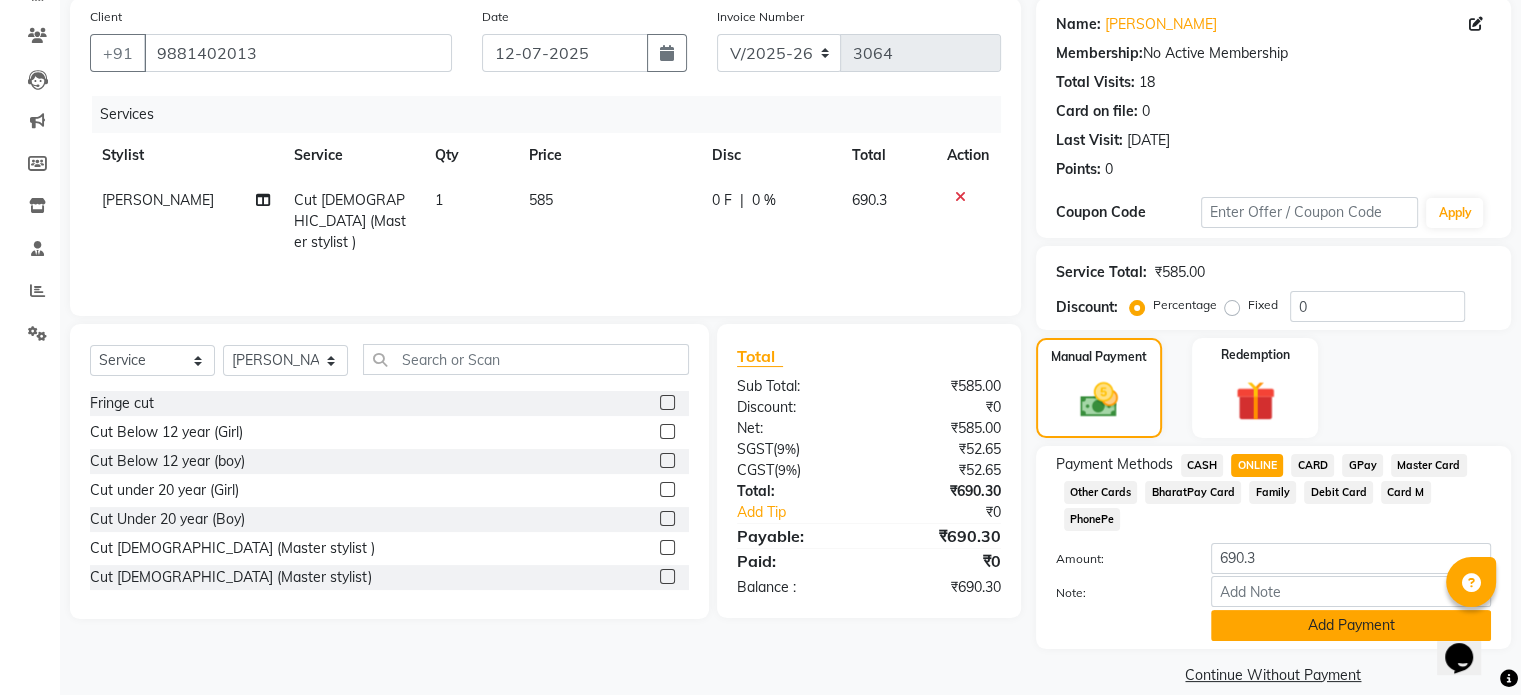 click on "Add Payment" 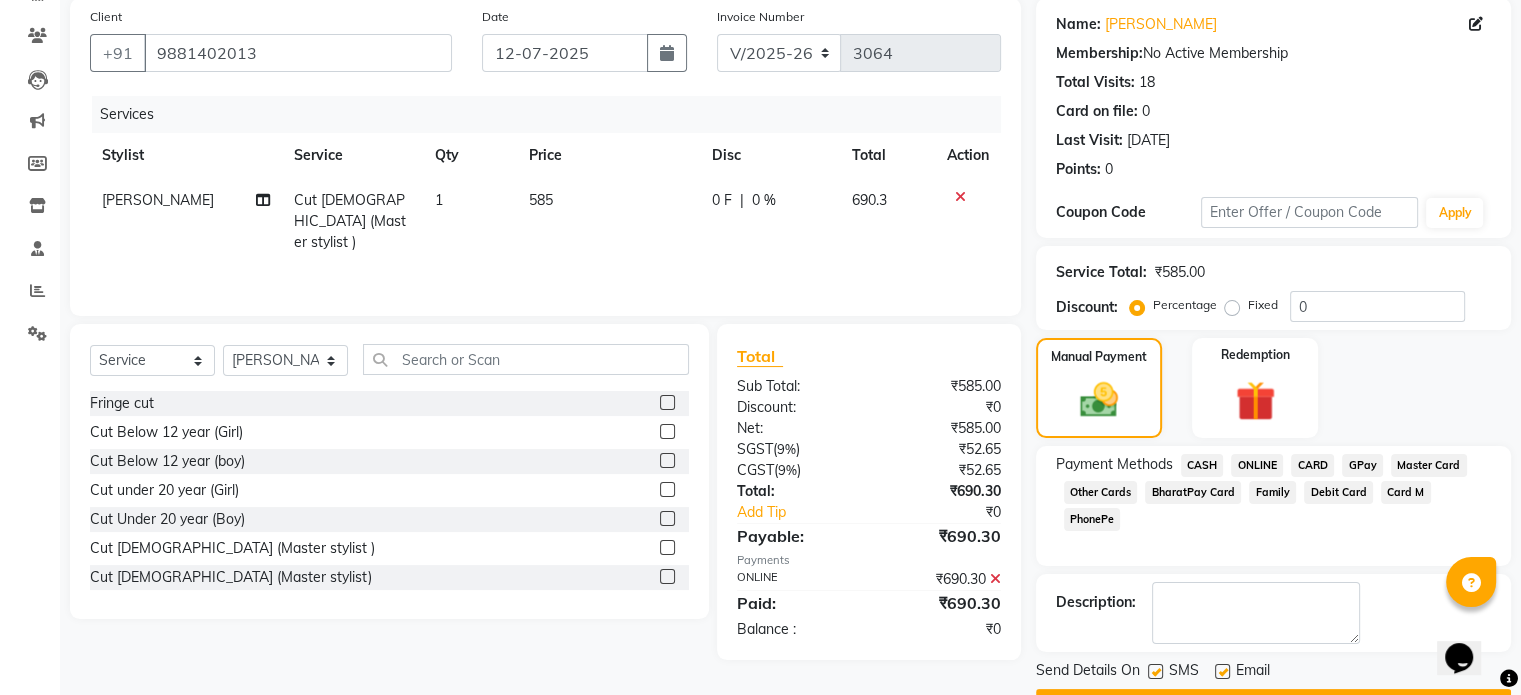 scroll, scrollTop: 205, scrollLeft: 0, axis: vertical 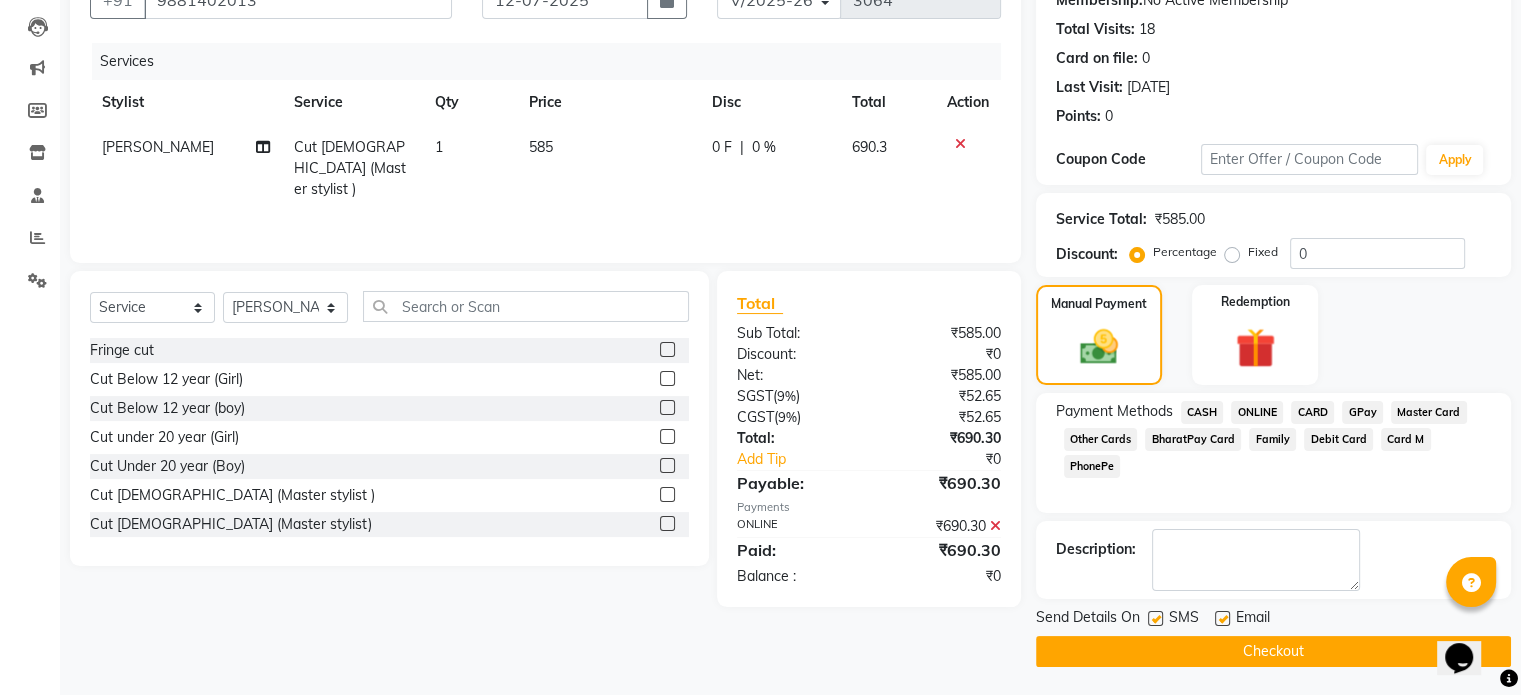 click on "Checkout" 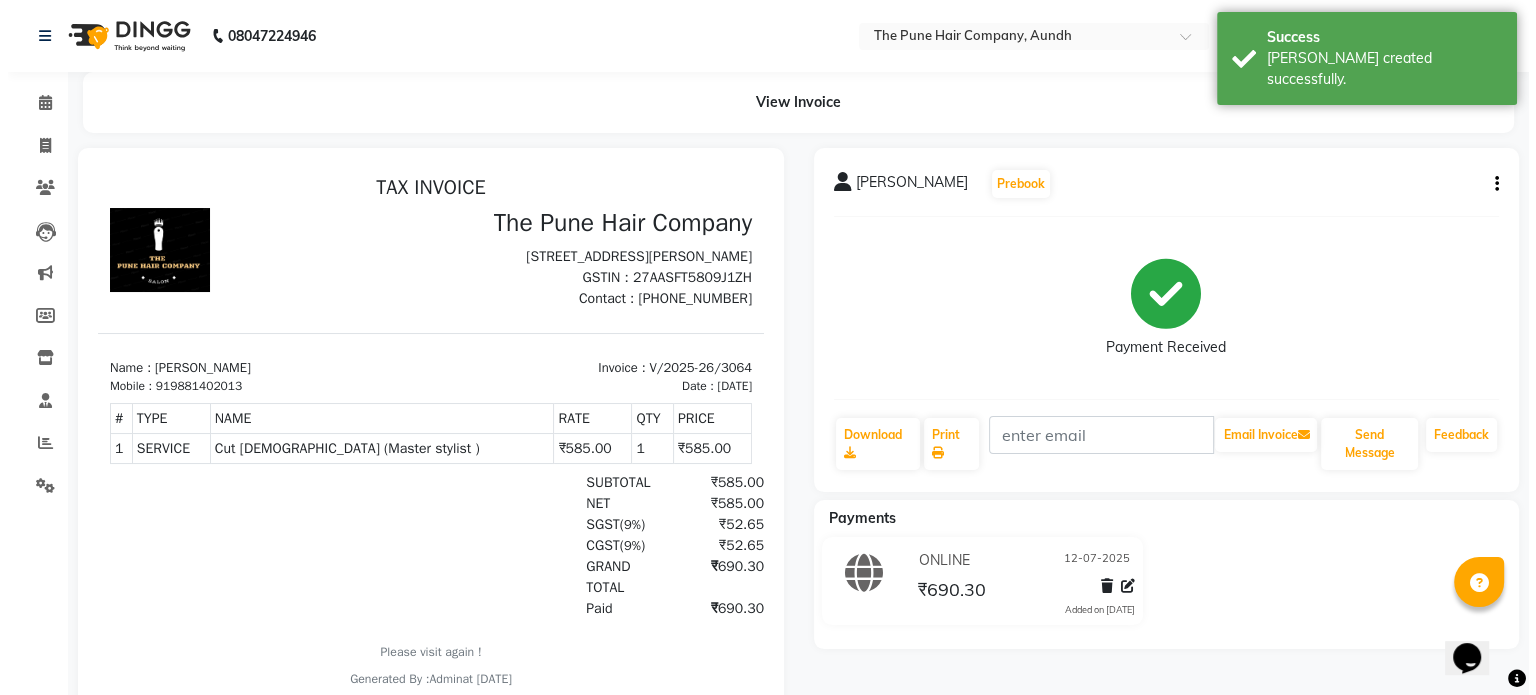 scroll, scrollTop: 0, scrollLeft: 0, axis: both 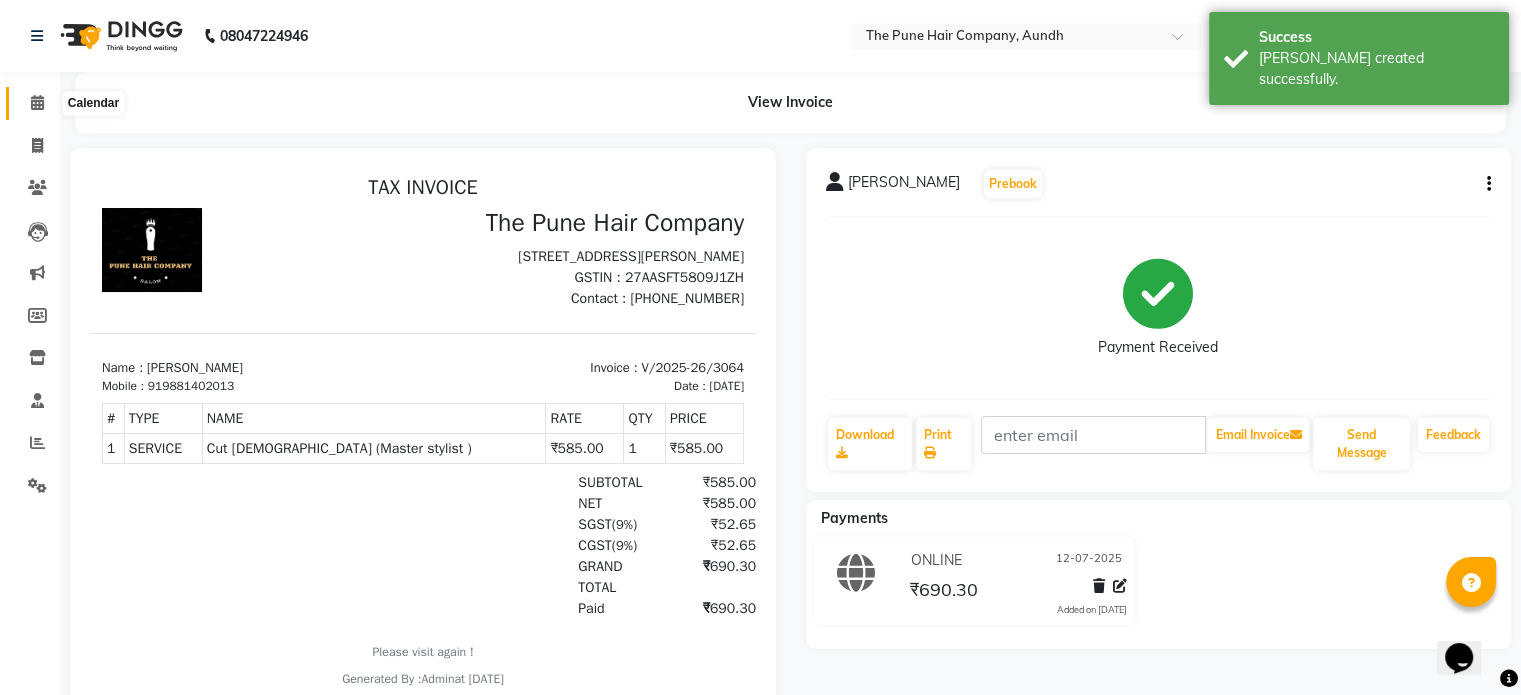 click 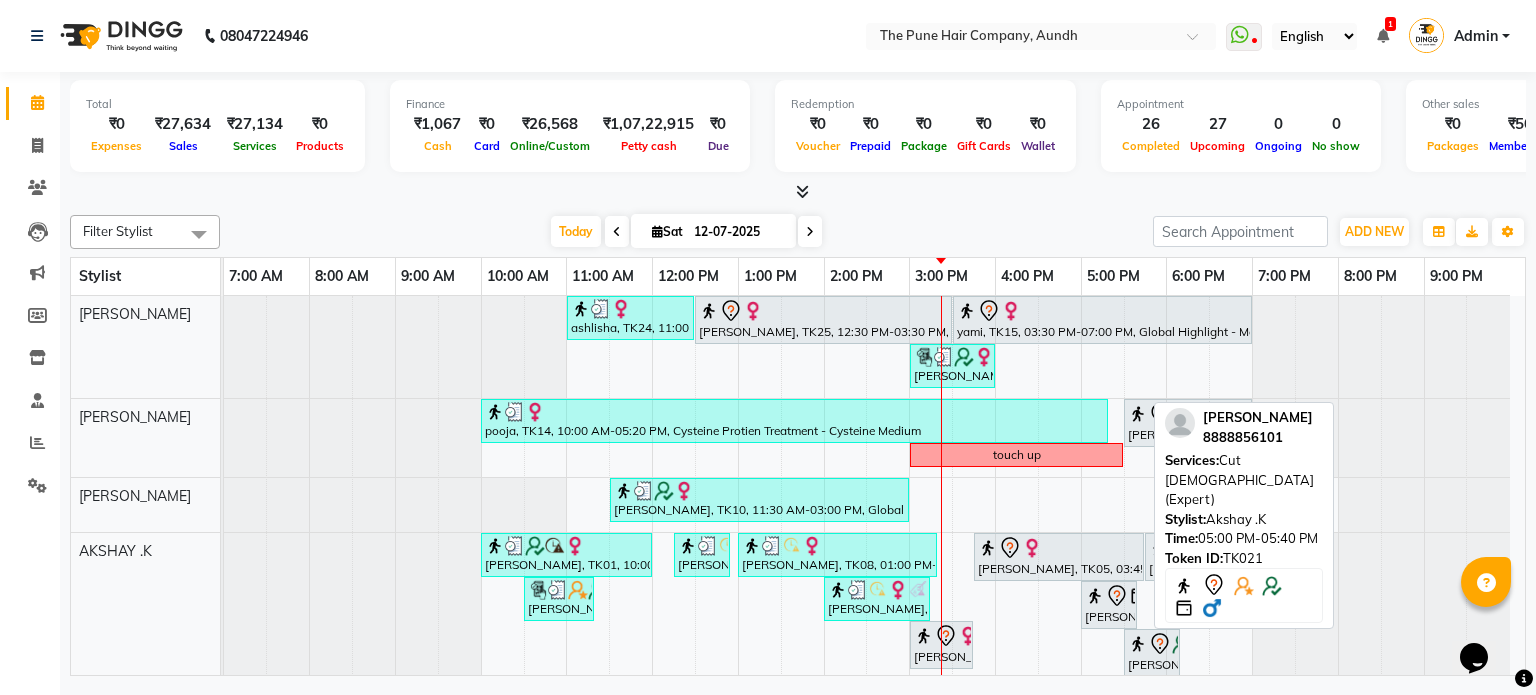 scroll, scrollTop: 148, scrollLeft: 0, axis: vertical 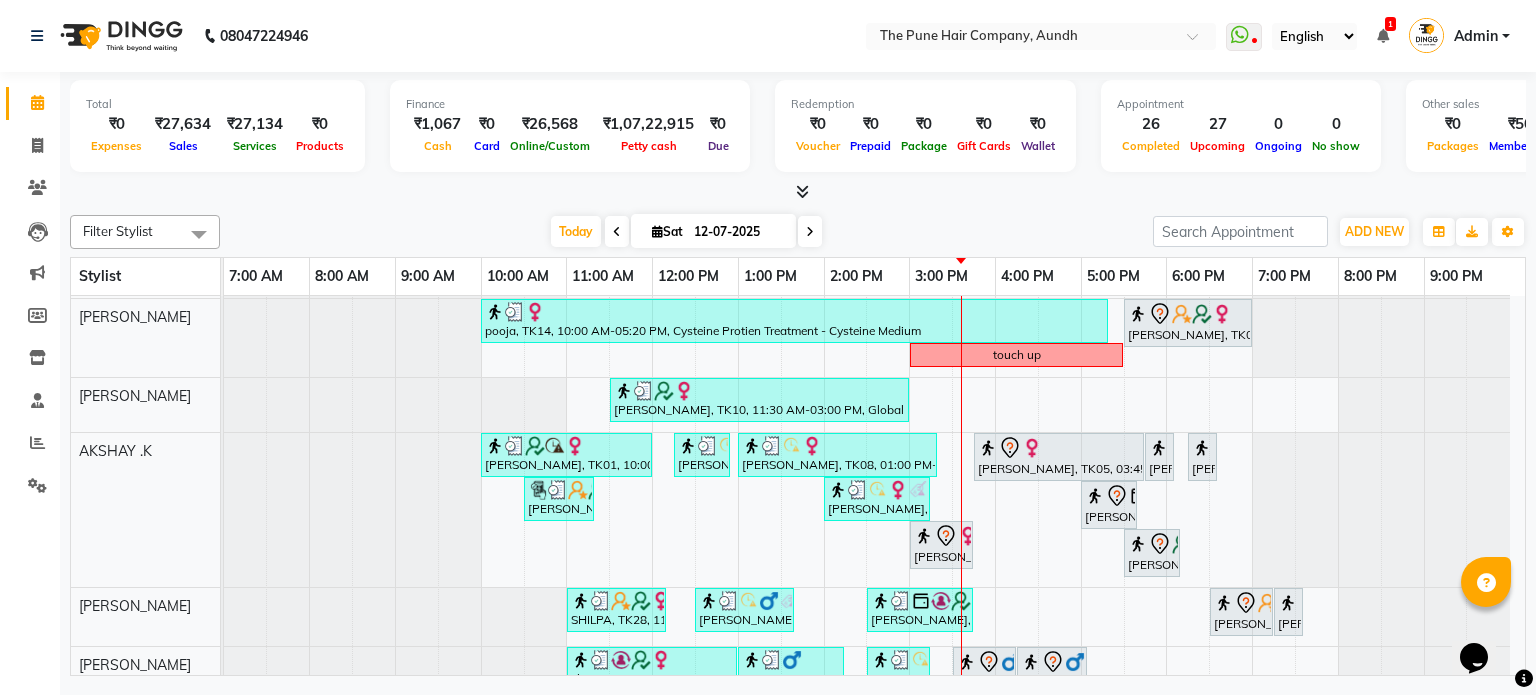 click at bounding box center [810, 231] 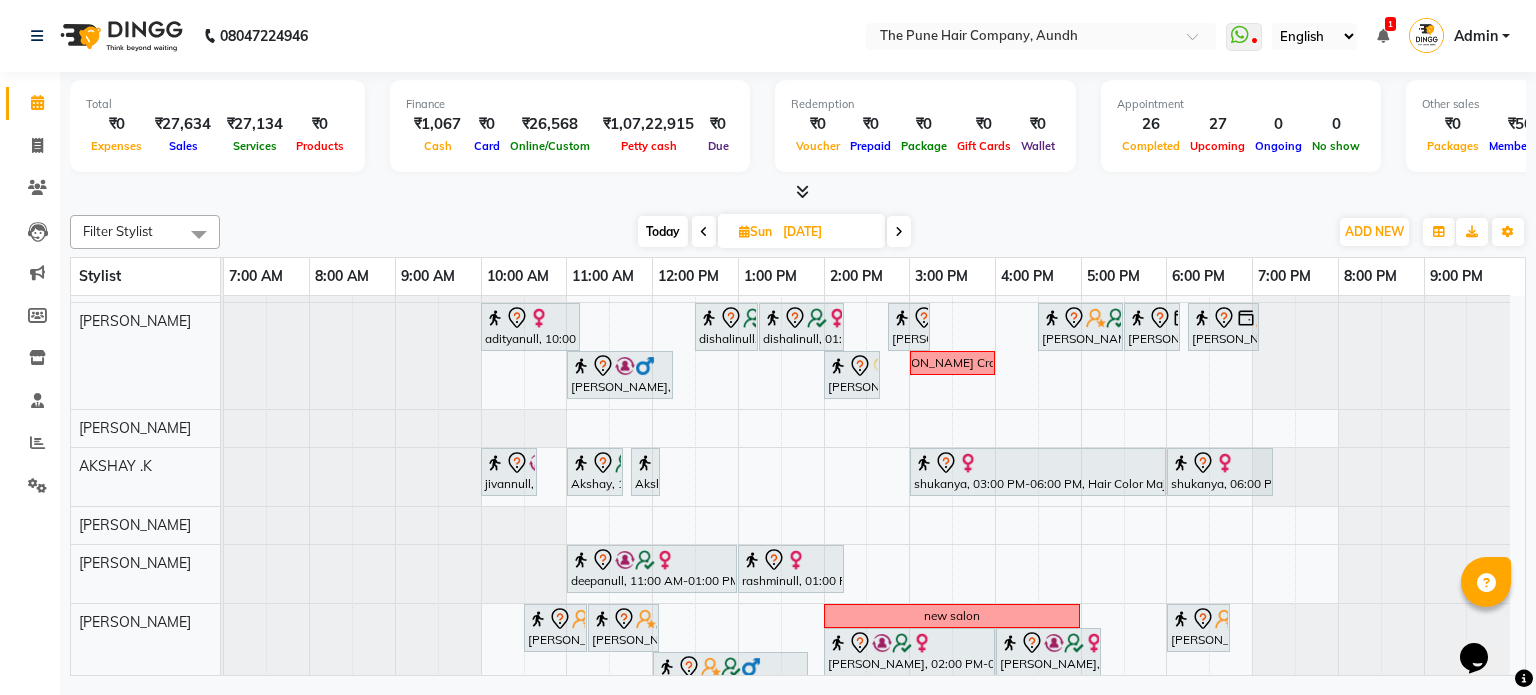 scroll, scrollTop: 172, scrollLeft: 0, axis: vertical 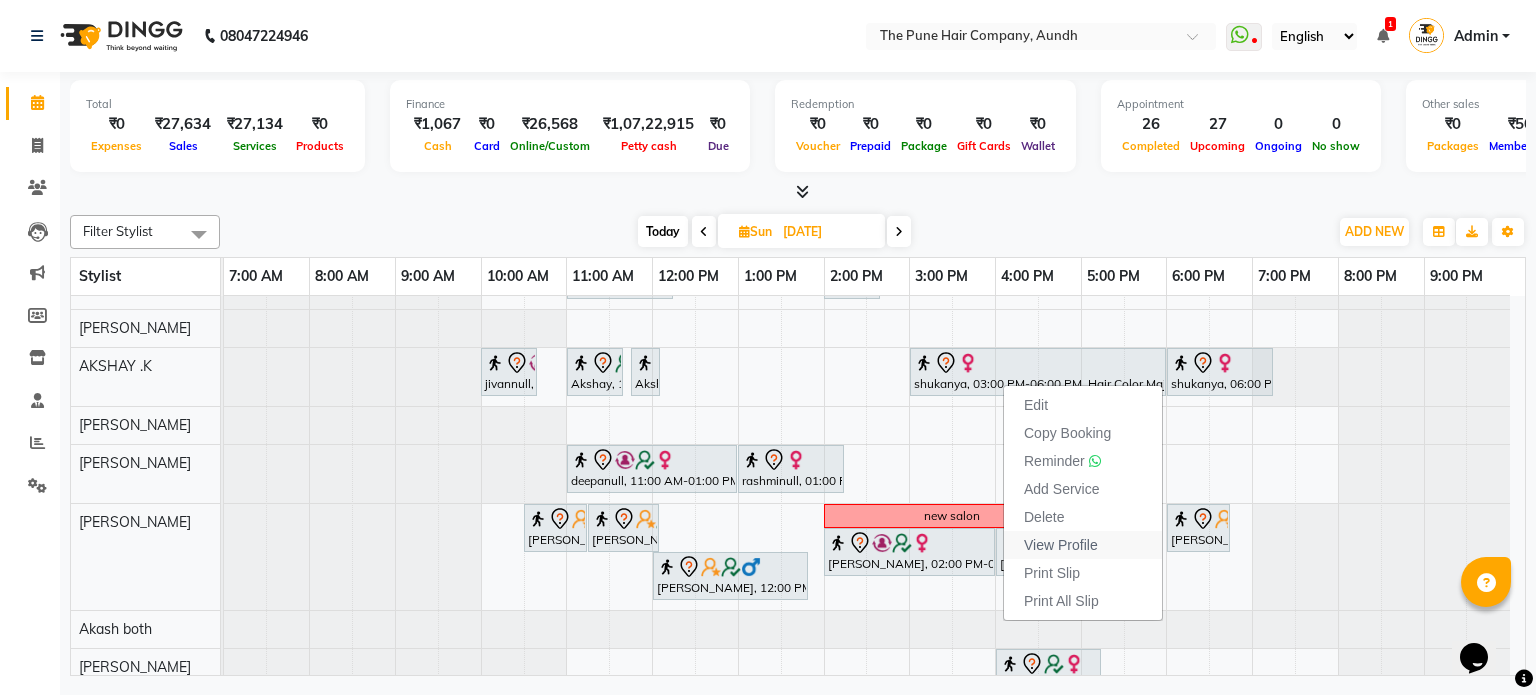 click on "View Profile" at bounding box center (1061, 545) 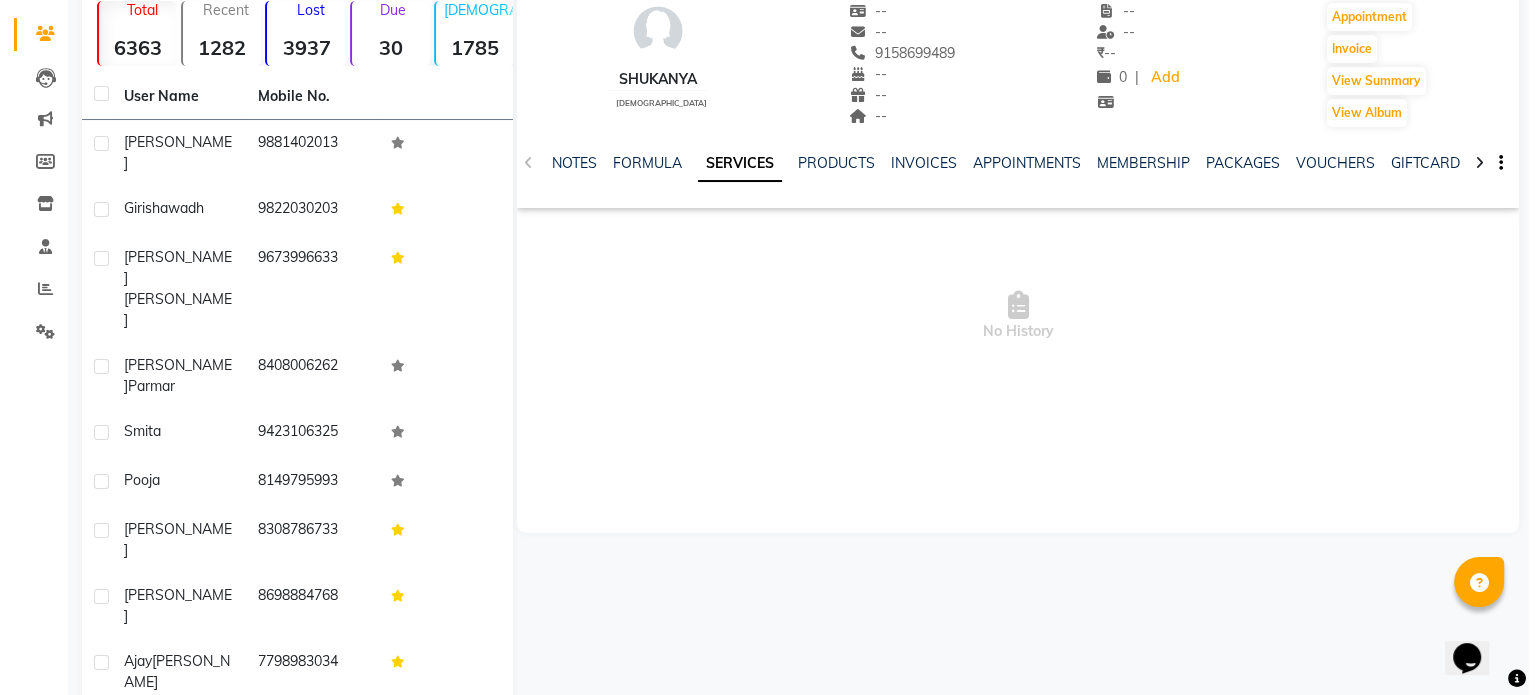 scroll, scrollTop: 0, scrollLeft: 0, axis: both 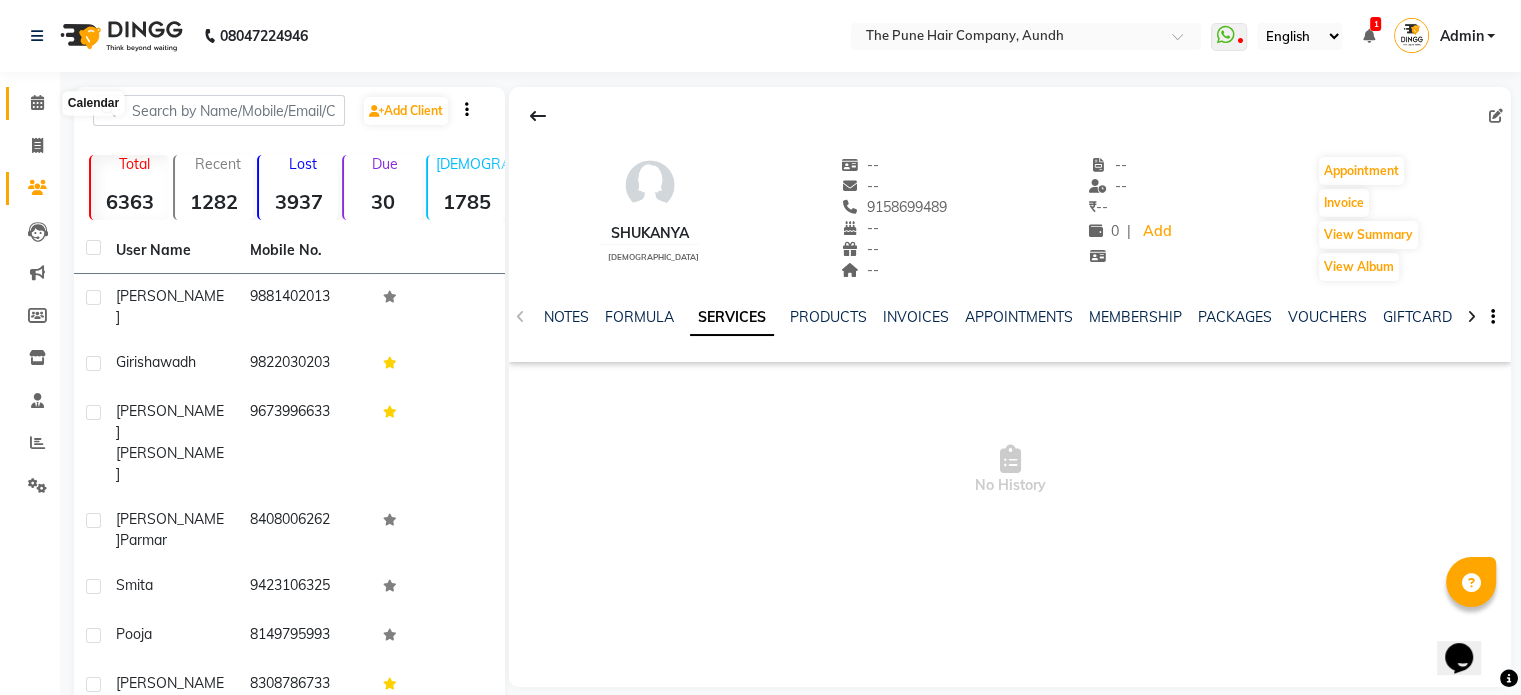 click 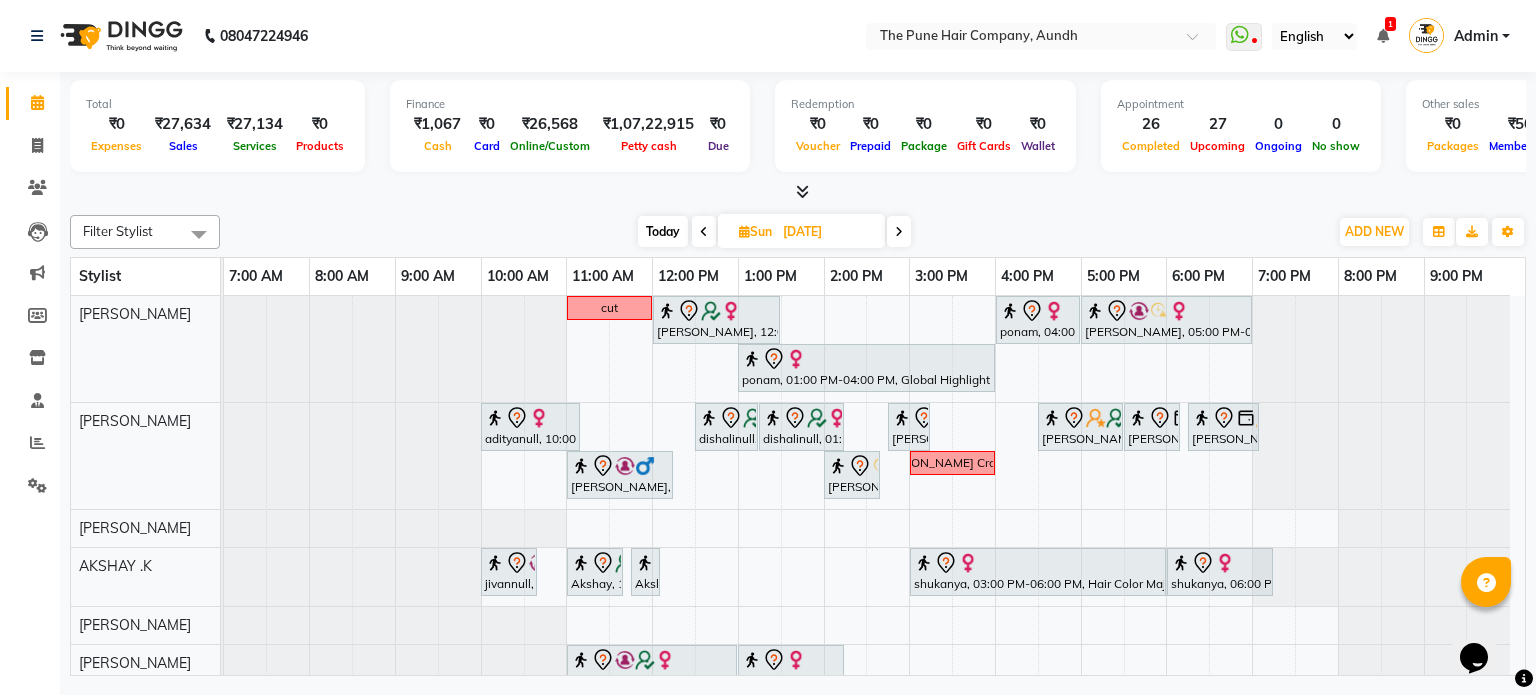 scroll, scrollTop: 100, scrollLeft: 0, axis: vertical 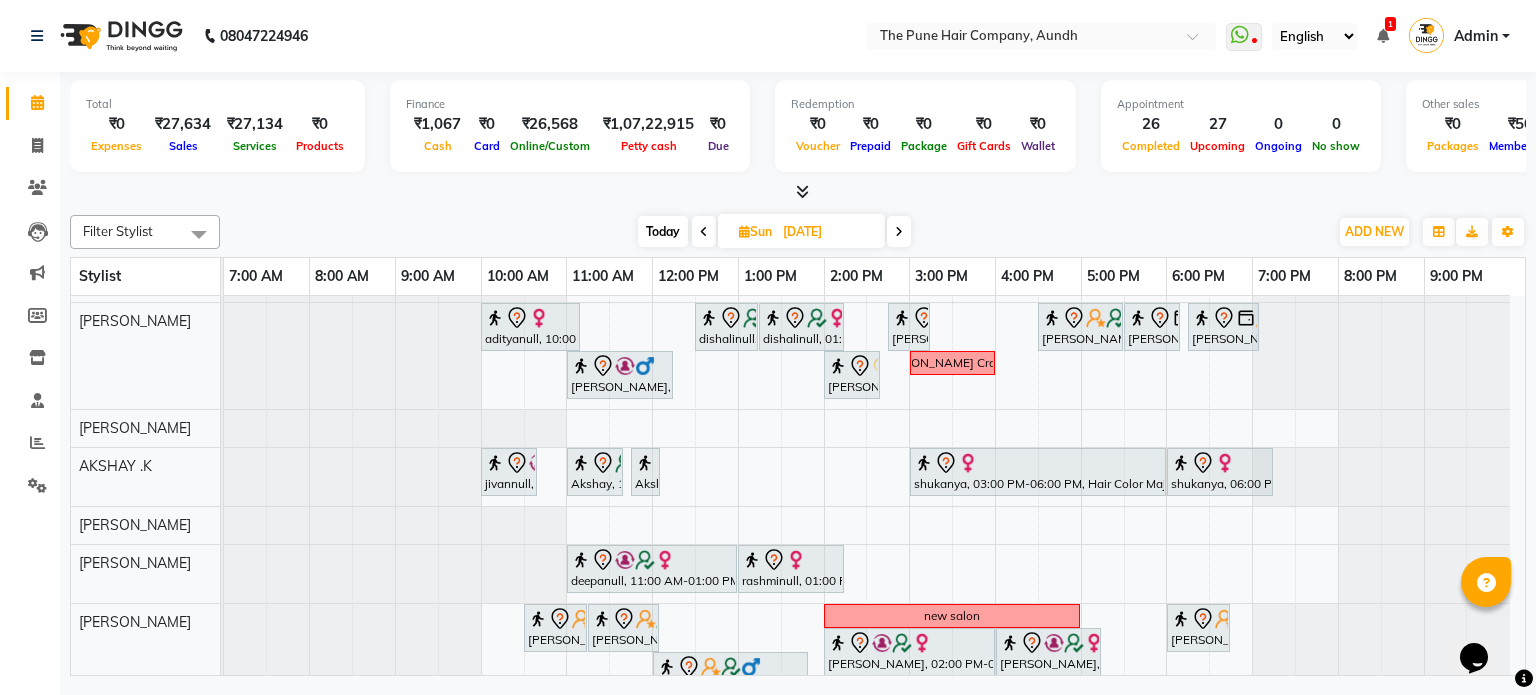 click at bounding box center [899, 231] 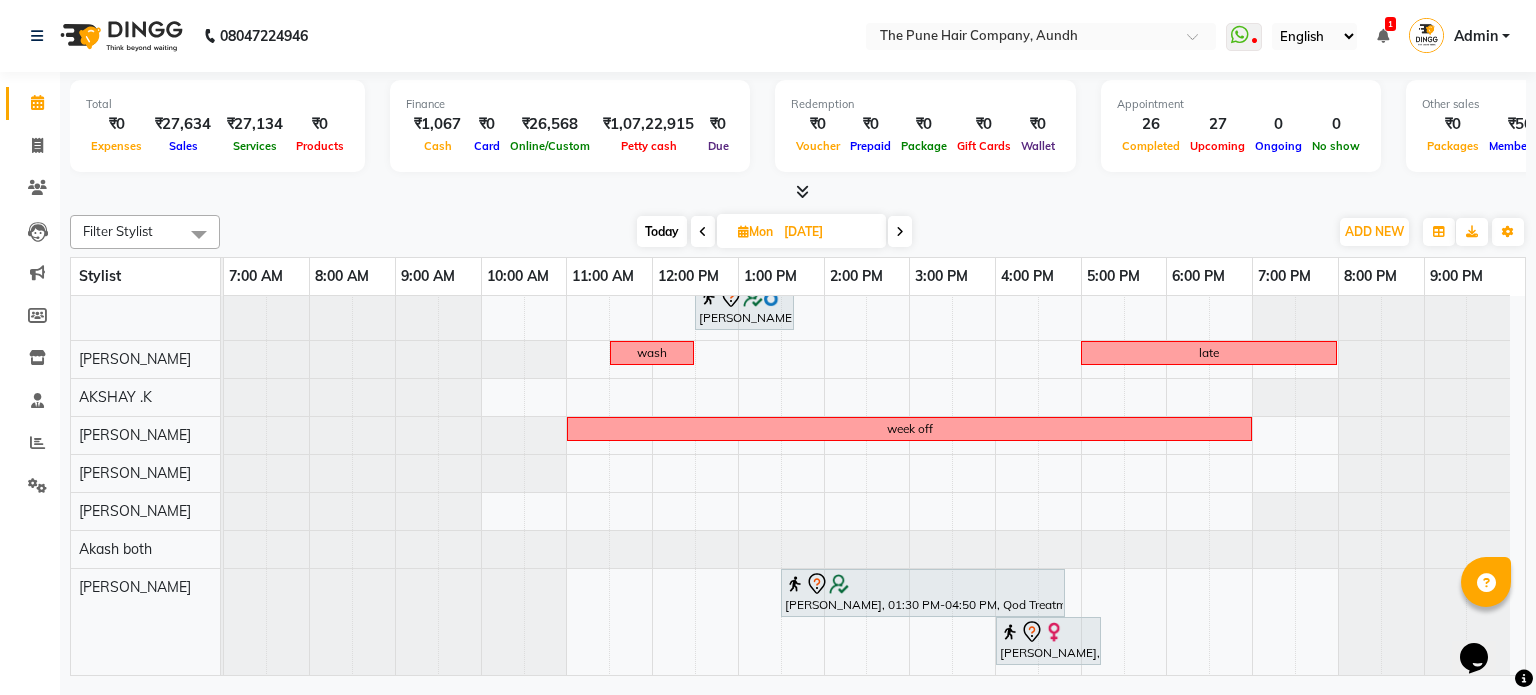 scroll, scrollTop: 0, scrollLeft: 0, axis: both 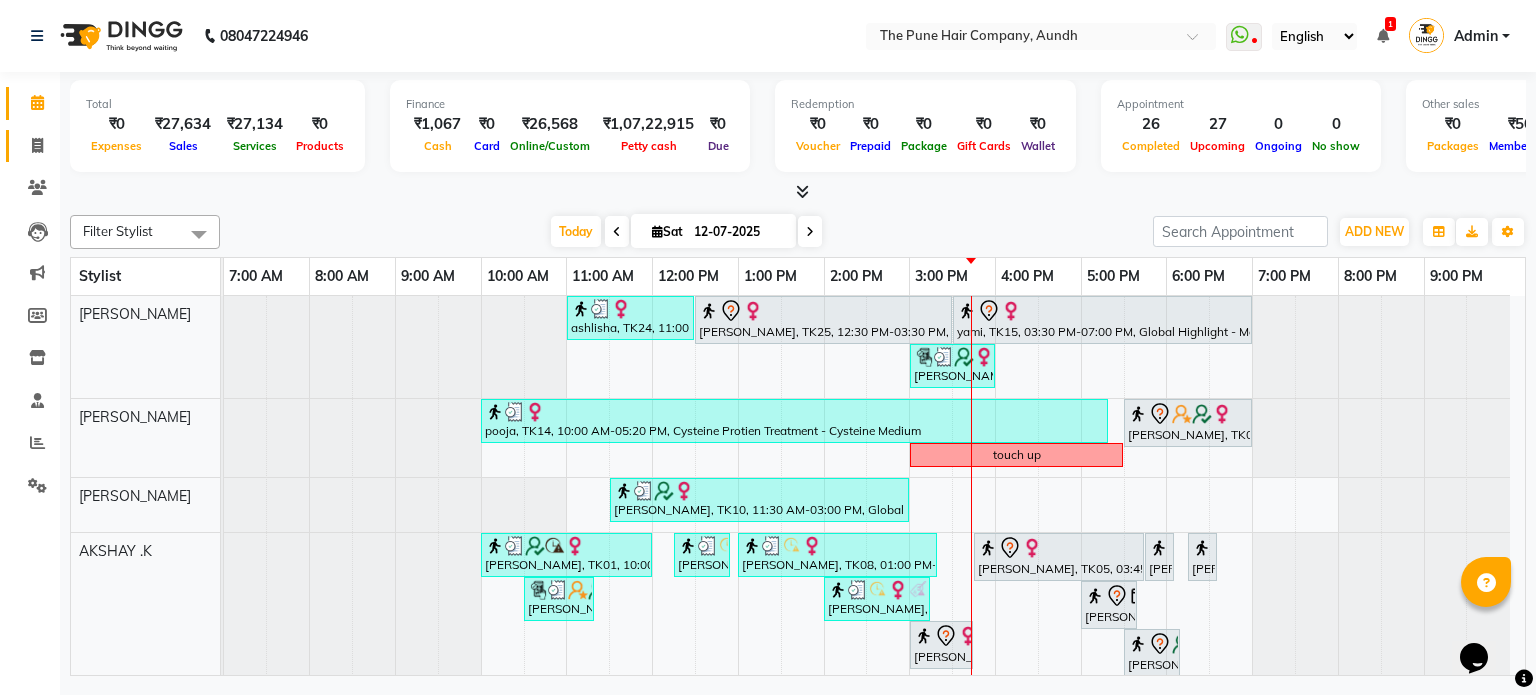 click on "Invoice" 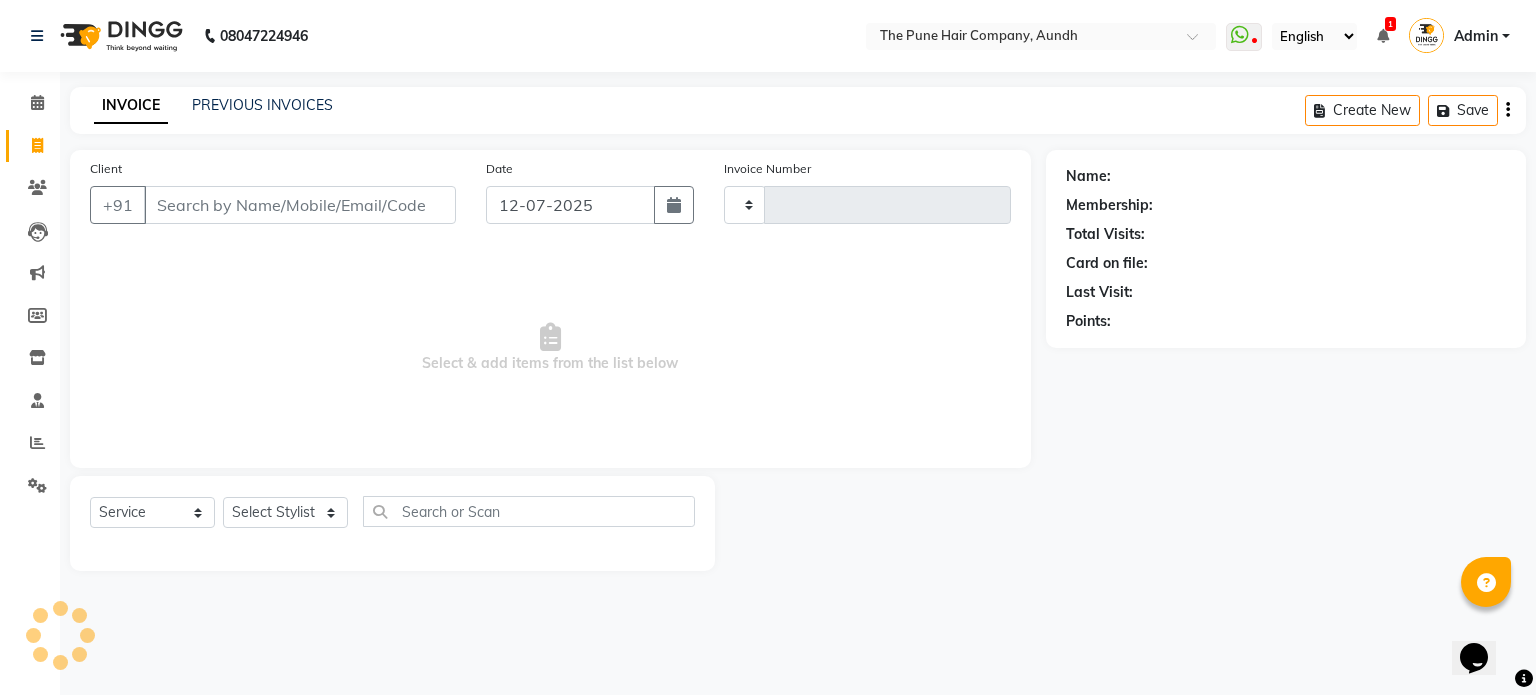 type on "3065" 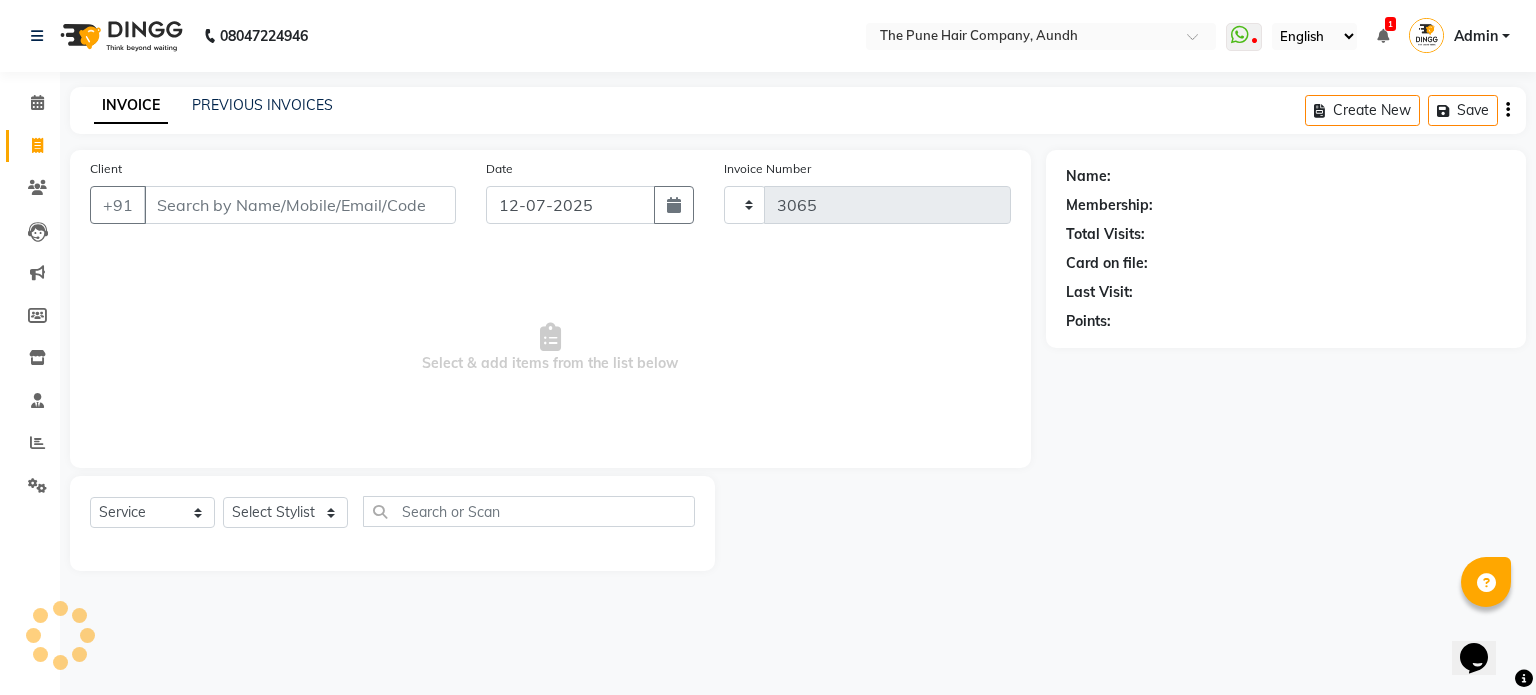 select on "106" 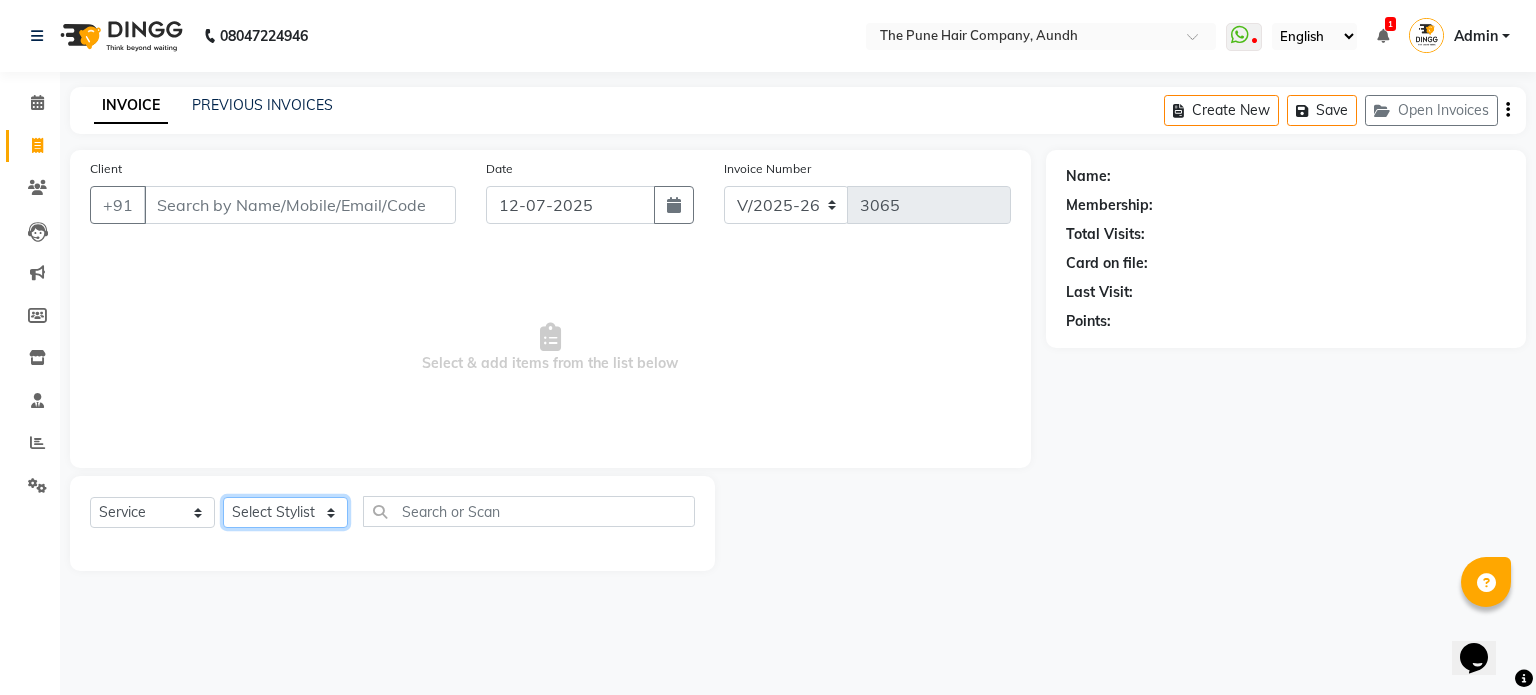 click on "Select Stylist Akash both [PERSON_NAME] .K [PERSON_NAME] kaif [PERSON_NAME] [PERSON_NAME] [PERSON_NAME] [PERSON_NAME] mane POOJA MORE [PERSON_NAME]  [PERSON_NAME] Shweta [PERSON_NAME] [PERSON_NAME] [PERSON_NAME]" 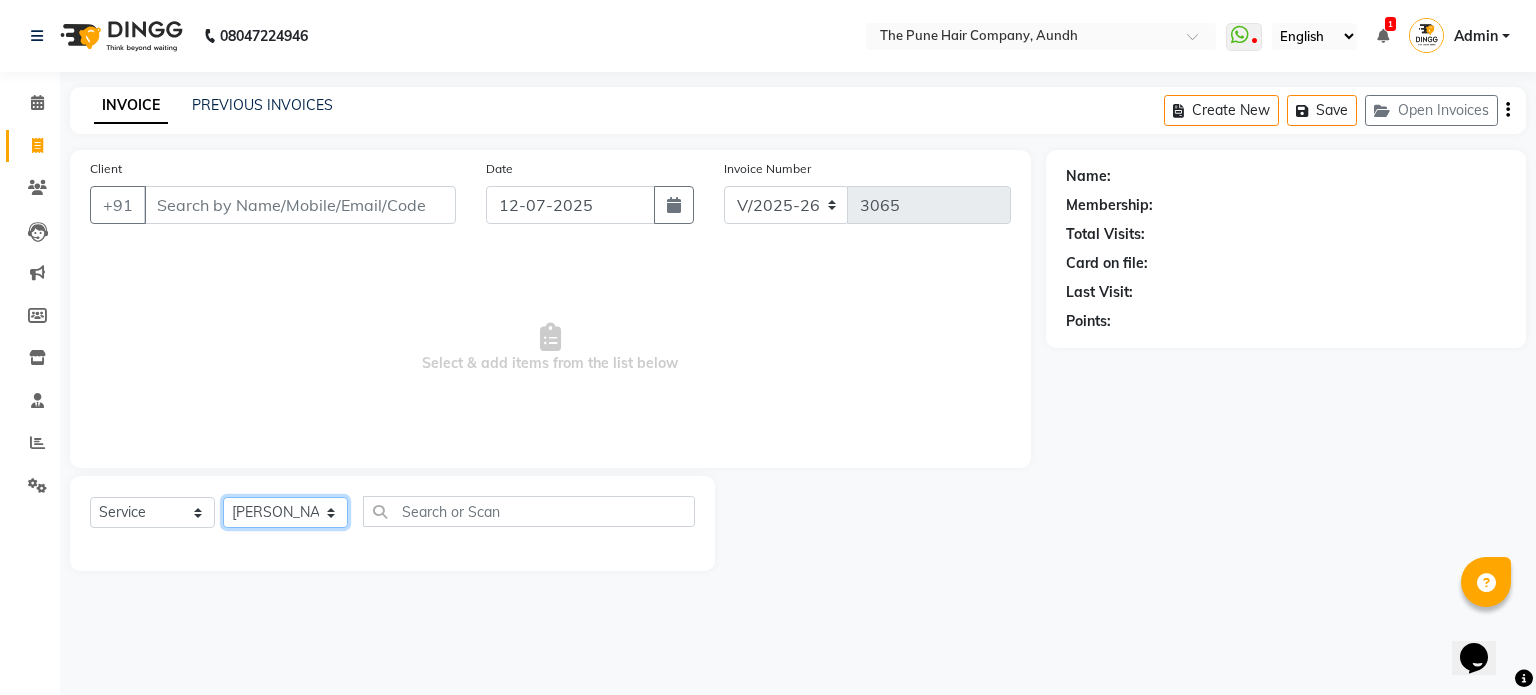 click on "Select Stylist Akash both [PERSON_NAME] .K [PERSON_NAME] kaif [PERSON_NAME] [PERSON_NAME] [PERSON_NAME] [PERSON_NAME] mane POOJA MORE [PERSON_NAME]  [PERSON_NAME] Shweta [PERSON_NAME] [PERSON_NAME] [PERSON_NAME]" 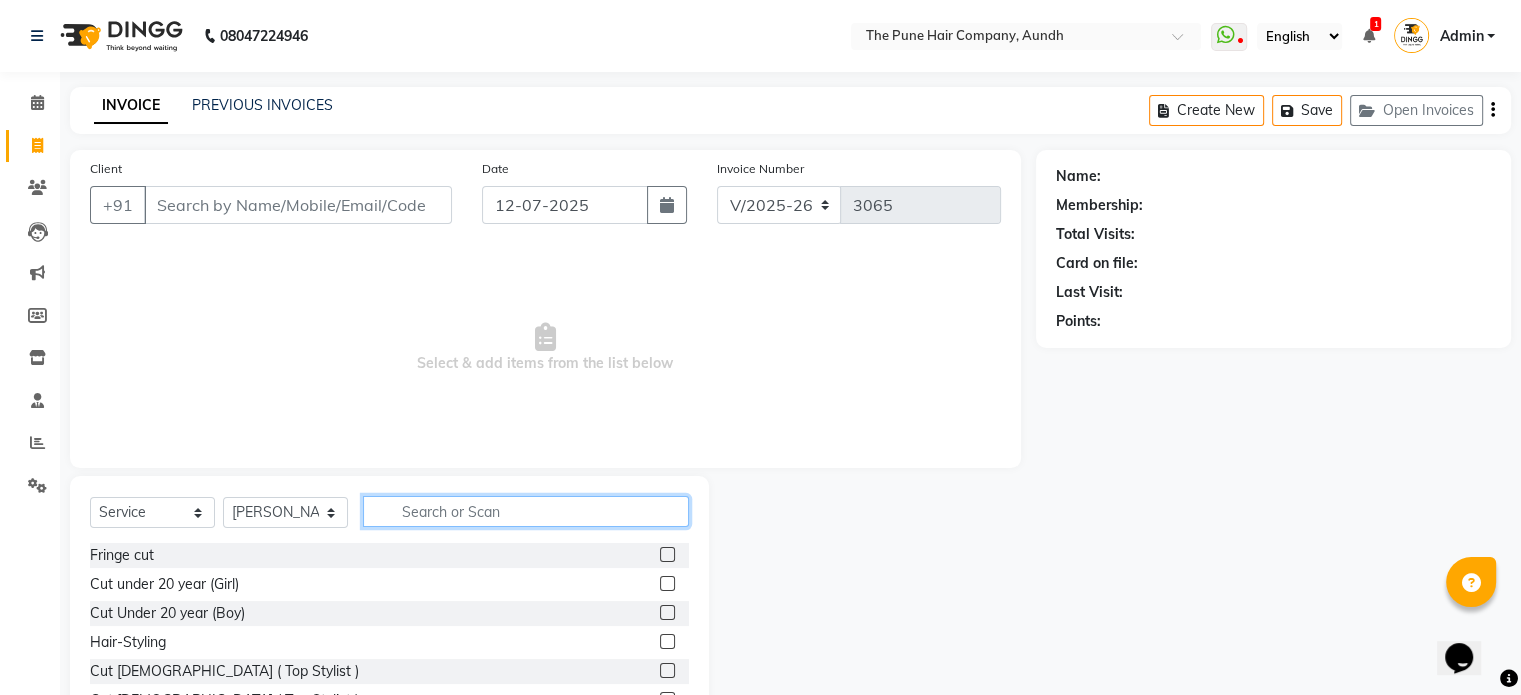 click 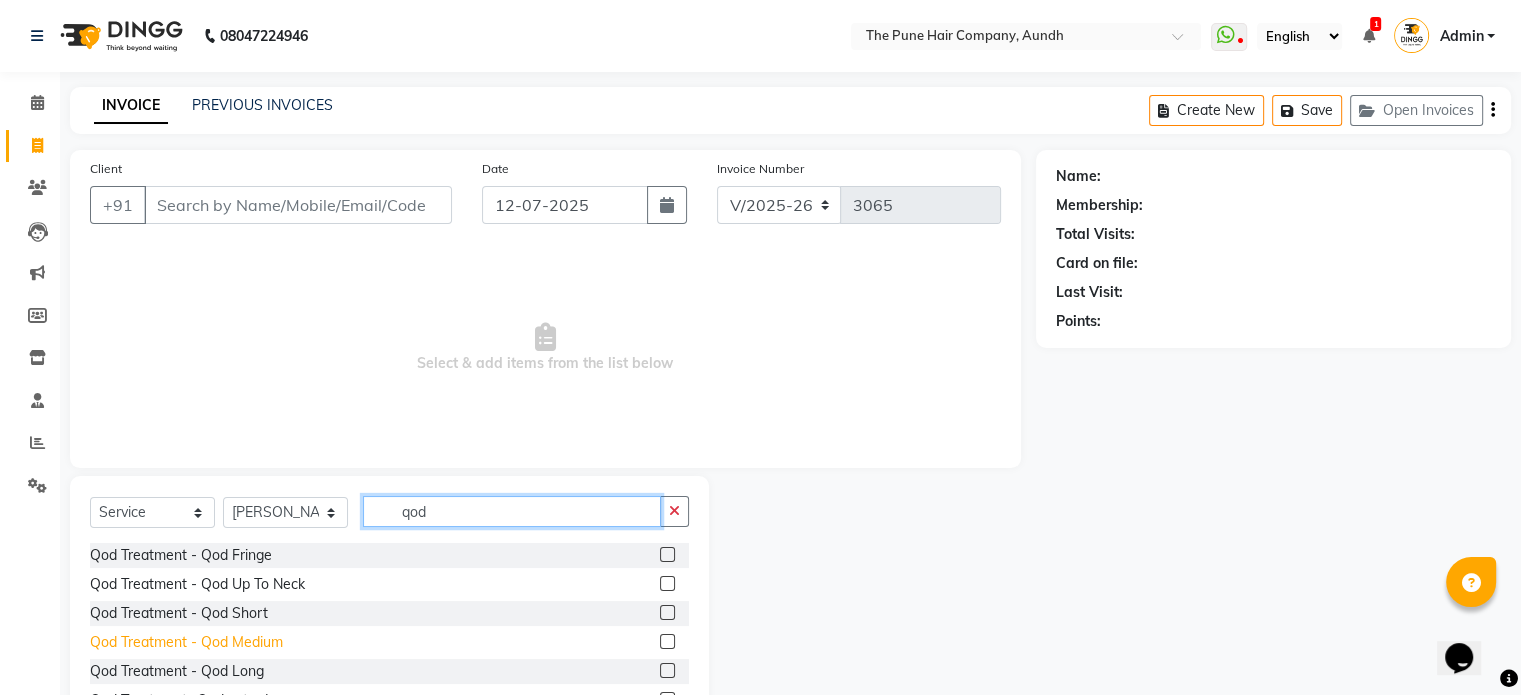 type on "qod" 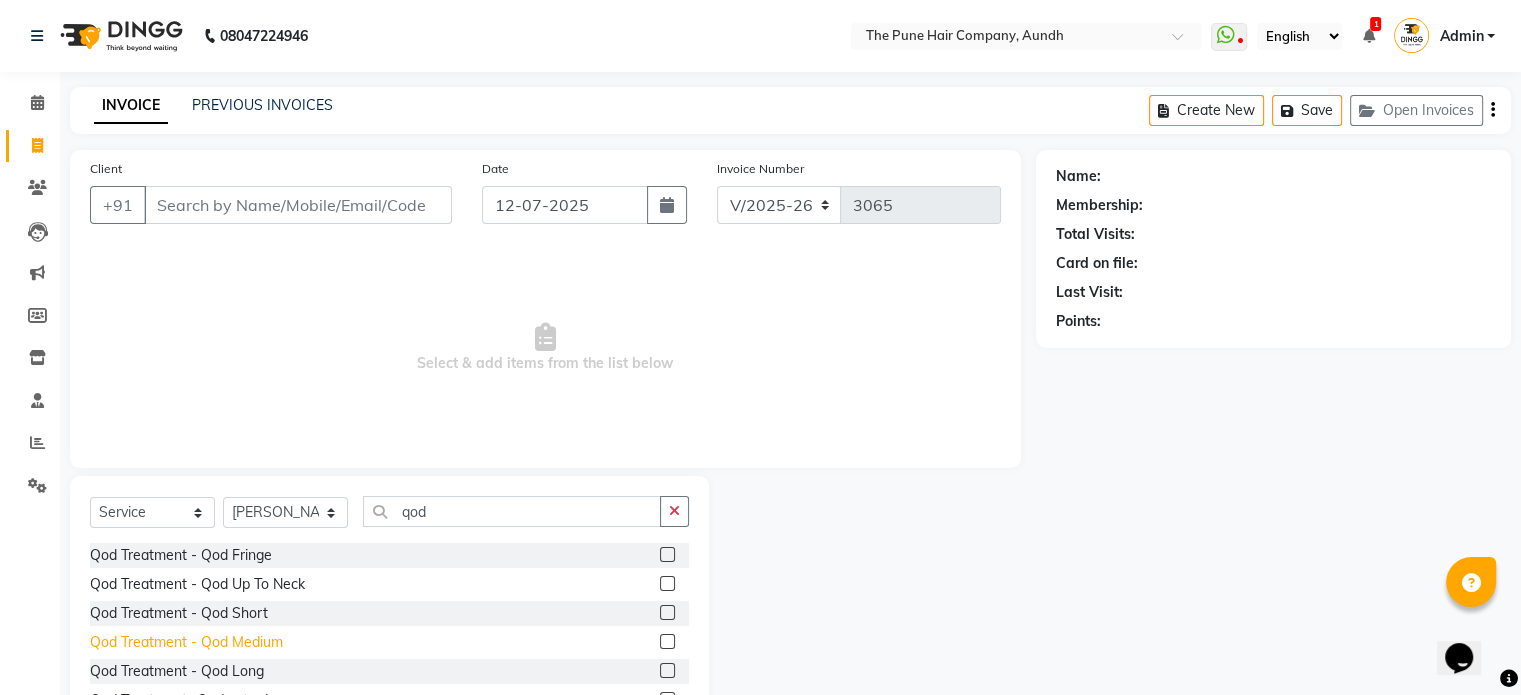 click on "Qod Treatment - Qod Medium" 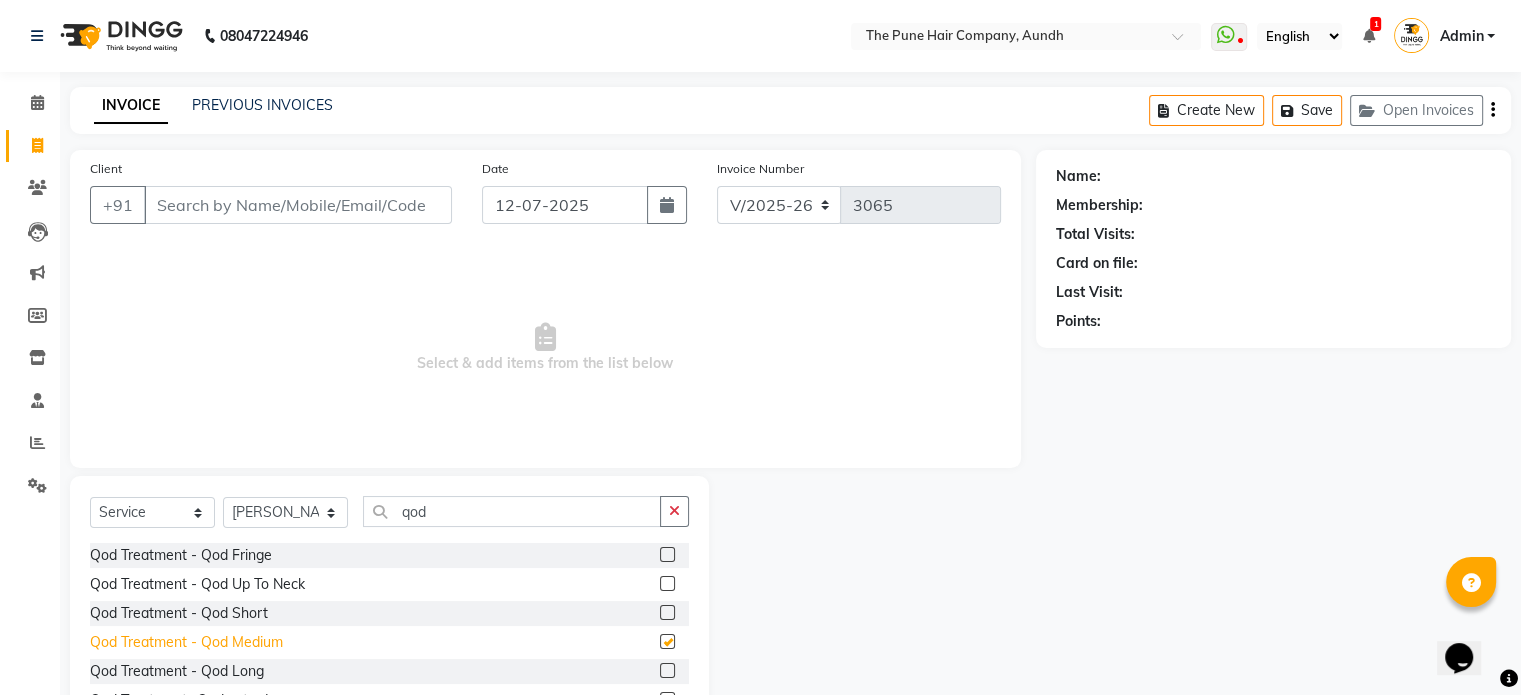 checkbox on "false" 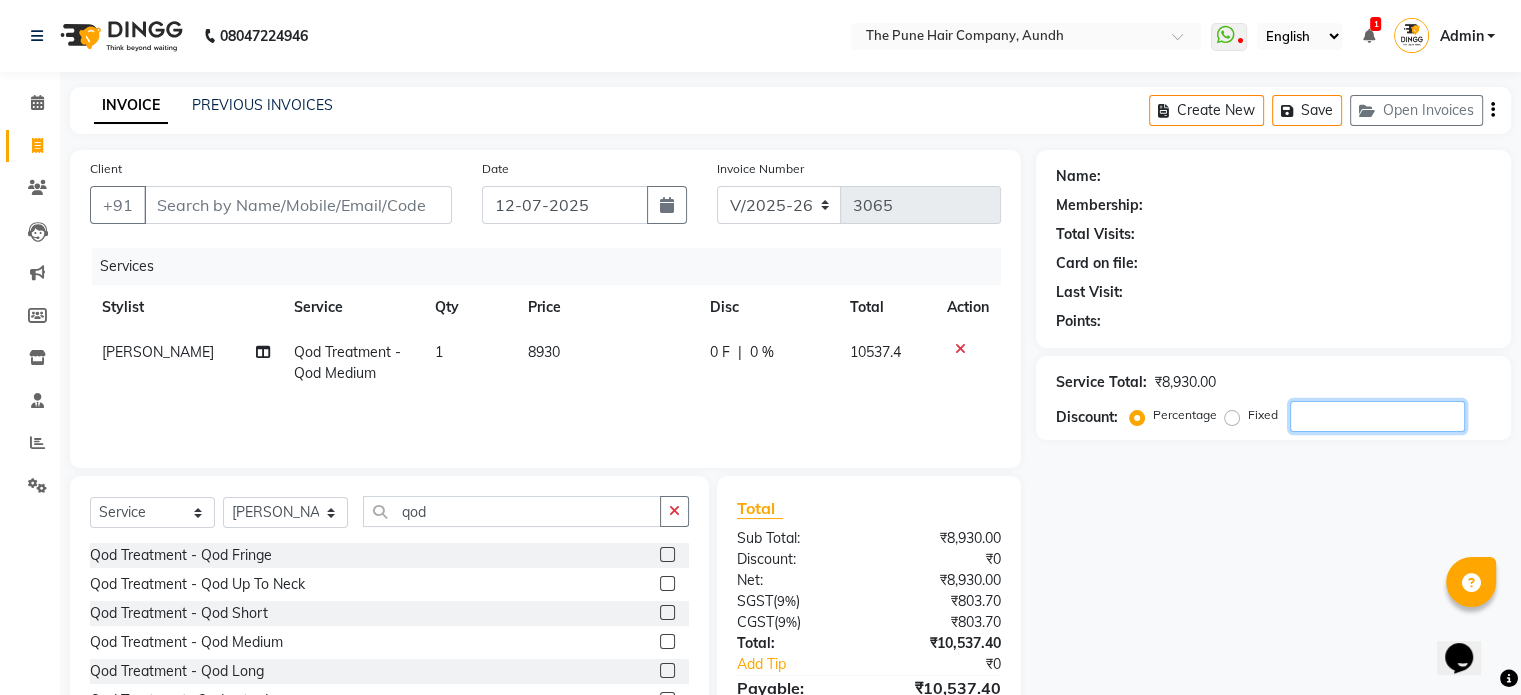 click 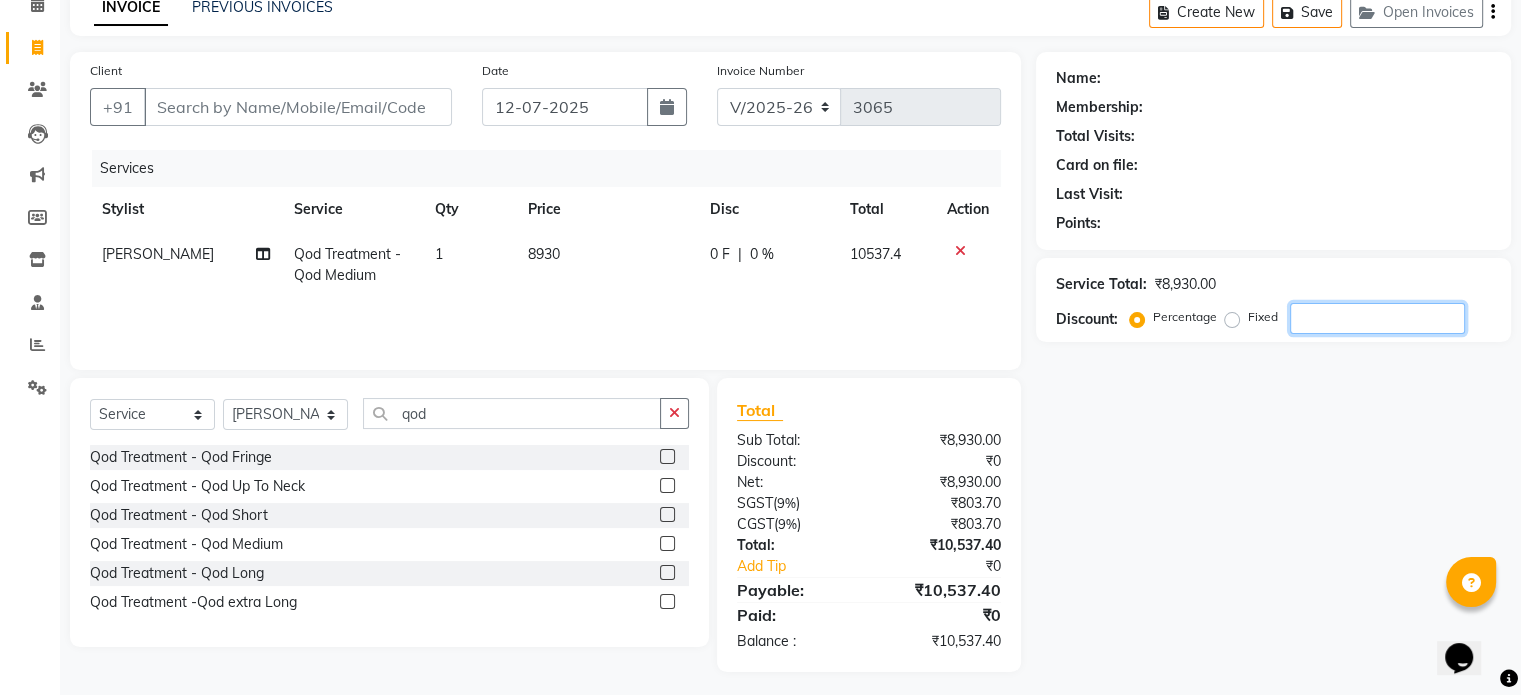 scroll, scrollTop: 105, scrollLeft: 0, axis: vertical 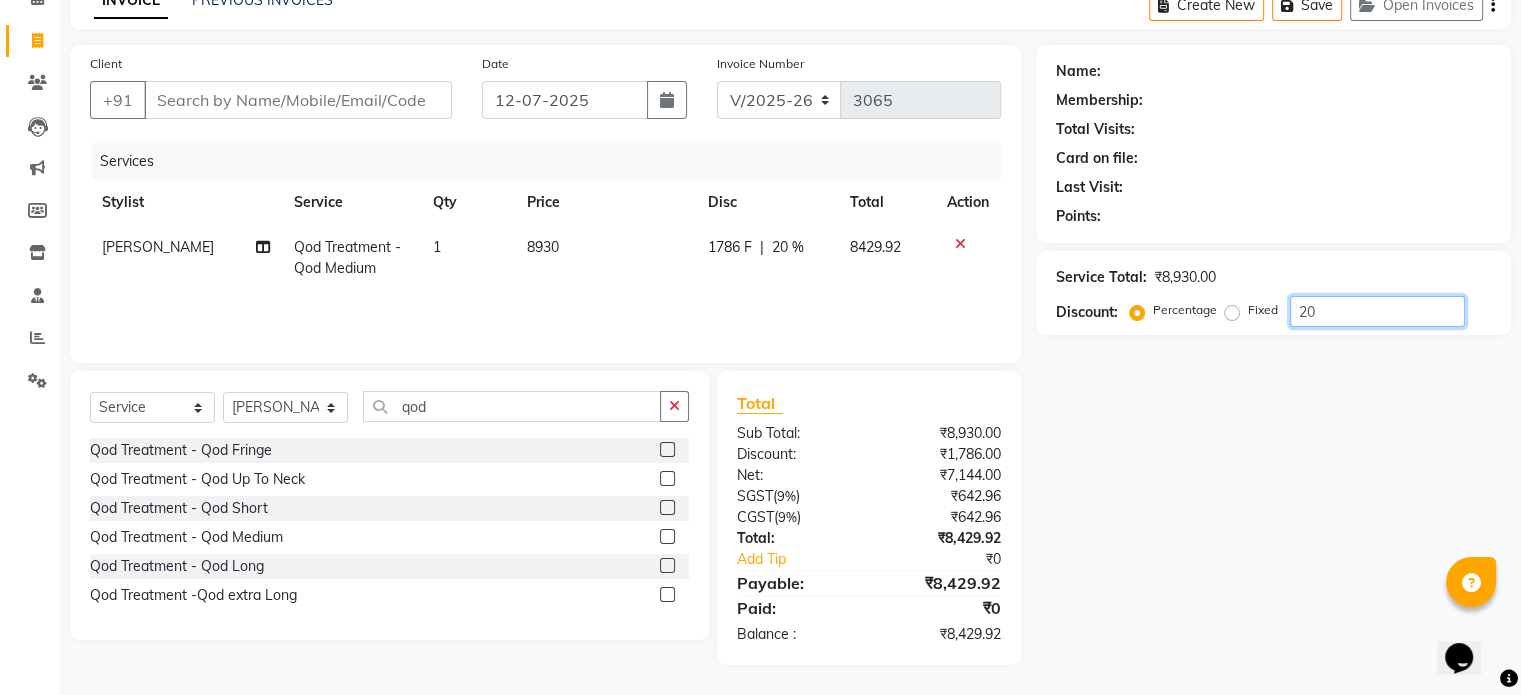 type on "2" 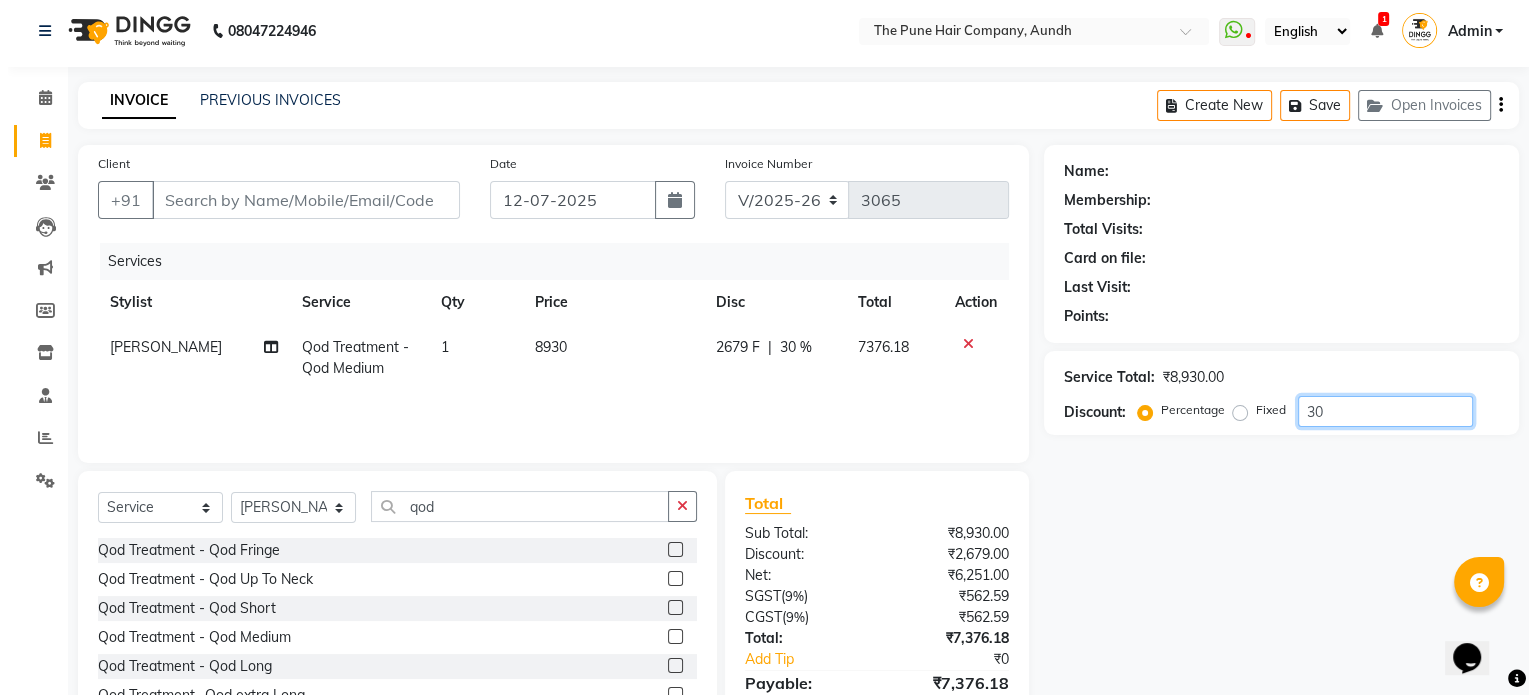 scroll, scrollTop: 0, scrollLeft: 0, axis: both 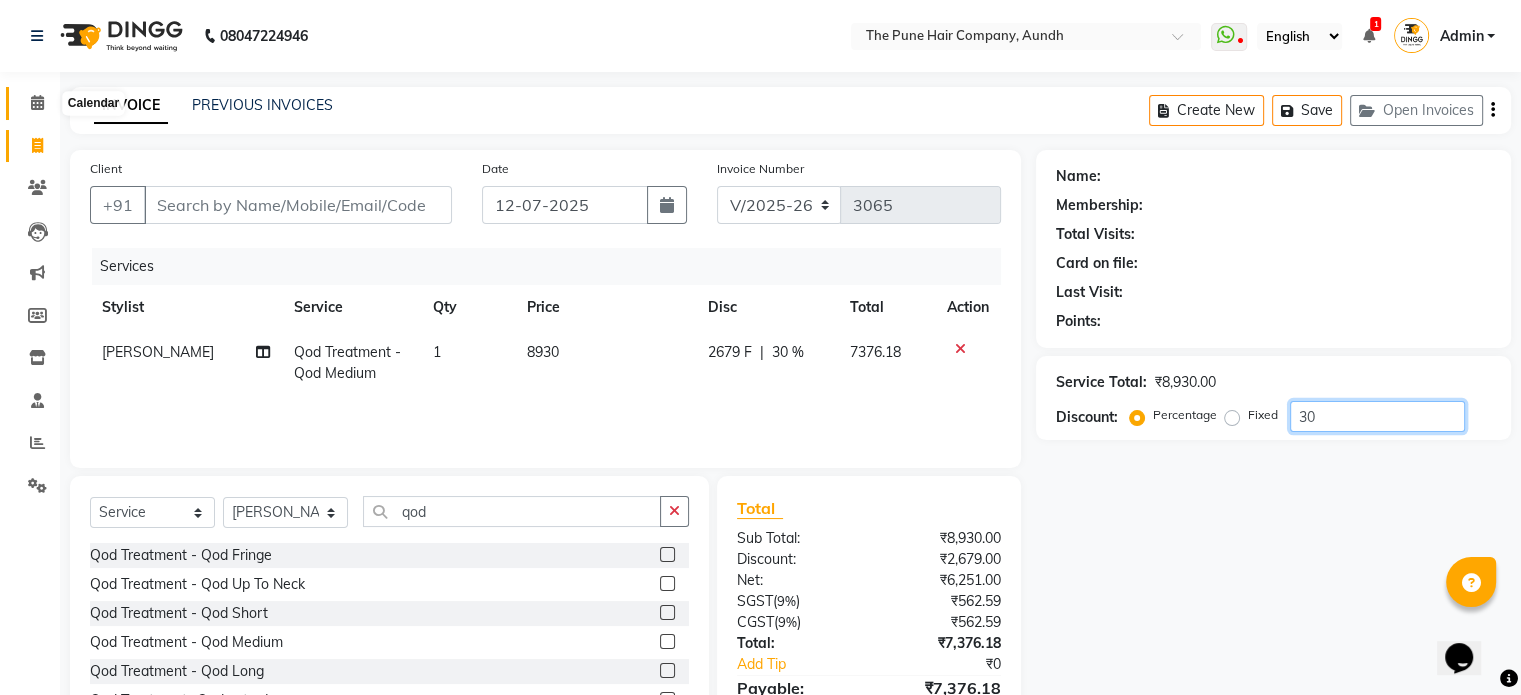 type on "30" 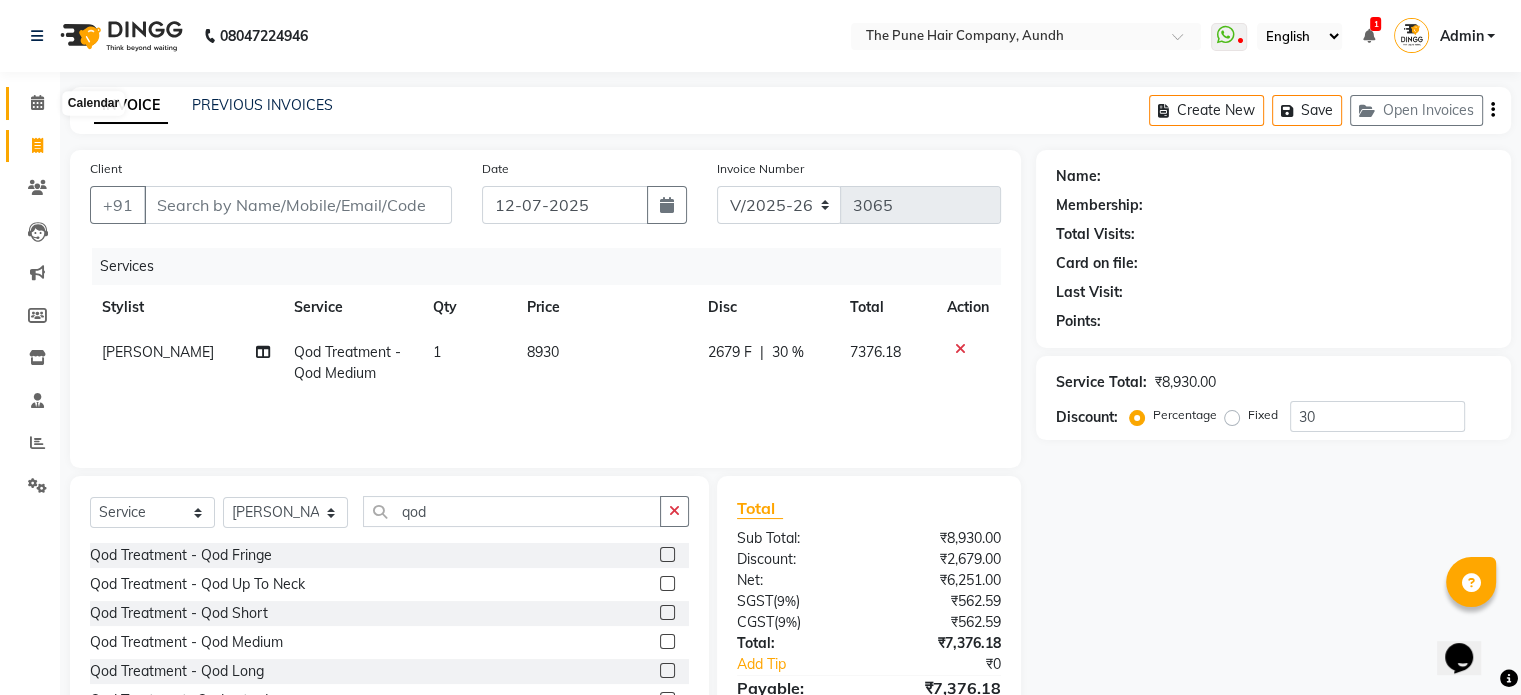 click 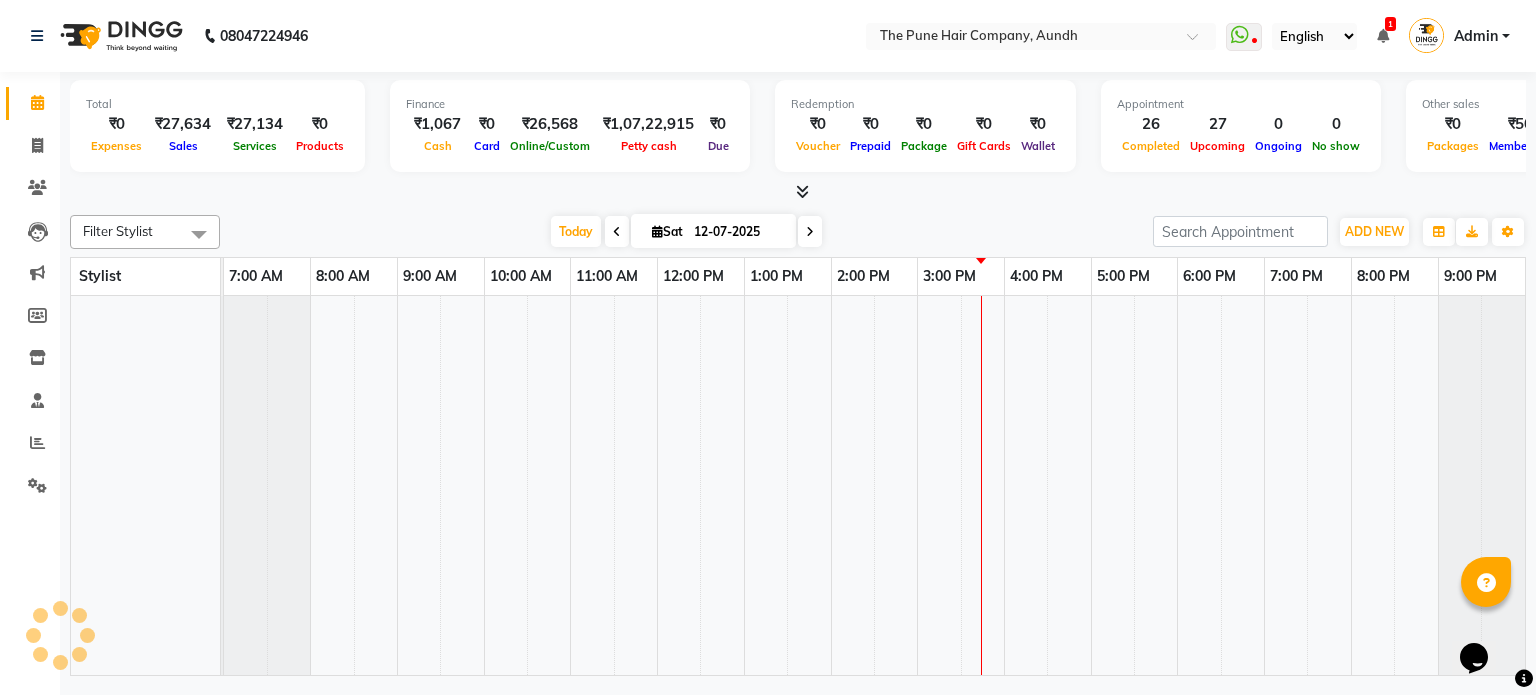 scroll, scrollTop: 0, scrollLeft: 0, axis: both 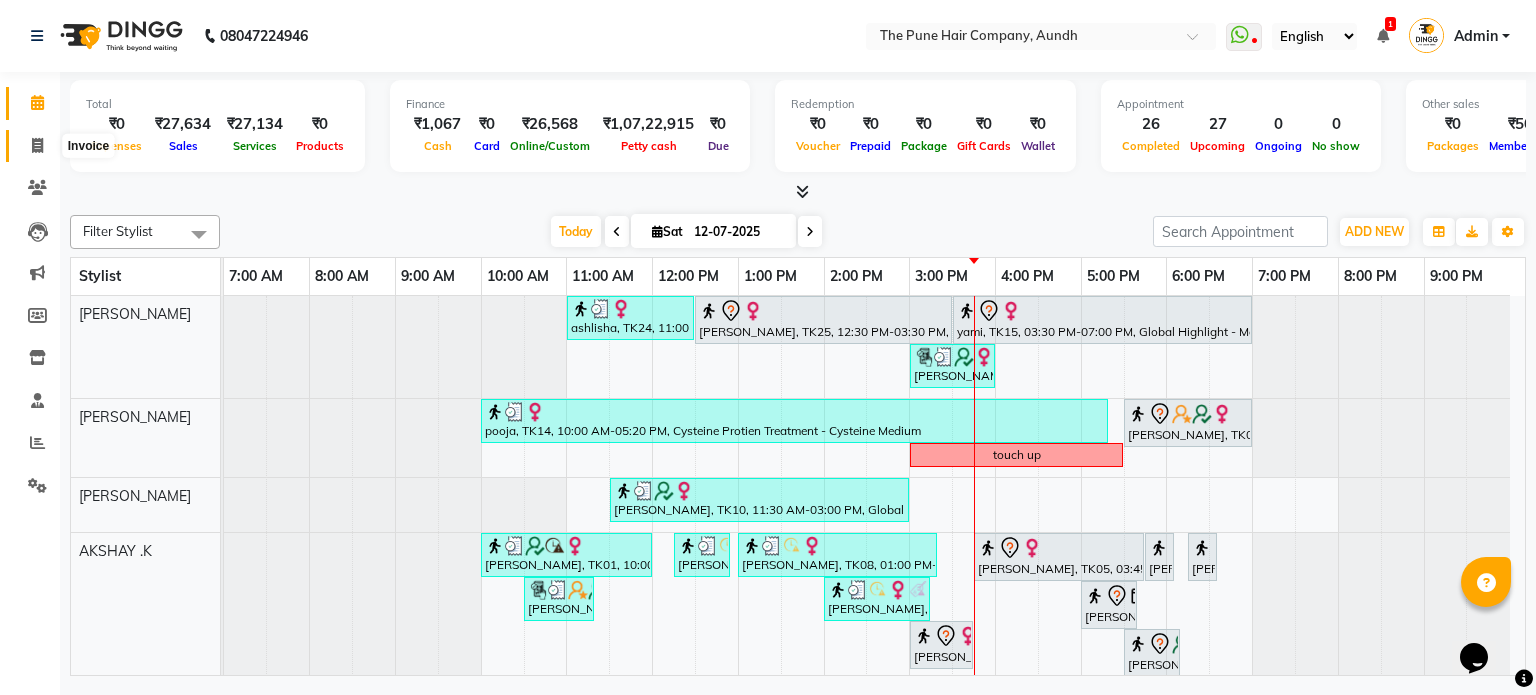 click 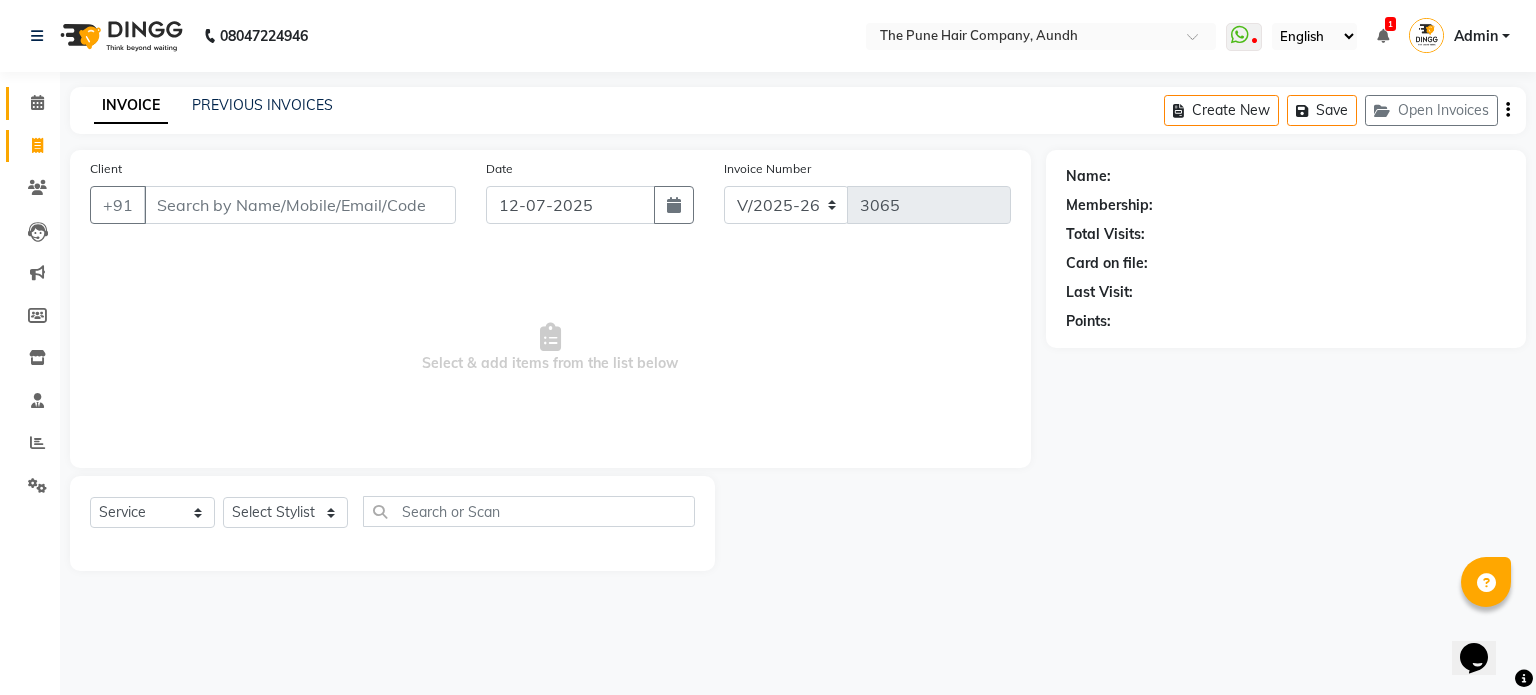 click on "Calendar" 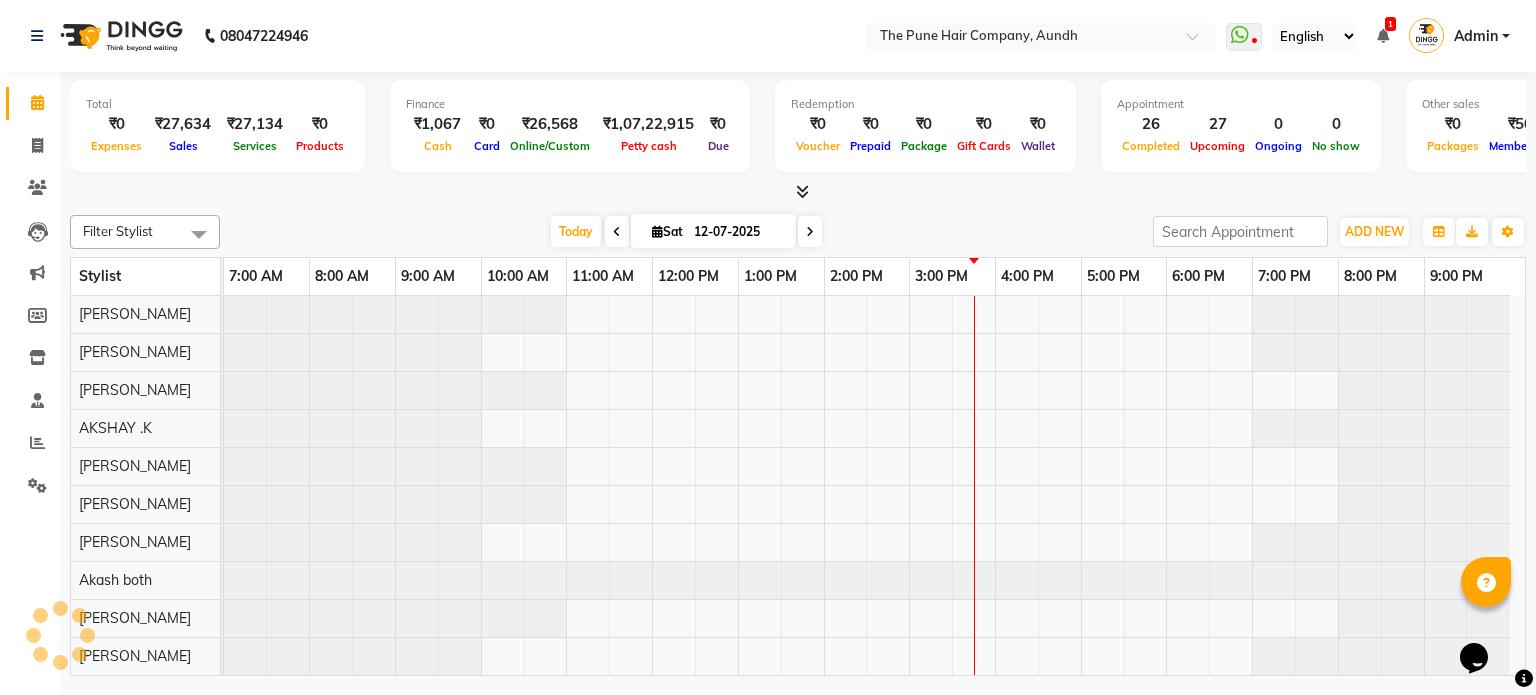 scroll, scrollTop: 0, scrollLeft: 0, axis: both 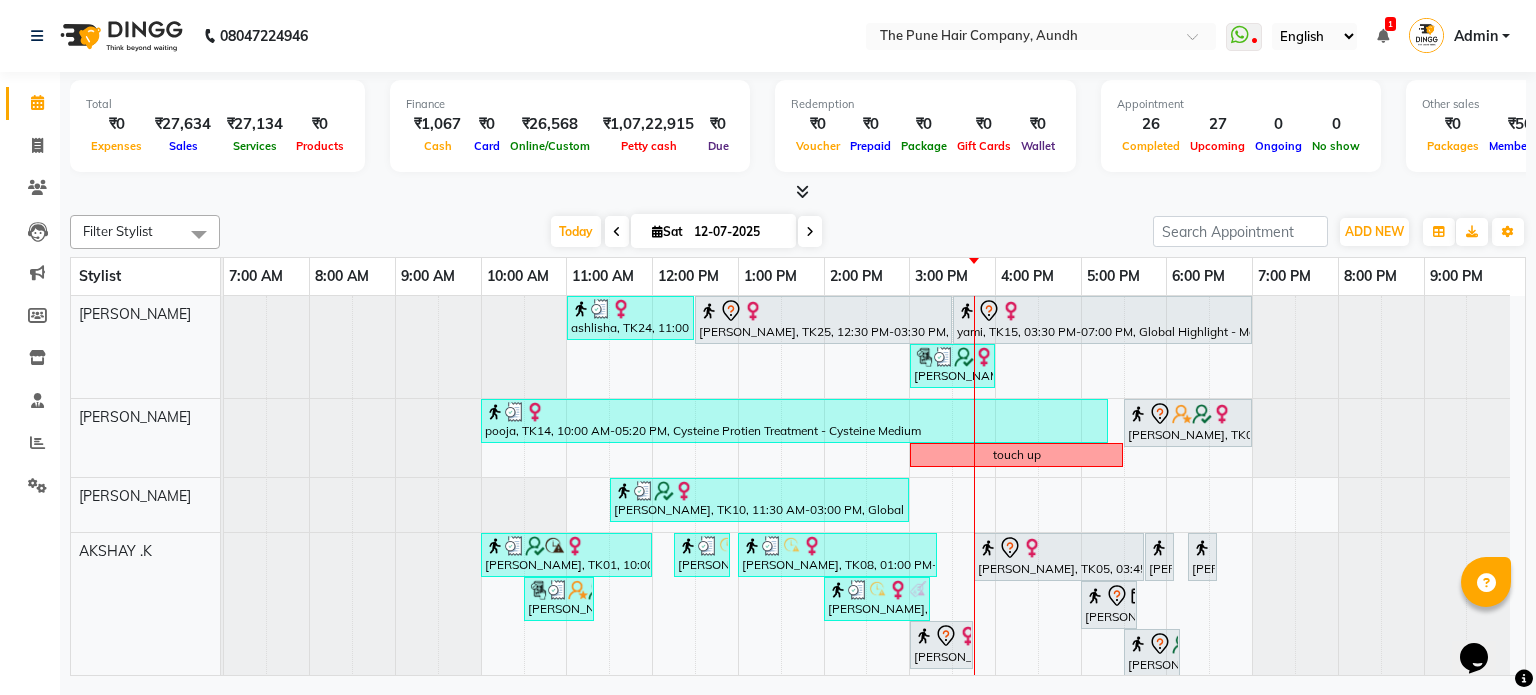 click at bounding box center [810, 232] 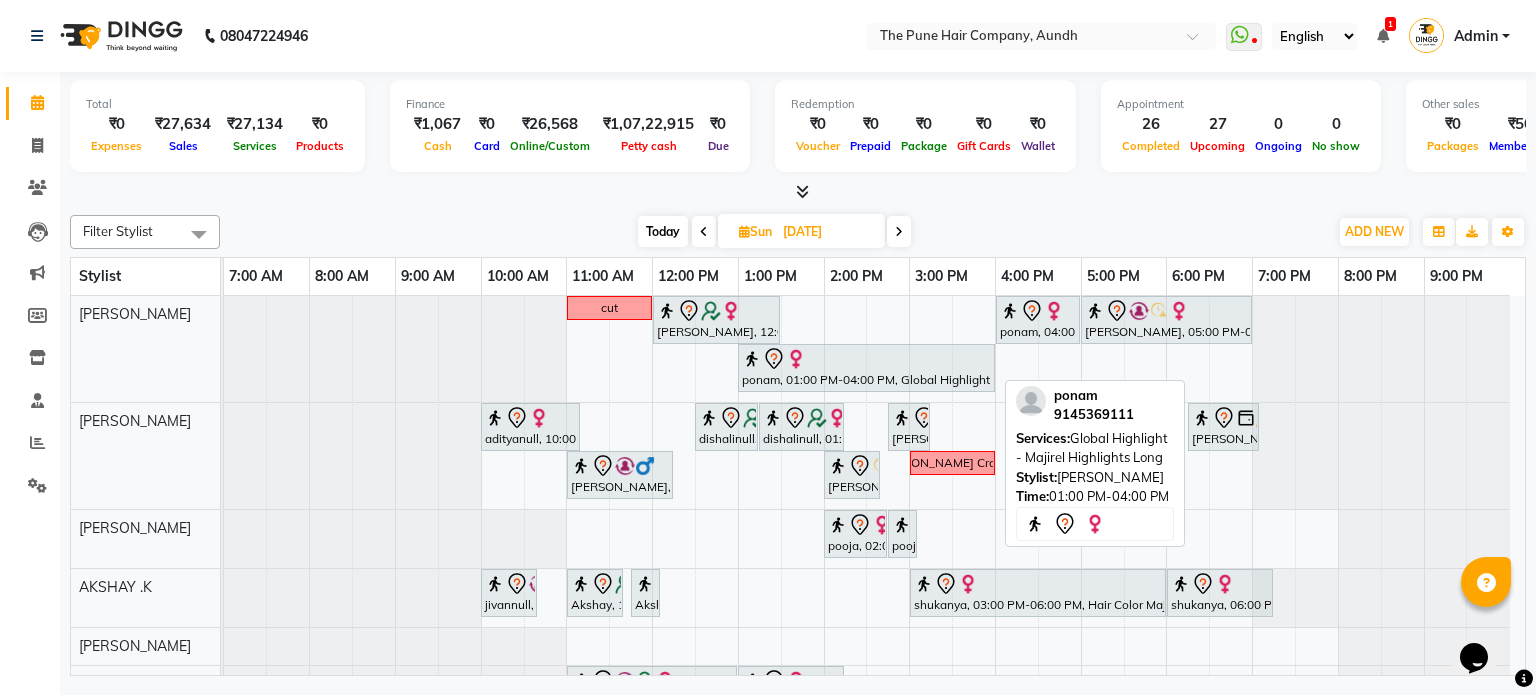 scroll, scrollTop: 111, scrollLeft: 0, axis: vertical 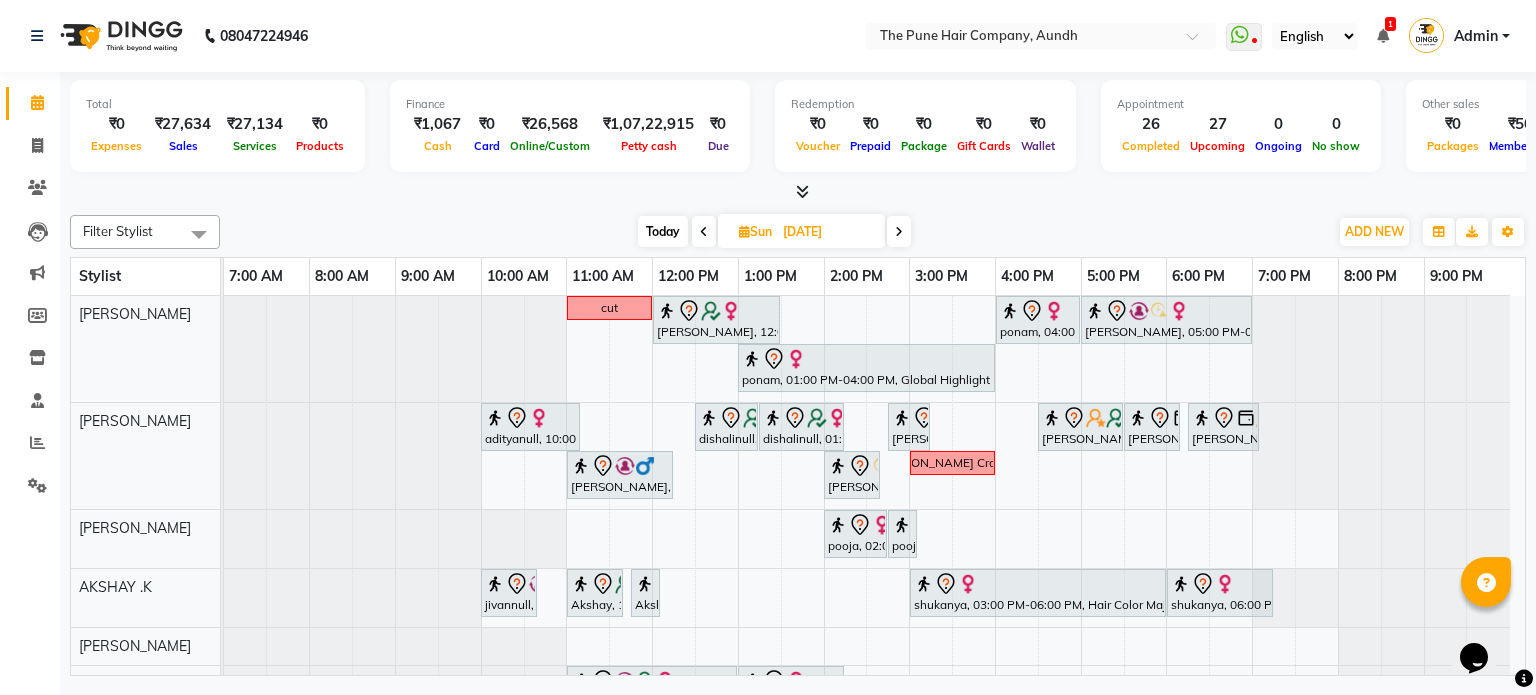 click on "Today" at bounding box center (663, 231) 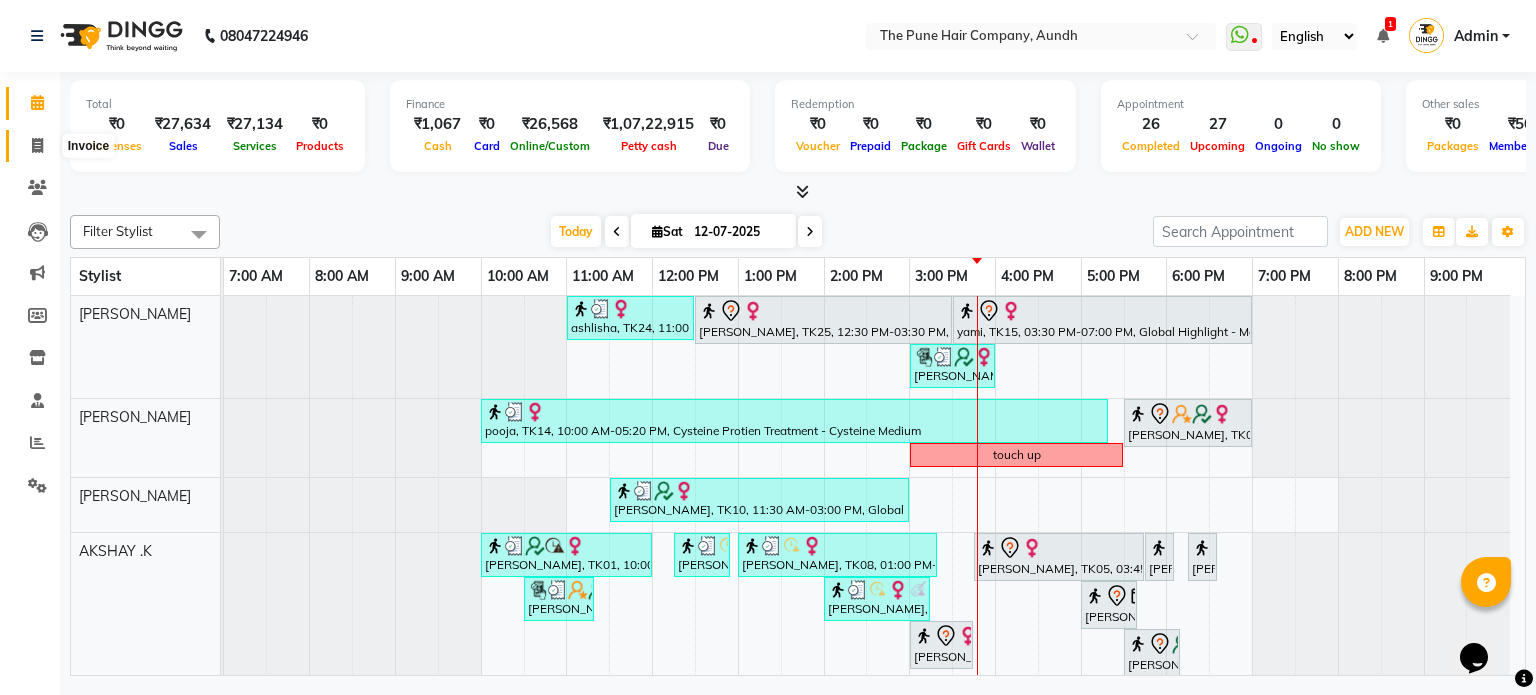 click 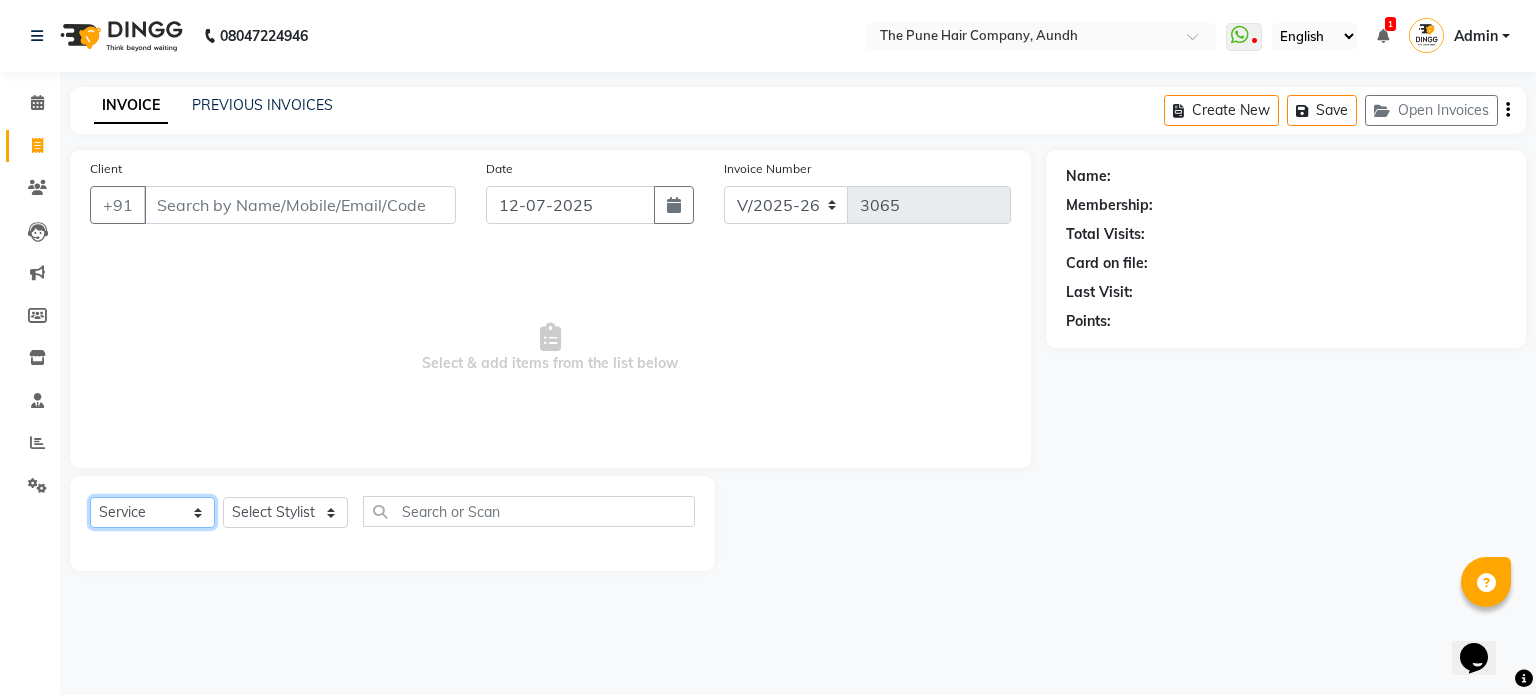 click on "Select  Service  Product  Membership  Package Voucher Prepaid Gift Card" 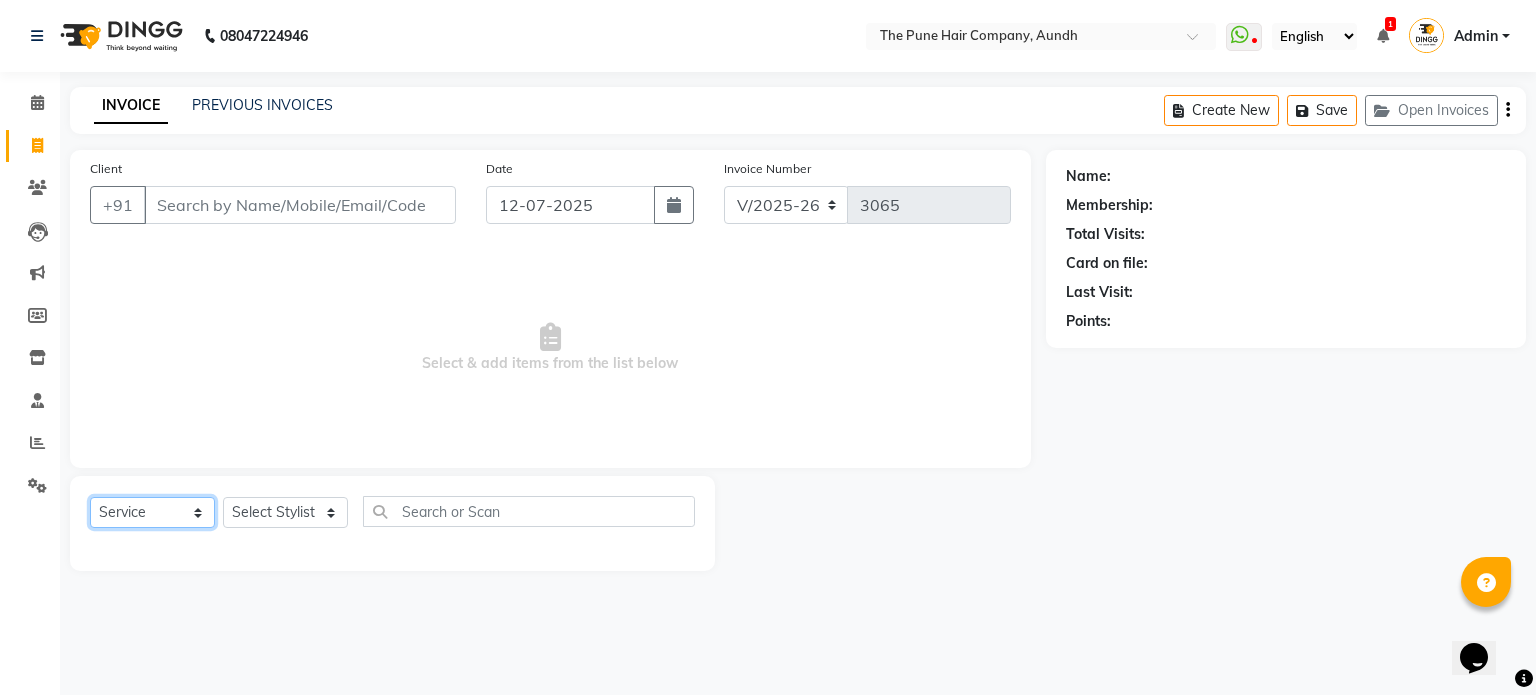 click on "Select  Service  Product  Membership  Package Voucher Prepaid Gift Card" 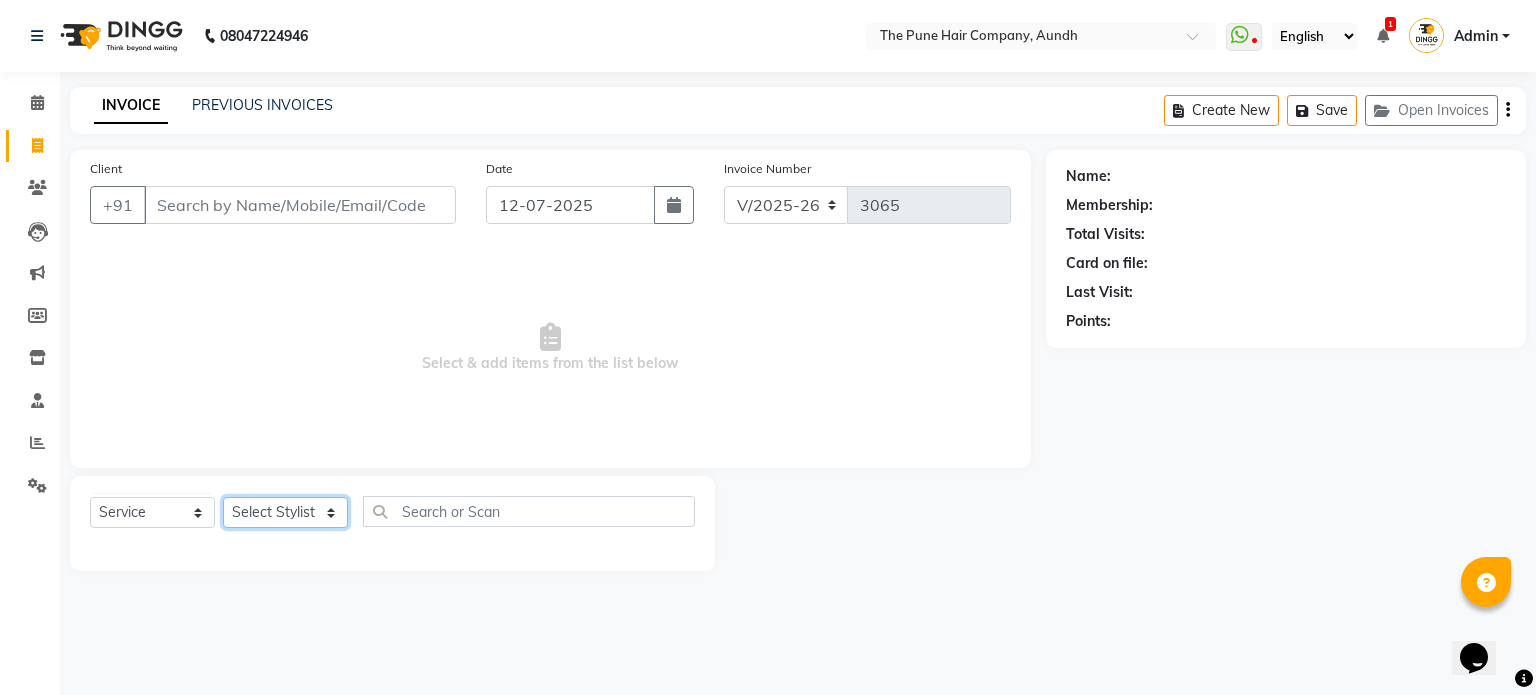 click on "Select Stylist Akash both [PERSON_NAME] .K [PERSON_NAME] kaif [PERSON_NAME] [PERSON_NAME] [PERSON_NAME] [PERSON_NAME] mane POOJA MORE [PERSON_NAME]  [PERSON_NAME] Shweta [PERSON_NAME] [PERSON_NAME] [PERSON_NAME]" 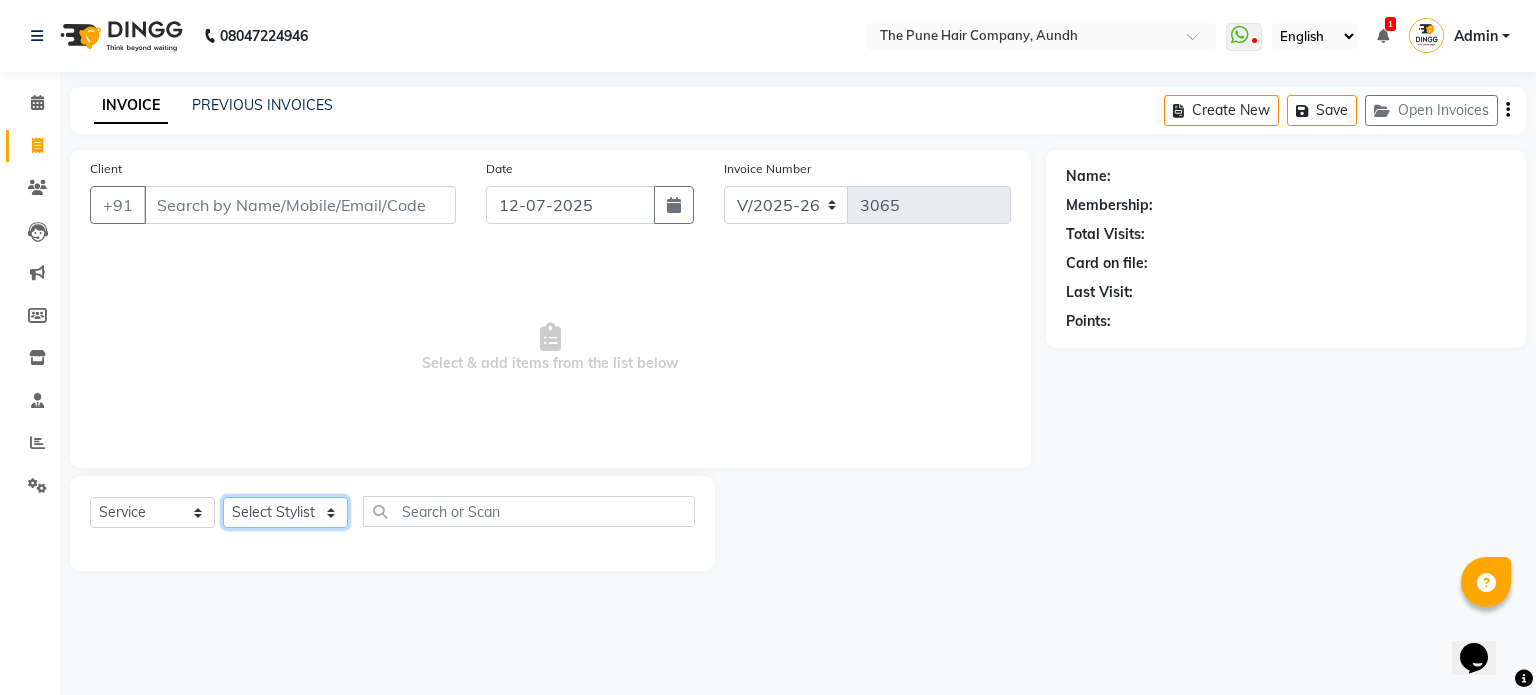 select on "3340" 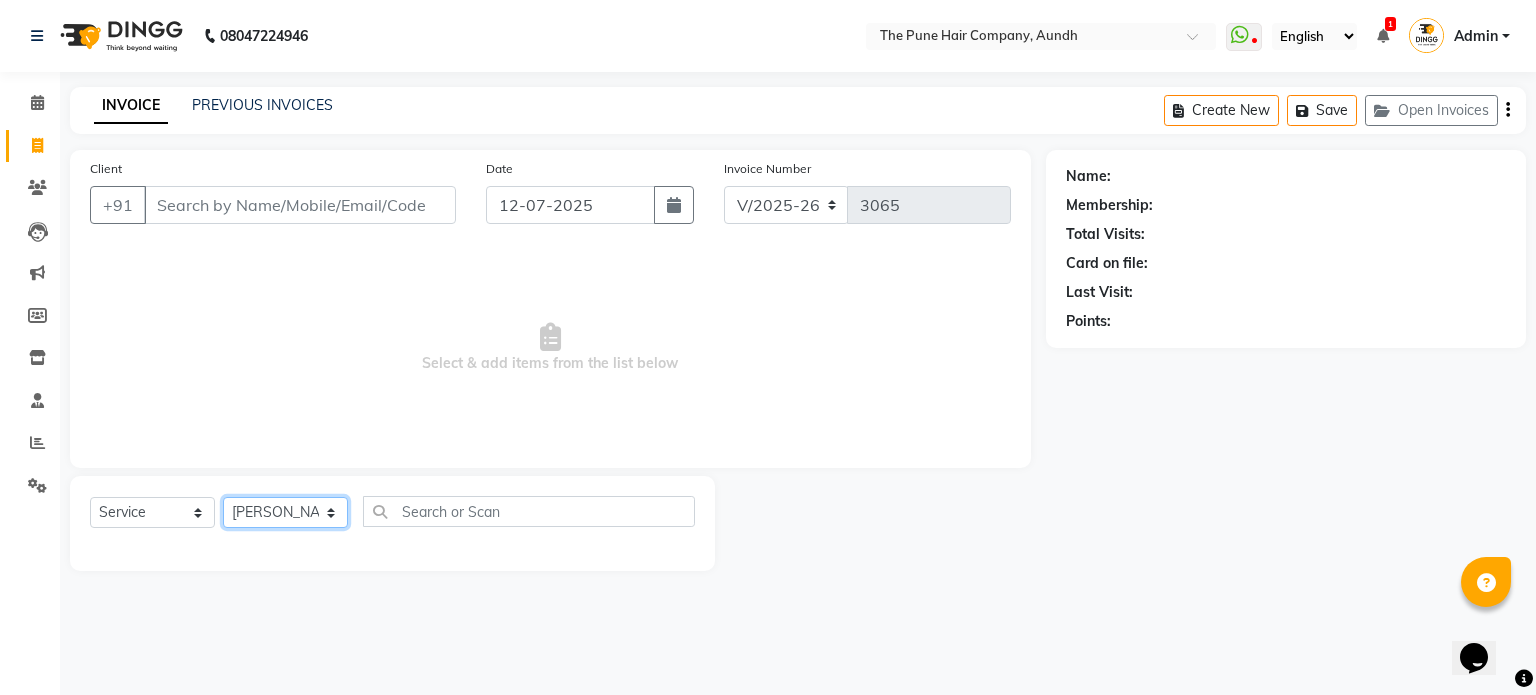 click on "Select Stylist Akash both [PERSON_NAME] .K [PERSON_NAME] kaif [PERSON_NAME] [PERSON_NAME] [PERSON_NAME] [PERSON_NAME] mane POOJA MORE [PERSON_NAME]  [PERSON_NAME] Shweta [PERSON_NAME] [PERSON_NAME] [PERSON_NAME]" 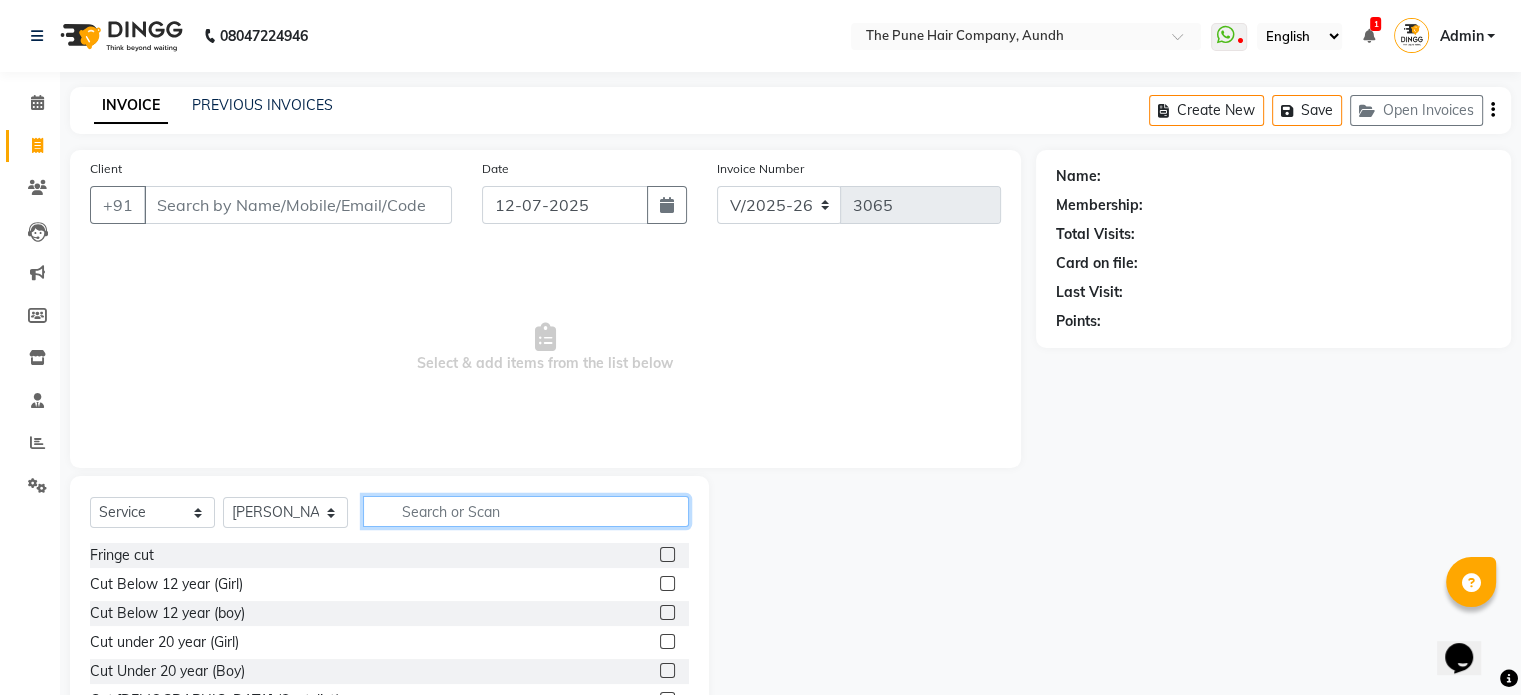 click 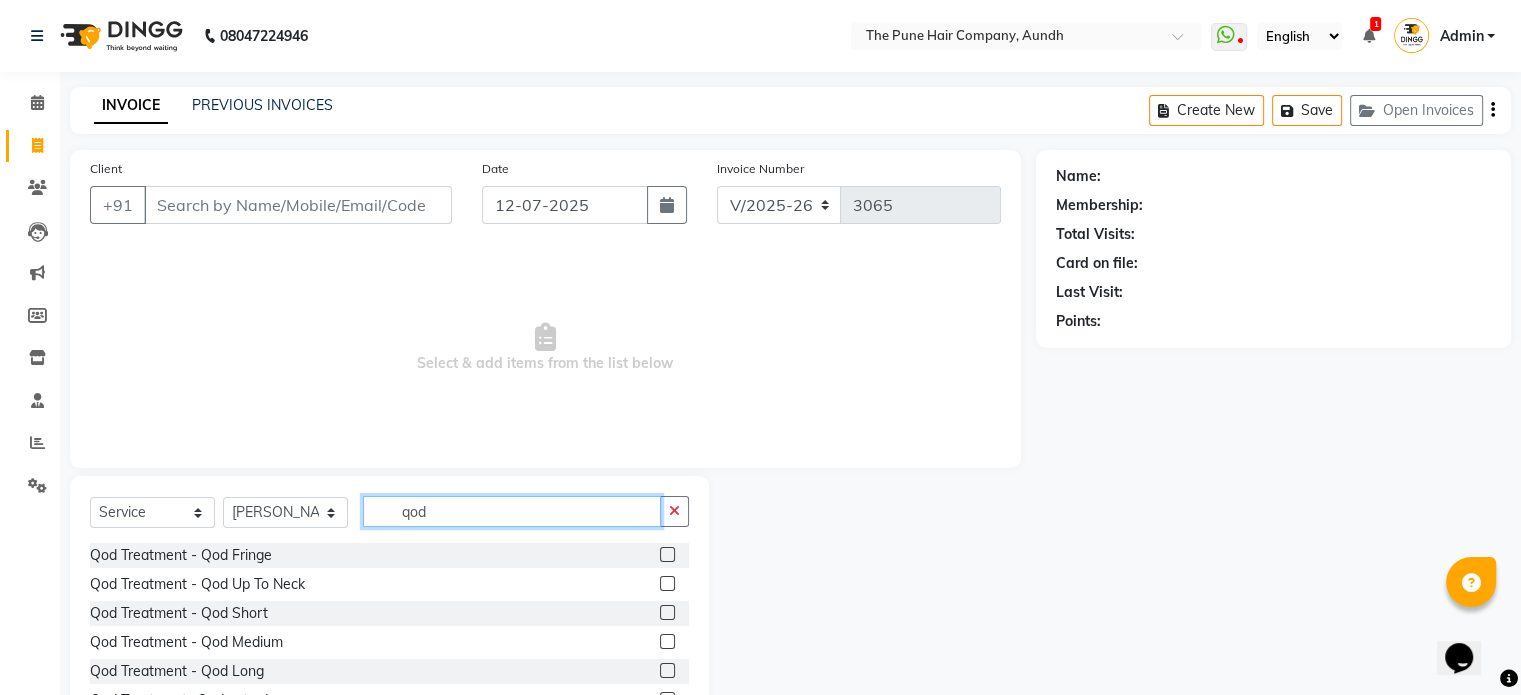 type on "qod" 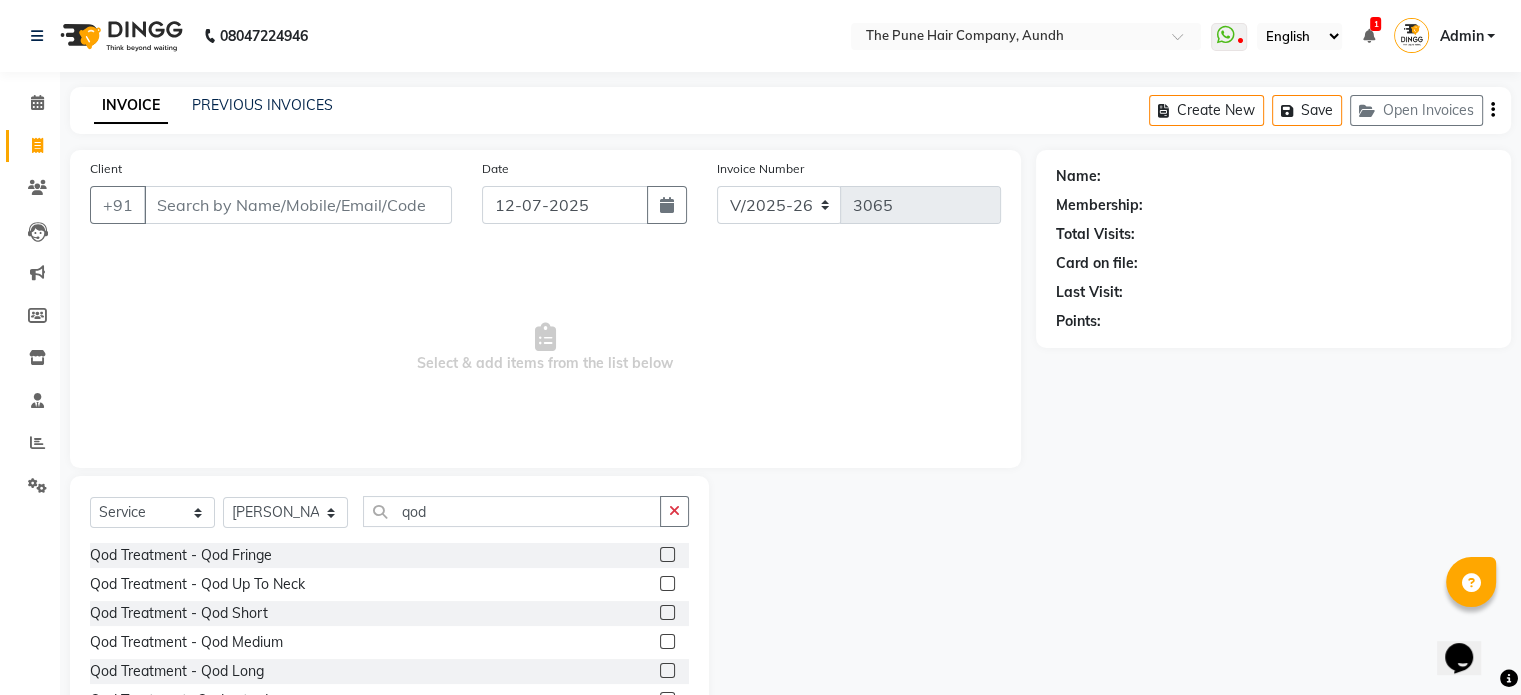 click on "Qod Treatment - Qod Medium" 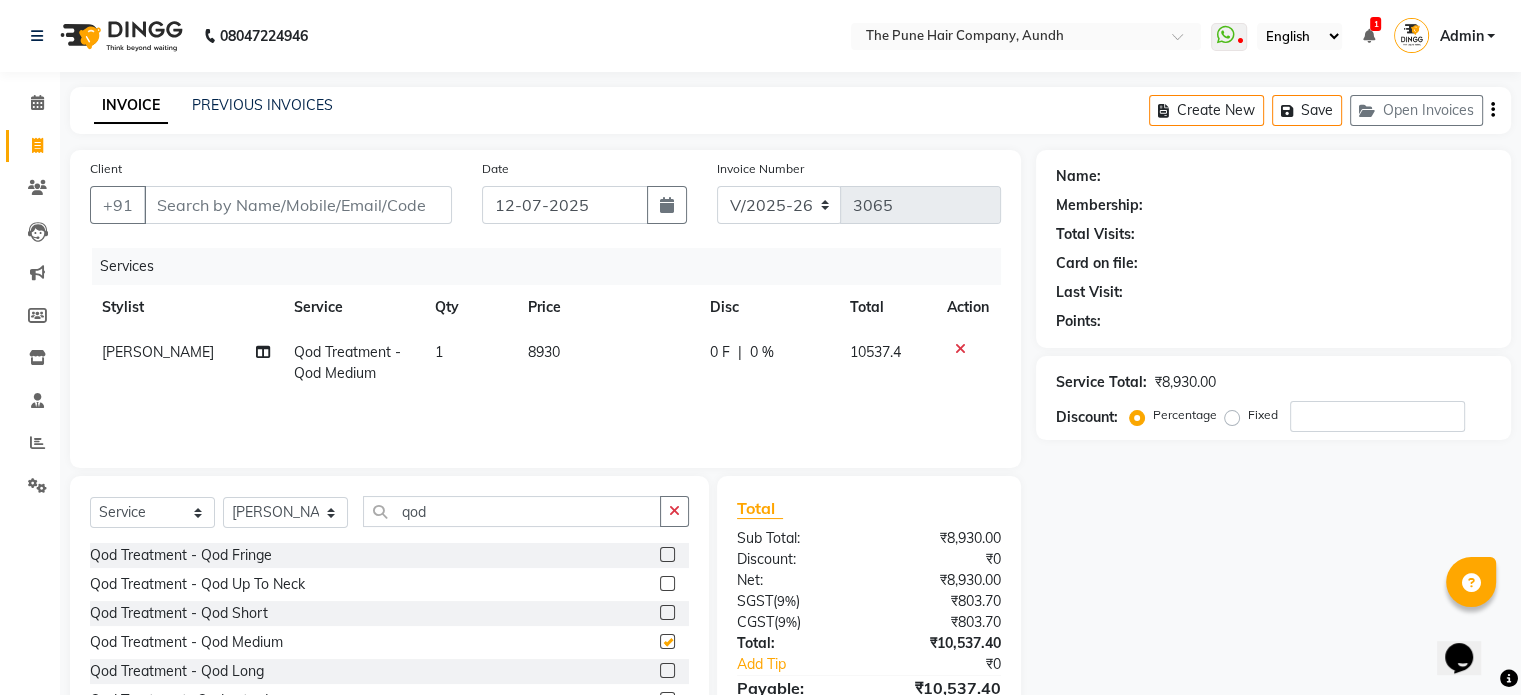 checkbox on "false" 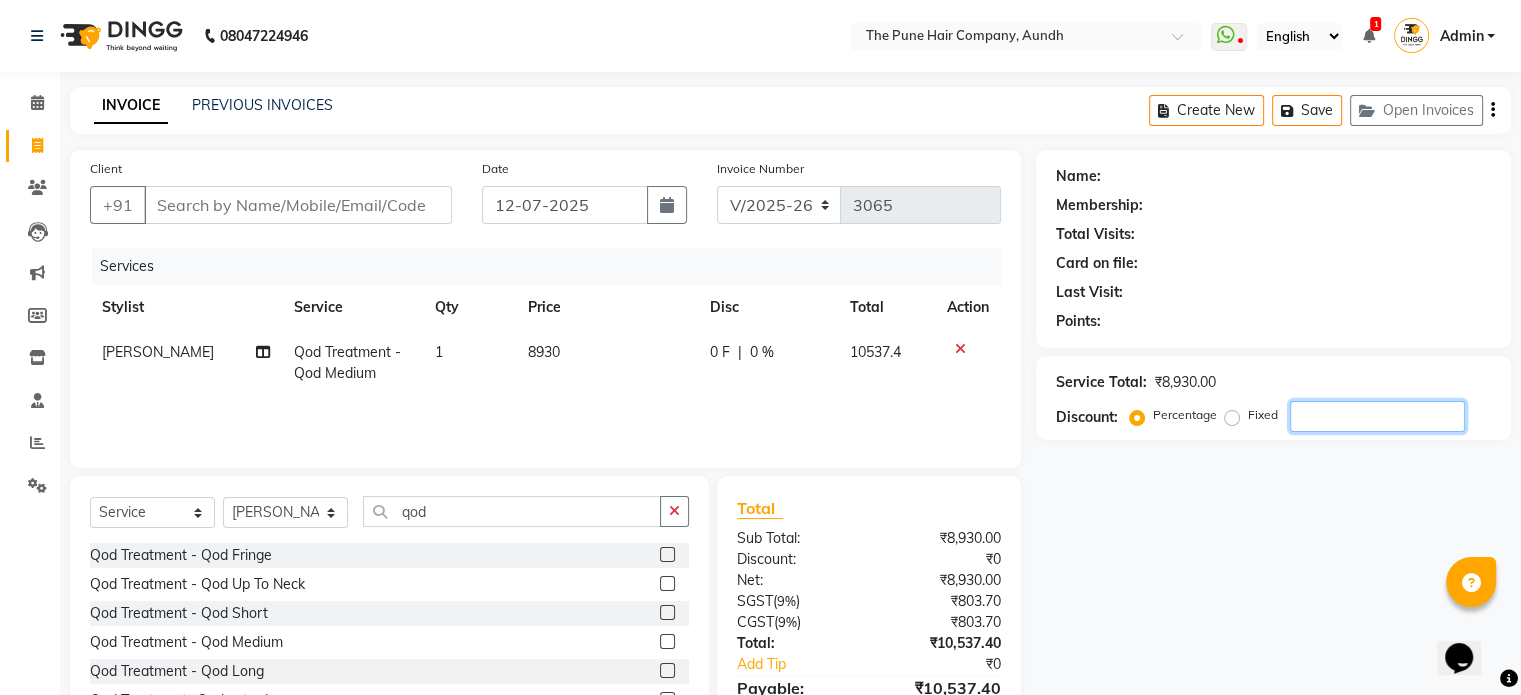 click 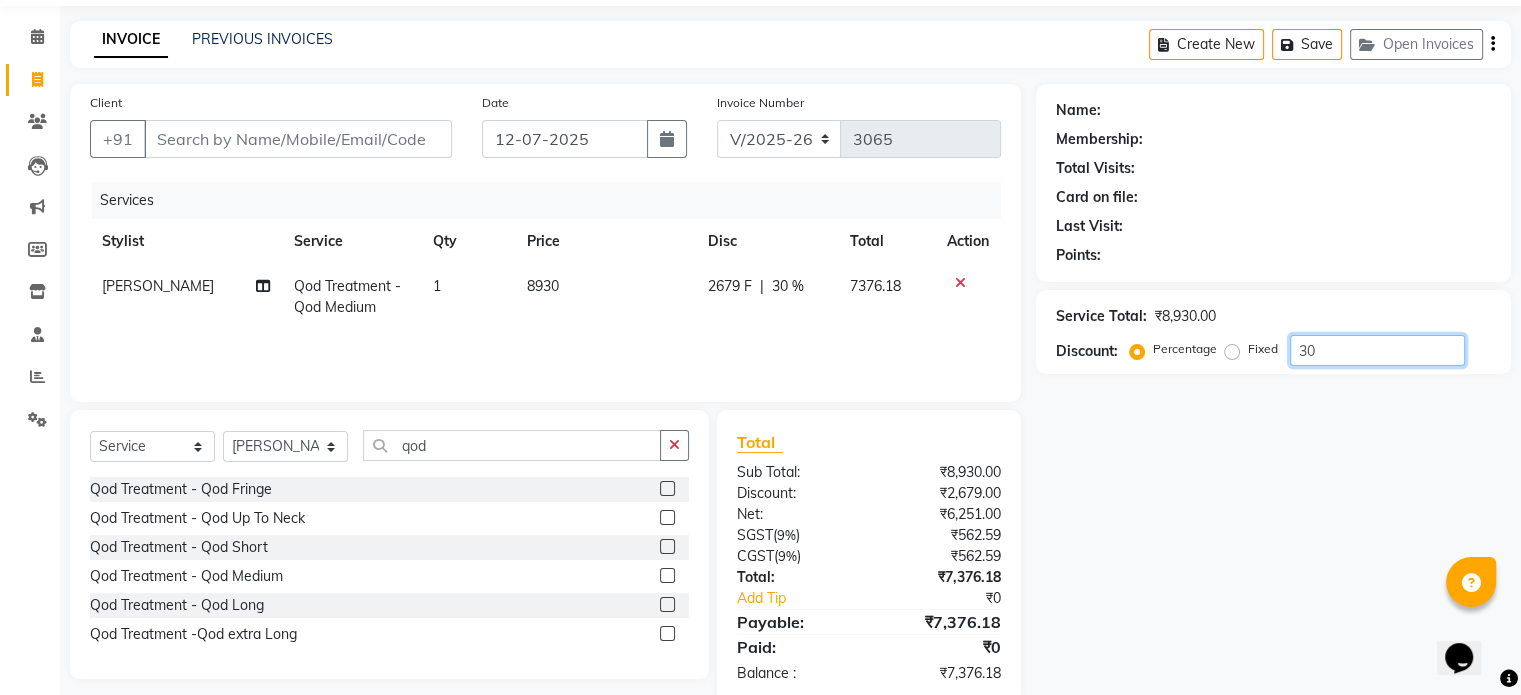 scroll, scrollTop: 100, scrollLeft: 0, axis: vertical 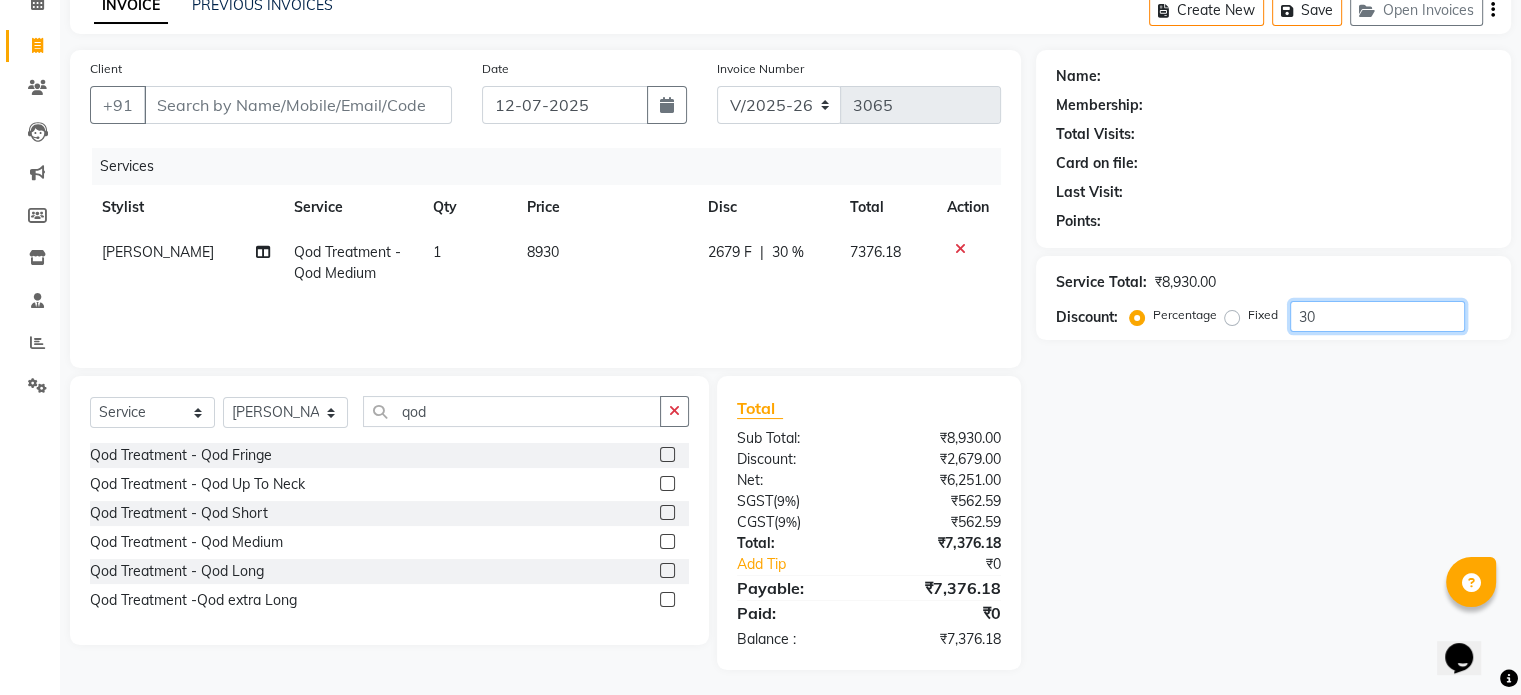type on "30" 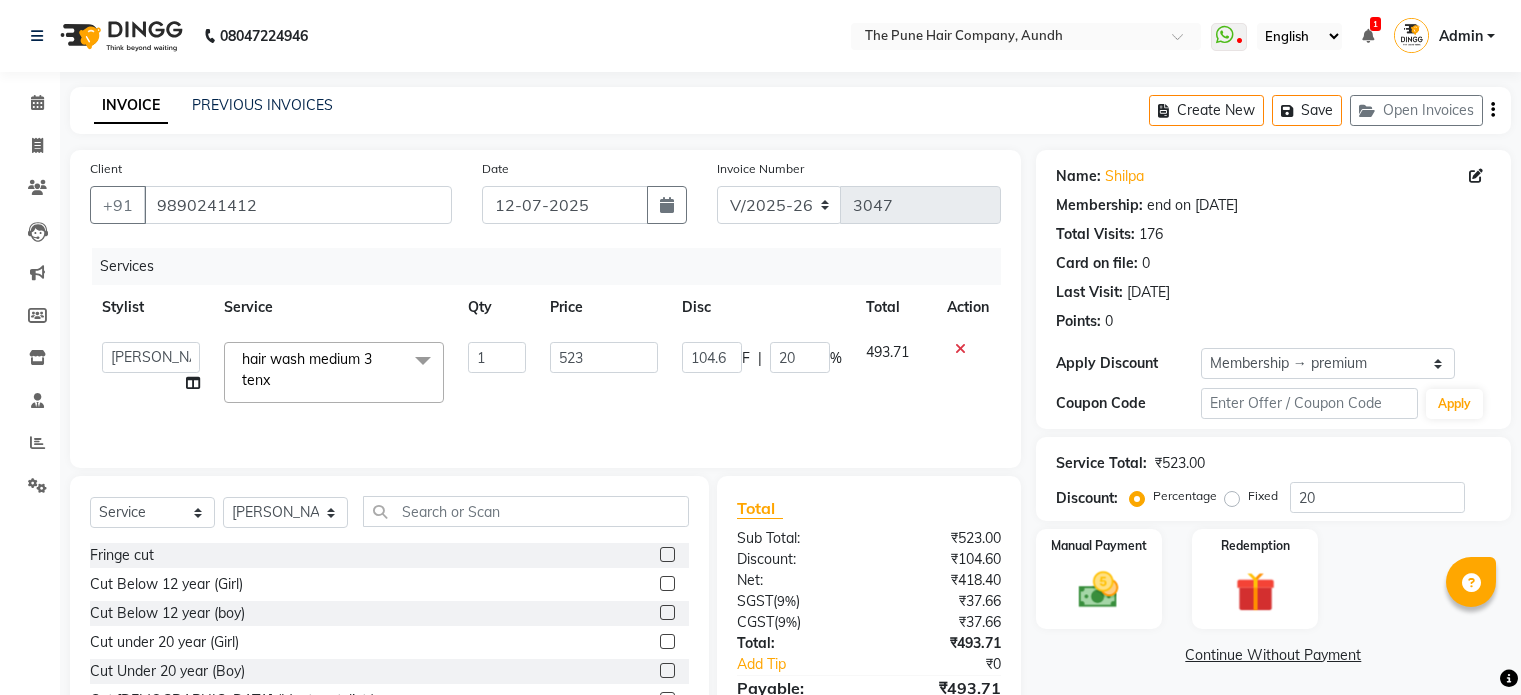 select on "106" 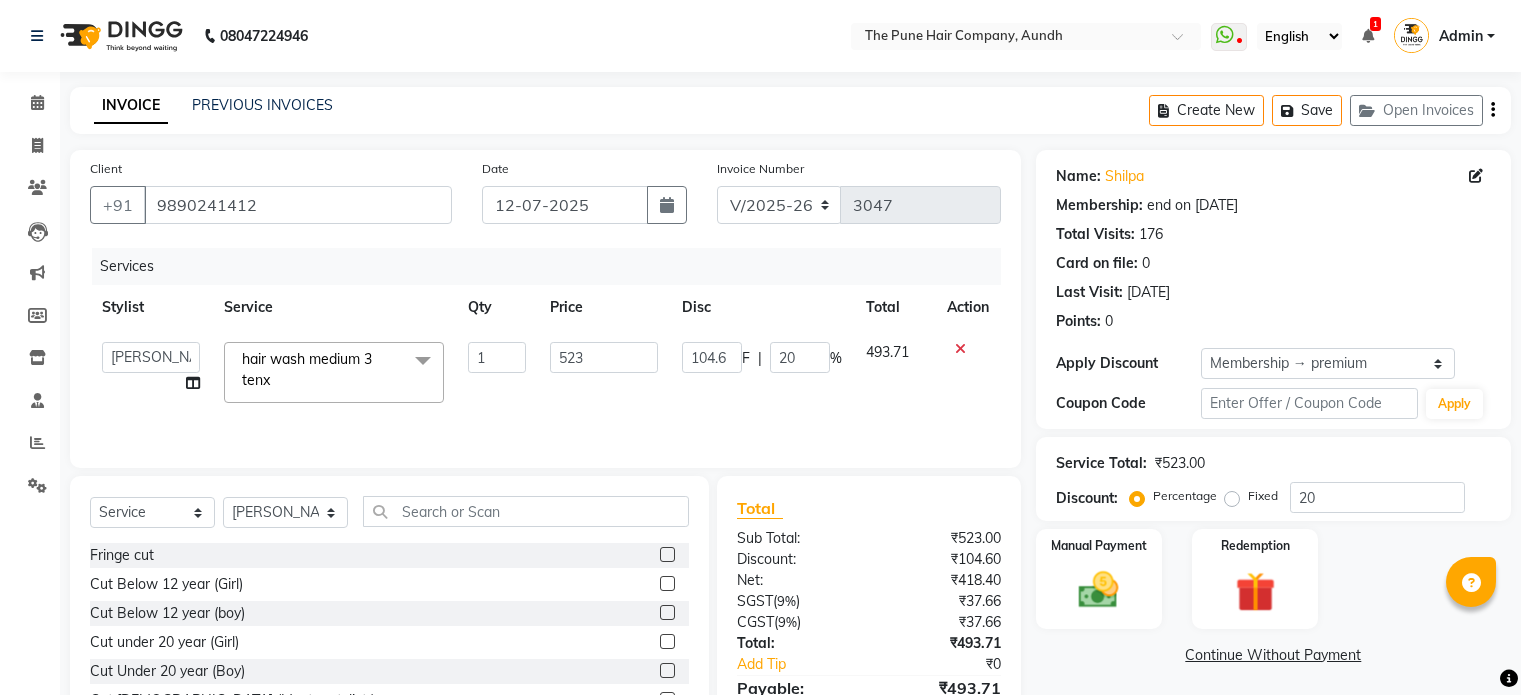 scroll, scrollTop: 106, scrollLeft: 0, axis: vertical 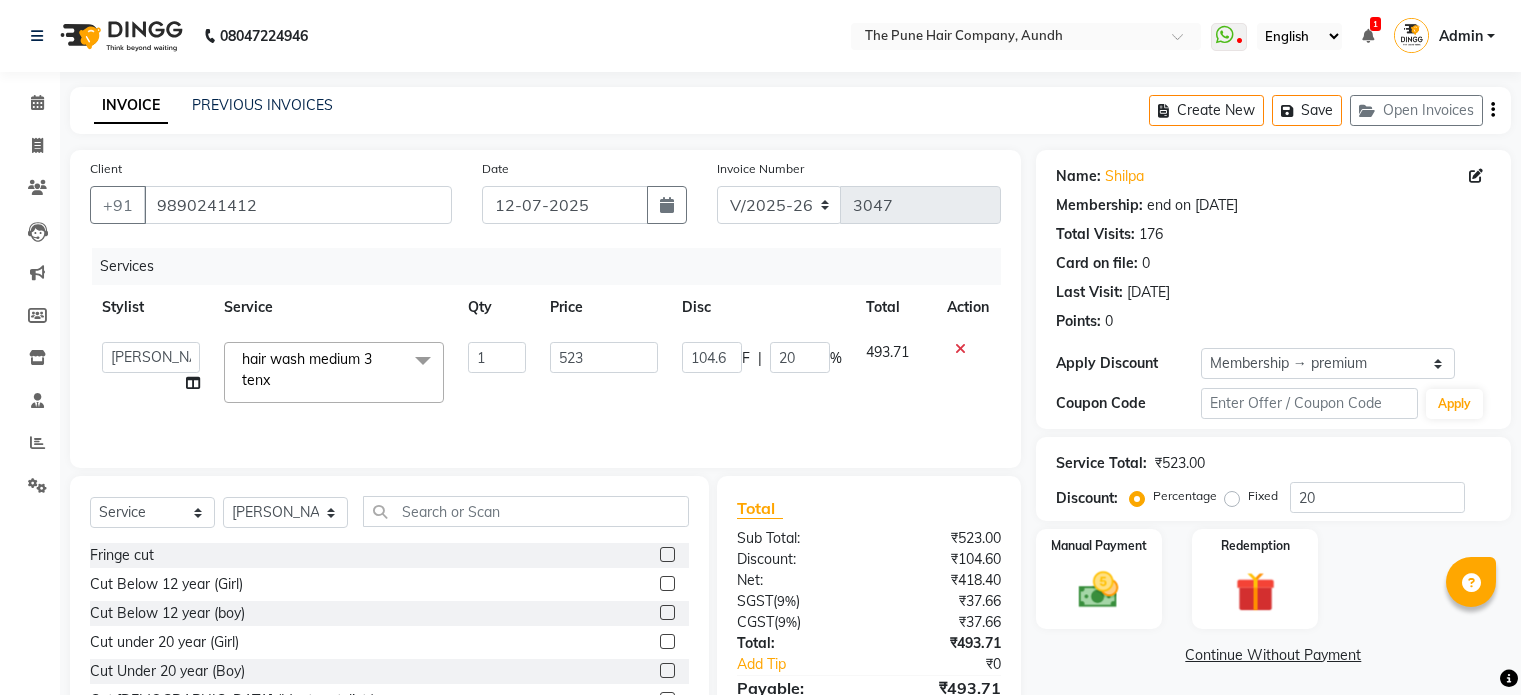 select on "106" 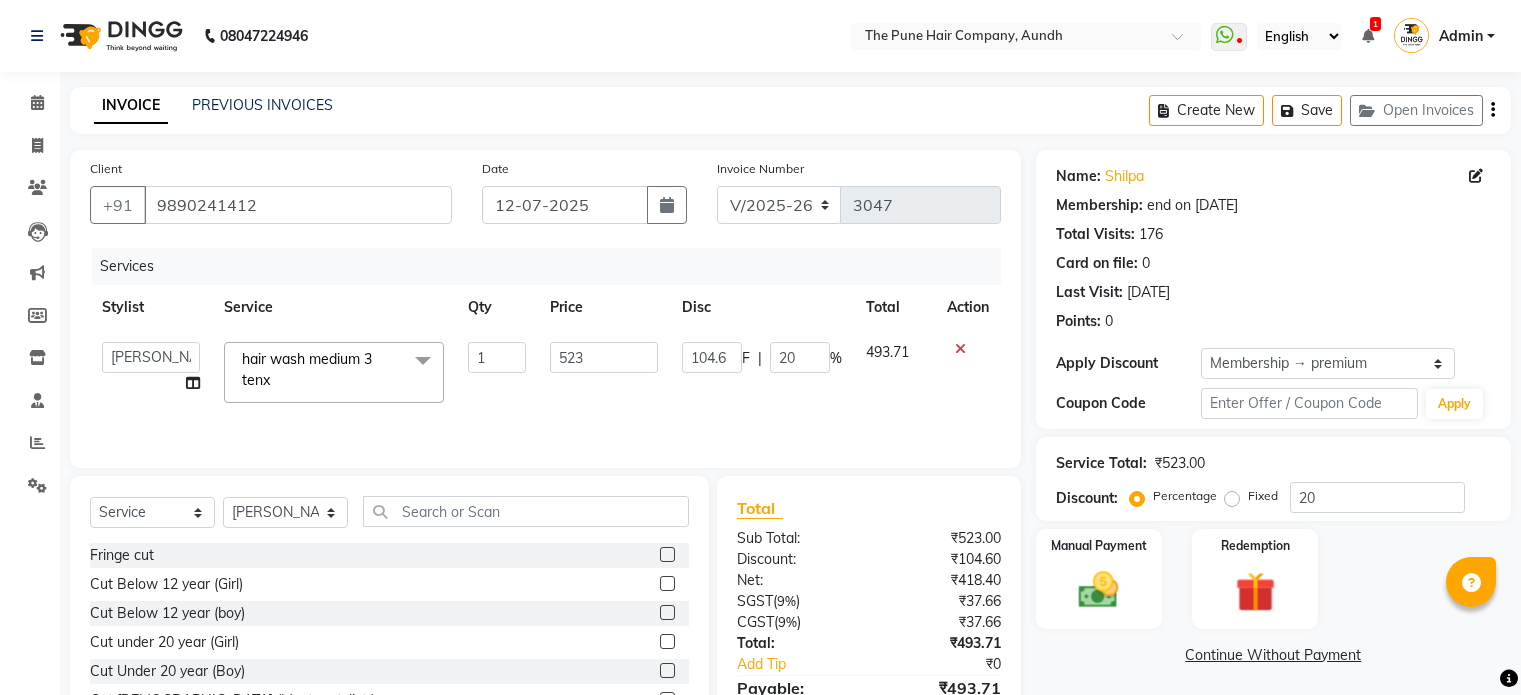 scroll, scrollTop: 106, scrollLeft: 0, axis: vertical 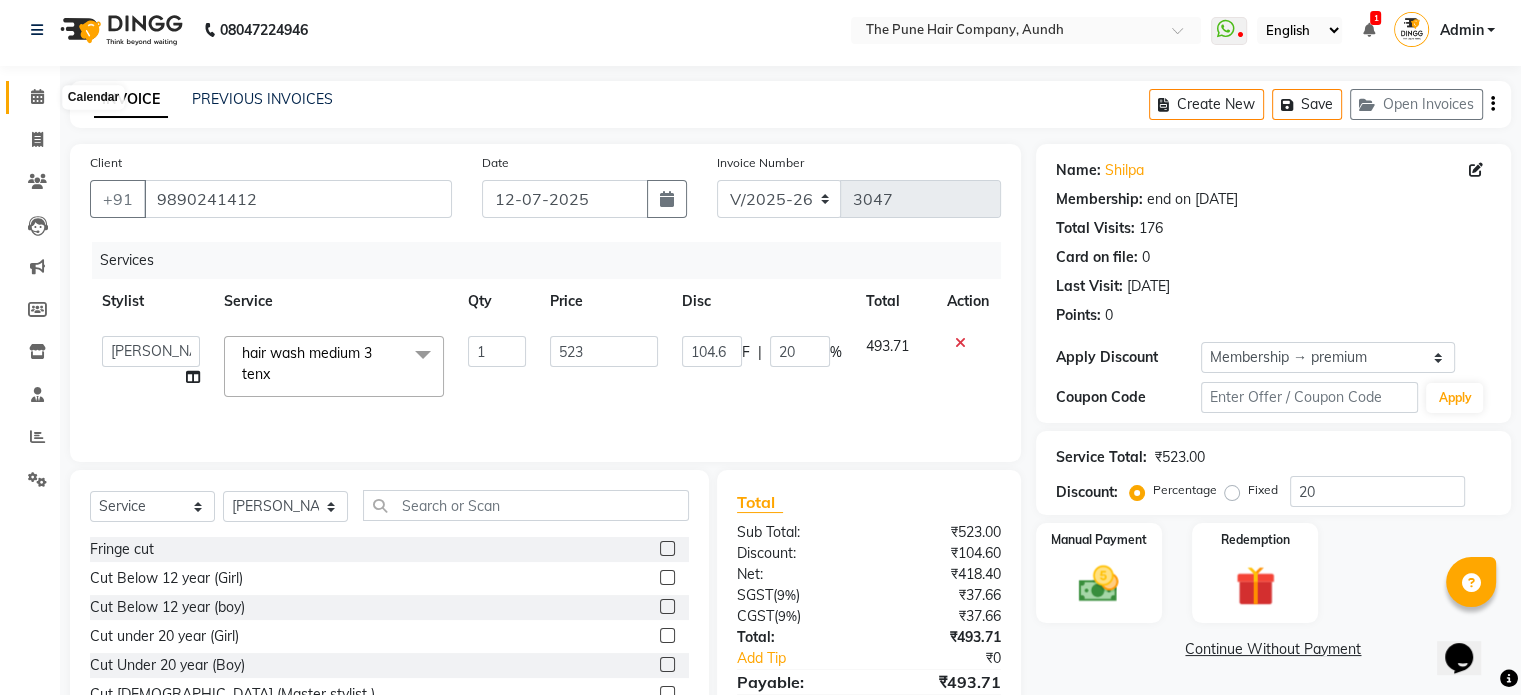 click 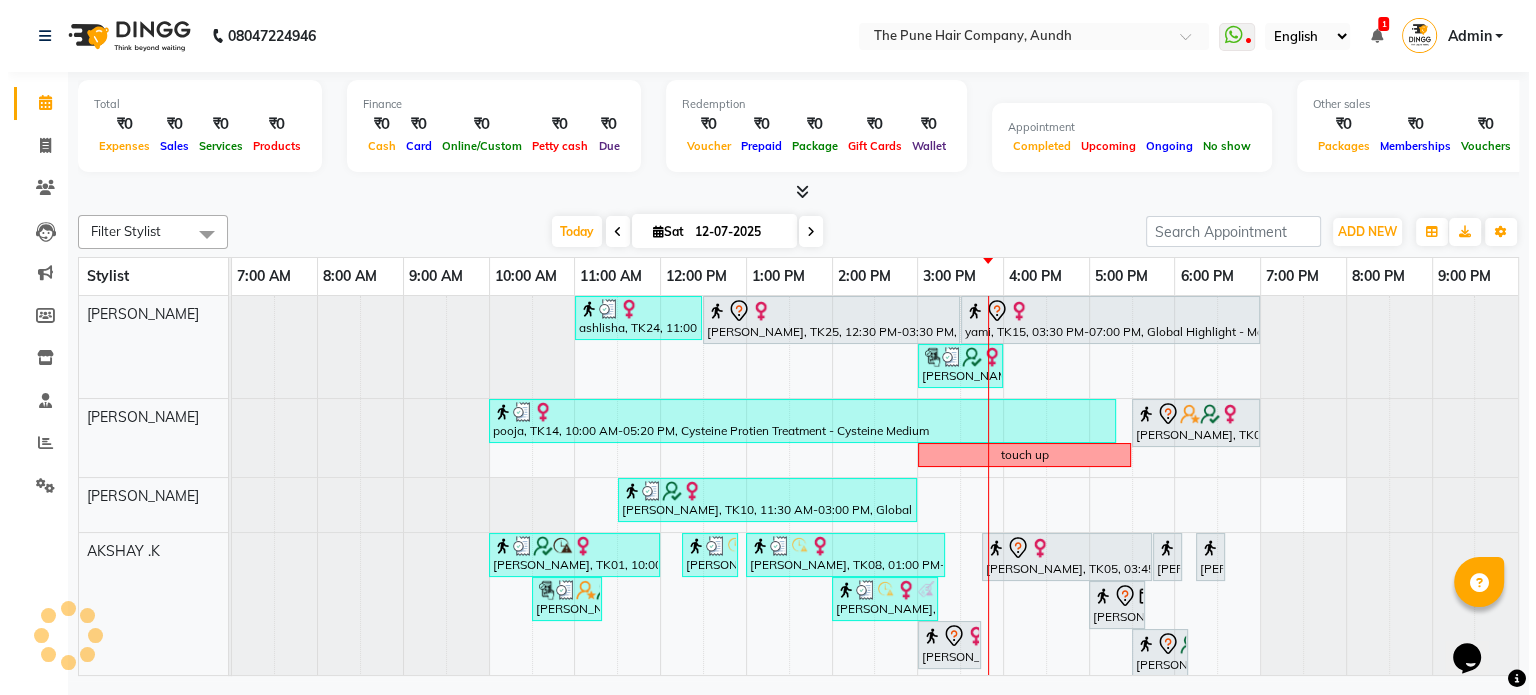 scroll, scrollTop: 0, scrollLeft: 0, axis: both 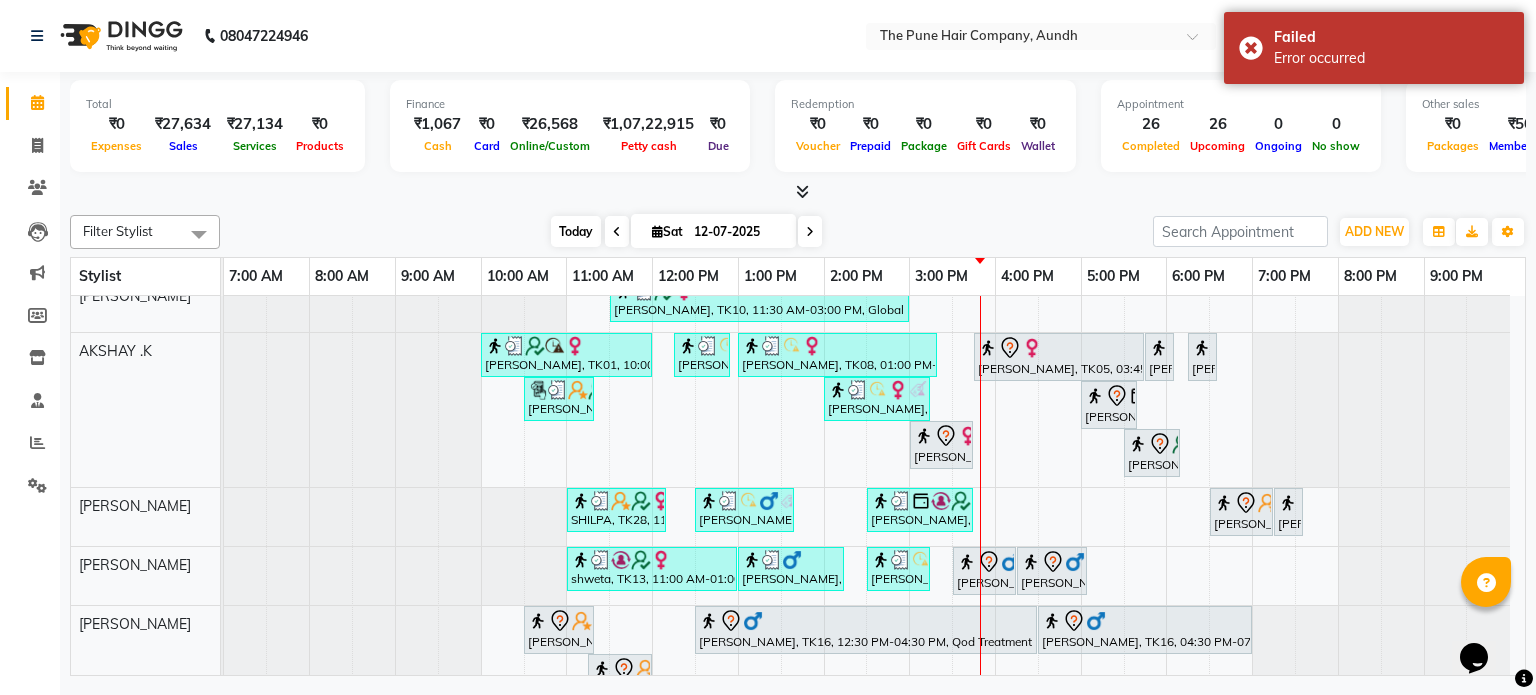 click on "Today" at bounding box center [576, 231] 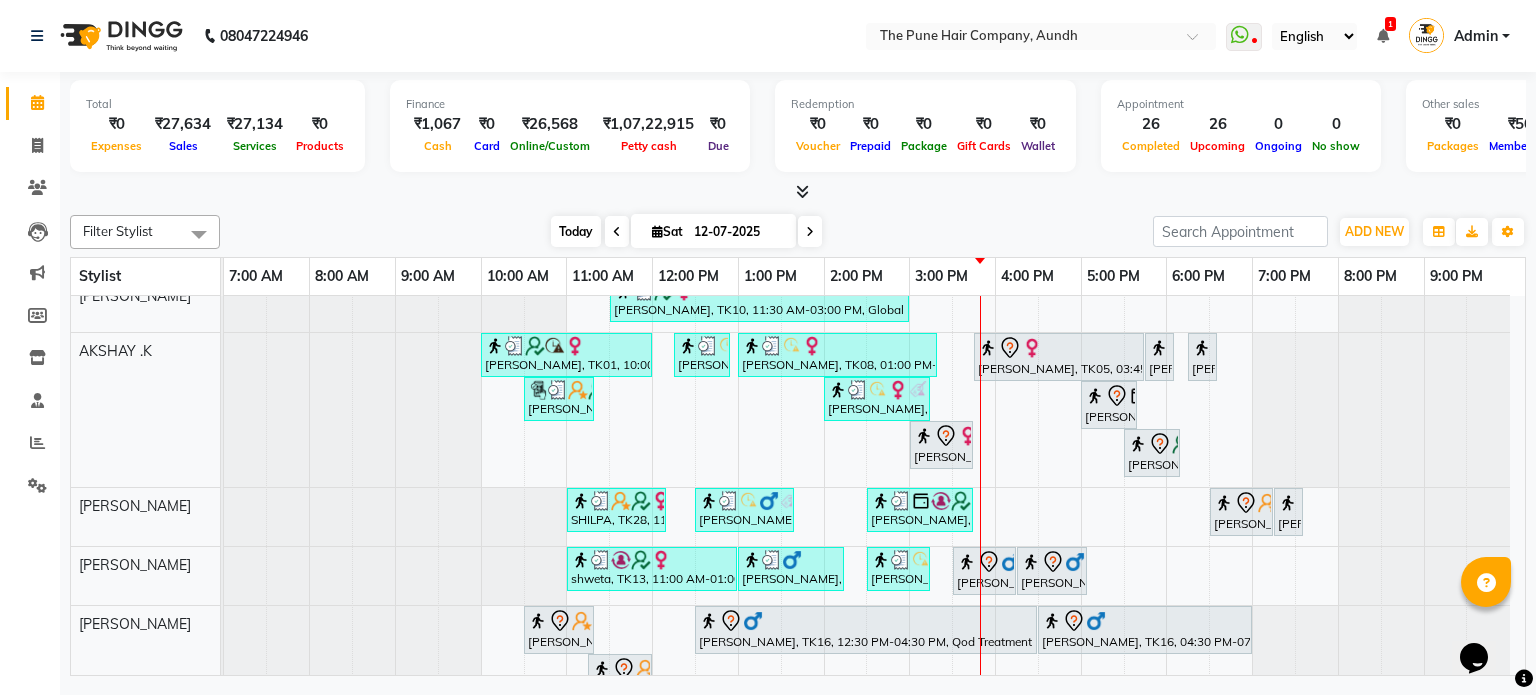 click on "Today" at bounding box center (576, 231) 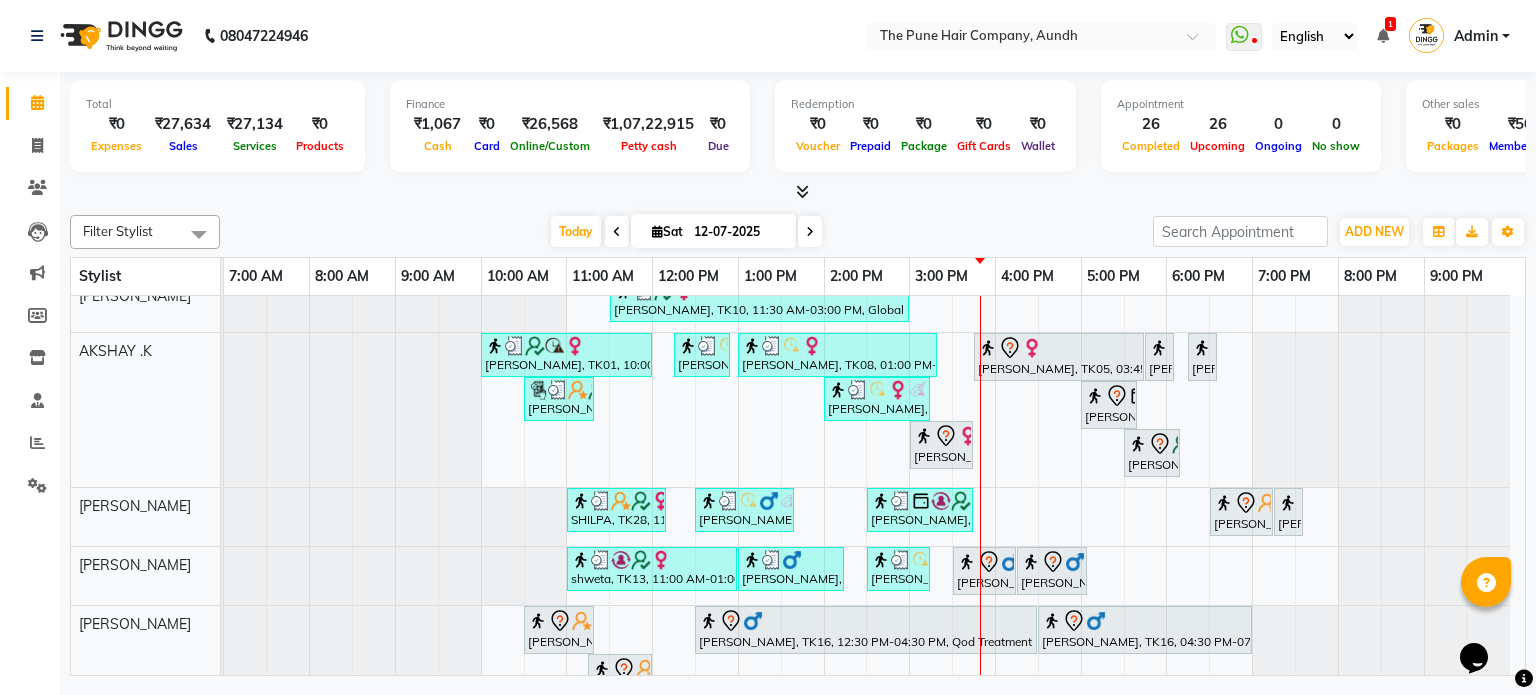 scroll, scrollTop: 32, scrollLeft: 0, axis: vertical 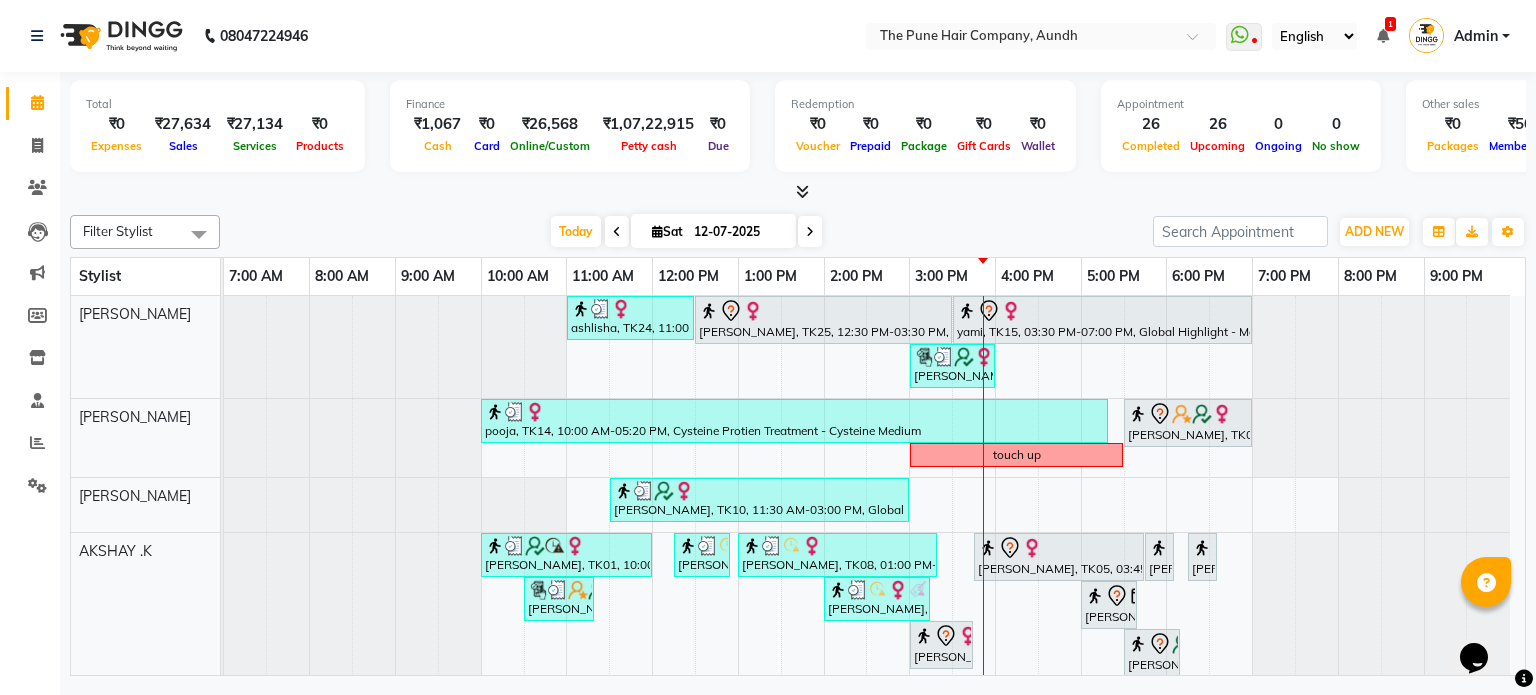 click at bounding box center [810, 232] 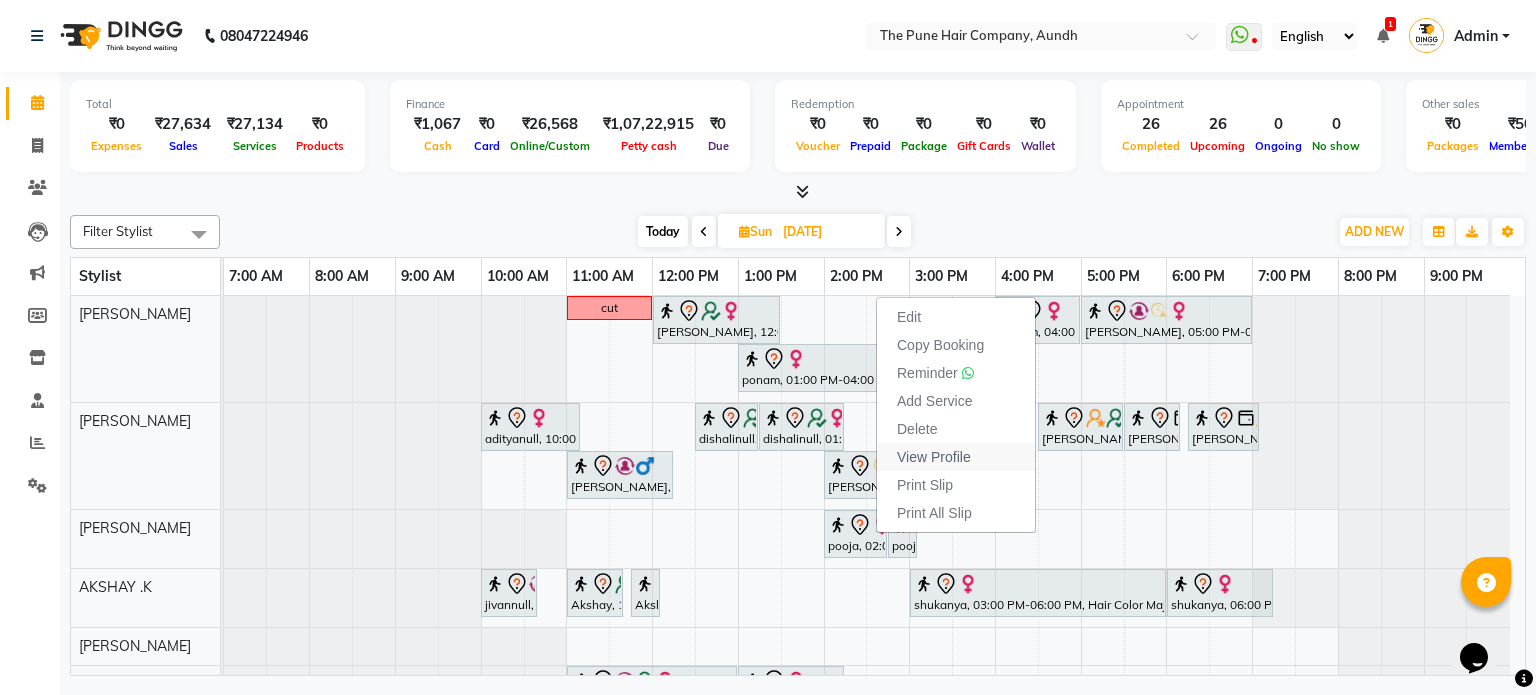 click on "View Profile" at bounding box center (934, 457) 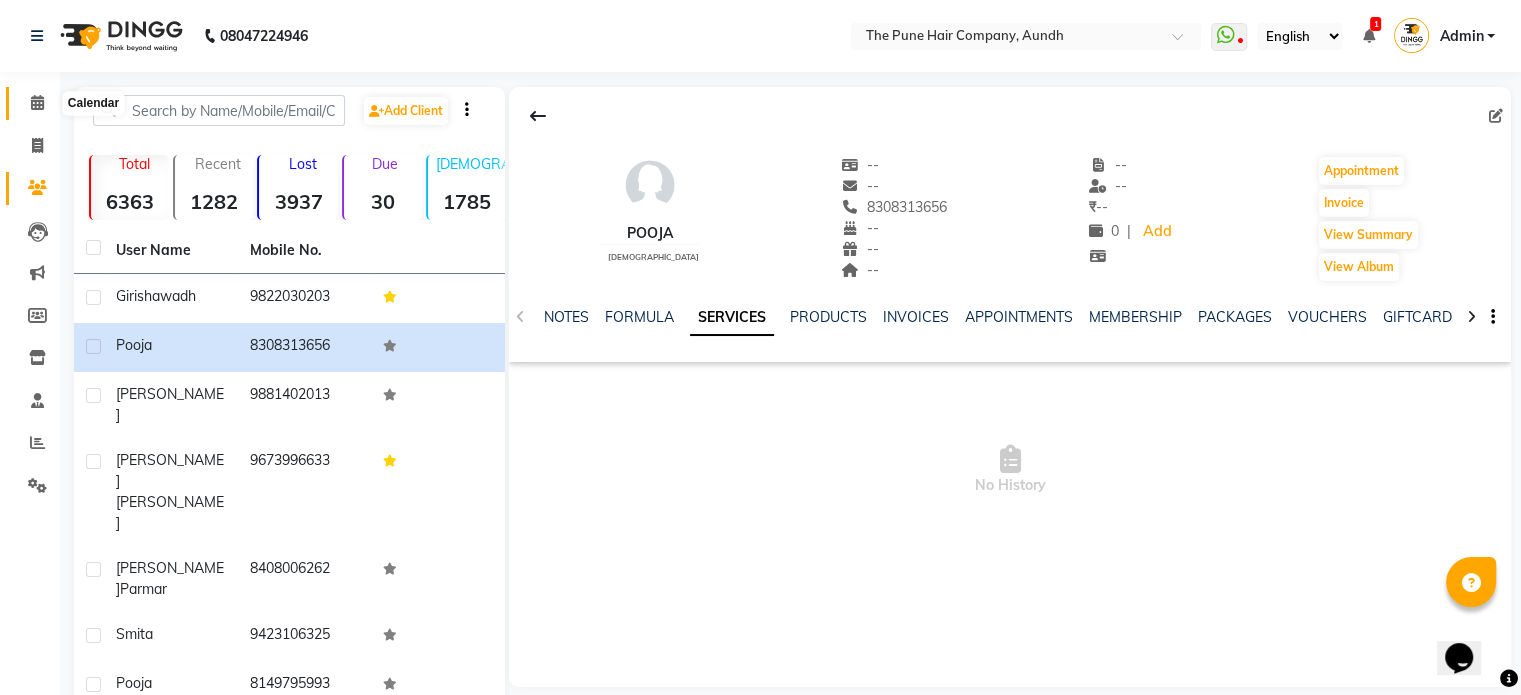 click 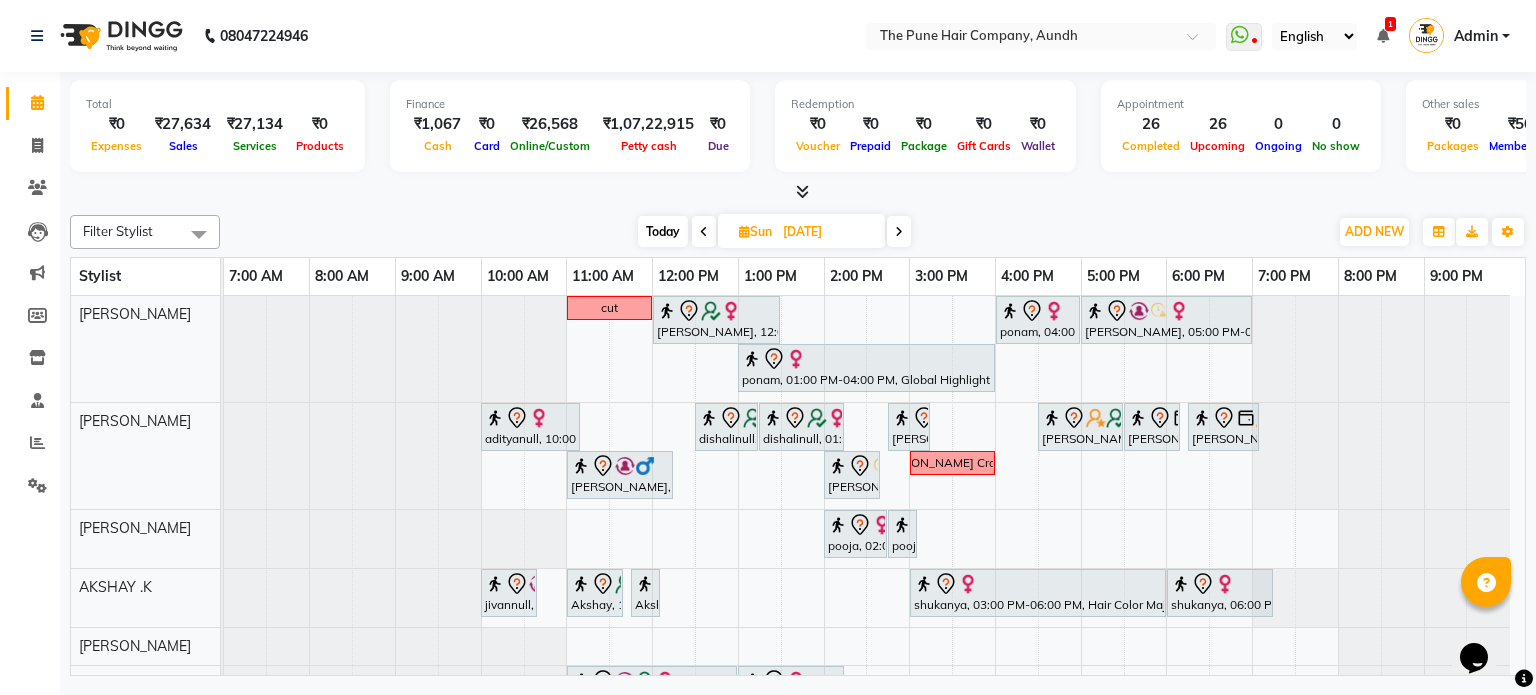 click at bounding box center (704, 231) 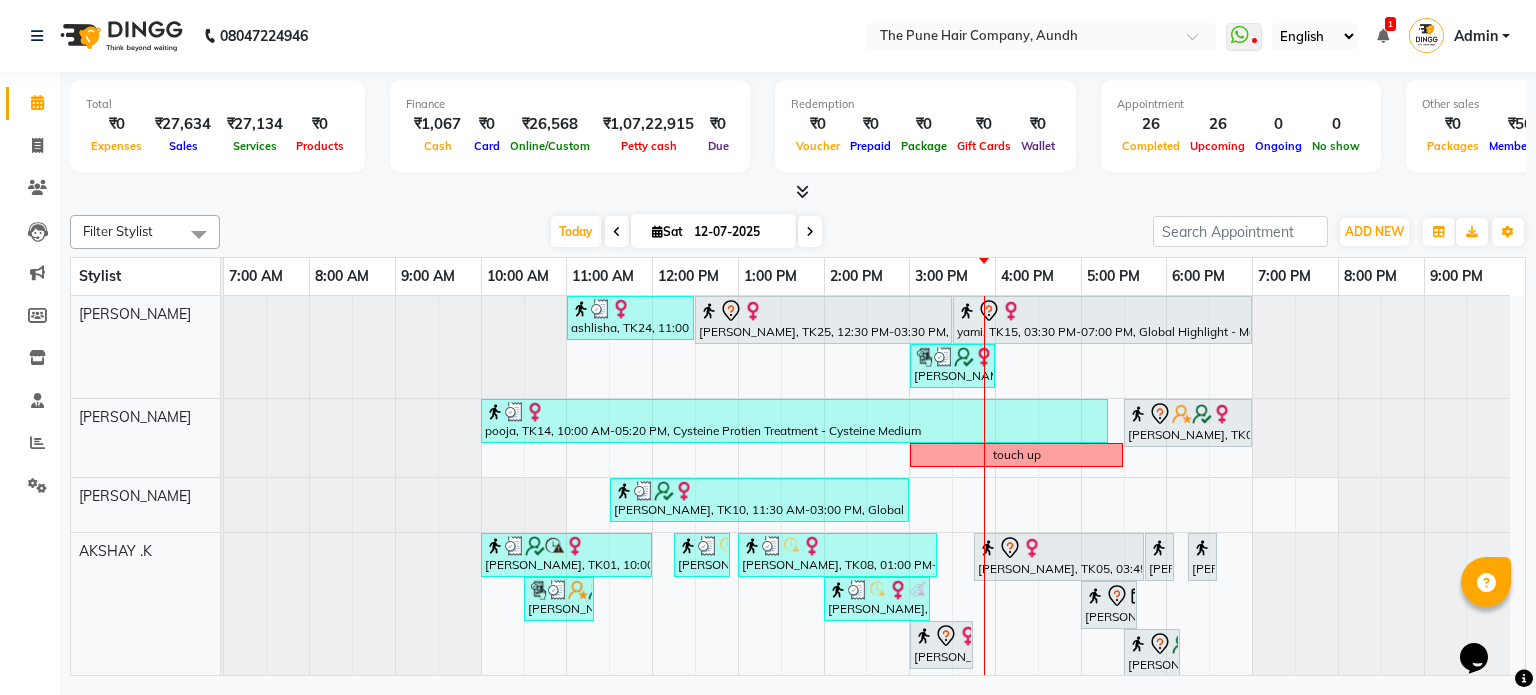 scroll, scrollTop: 100, scrollLeft: 0, axis: vertical 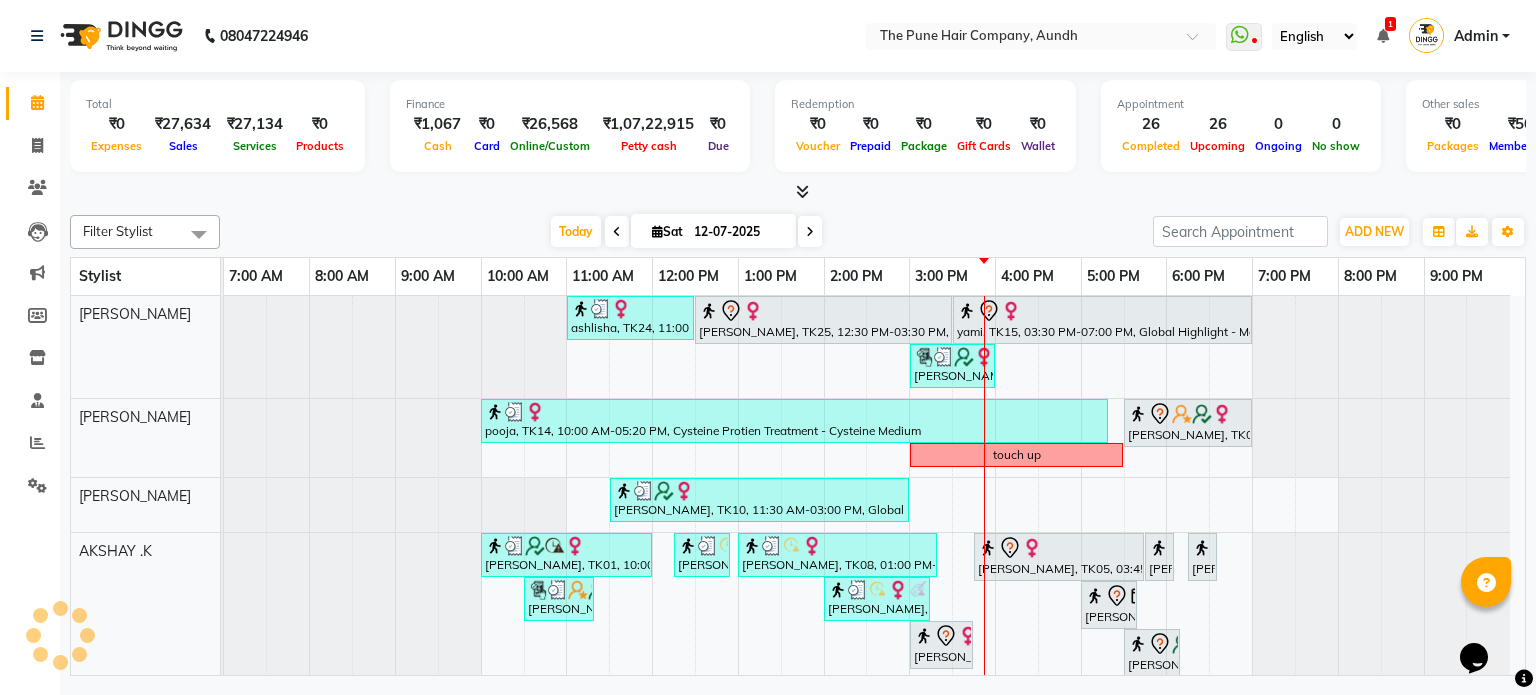 click at bounding box center [810, 232] 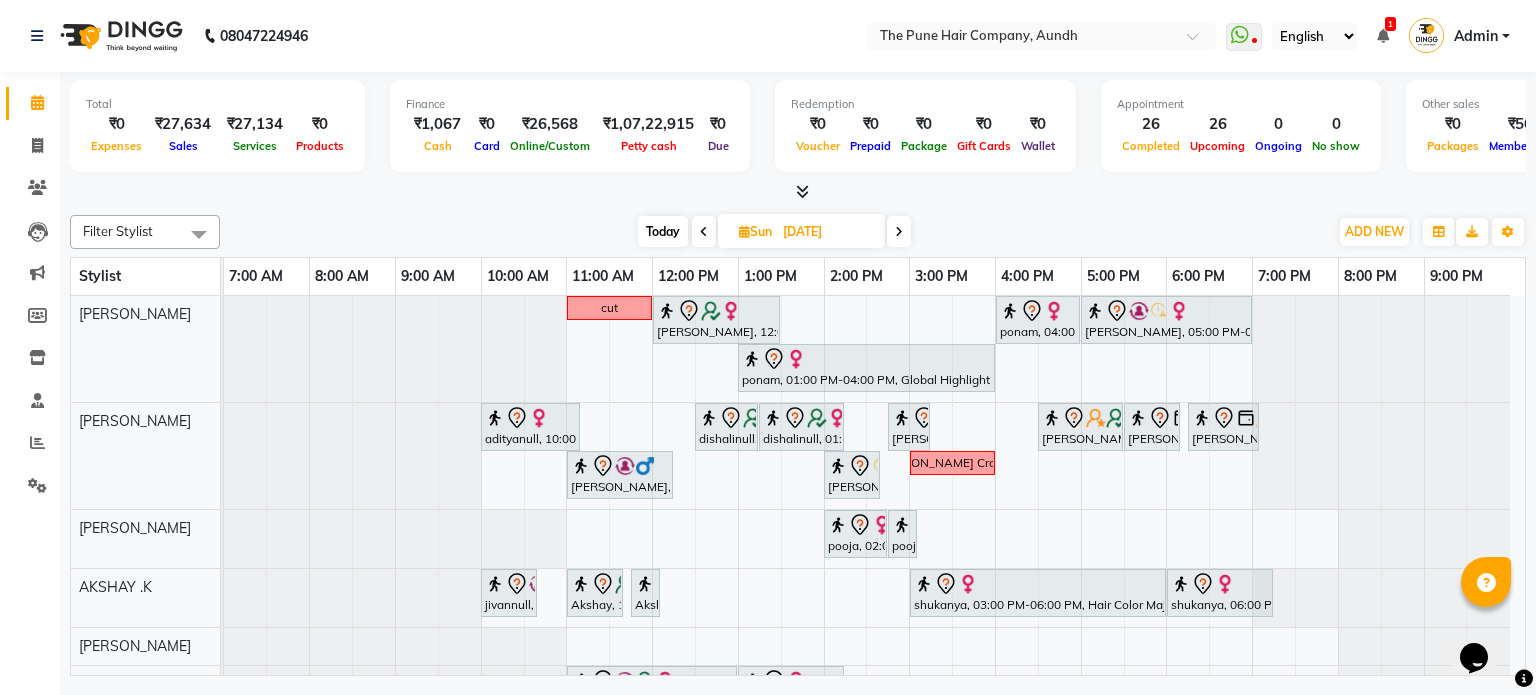 click on "Today" at bounding box center (663, 231) 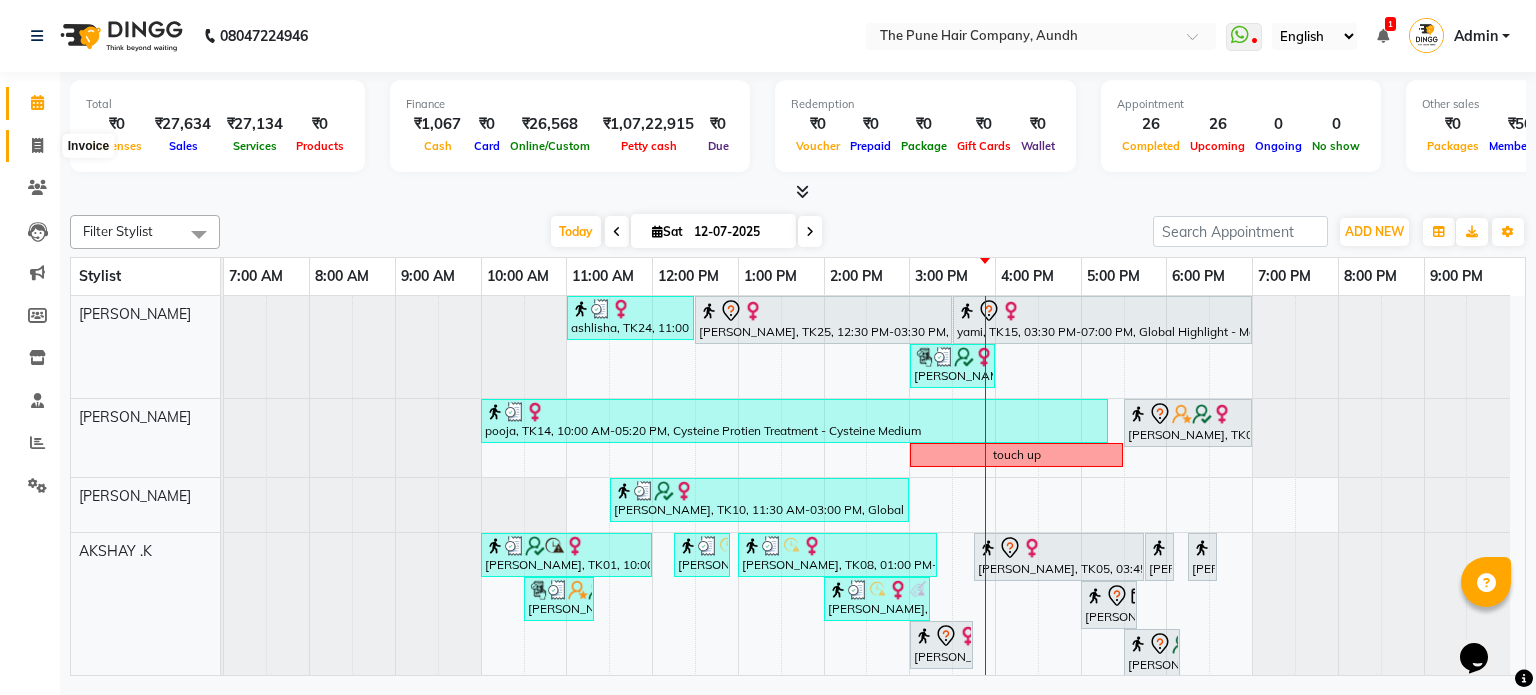 click 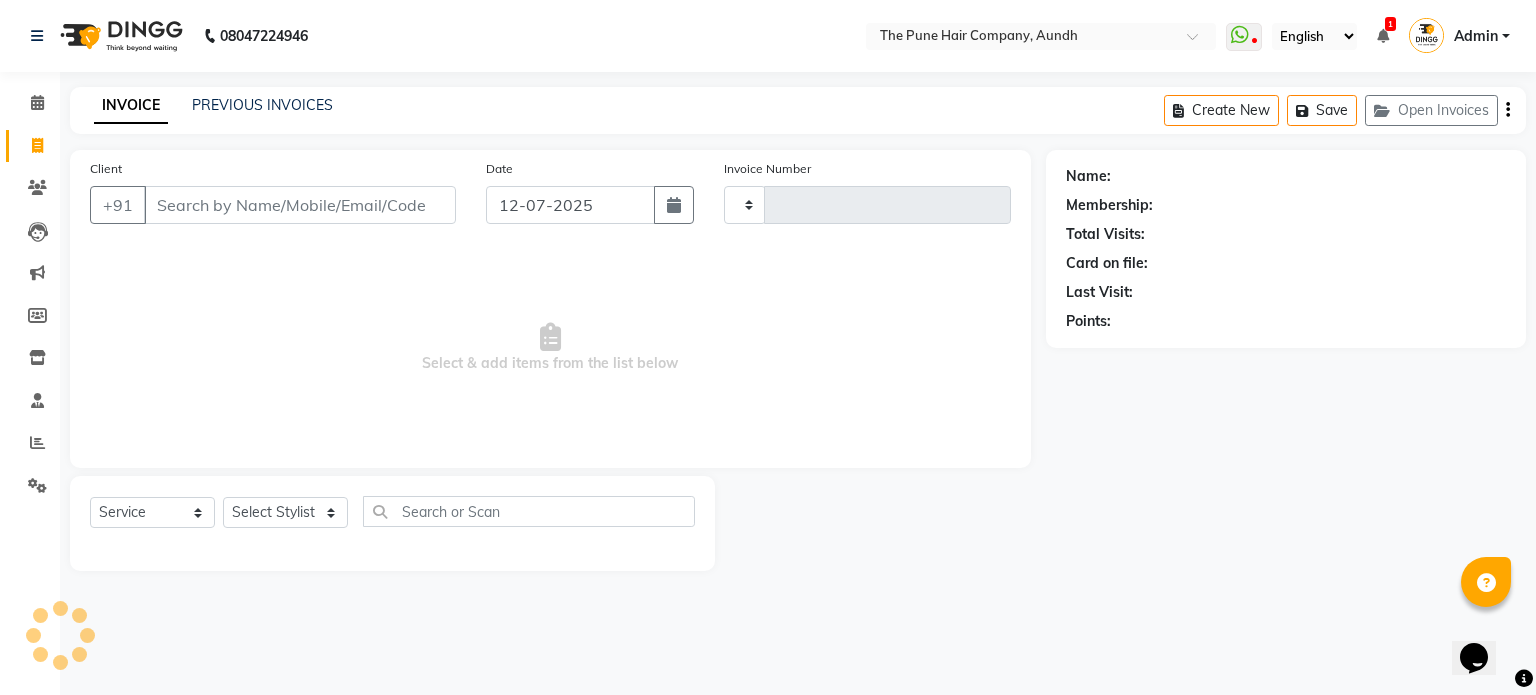 type on "3065" 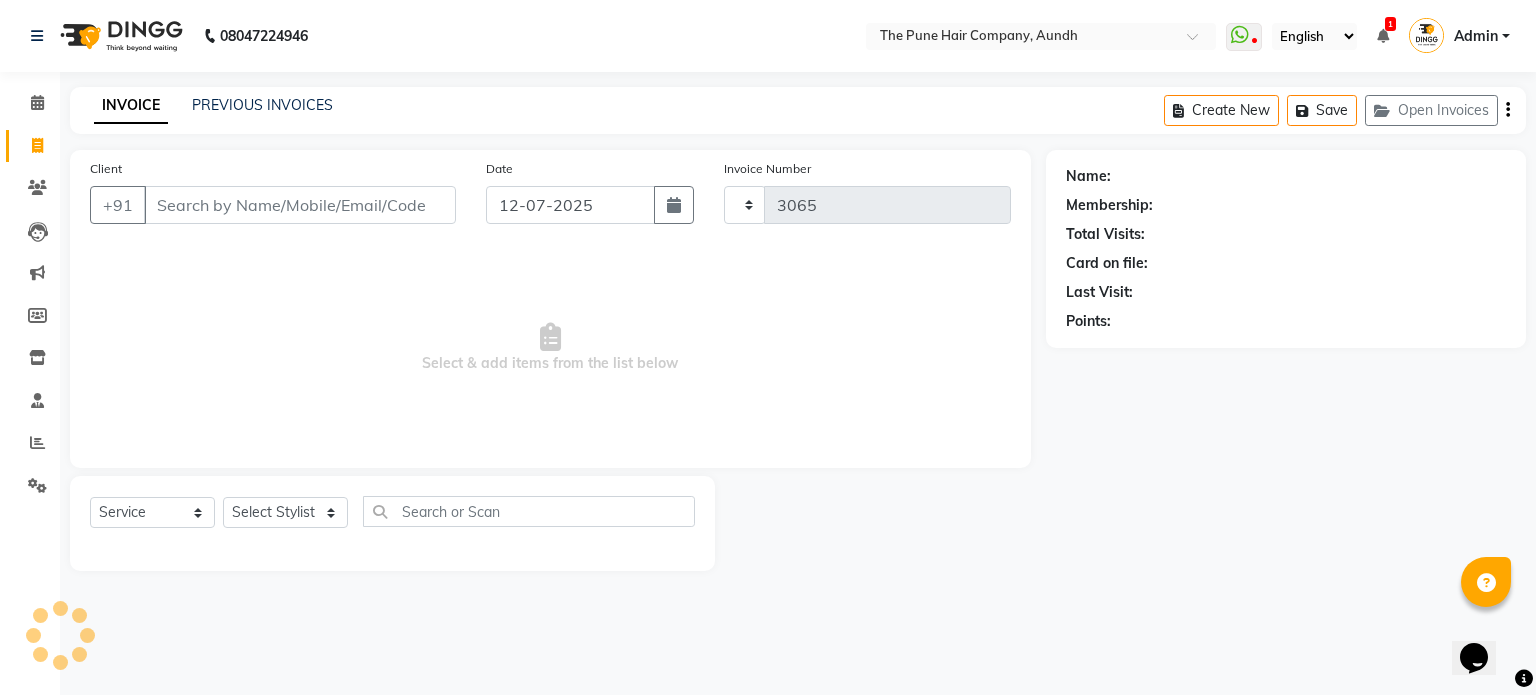 select on "106" 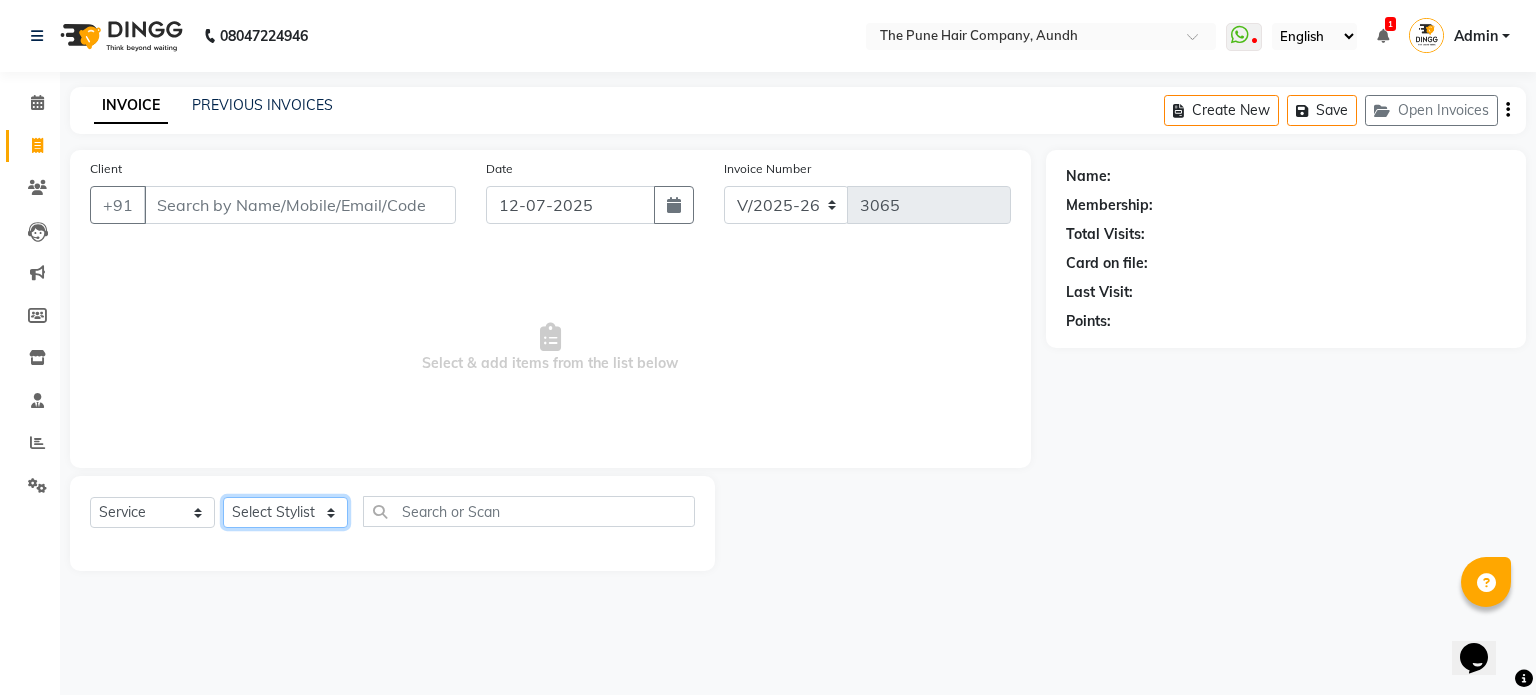 click on "Select Stylist Akash both [PERSON_NAME] .K [PERSON_NAME] kaif [PERSON_NAME] [PERSON_NAME] [PERSON_NAME] [PERSON_NAME] mane POOJA MORE [PERSON_NAME]  [PERSON_NAME] Shweta [PERSON_NAME] [PERSON_NAME] [PERSON_NAME]" 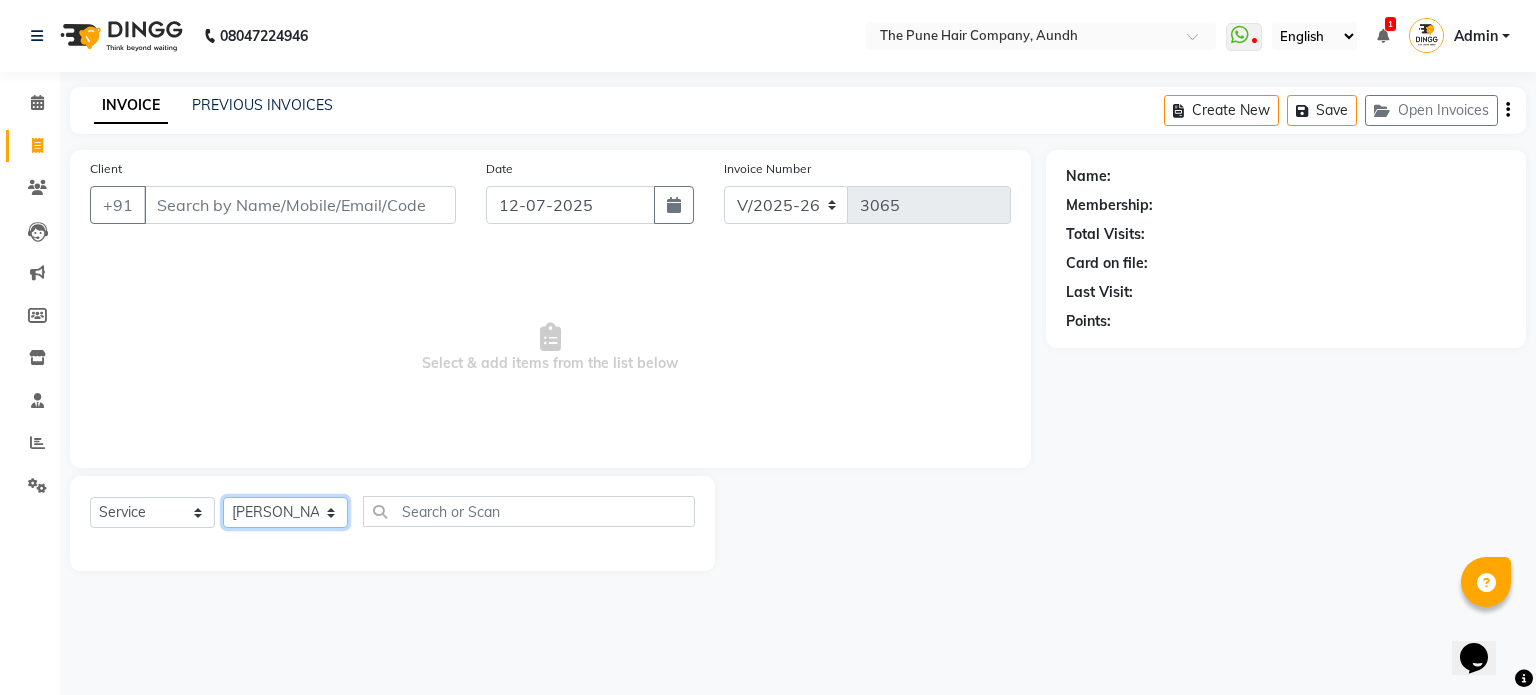 click on "Select Stylist Akash both [PERSON_NAME] .K [PERSON_NAME] kaif [PERSON_NAME] [PERSON_NAME] [PERSON_NAME] [PERSON_NAME] mane POOJA MORE [PERSON_NAME]  [PERSON_NAME] Shweta [PERSON_NAME] [PERSON_NAME] [PERSON_NAME]" 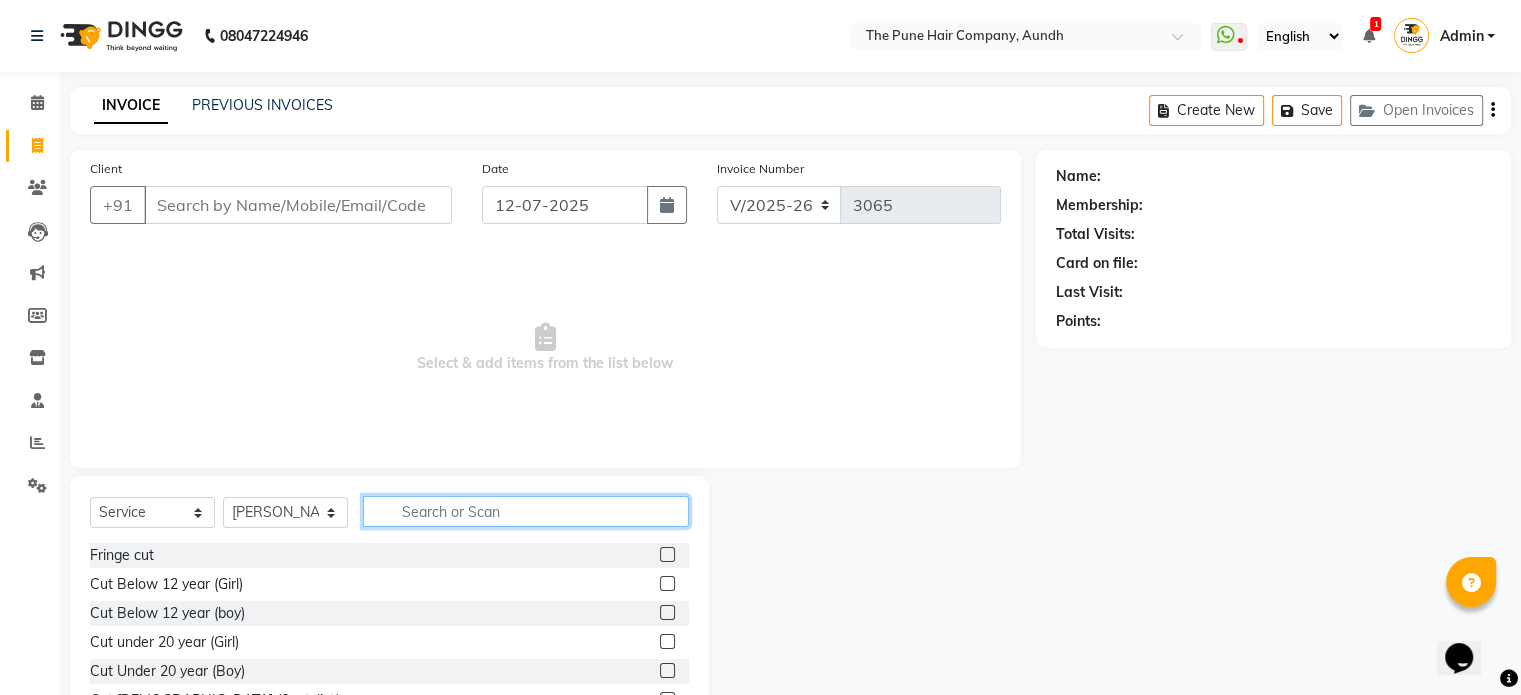 click 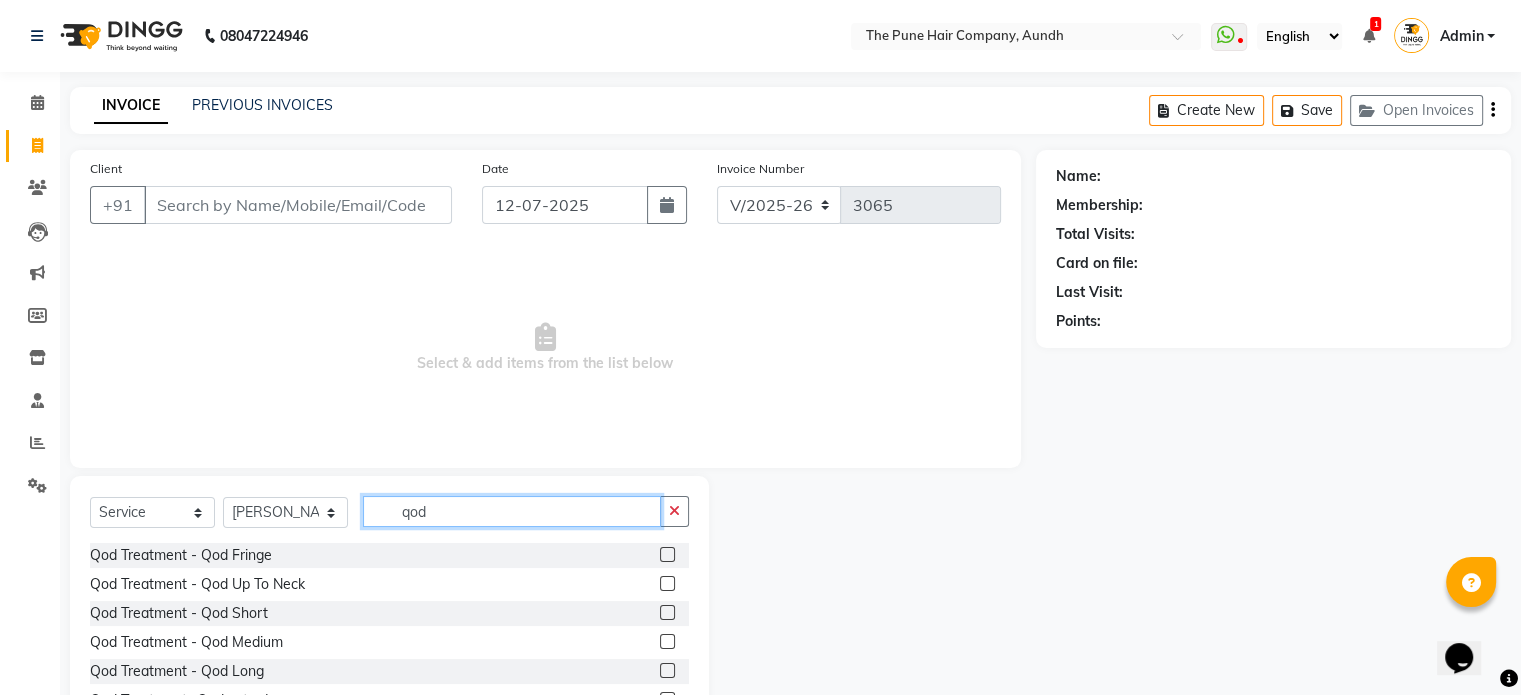 type on "qod" 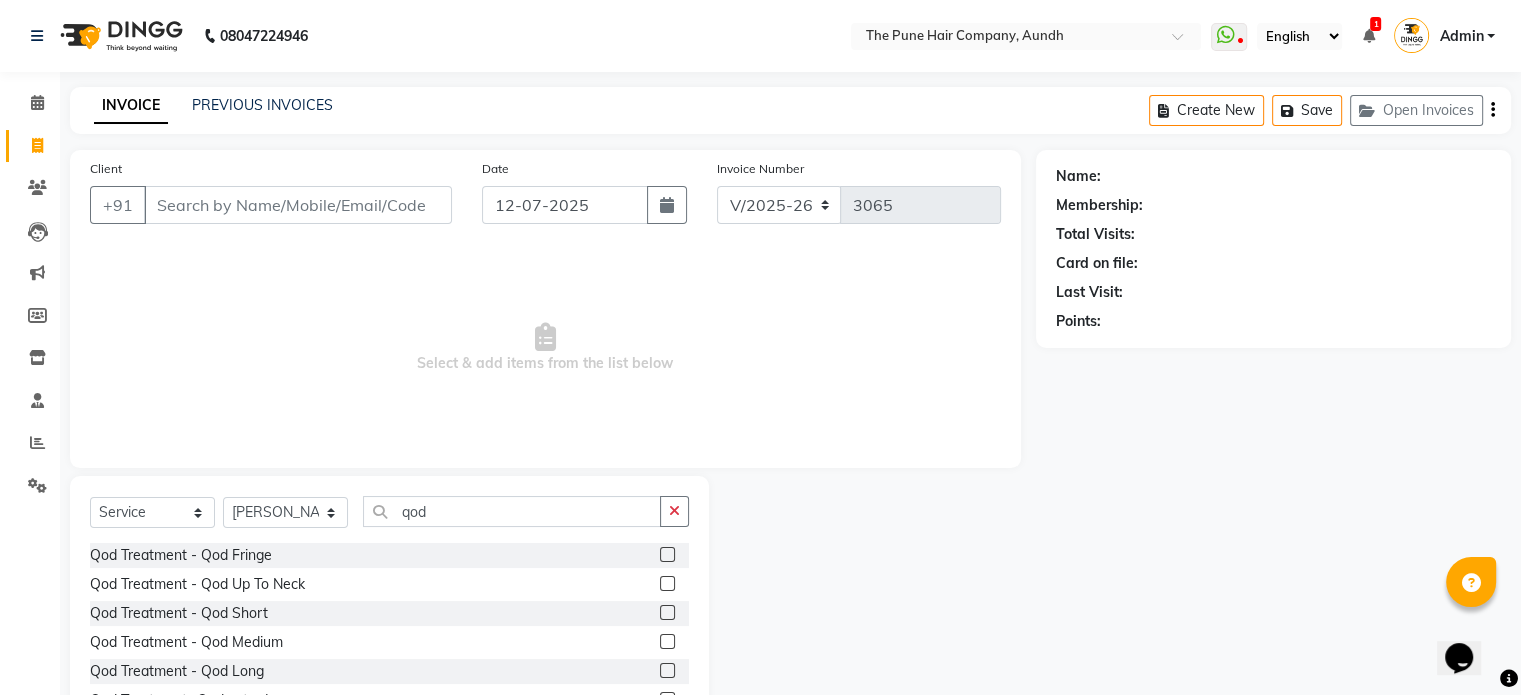 click 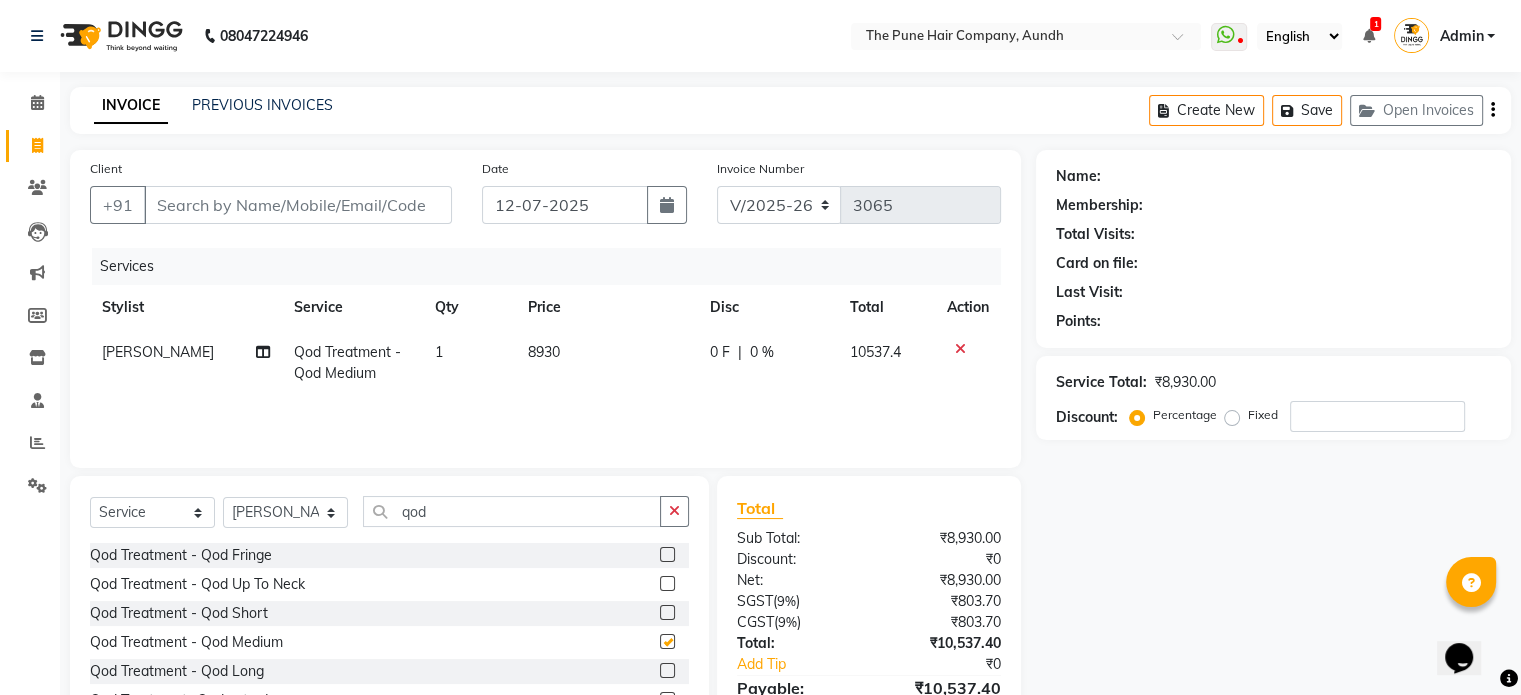 checkbox on "false" 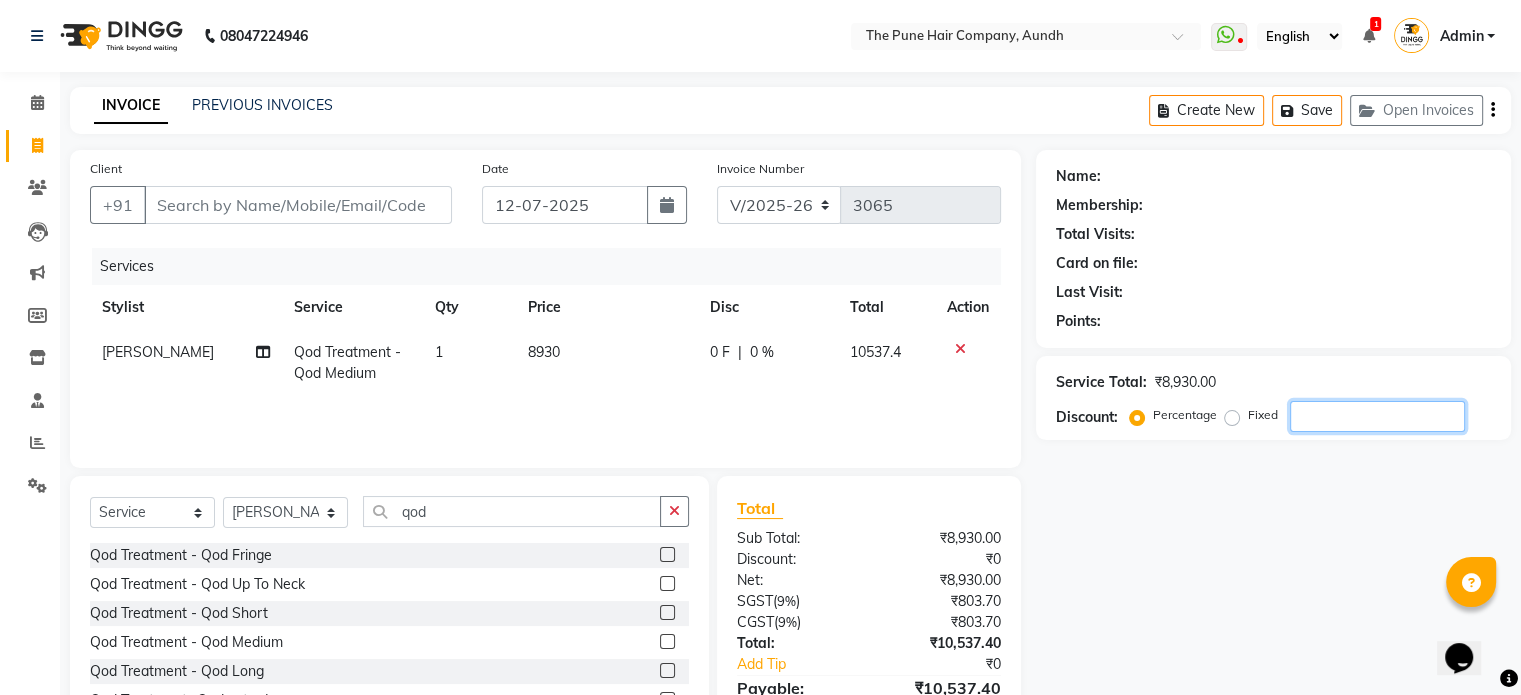 click 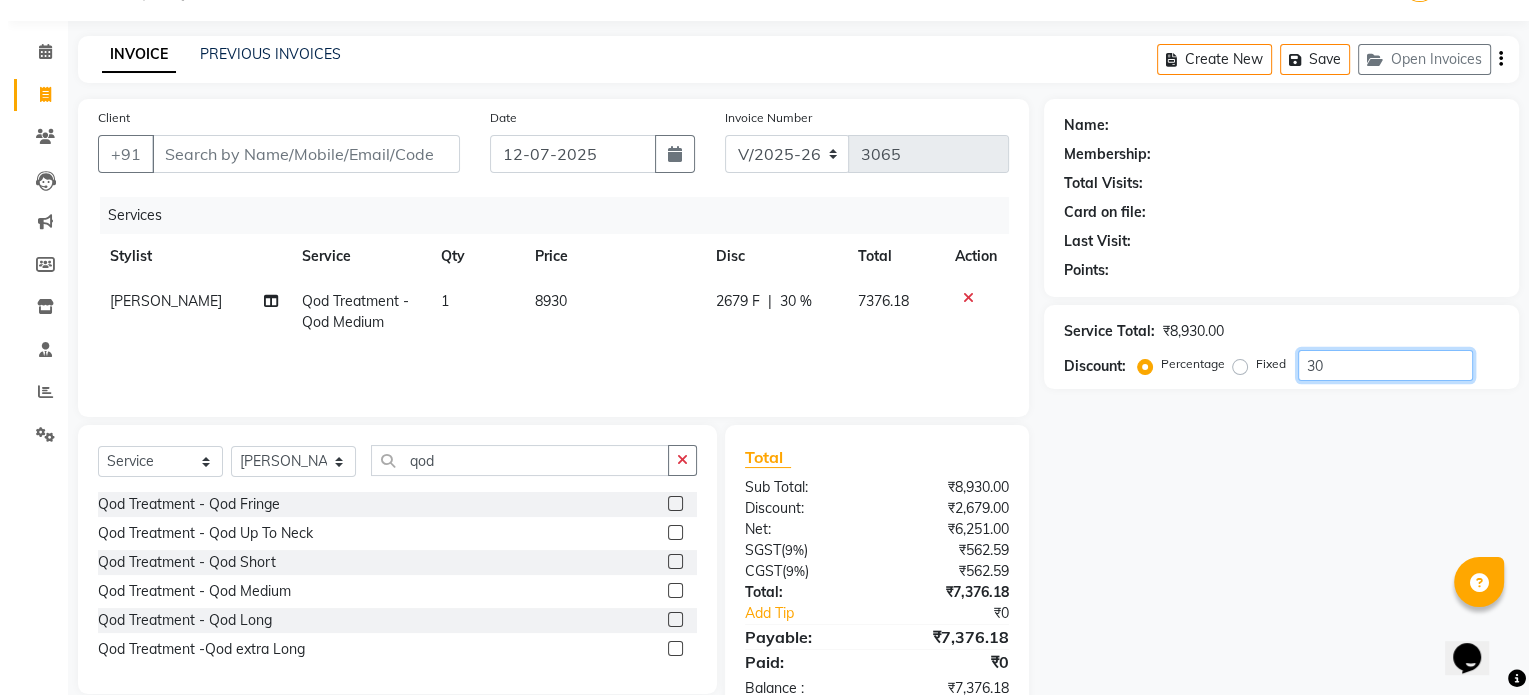 scroll, scrollTop: 0, scrollLeft: 0, axis: both 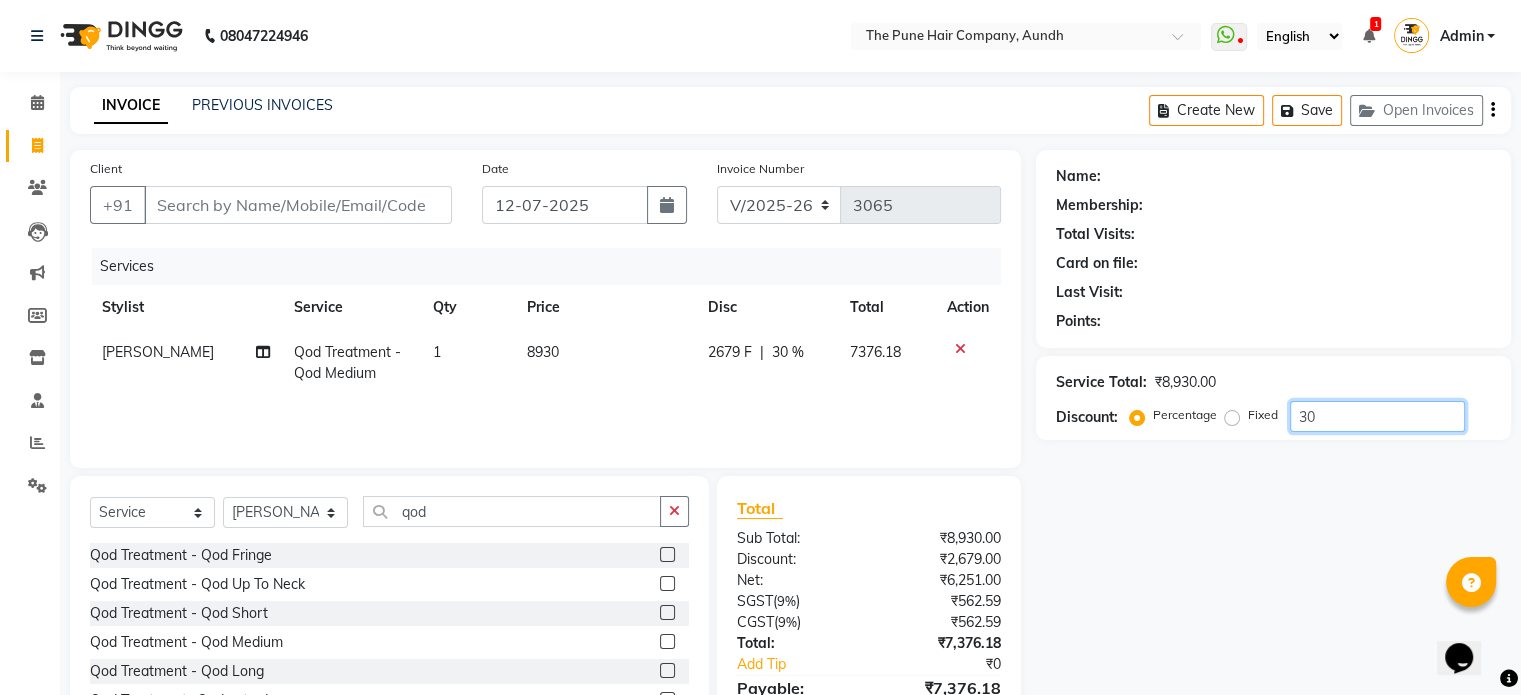 type on "3" 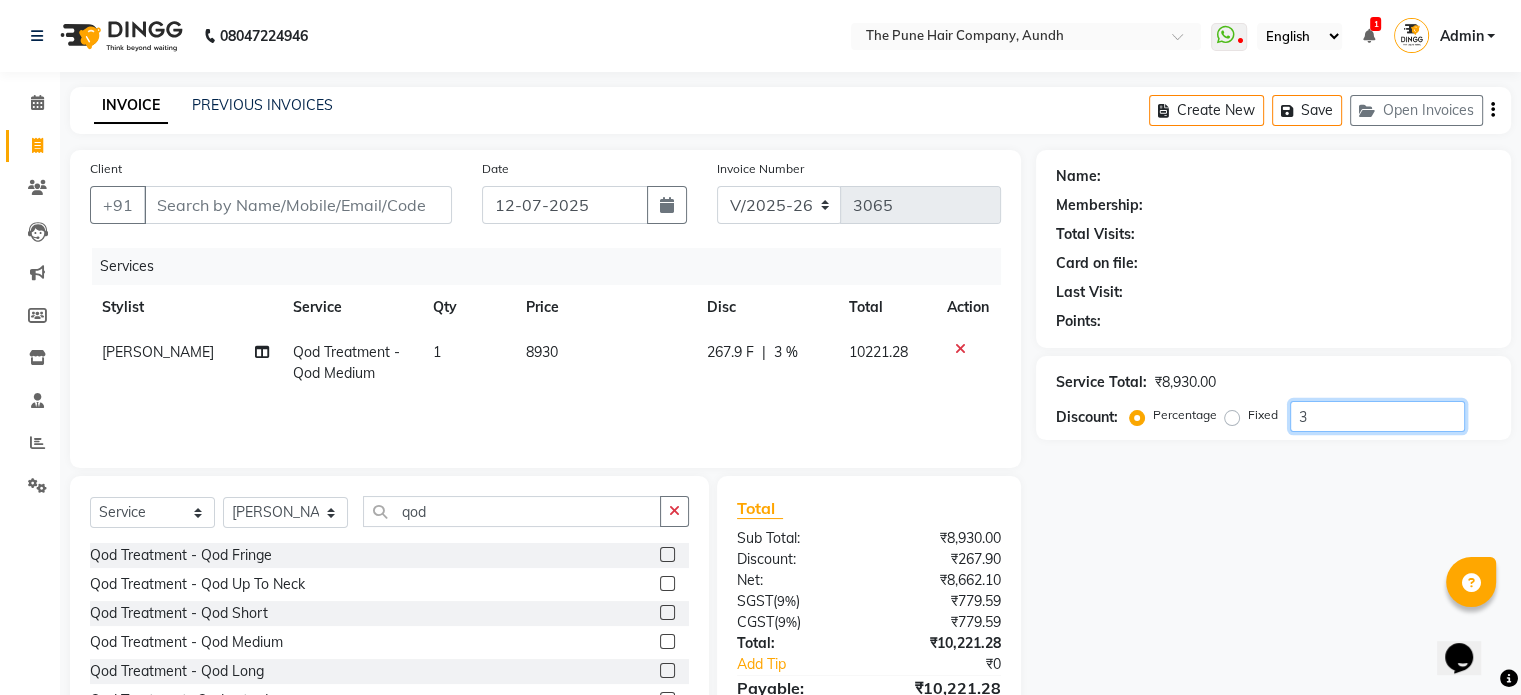 type 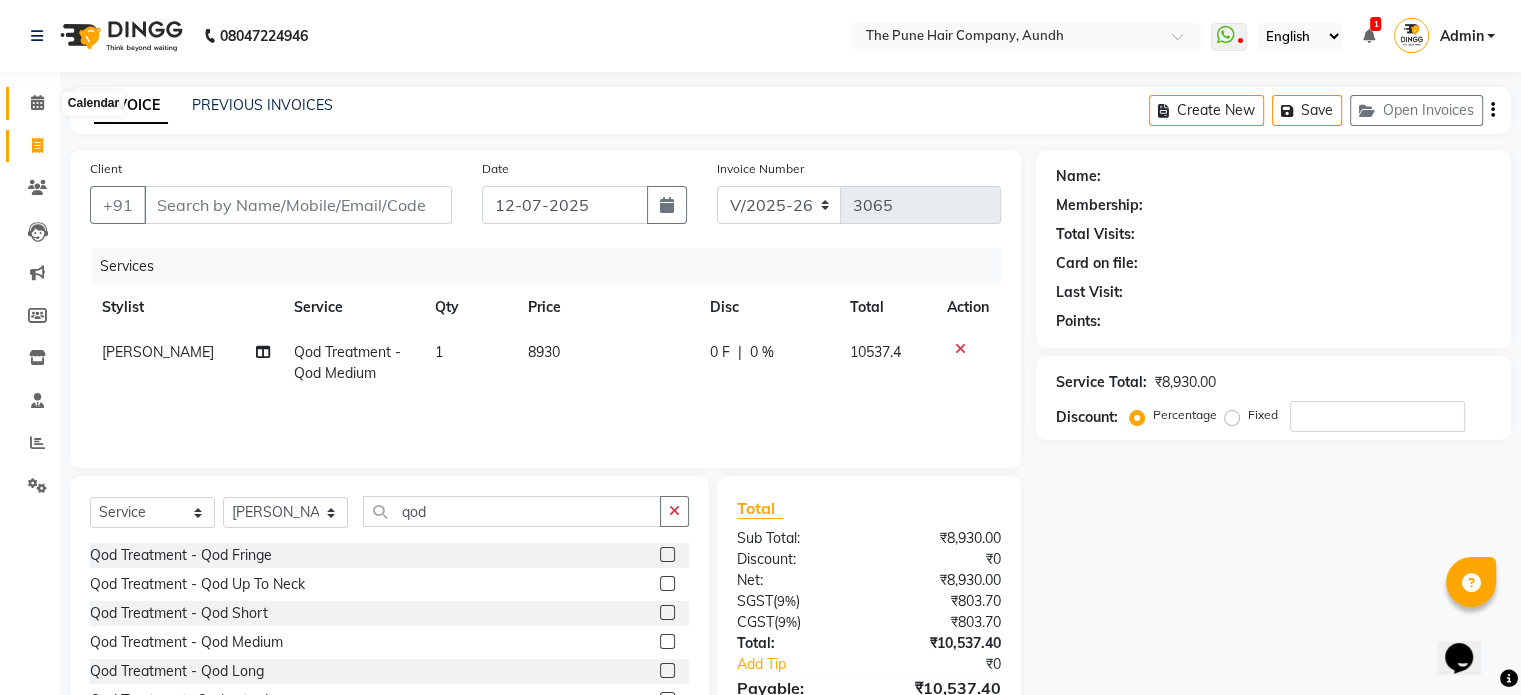 click 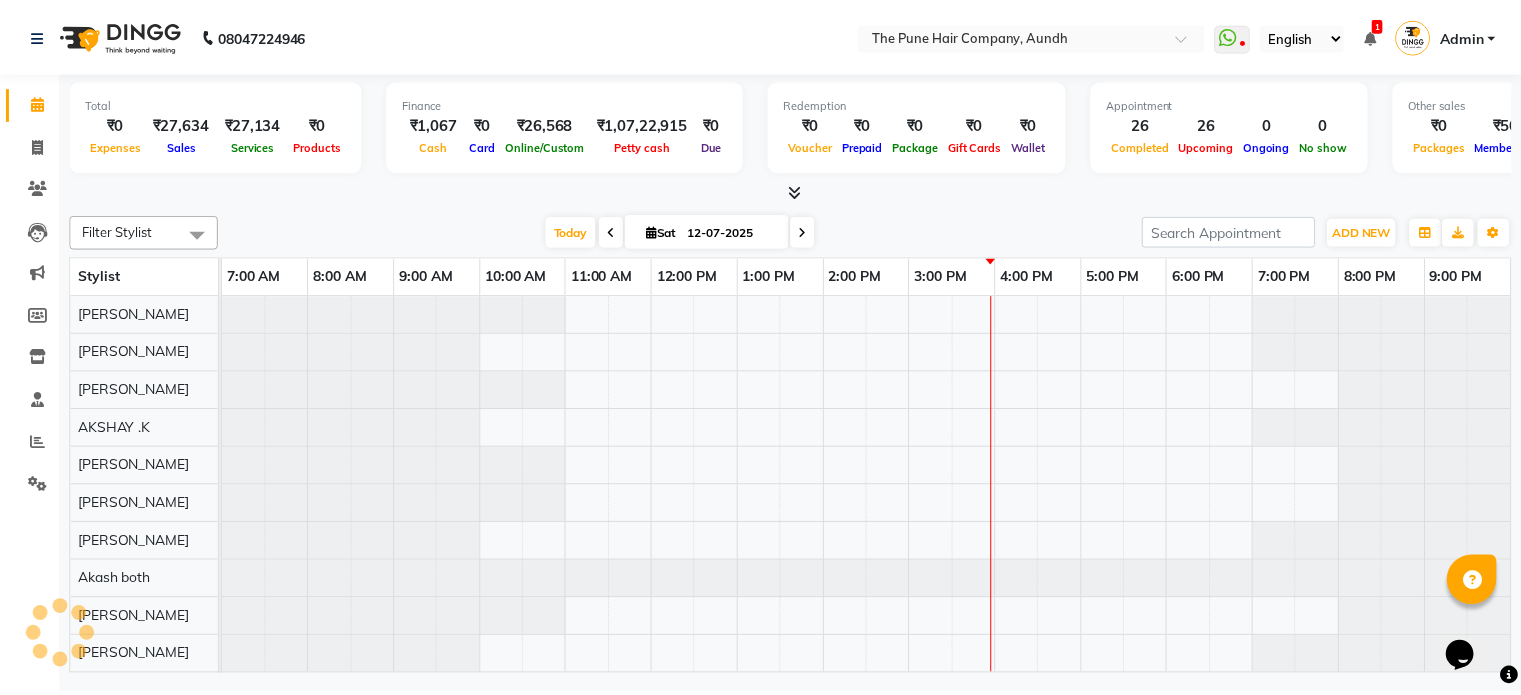 scroll, scrollTop: 0, scrollLeft: 0, axis: both 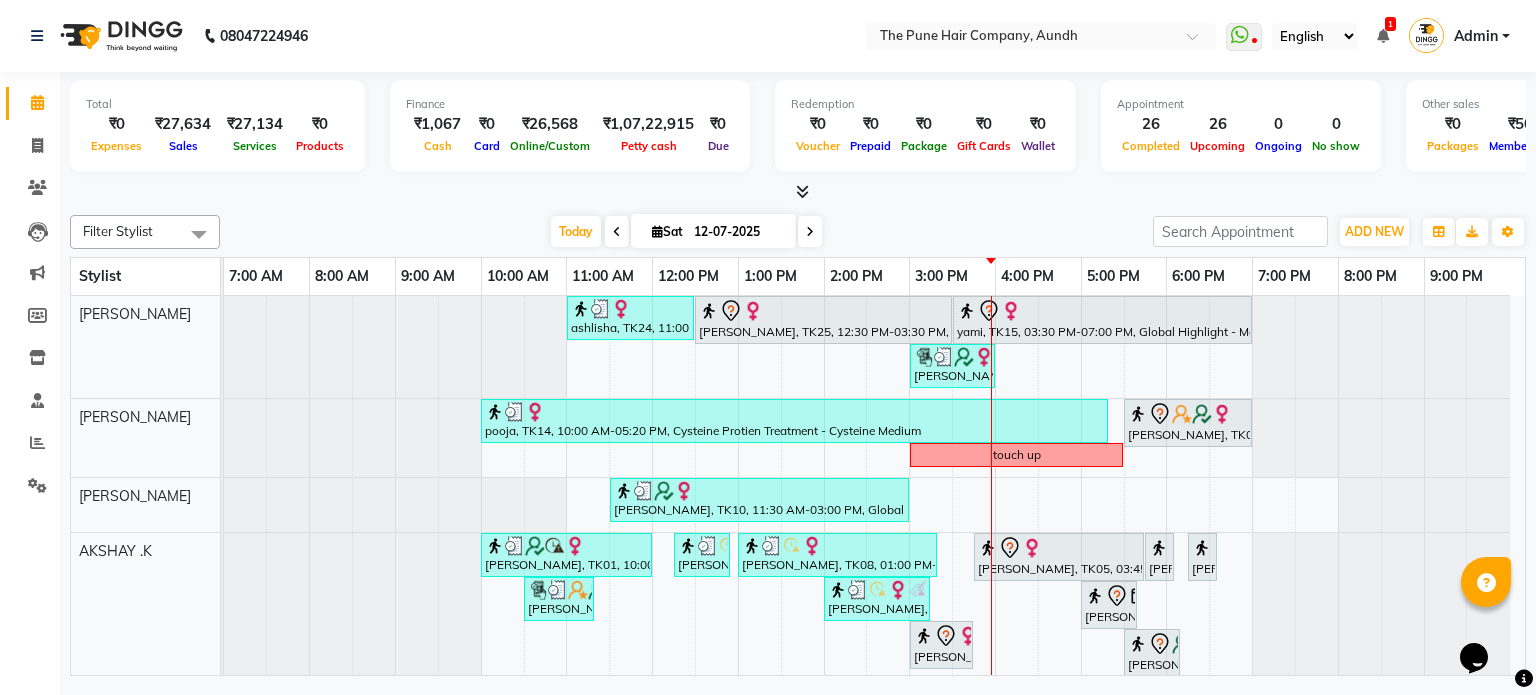 click at bounding box center (810, 231) 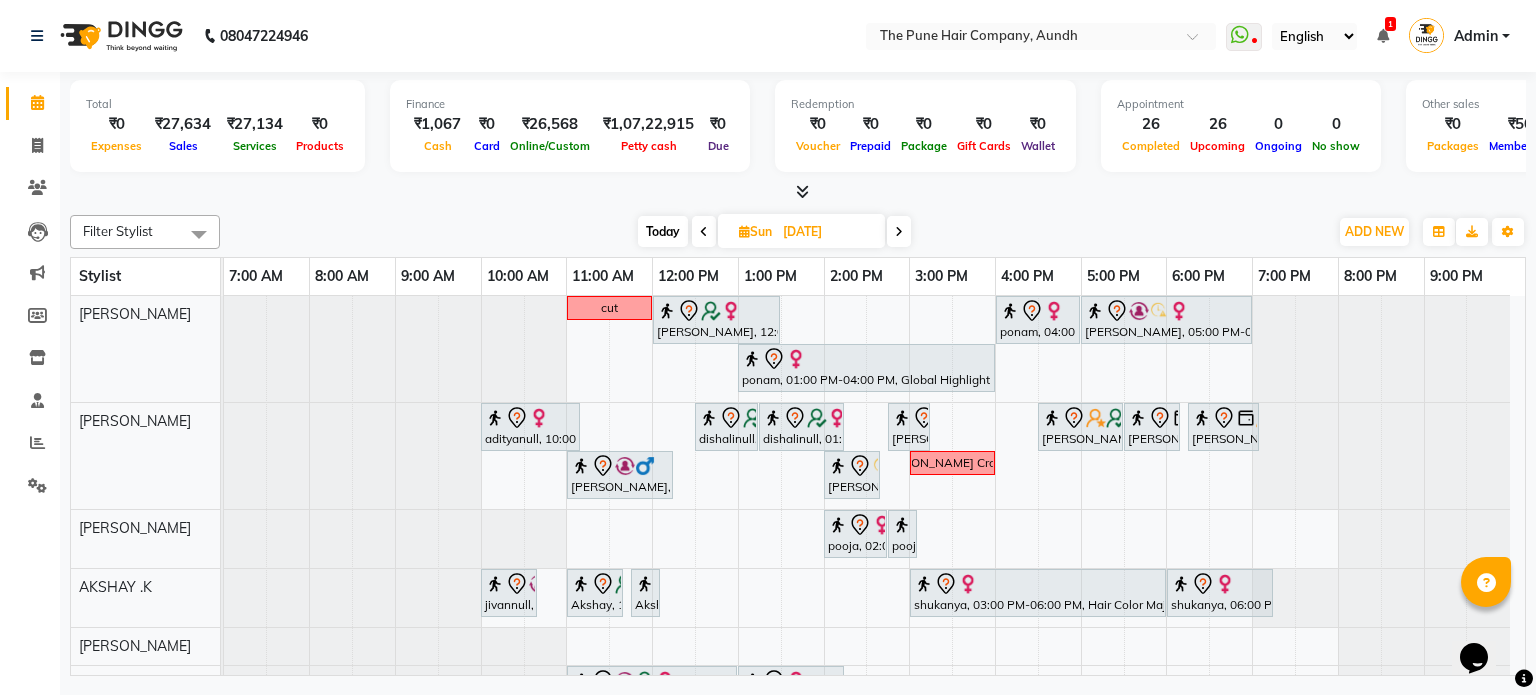 click at bounding box center [899, 231] 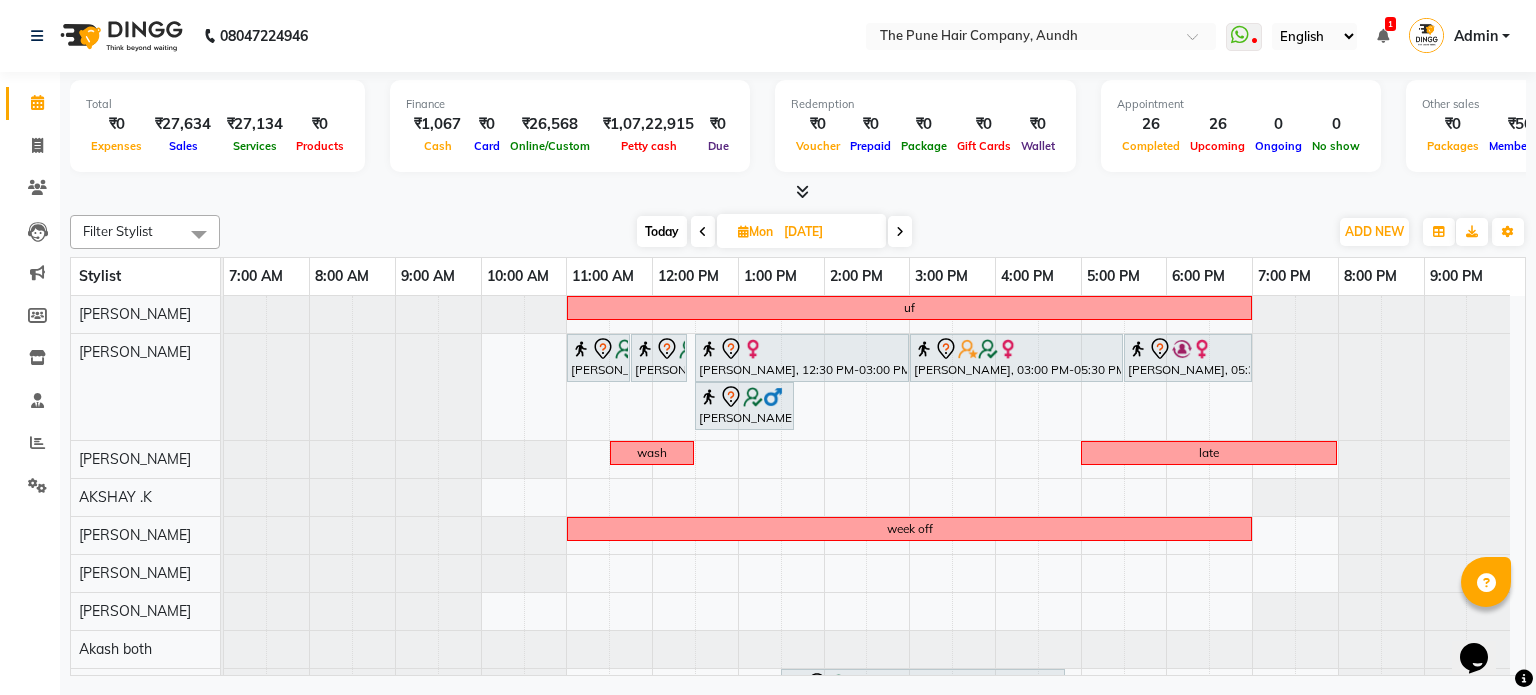 click at bounding box center (900, 231) 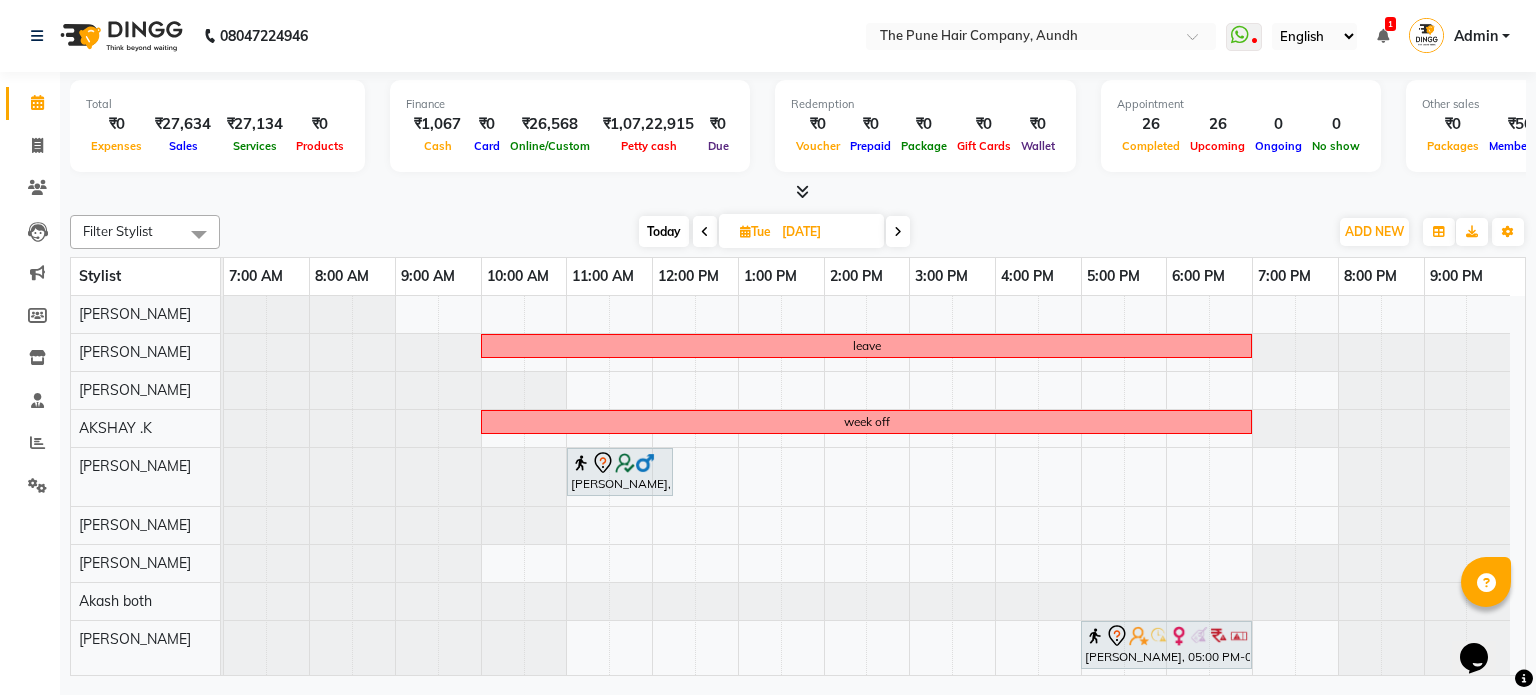 click on "Today" at bounding box center [664, 231] 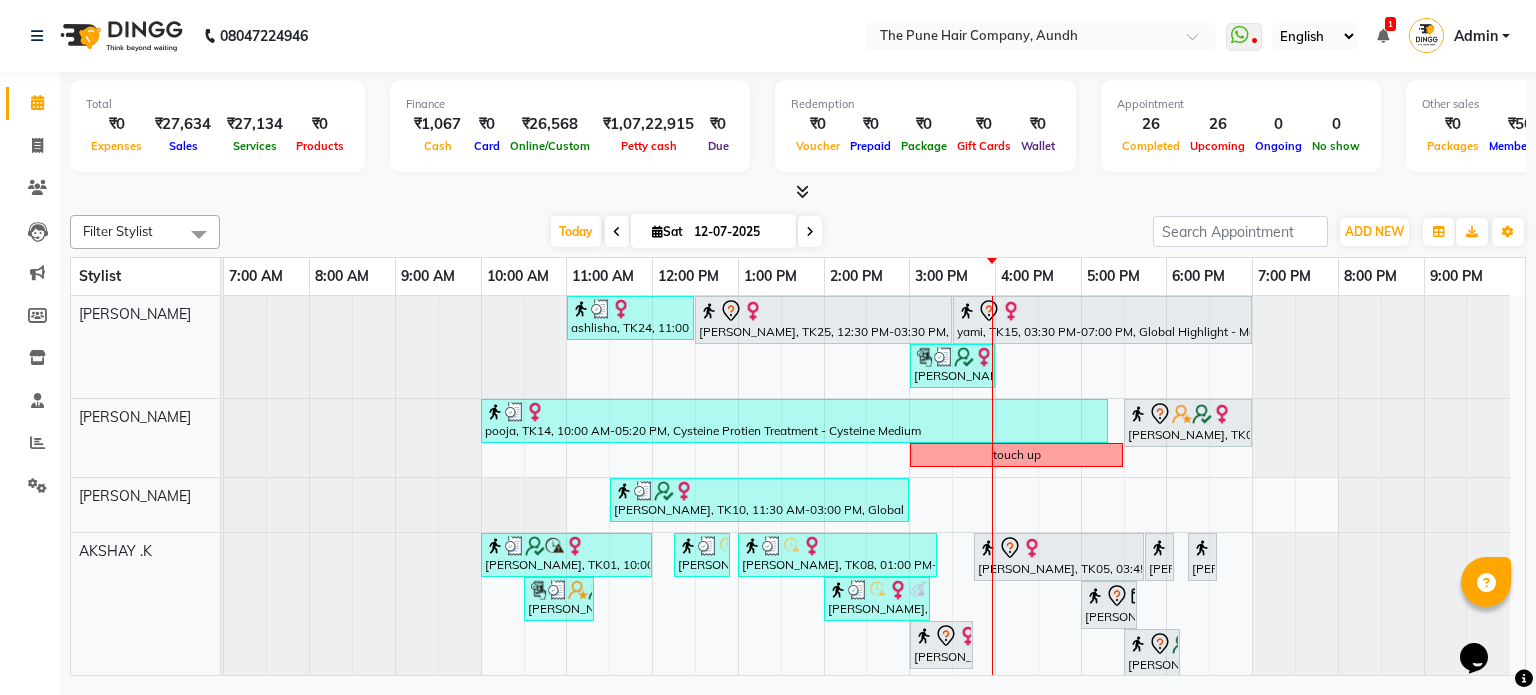click at bounding box center [810, 232] 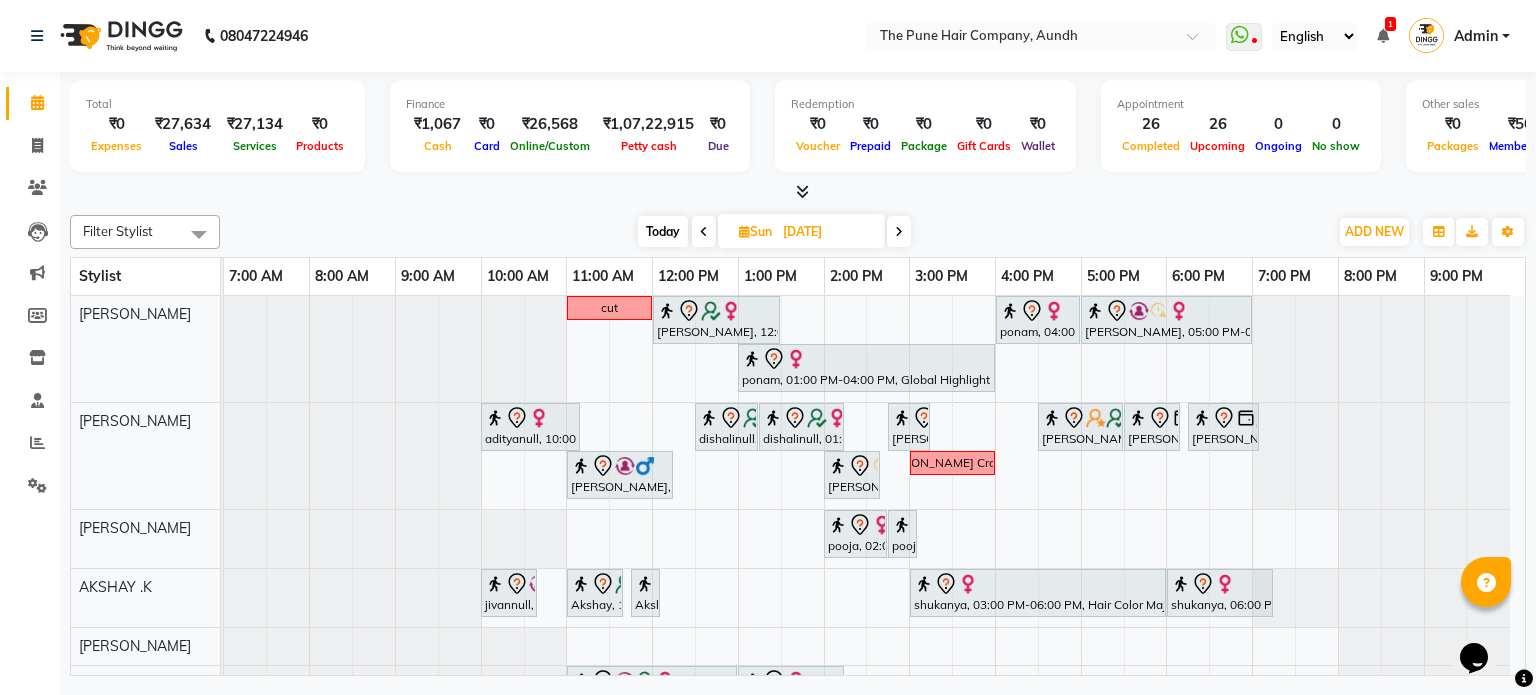click on "cut              Gunjan Aror, 12:00 PM-01:30 PM, Cut Female ( Top Stylist )             ponam, 04:00 PM-05:00 PM, Cut Female ( Top Stylist )             Anubha Gupta, 05:00 PM-07:00 PM, Hair Color Inoa - Inoa Touchup 2 Inch             ponam, 01:00 PM-04:00 PM, Global Highlight - Majirel Highlights Long             adityanull, 10:00 AM-11:10 AM, Cut male (Expert)             dishalinull, 12:30 PM-01:15 PM, Cut Female (Expert)             dishalinull, 01:15 PM-02:15 PM, Hair Spa Hydrating & Purifying (Care) - Hair Spa Medium             Namrata, 02:45 PM-03:15 PM,  Beard Trim             Anu Shewani, 04:30 PM-05:30 PM, Hair wash & blow dry - long             sudeep sawant, 05:30 PM-06:10 PM, Cut male (Expert)             sudeep sawant, 06:15 PM-07:05 PM,  Beard Crafting             Siddhant Unkule, 11:00 AM-12:15 PM, Cut Female (Expert)             Namrata, 02:00 PM-02:40 PM, Cut male (Expert)  Beard Crafting (              pooja, 02:00 PM-02:45 PM, Cut Female (Sr.stylist)" at bounding box center [874, 786] 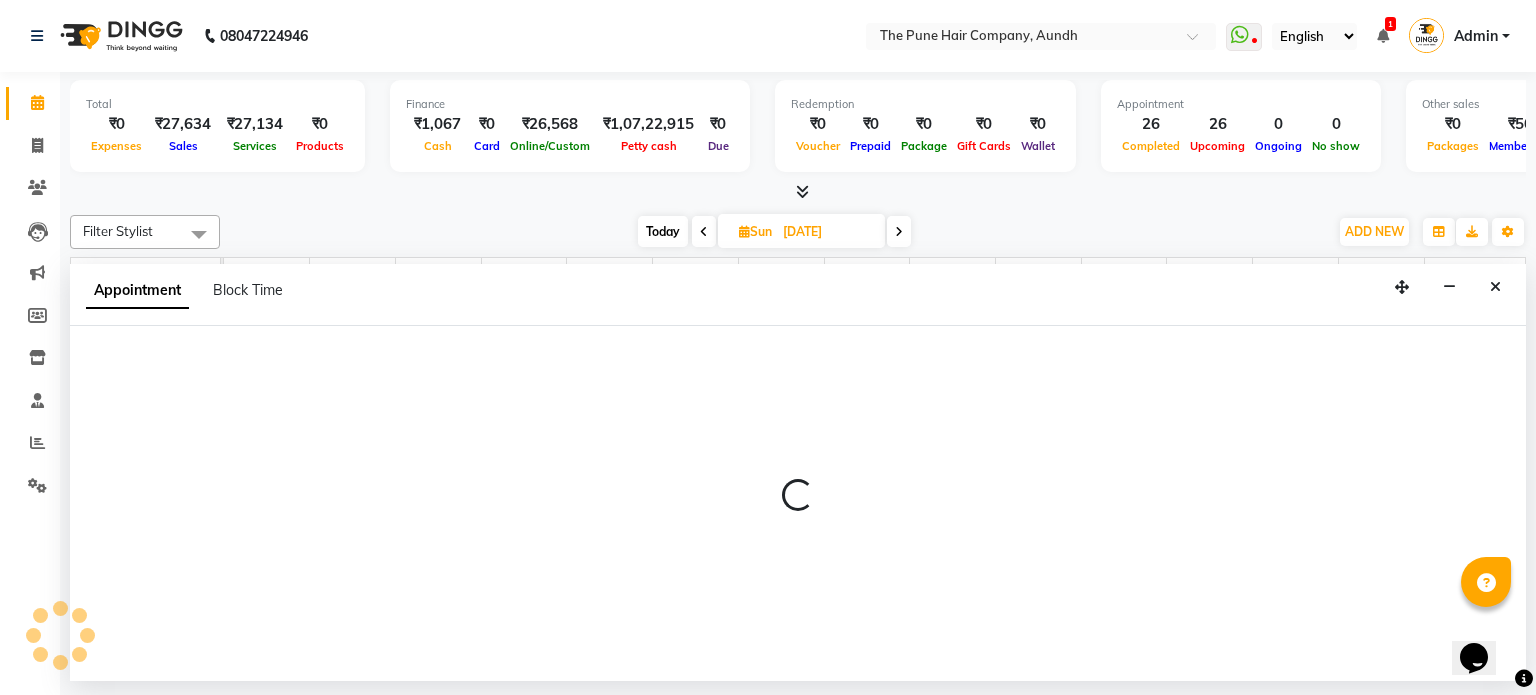 select on "3340" 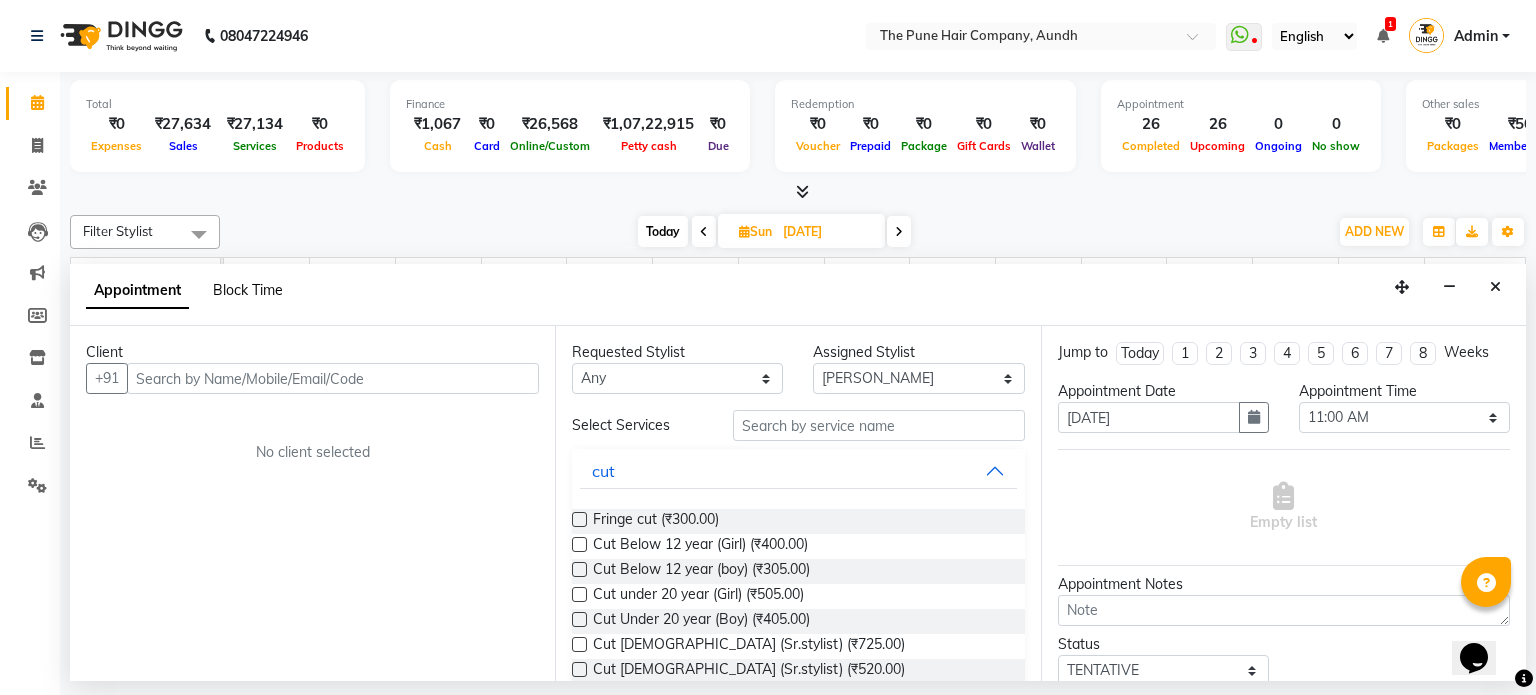 click on "Block Time" at bounding box center (248, 290) 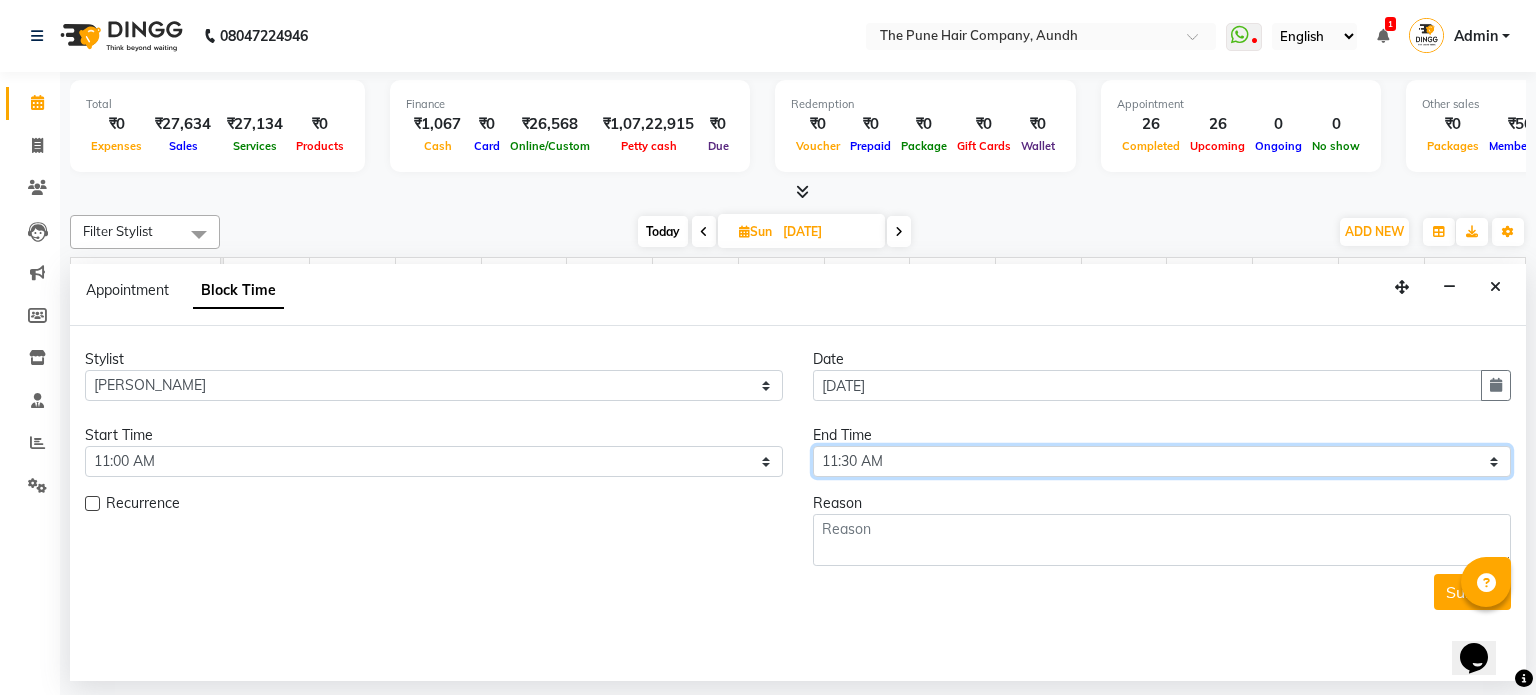 click on "Select 08:00 AM 08:15 AM 08:30 AM 08:45 AM 09:00 AM 09:15 AM 09:30 AM 09:45 AM 10:00 AM 10:15 AM 10:30 AM 10:45 AM 11:00 AM 11:15 AM 11:30 AM 11:45 AM 12:00 PM 12:15 PM 12:30 PM 12:45 PM 01:00 PM 01:15 PM 01:30 PM 01:45 PM 02:00 PM 02:15 PM 02:30 PM 02:45 PM 03:00 PM 03:15 PM 03:30 PM 03:45 PM 04:00 PM 04:15 PM 04:30 PM 04:45 PM 05:00 PM 05:15 PM 05:30 PM 05:45 PM 06:00 PM 06:15 PM 06:30 PM 06:45 PM 07:00 PM 07:15 PM 07:30 PM 07:45 PM 08:00 PM 08:15 PM 08:30 PM 08:45 PM 09:00 PM" at bounding box center (1162, 461) 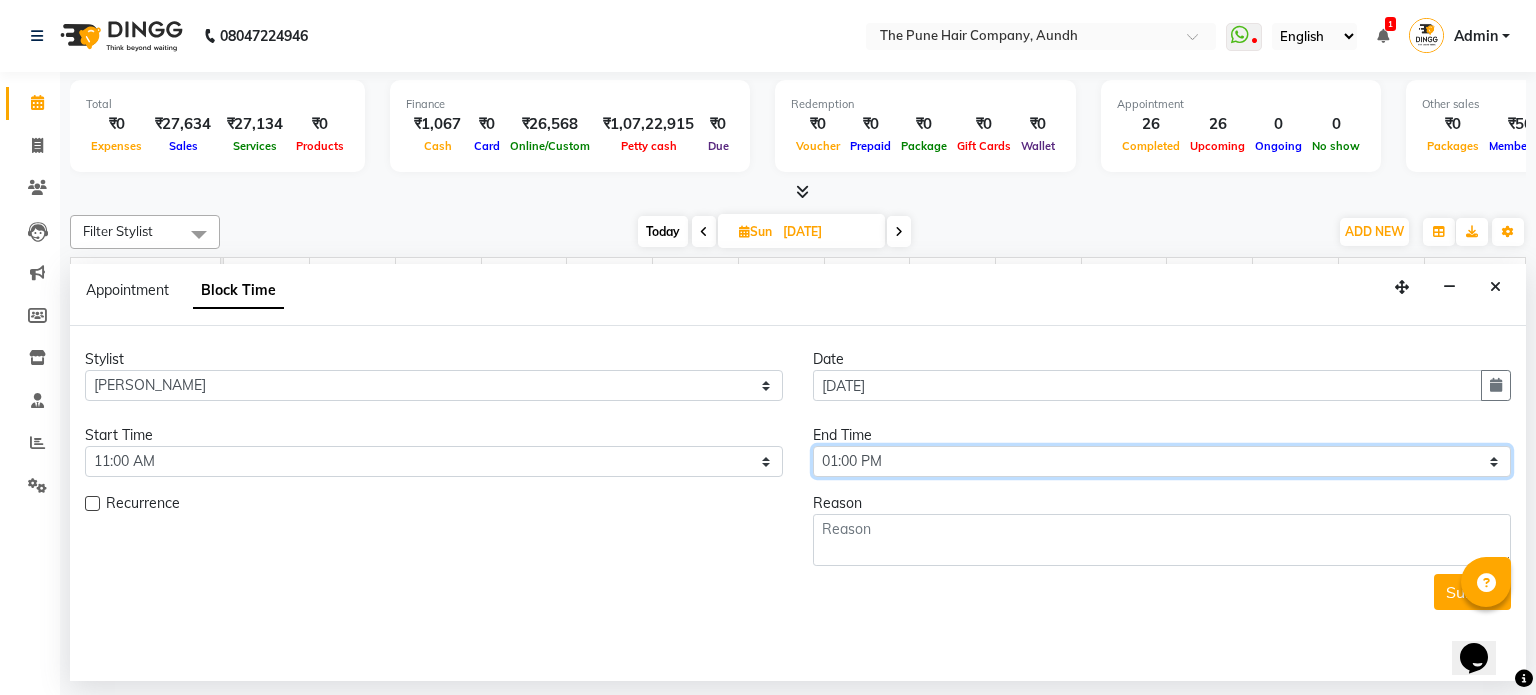 click on "Select 08:00 AM 08:15 AM 08:30 AM 08:45 AM 09:00 AM 09:15 AM 09:30 AM 09:45 AM 10:00 AM 10:15 AM 10:30 AM 10:45 AM 11:00 AM 11:15 AM 11:30 AM 11:45 AM 12:00 PM 12:15 PM 12:30 PM 12:45 PM 01:00 PM 01:15 PM 01:30 PM 01:45 PM 02:00 PM 02:15 PM 02:30 PM 02:45 PM 03:00 PM 03:15 PM 03:30 PM 03:45 PM 04:00 PM 04:15 PM 04:30 PM 04:45 PM 05:00 PM 05:15 PM 05:30 PM 05:45 PM 06:00 PM 06:15 PM 06:30 PM 06:45 PM 07:00 PM 07:15 PM 07:30 PM 07:45 PM 08:00 PM 08:15 PM 08:30 PM 08:45 PM 09:00 PM" at bounding box center [1162, 461] 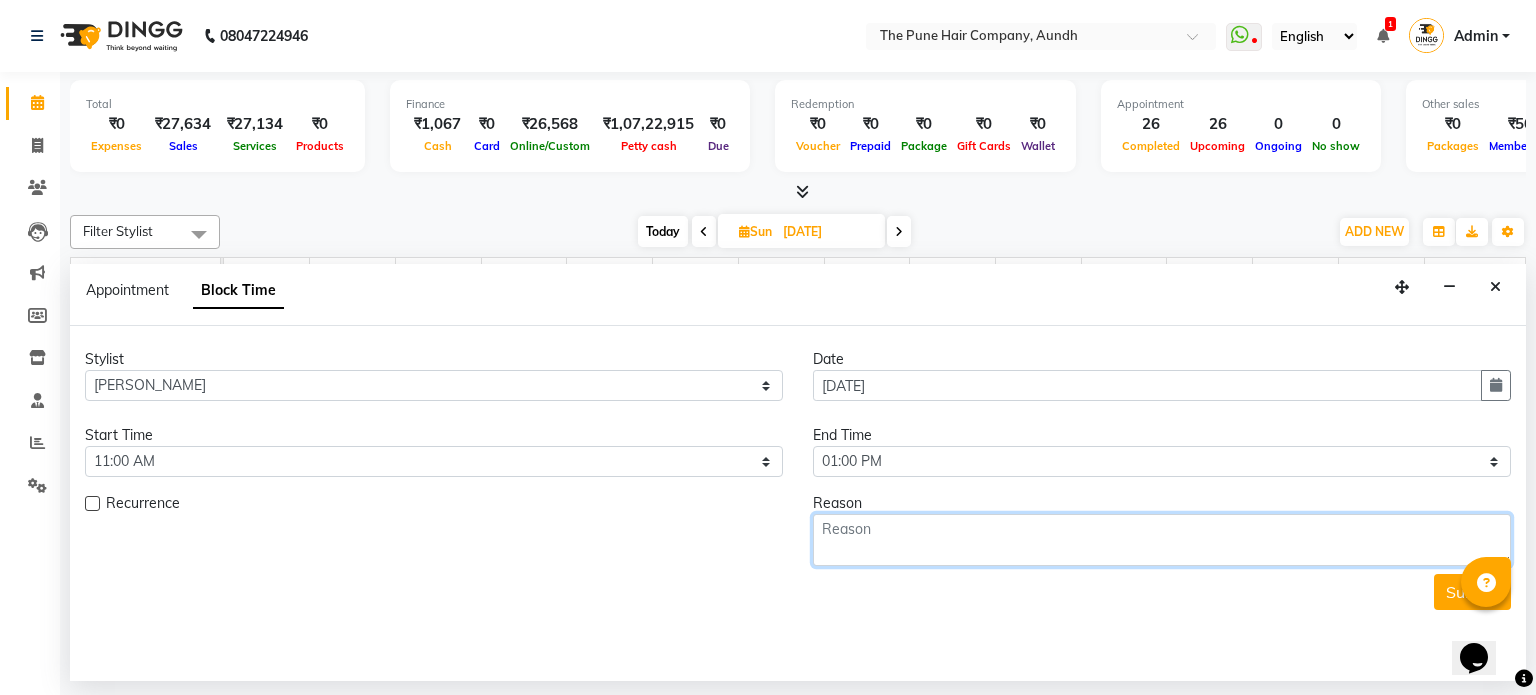 click at bounding box center [1162, 540] 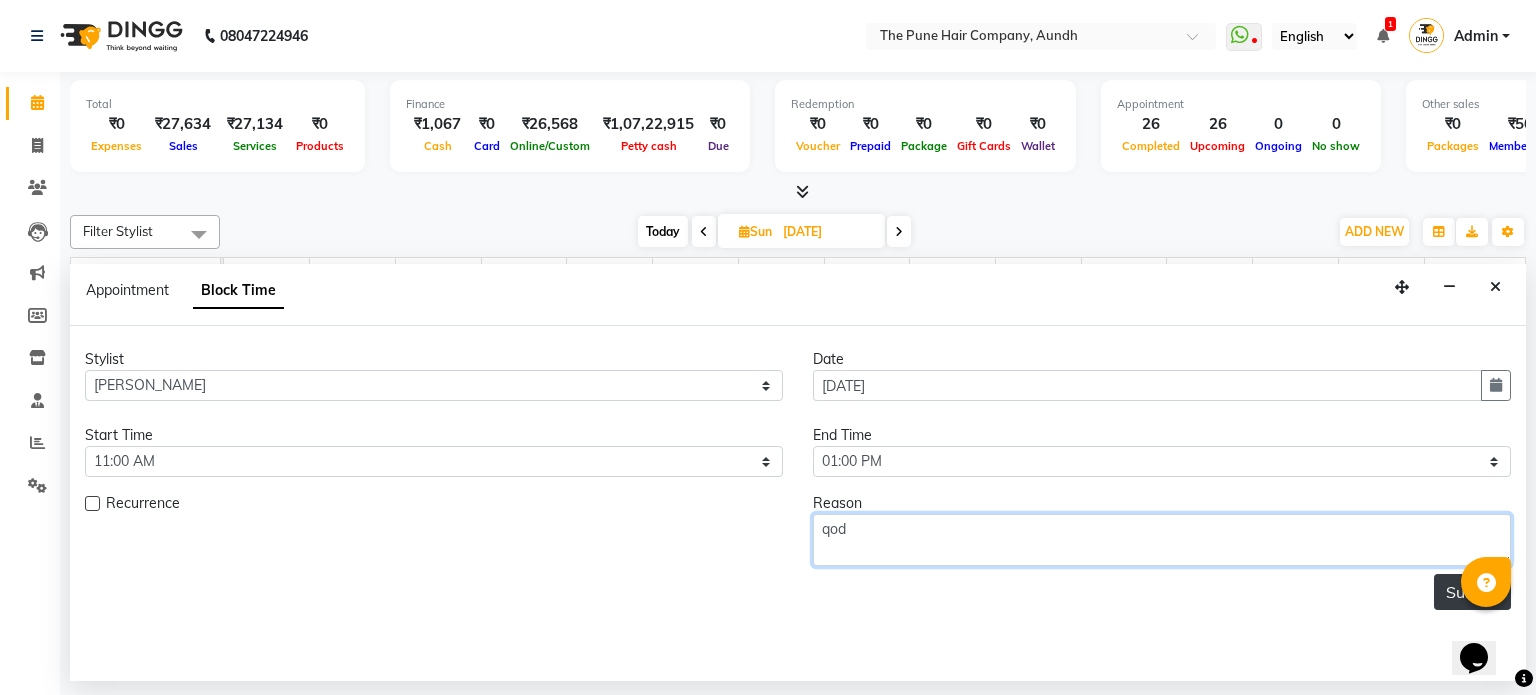 type on "qod" 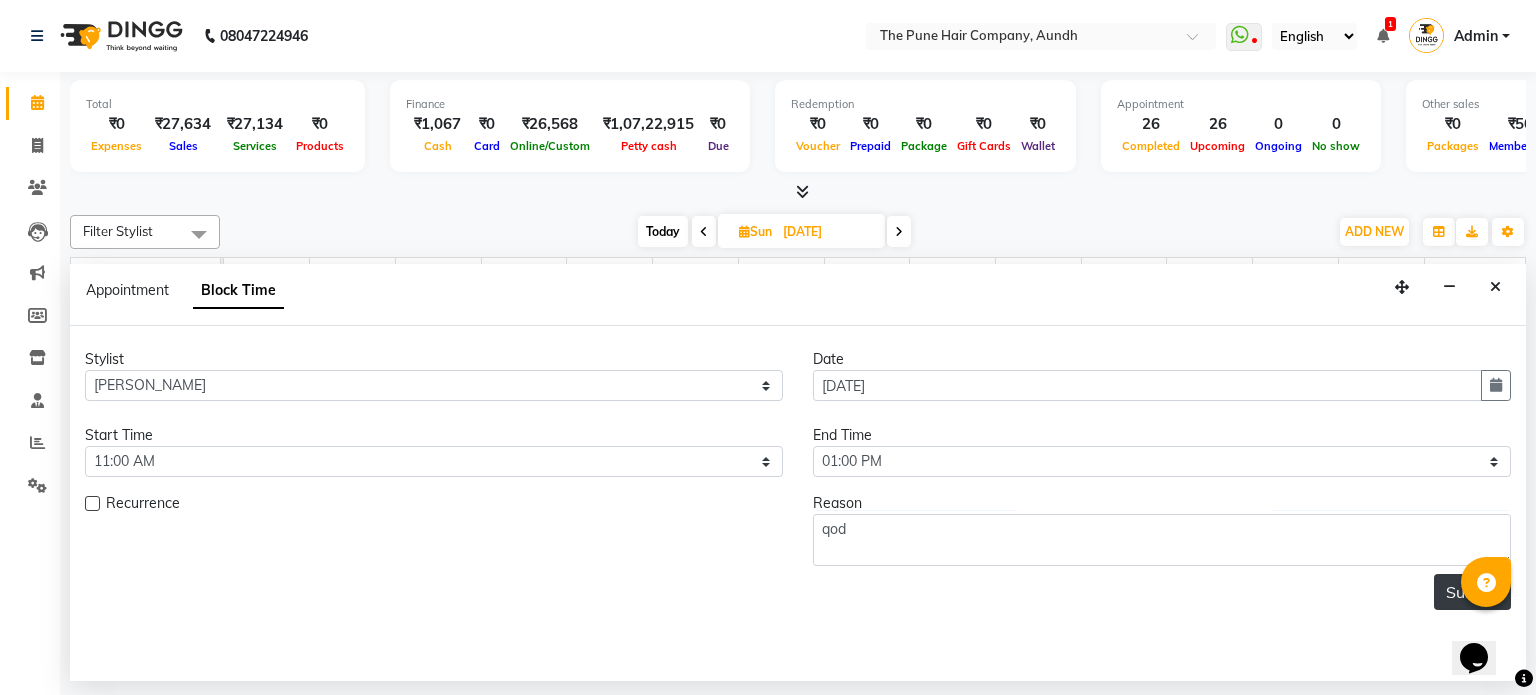 click on "Submit" at bounding box center (1472, 592) 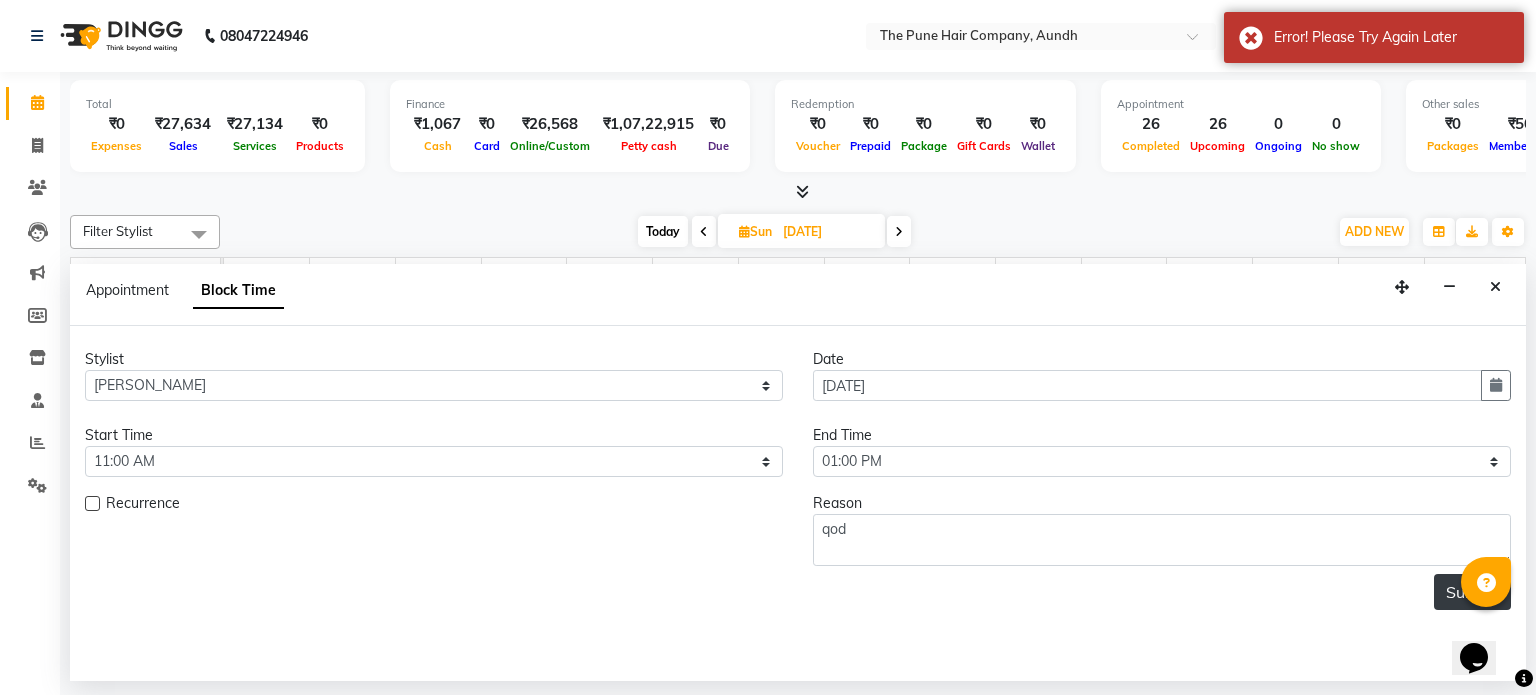 click on "Submit" at bounding box center [1472, 592] 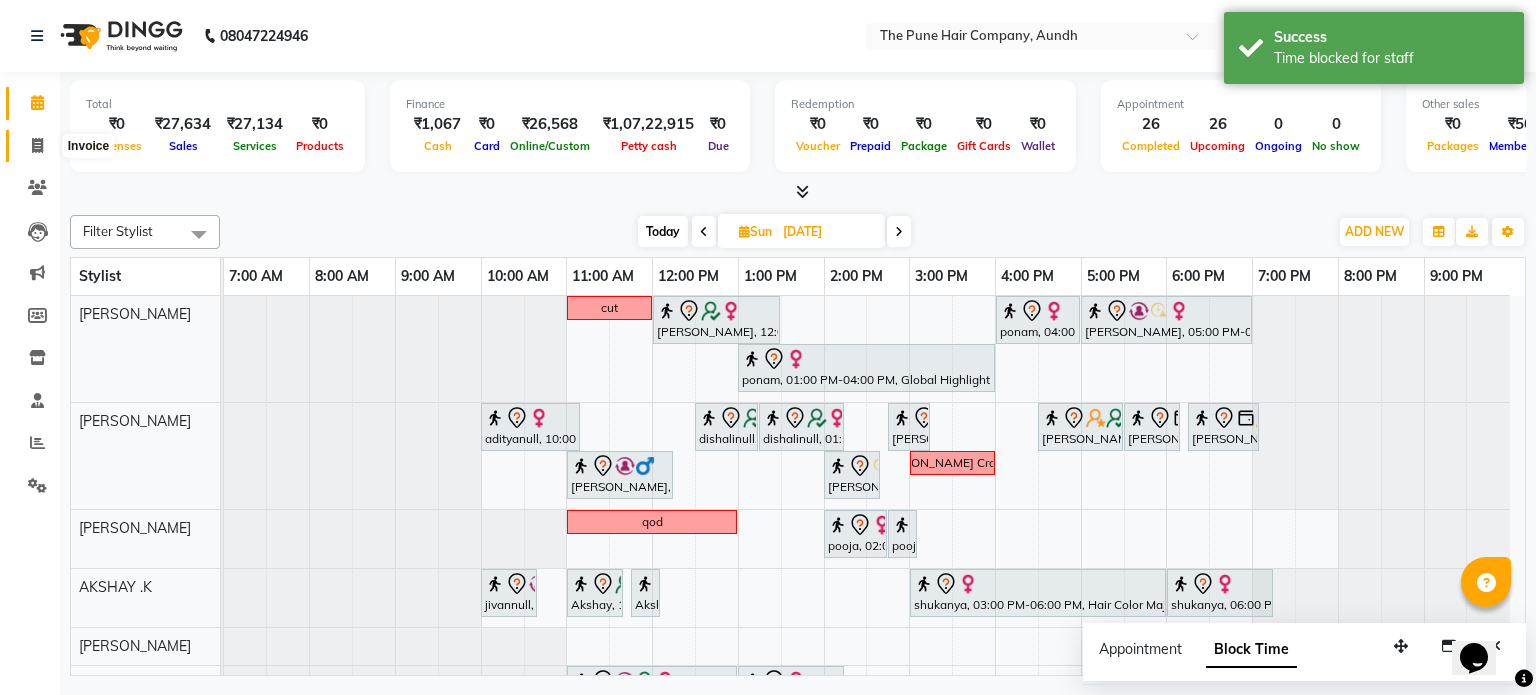 click 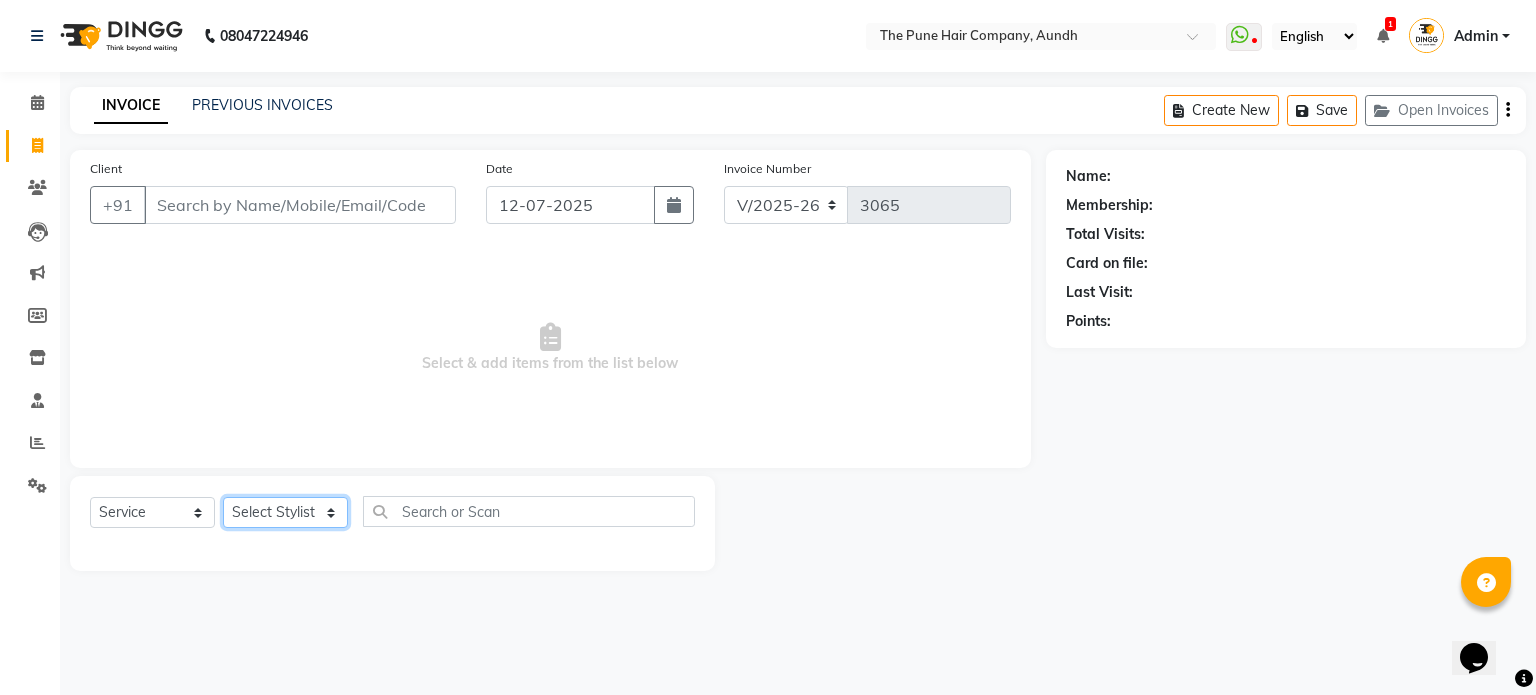 click on "Select Stylist Akash both [PERSON_NAME] .K [PERSON_NAME] kaif [PERSON_NAME] [PERSON_NAME] [PERSON_NAME] [PERSON_NAME] mane POOJA MORE [PERSON_NAME]  [PERSON_NAME] Shweta [PERSON_NAME] [PERSON_NAME] [PERSON_NAME]" 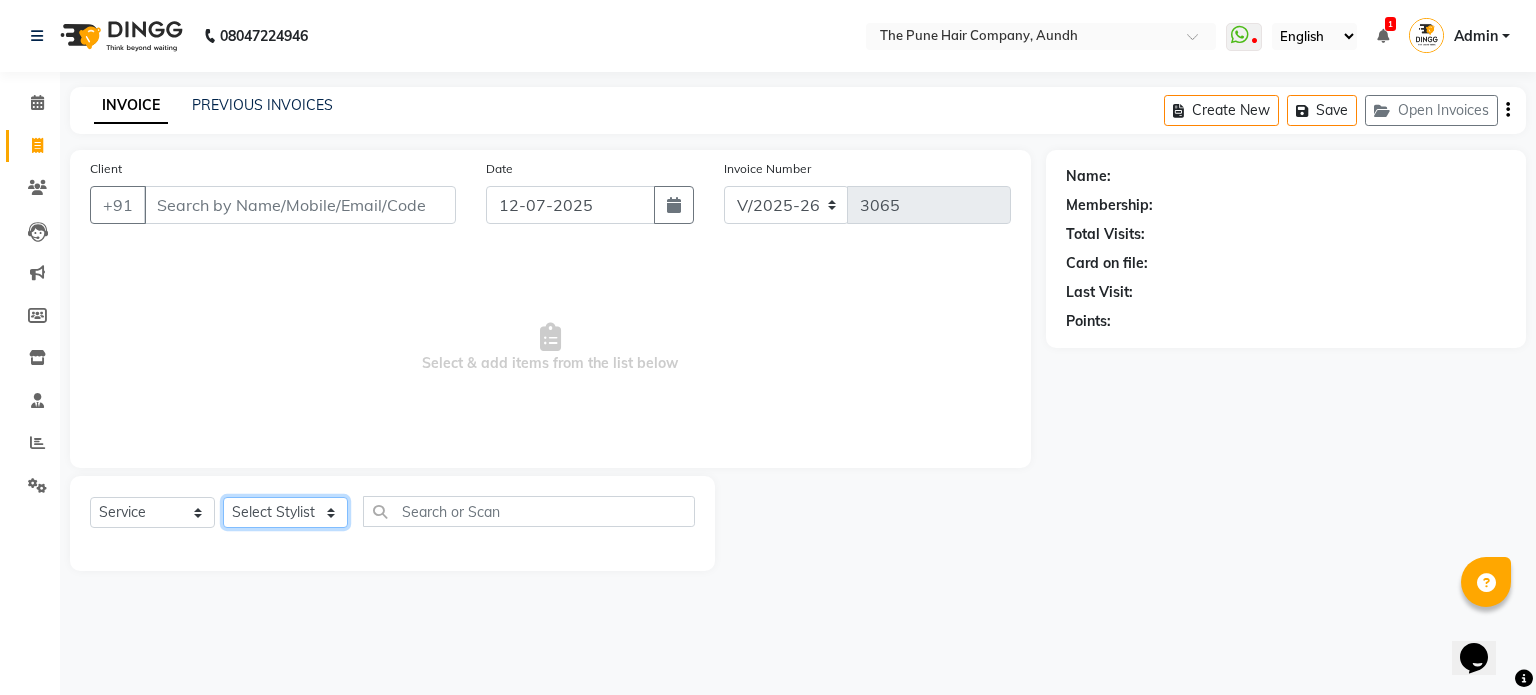 select on "3340" 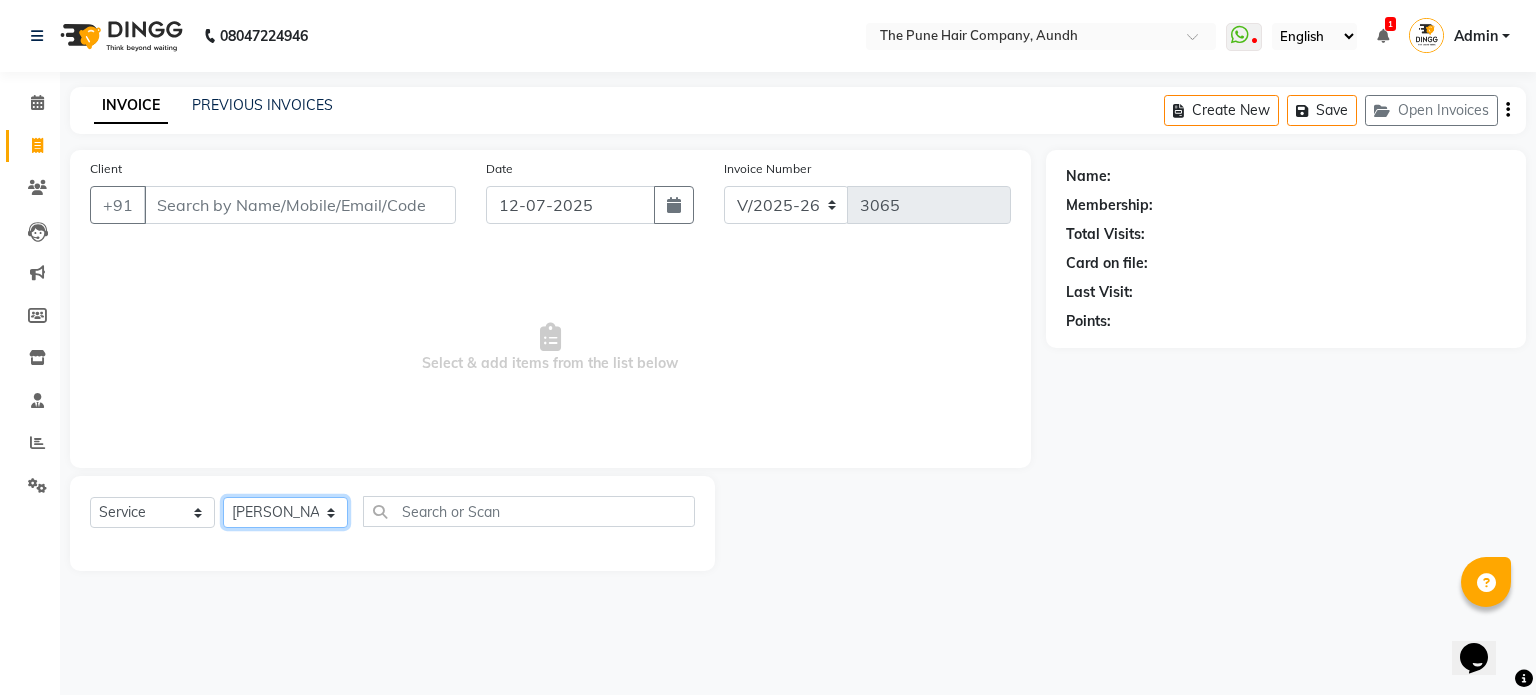 click on "Select Stylist Akash both [PERSON_NAME] .K [PERSON_NAME] kaif [PERSON_NAME] [PERSON_NAME] [PERSON_NAME] [PERSON_NAME] mane POOJA MORE [PERSON_NAME]  [PERSON_NAME] Shweta [PERSON_NAME] [PERSON_NAME] [PERSON_NAME]" 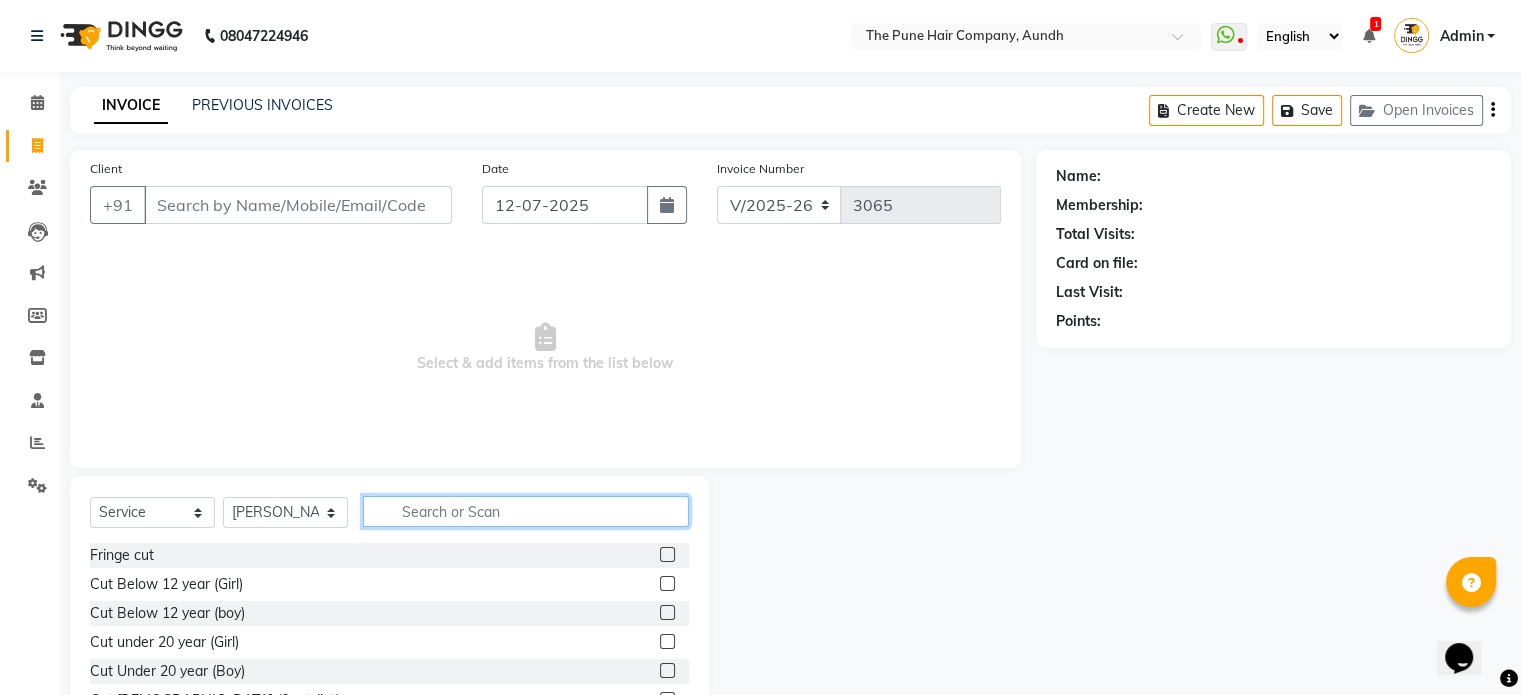 click 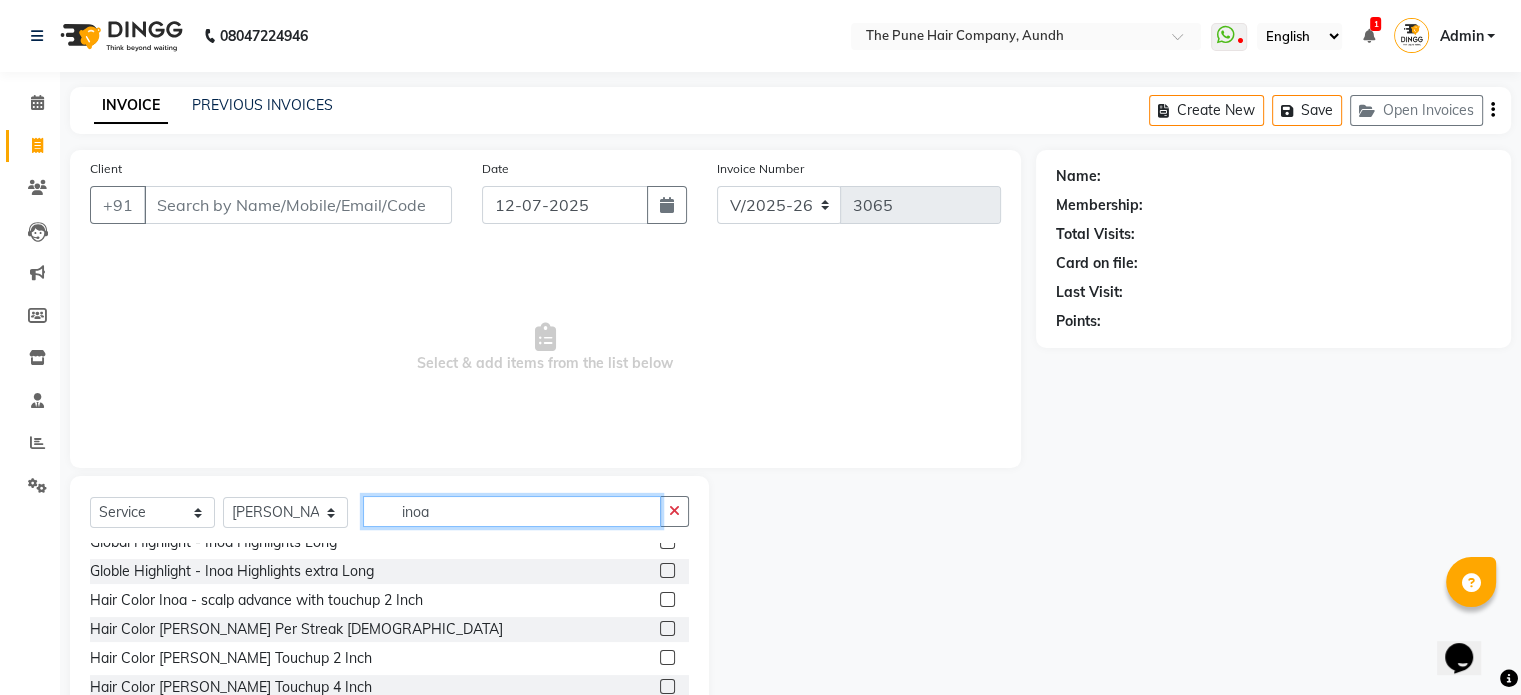 scroll, scrollTop: 200, scrollLeft: 0, axis: vertical 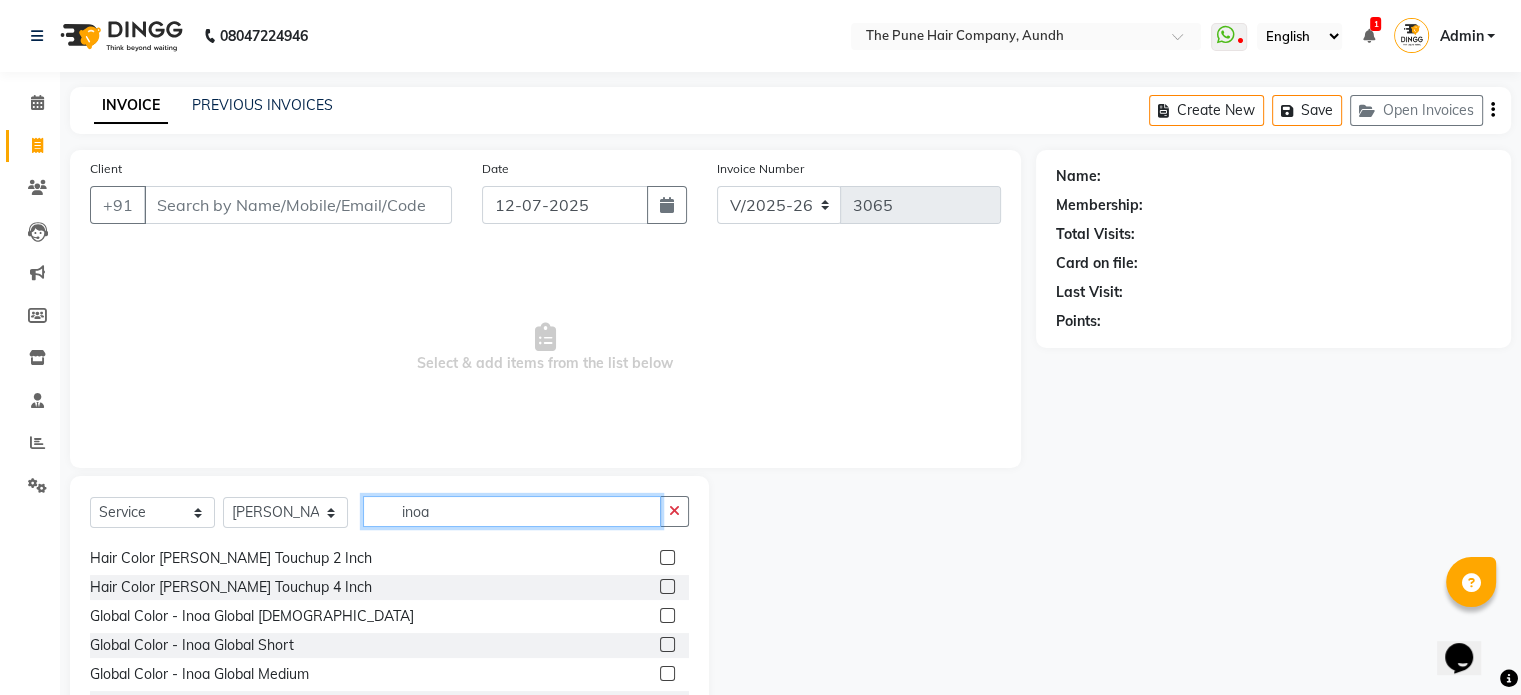 type on "inoa" 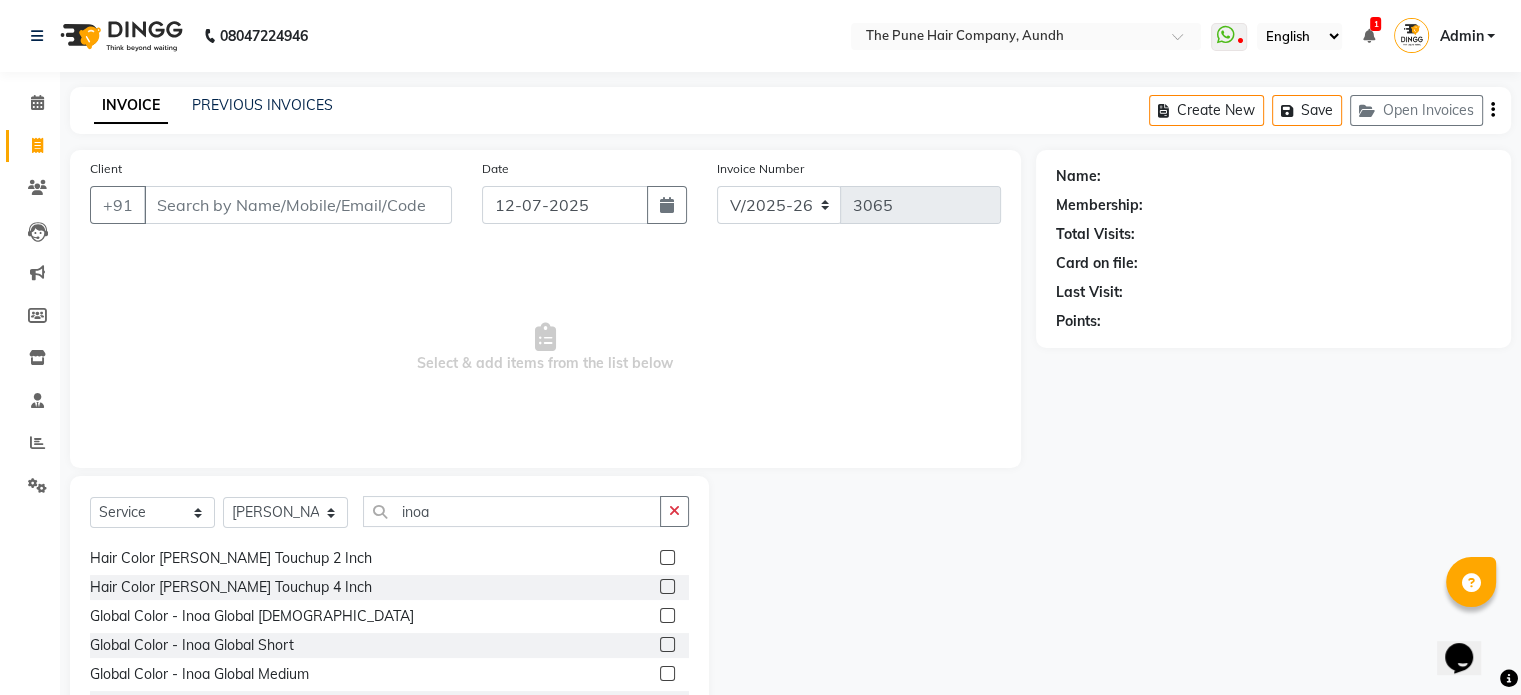 click 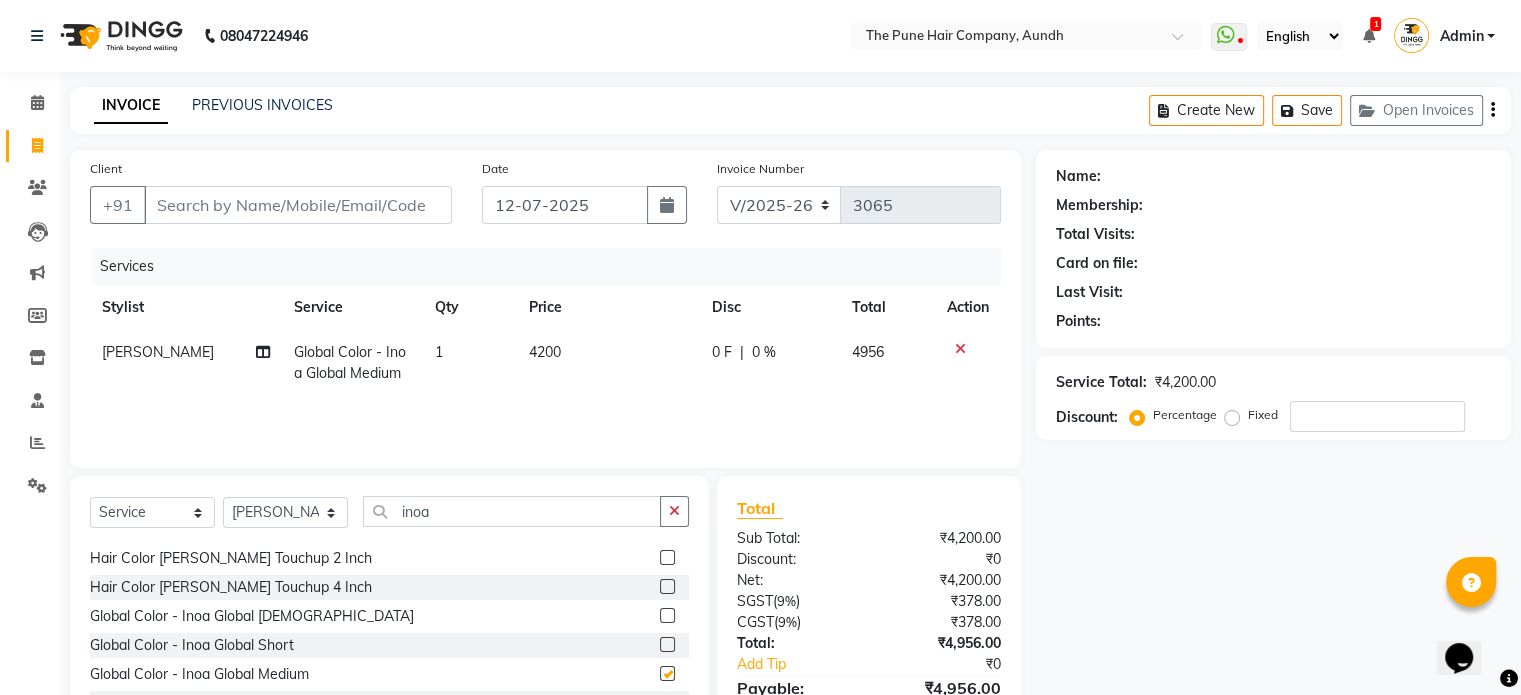 checkbox on "false" 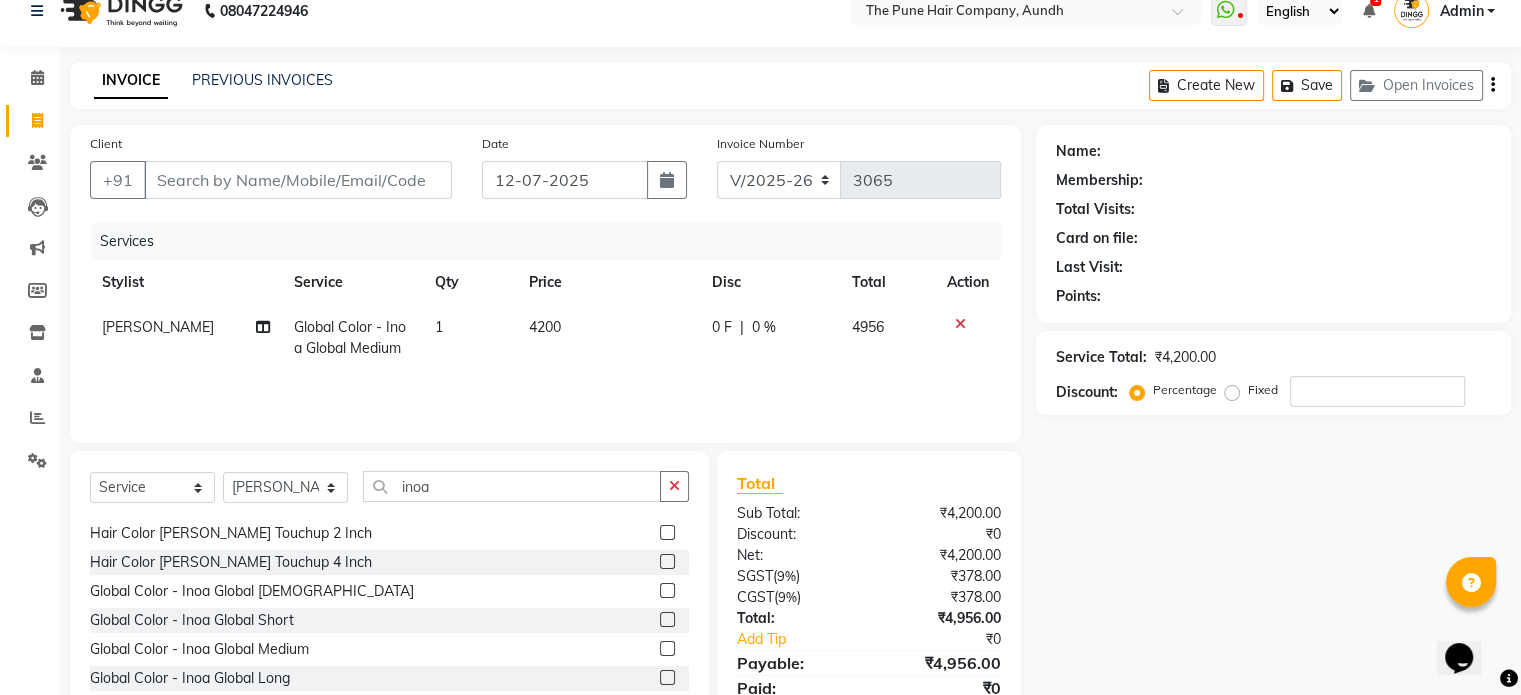 scroll, scrollTop: 100, scrollLeft: 0, axis: vertical 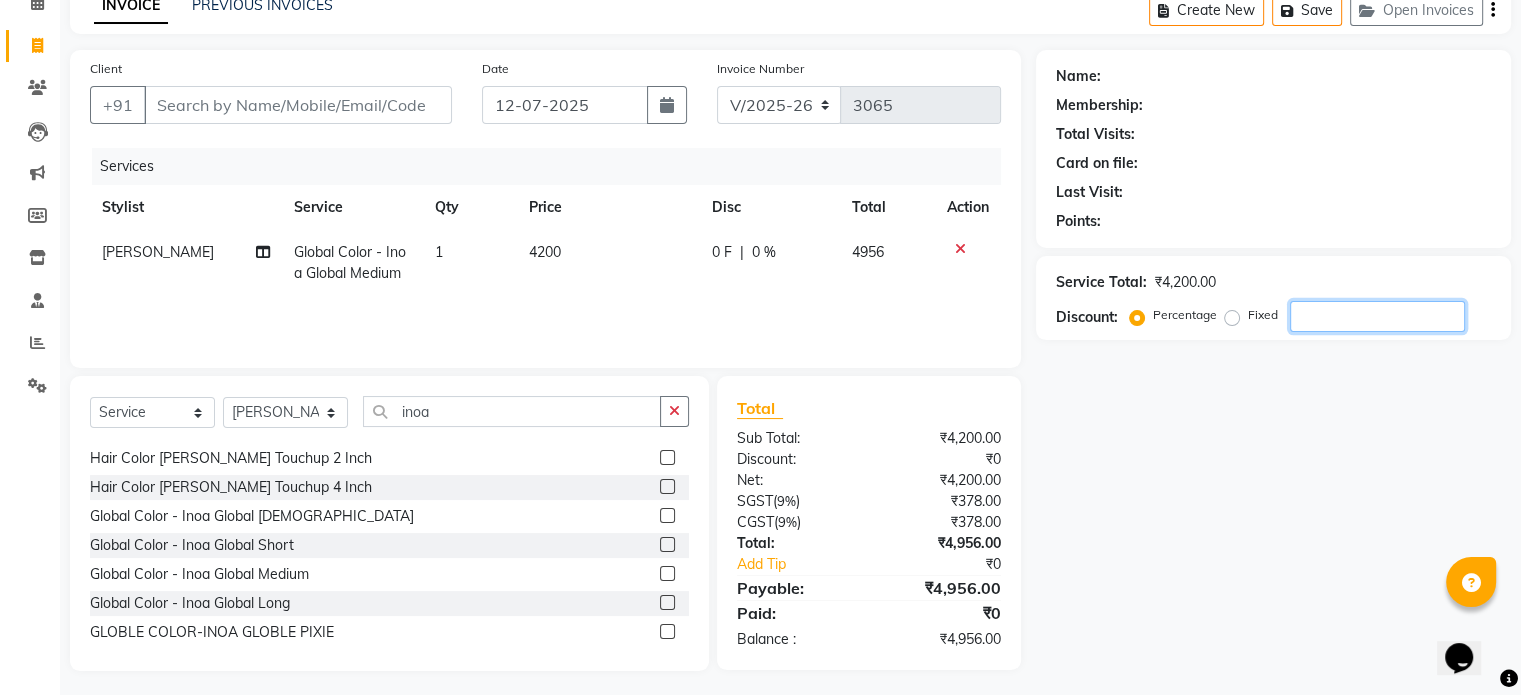 click 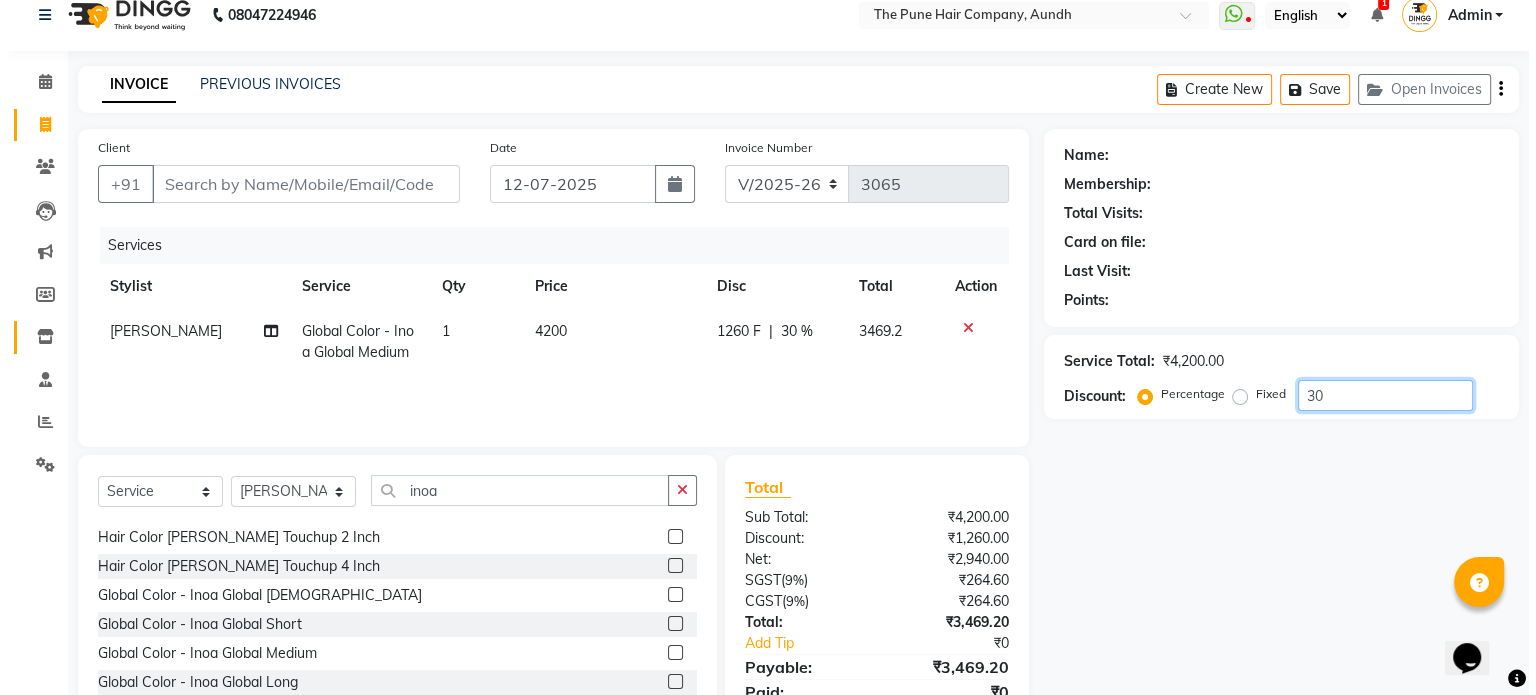 scroll, scrollTop: 0, scrollLeft: 0, axis: both 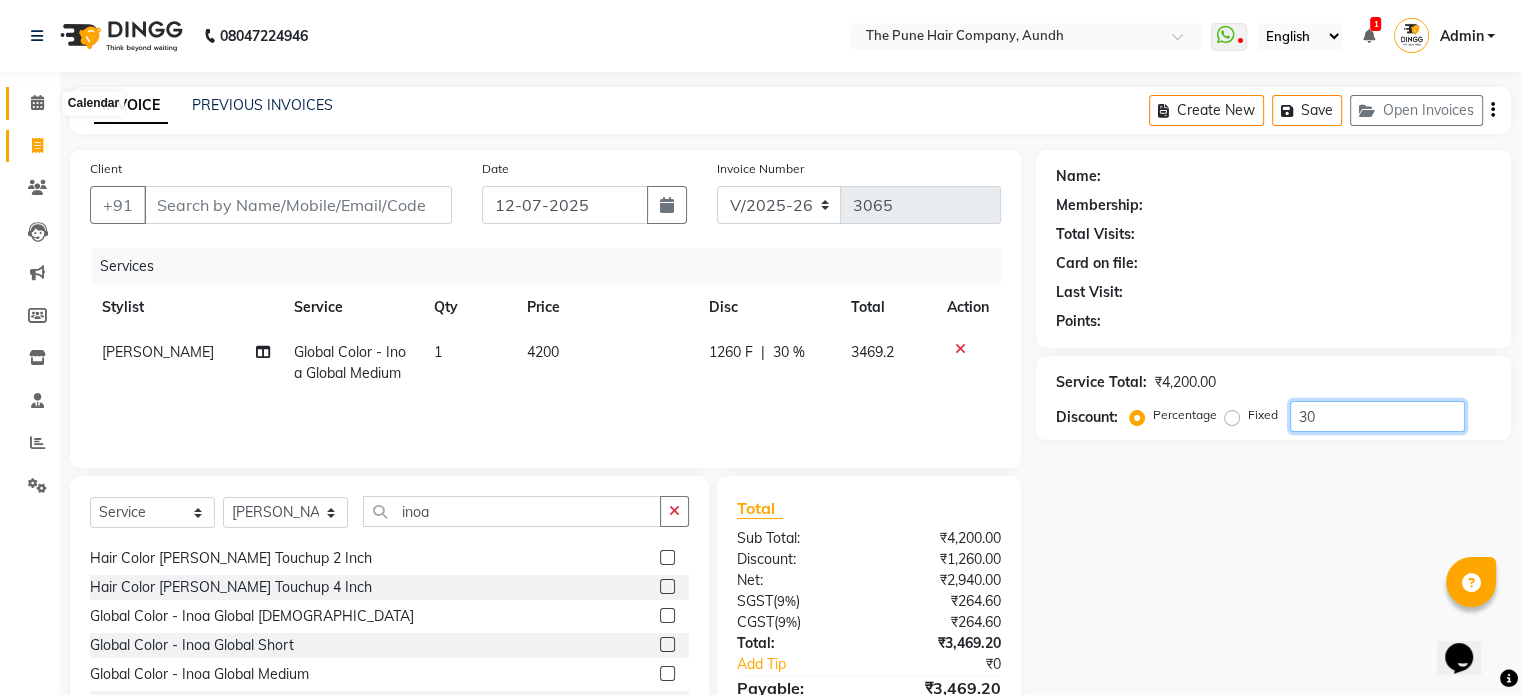 type on "30" 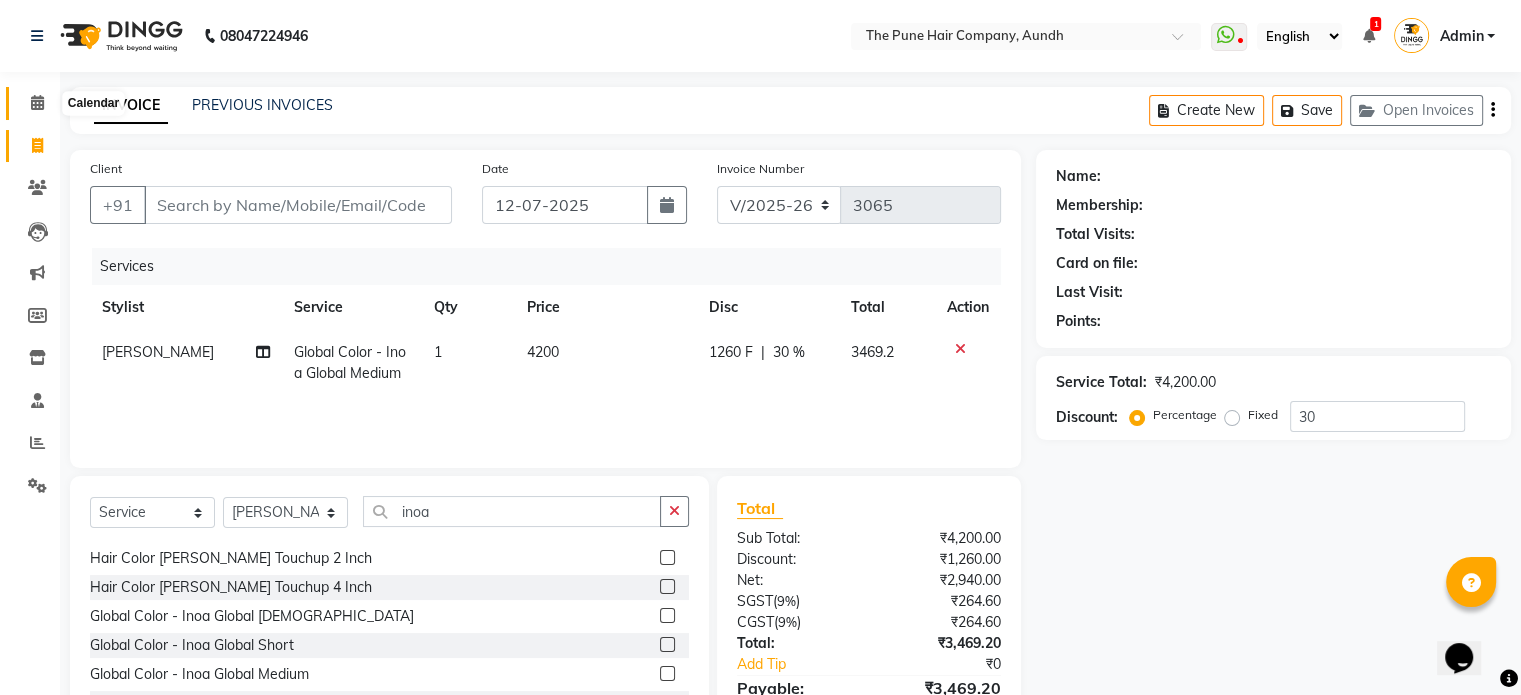 click 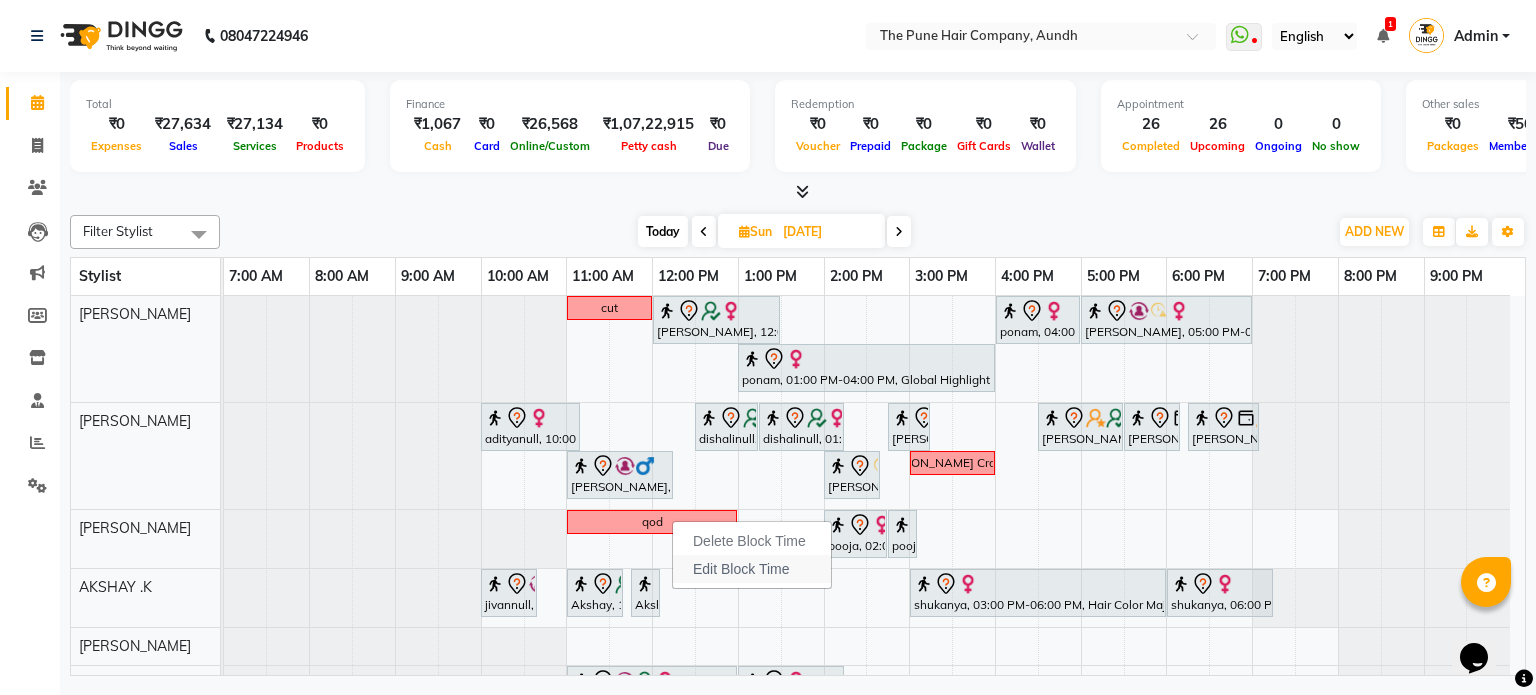 click on "Edit Block Time" at bounding box center [741, 569] 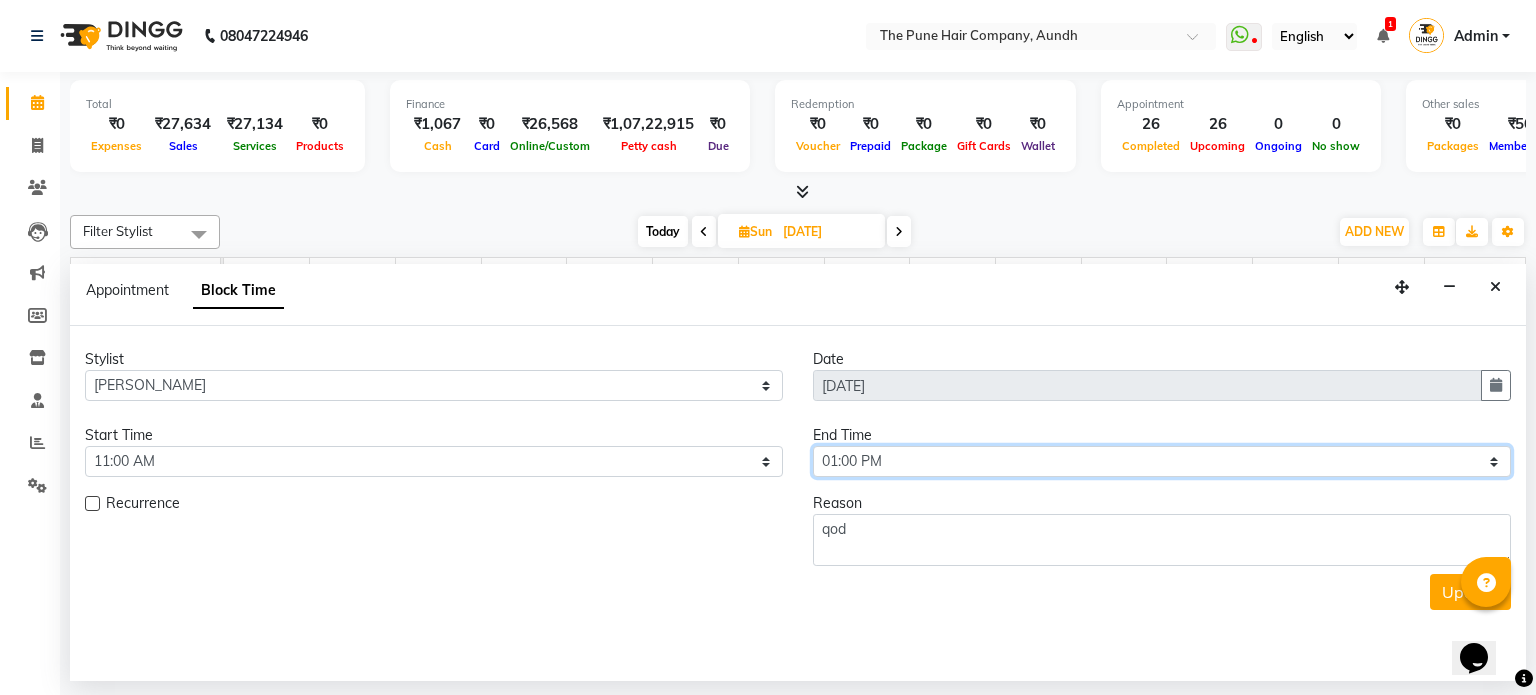 click on "Select 08:00 AM 08:15 AM 08:30 AM 08:45 AM 09:00 AM 09:15 AM 09:30 AM 09:45 AM 10:00 AM 10:15 AM 10:30 AM 10:45 AM 11:00 AM 11:15 AM 11:30 AM 11:45 AM 12:00 PM 12:15 PM 12:30 PM 12:45 PM 01:00 PM 01:15 PM 01:30 PM 01:45 PM 02:00 PM 02:15 PM 02:30 PM 02:45 PM 03:00 PM 03:15 PM 03:30 PM 03:45 PM 04:00 PM 04:15 PM 04:30 PM 04:45 PM 05:00 PM 05:15 PM 05:30 PM 05:45 PM 06:00 PM 06:15 PM 06:30 PM 06:45 PM 07:00 PM 07:15 PM 07:30 PM 07:45 PM 08:00 PM 08:15 PM 08:30 PM 08:45 PM 09:00 PM" at bounding box center (1162, 461) 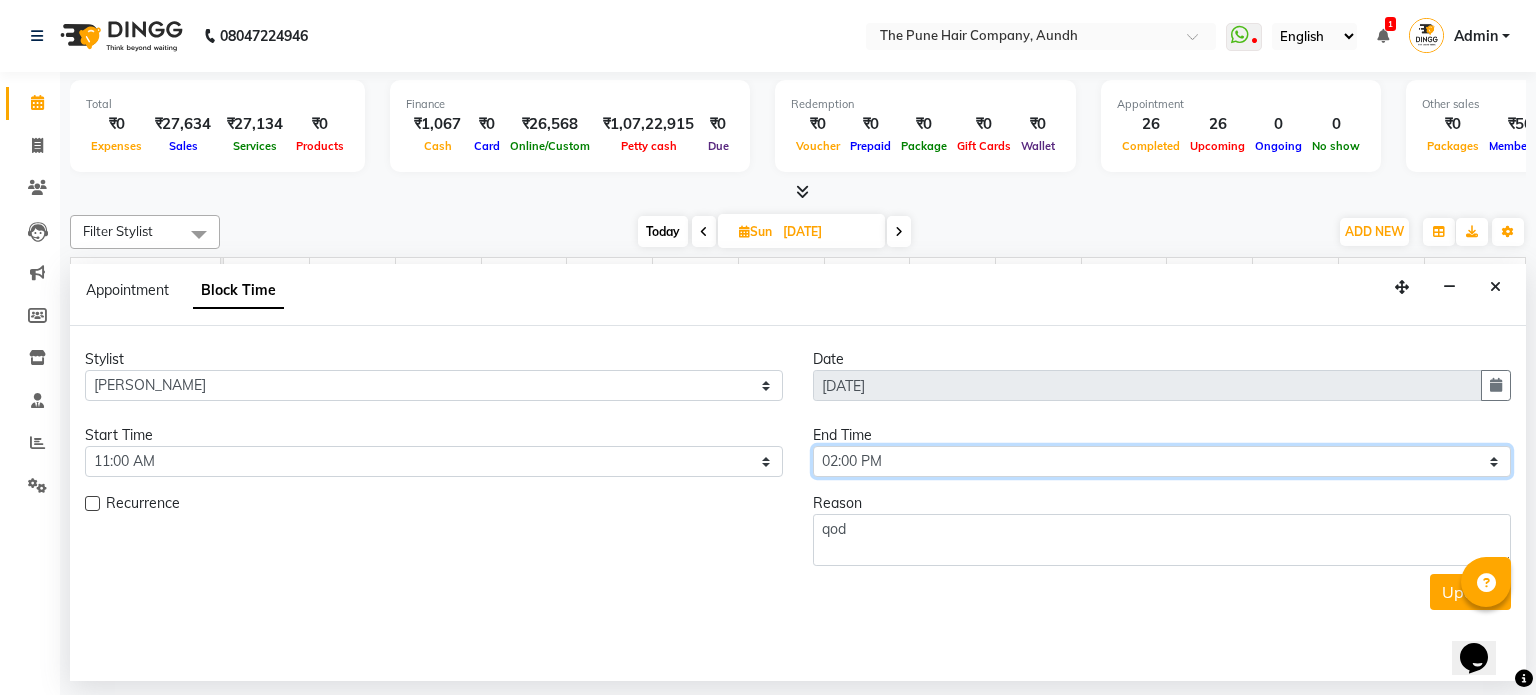 click on "Select 08:00 AM 08:15 AM 08:30 AM 08:45 AM 09:00 AM 09:15 AM 09:30 AM 09:45 AM 10:00 AM 10:15 AM 10:30 AM 10:45 AM 11:00 AM 11:15 AM 11:30 AM 11:45 AM 12:00 PM 12:15 PM 12:30 PM 12:45 PM 01:00 PM 01:15 PM 01:30 PM 01:45 PM 02:00 PM 02:15 PM 02:30 PM 02:45 PM 03:00 PM 03:15 PM 03:30 PM 03:45 PM 04:00 PM 04:15 PM 04:30 PM 04:45 PM 05:00 PM 05:15 PM 05:30 PM 05:45 PM 06:00 PM 06:15 PM 06:30 PM 06:45 PM 07:00 PM 07:15 PM 07:30 PM 07:45 PM 08:00 PM 08:15 PM 08:30 PM 08:45 PM 09:00 PM" at bounding box center (1162, 461) 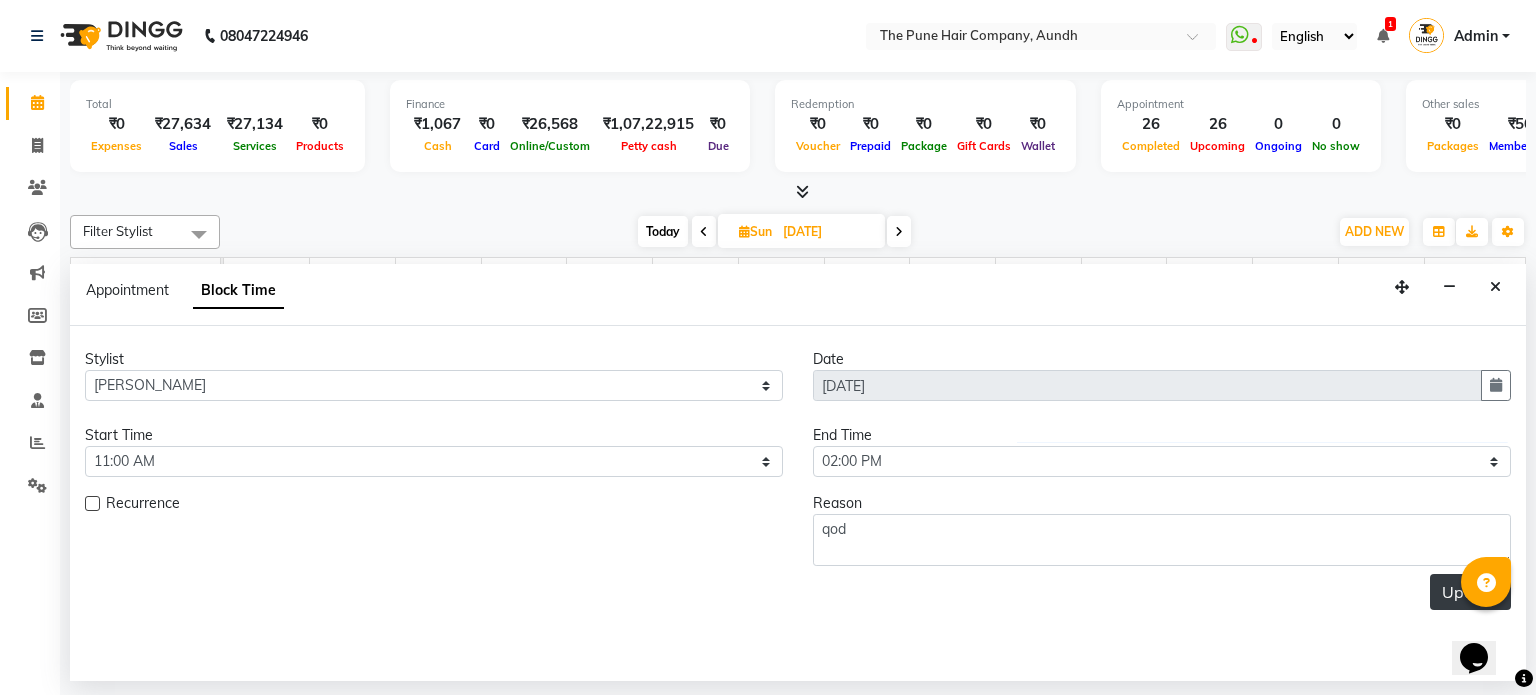 click on "Update" at bounding box center [1470, 592] 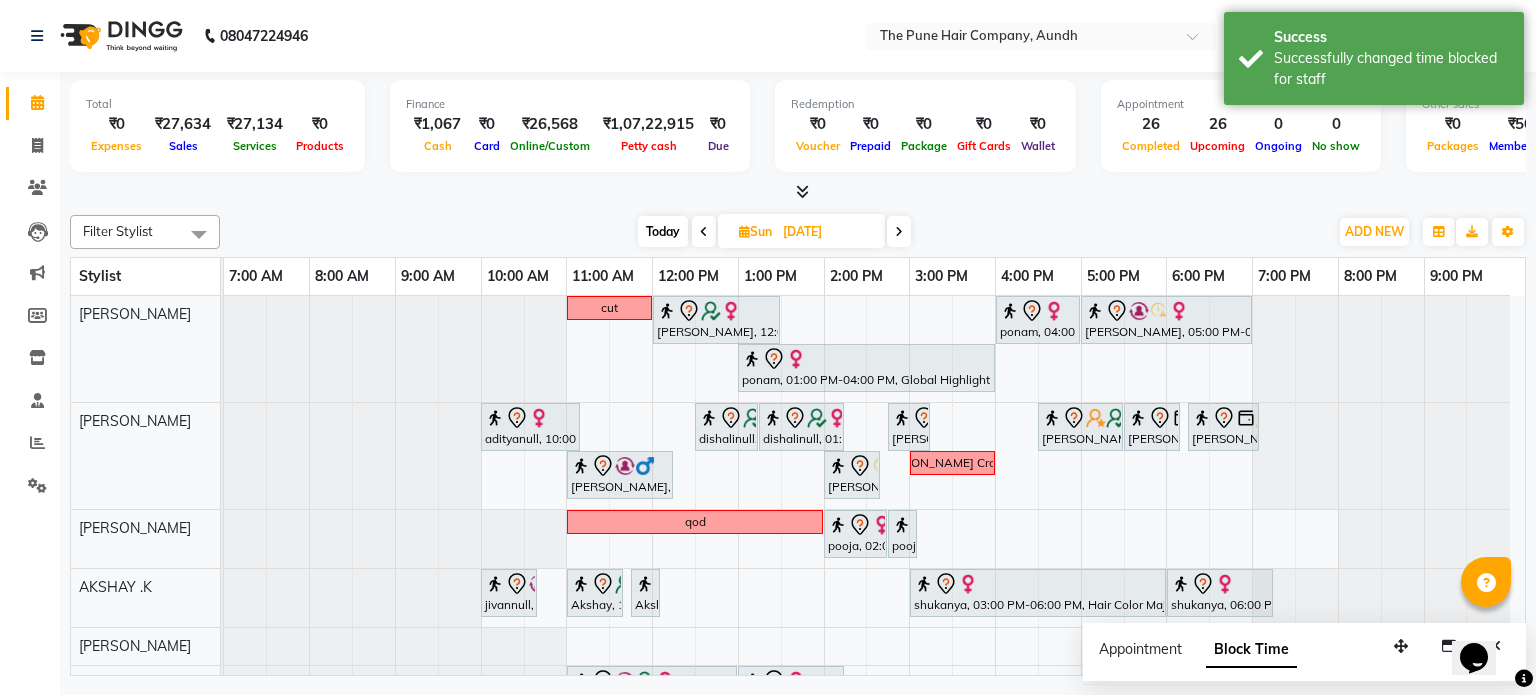 click at bounding box center [899, 232] 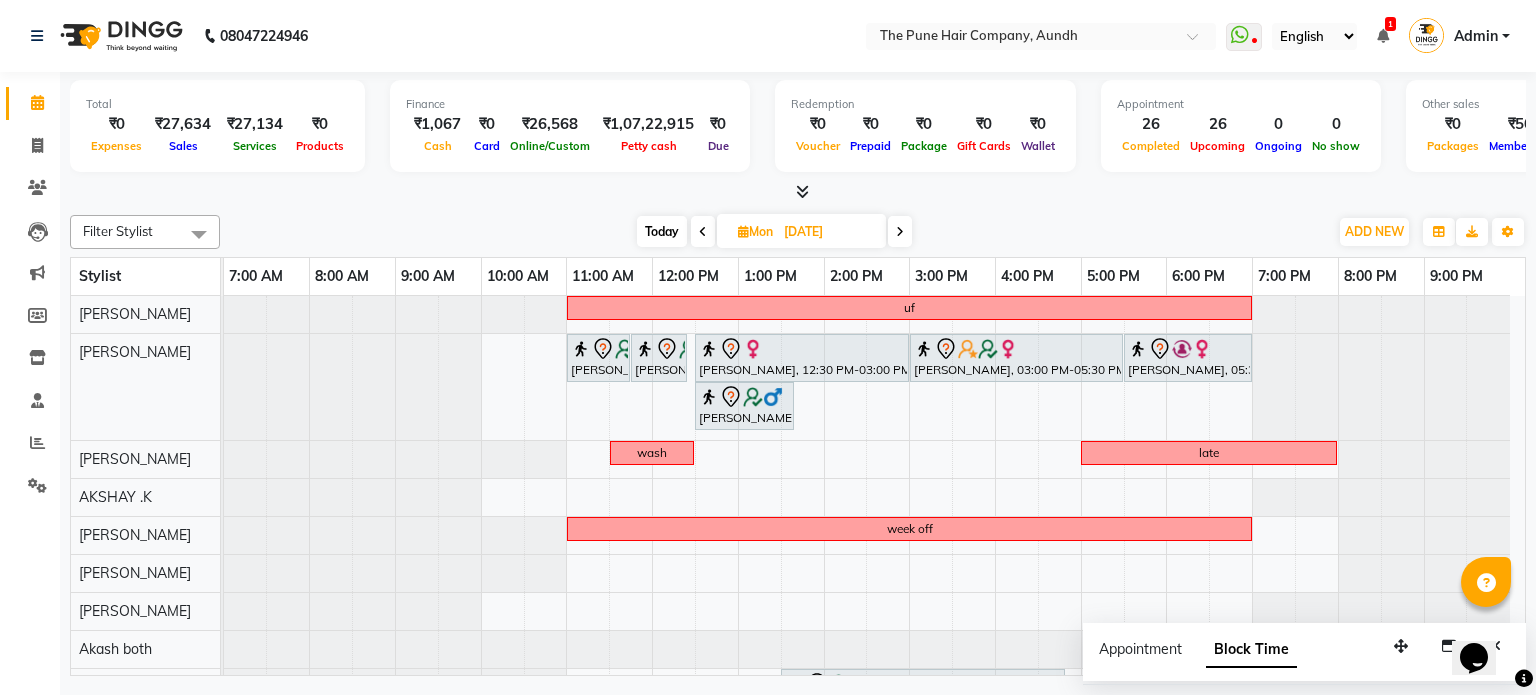 click on "Today" at bounding box center (662, 231) 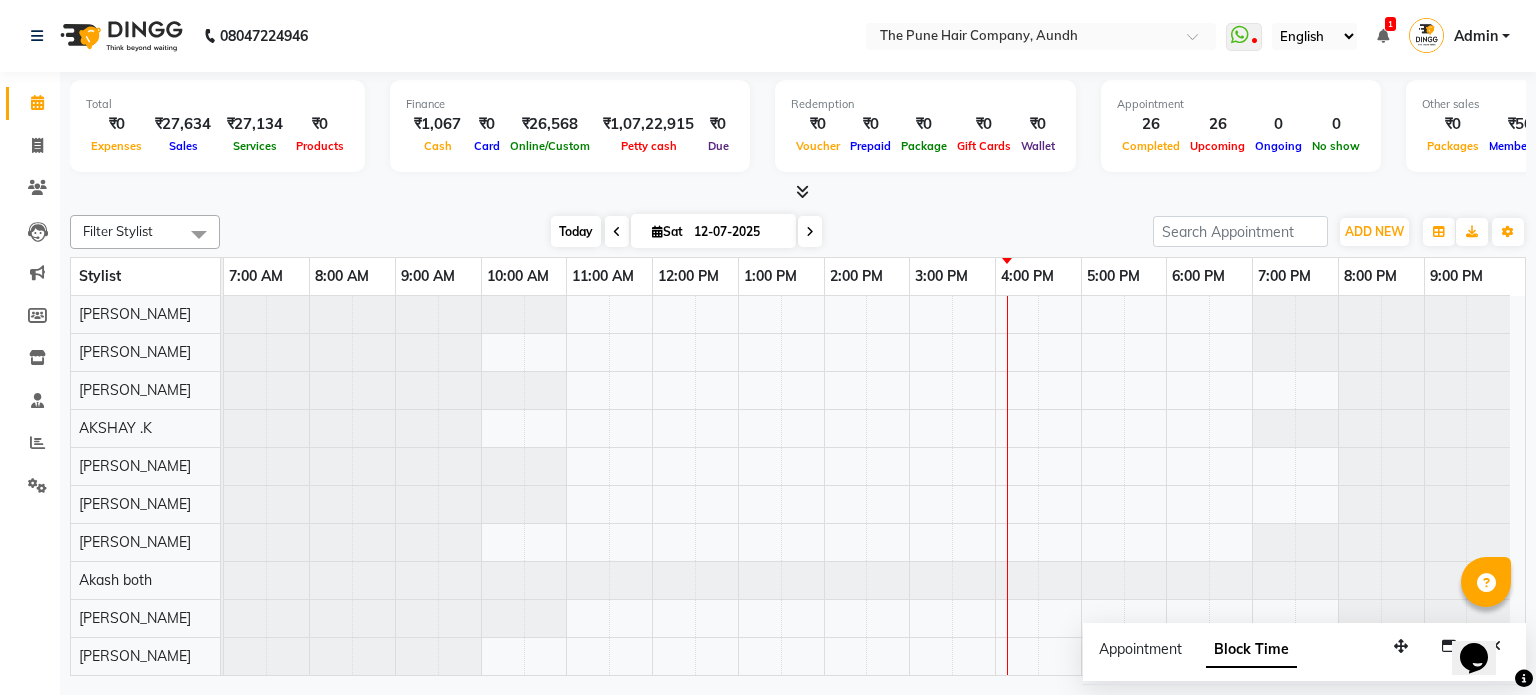 click on "Today" at bounding box center (576, 231) 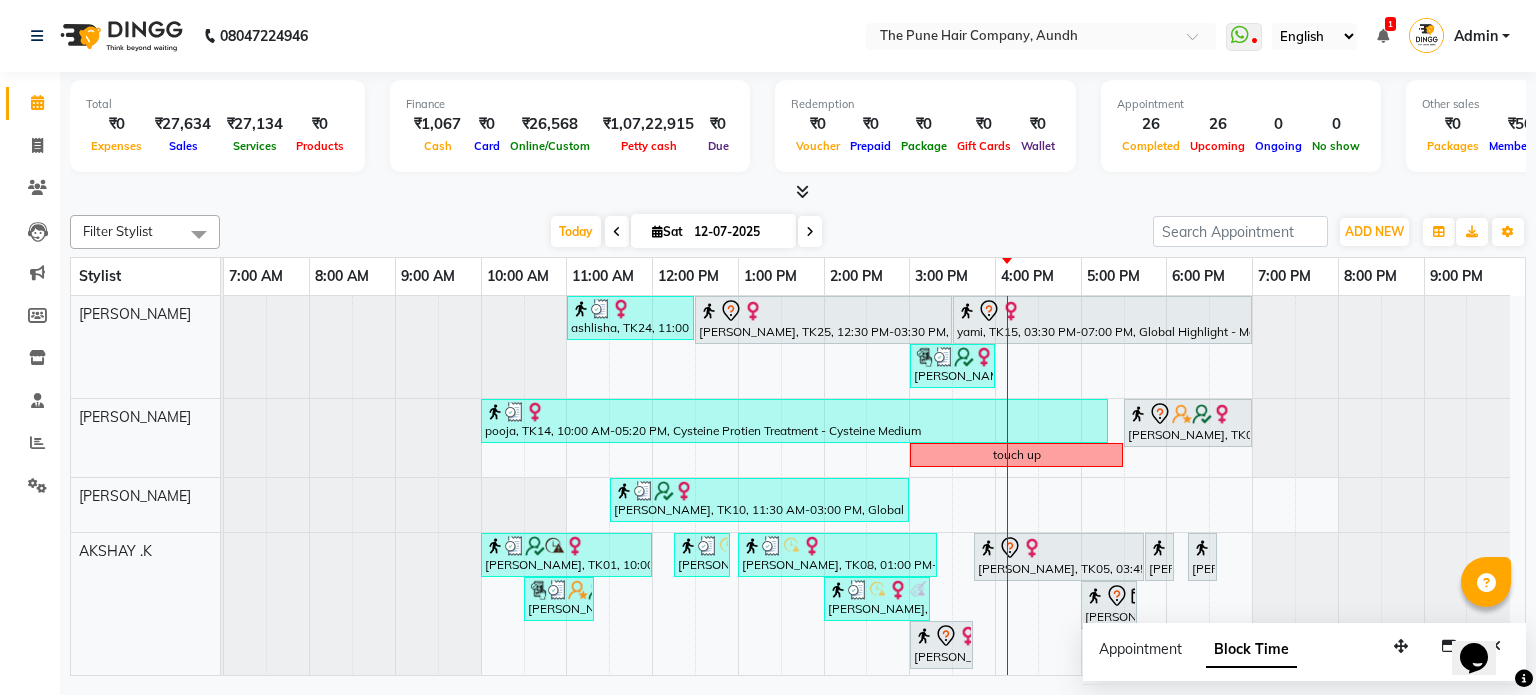 click at bounding box center [810, 231] 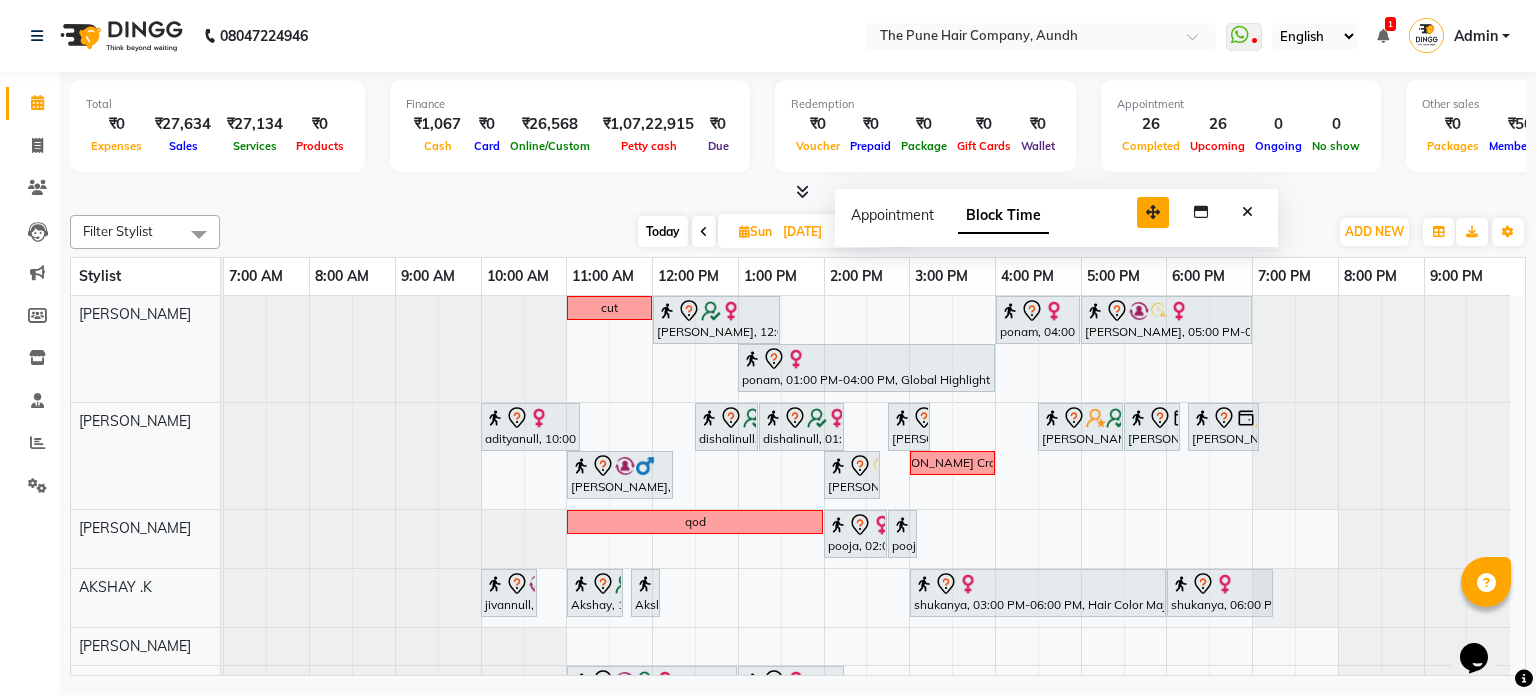 drag, startPoint x: 1408, startPoint y: 643, endPoint x: 1160, endPoint y: 209, distance: 499.86 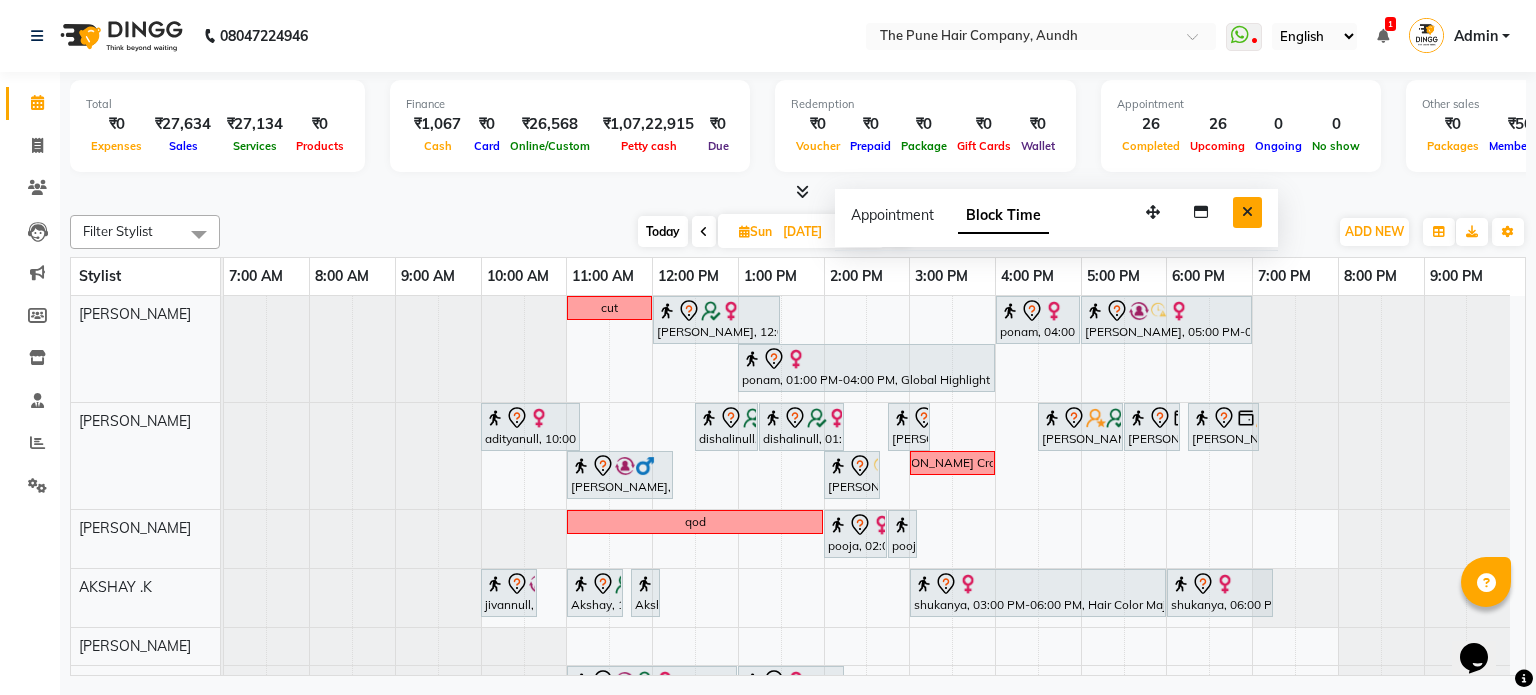 click at bounding box center (1247, 212) 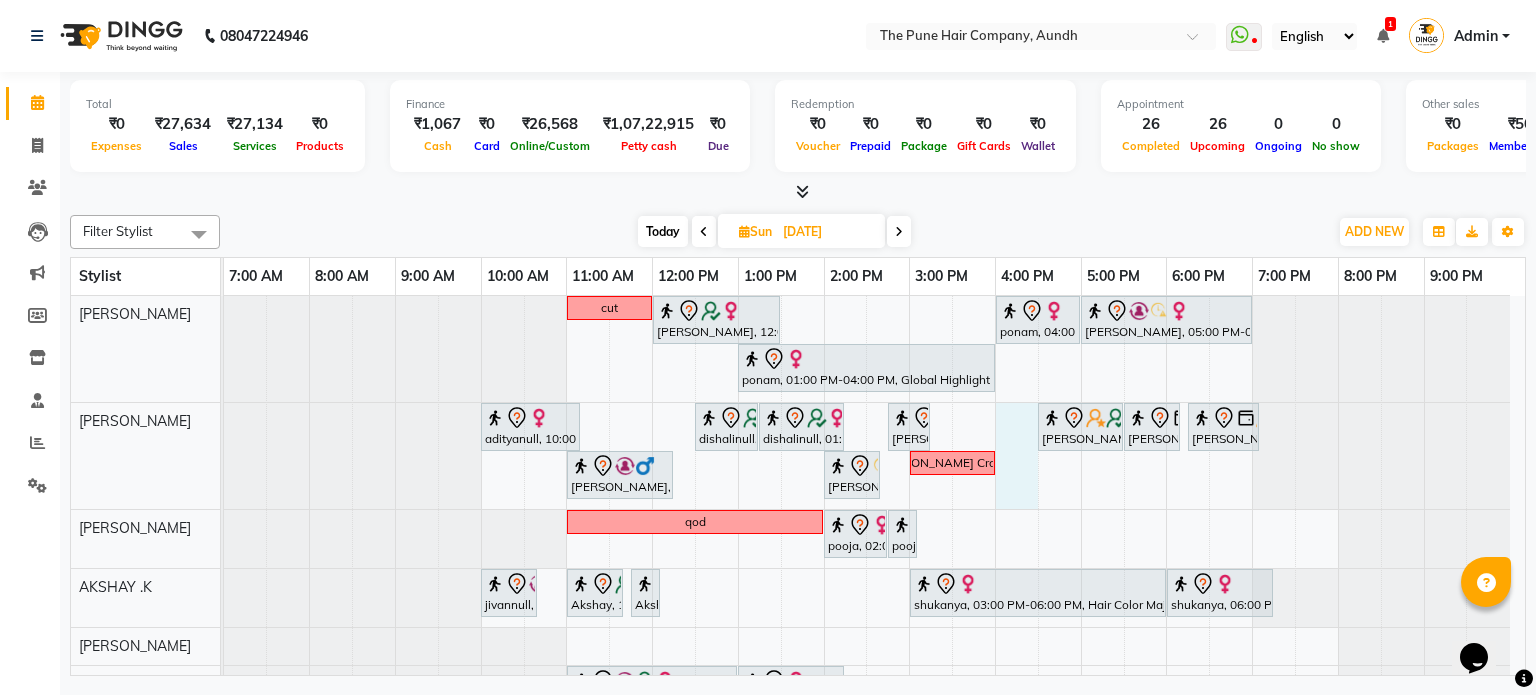 click on "cut              Gunjan Aror, 12:00 PM-01:30 PM, Cut Female ( Top Stylist )             ponam, 04:00 PM-05:00 PM, Cut Female ( Top Stylist )             Anubha Gupta, 05:00 PM-07:00 PM, Hair Color Inoa - Inoa Touchup 2 Inch             ponam, 01:00 PM-04:00 PM, Global Highlight - Majirel Highlights Long             adityanull, 10:00 AM-11:10 AM, Cut male (Expert)             dishalinull, 12:30 PM-01:15 PM, Cut Female (Expert)             dishalinull, 01:15 PM-02:15 PM, Hair Spa Hydrating & Purifying (Care) - Hair Spa Medium             Namrata, 02:45 PM-03:15 PM,  Beard Trim             Anu Shewani, 04:30 PM-05:30 PM, Hair wash & blow dry - long             sudeep sawant, 05:30 PM-06:10 PM, Cut male (Expert)             sudeep sawant, 06:15 PM-07:05 PM,  Beard Crafting             Siddhant Unkule, 11:00 AM-12:15 PM, Cut Female (Expert)             Namrata, 02:00 PM-02:40 PM, Cut male (Expert)  Beard Crafting (   qod              pooja, 02:00 PM-02:45 PM, Cut Female (Sr.stylist)" at bounding box center [874, 786] 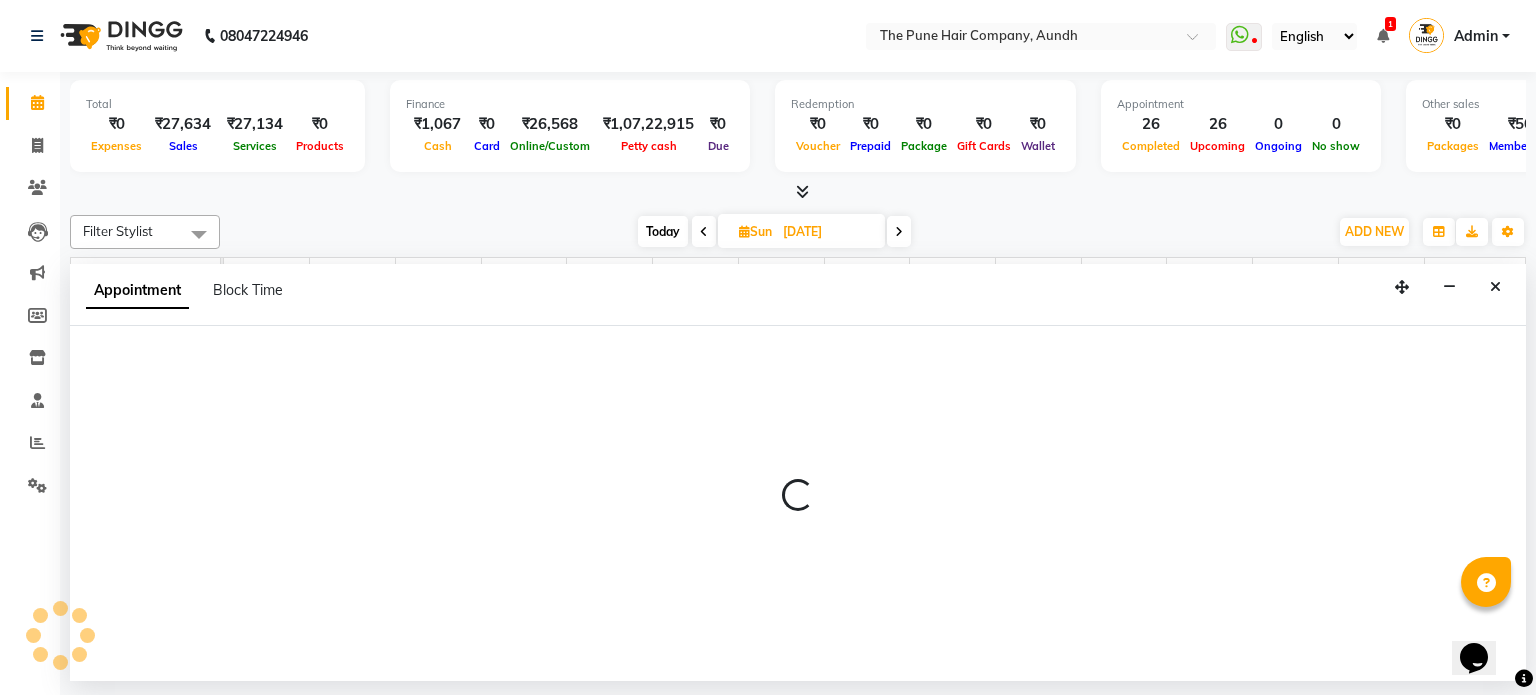 select on "3339" 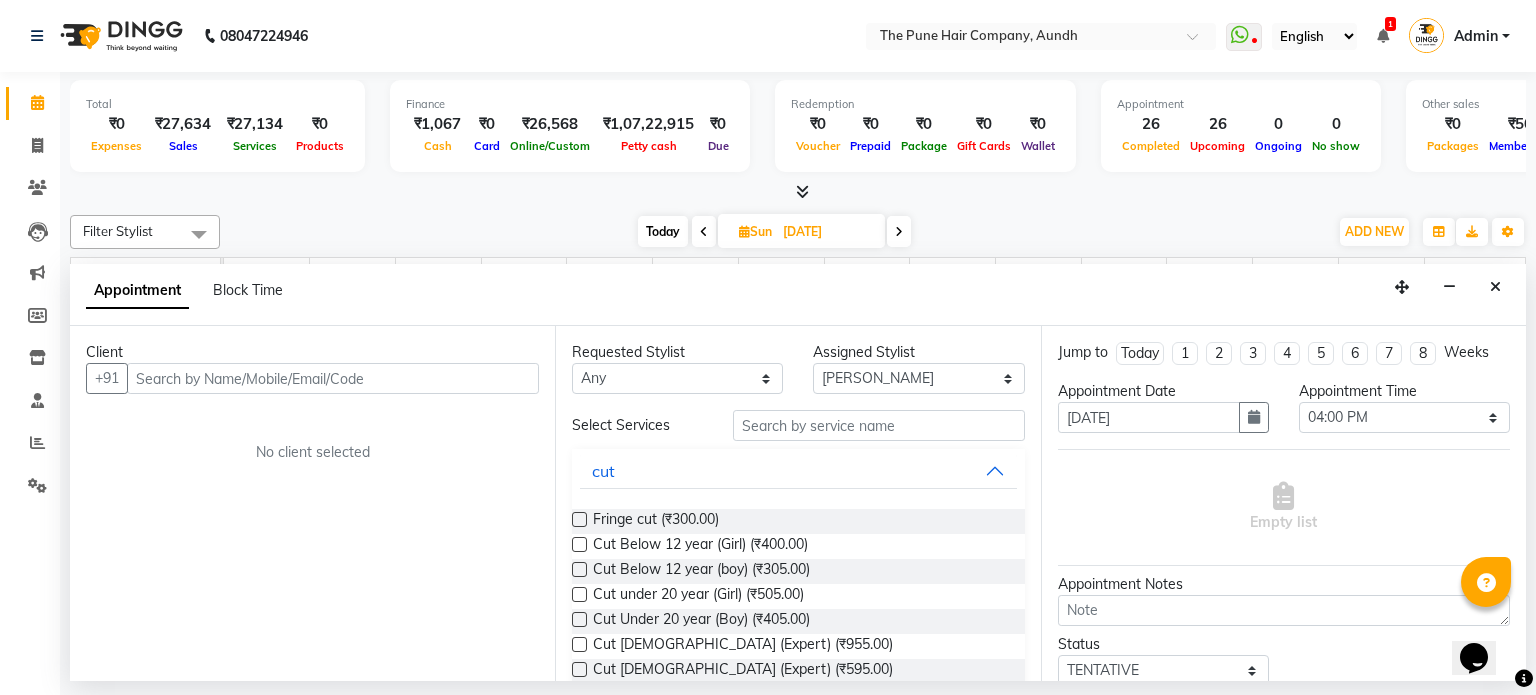 click at bounding box center (333, 378) 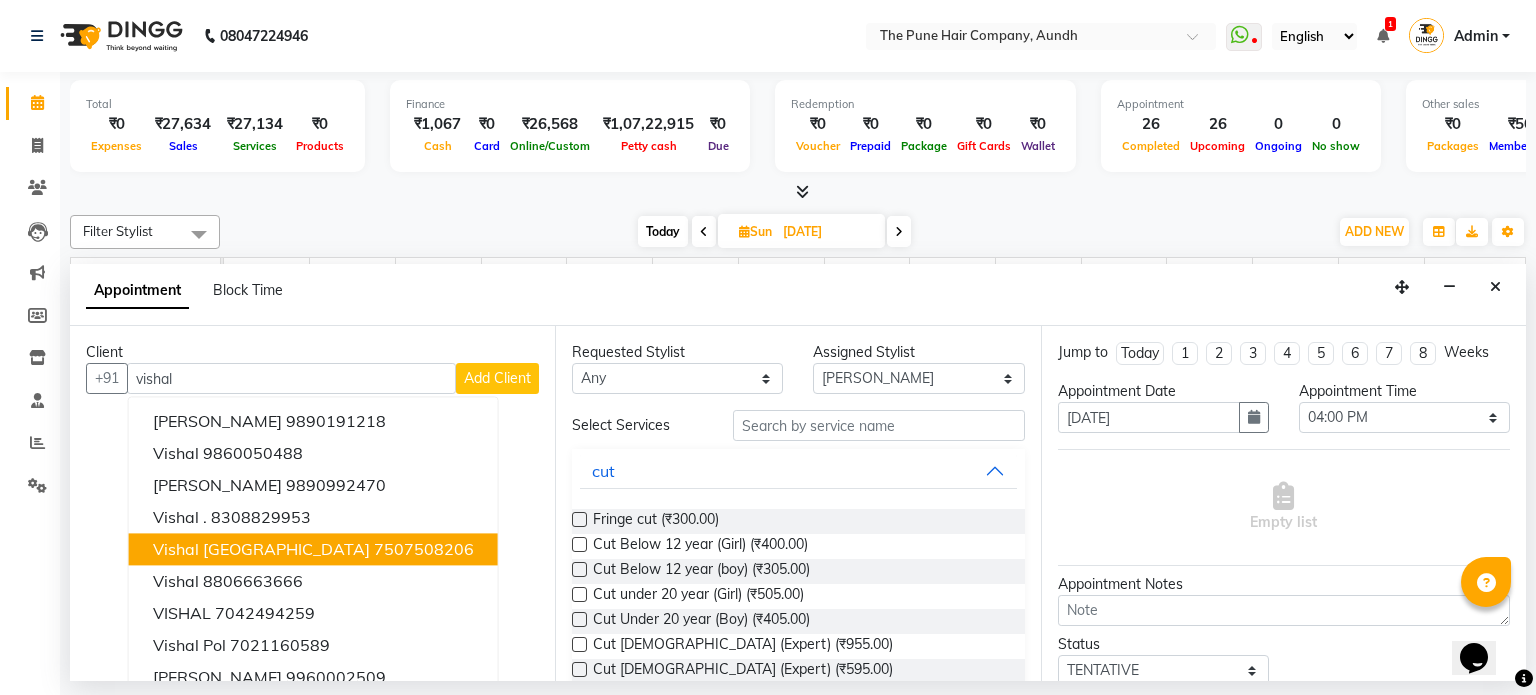 click on "7507508206" at bounding box center (424, 550) 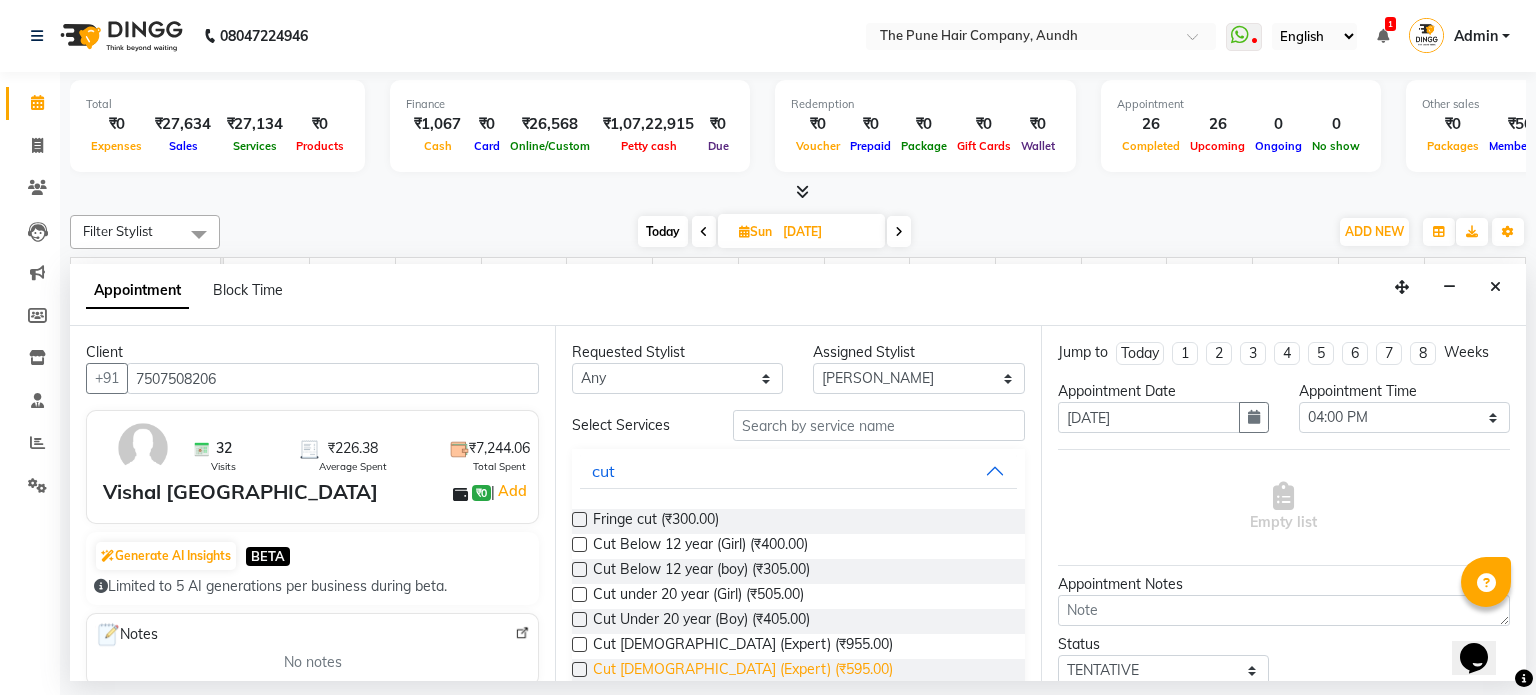 type on "7507508206" 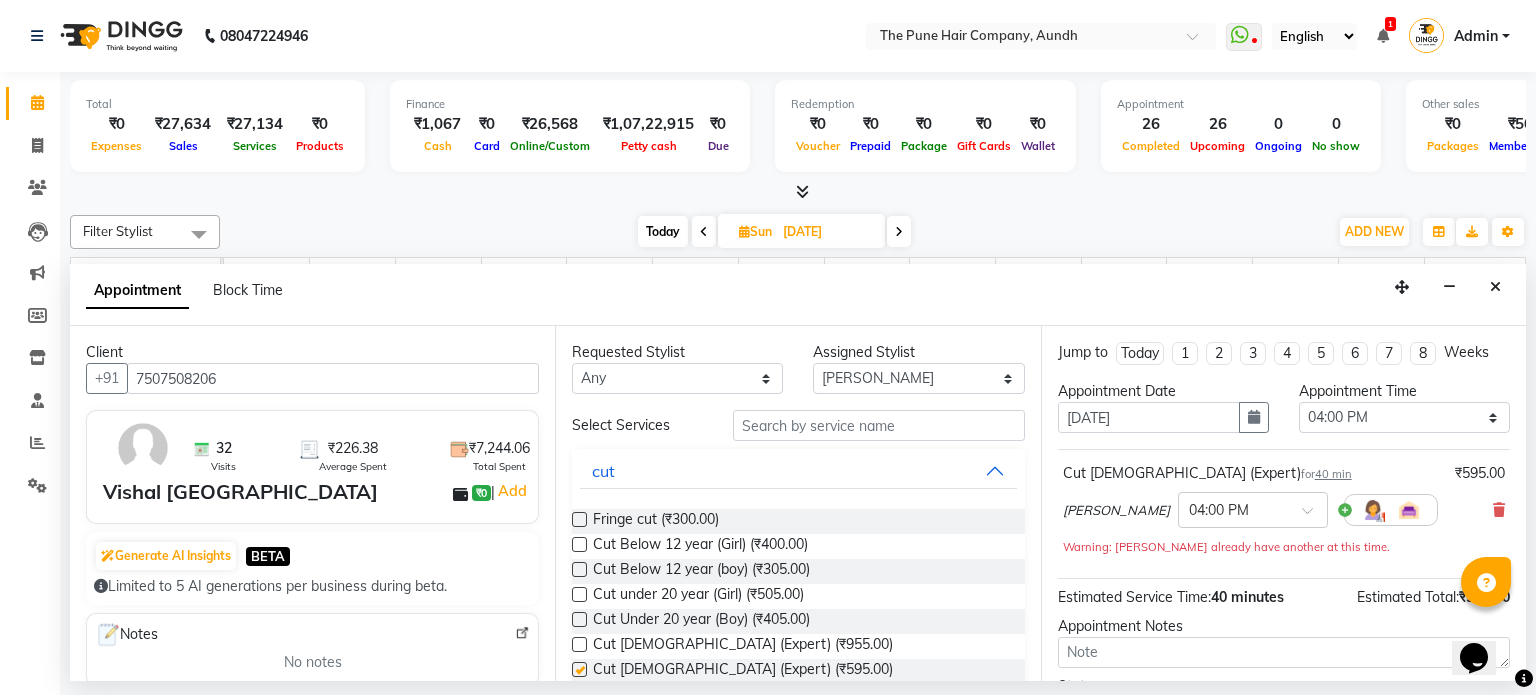 checkbox on "false" 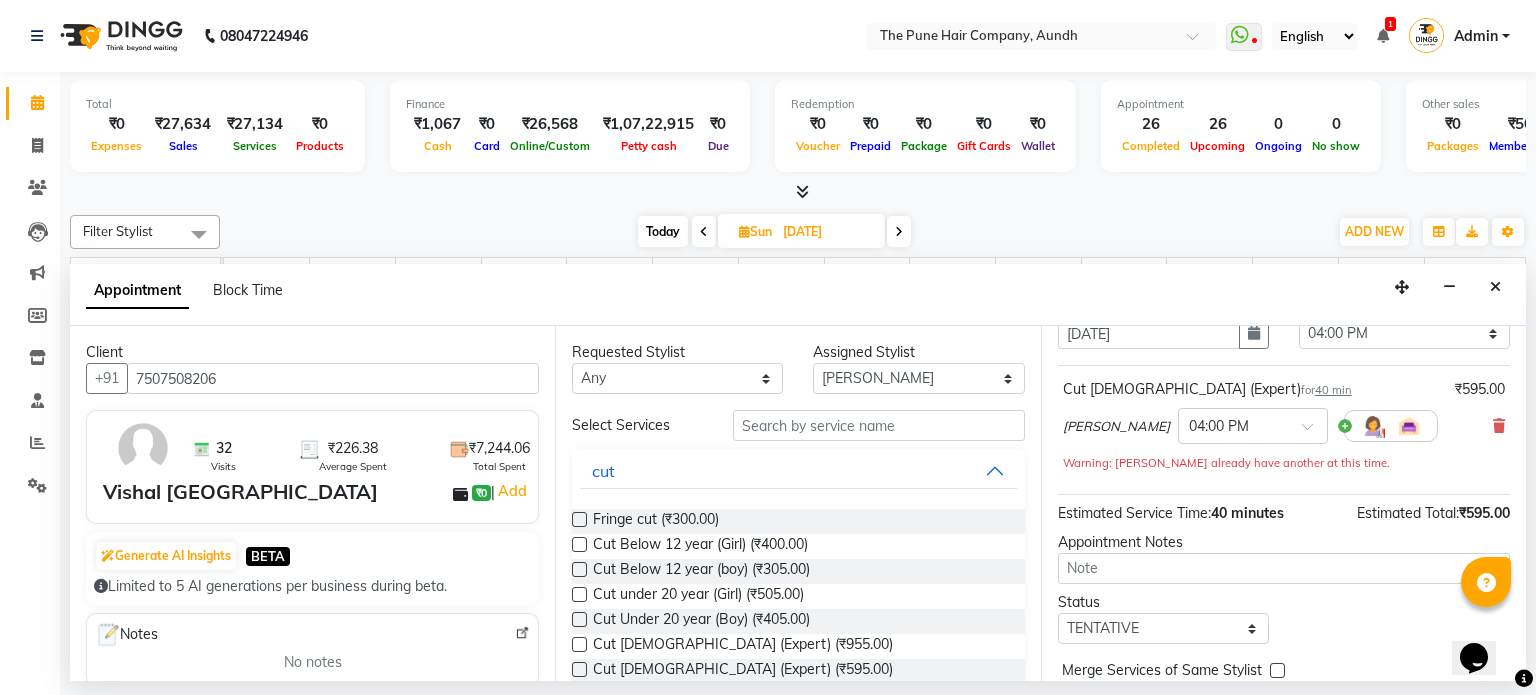 scroll, scrollTop: 0, scrollLeft: 0, axis: both 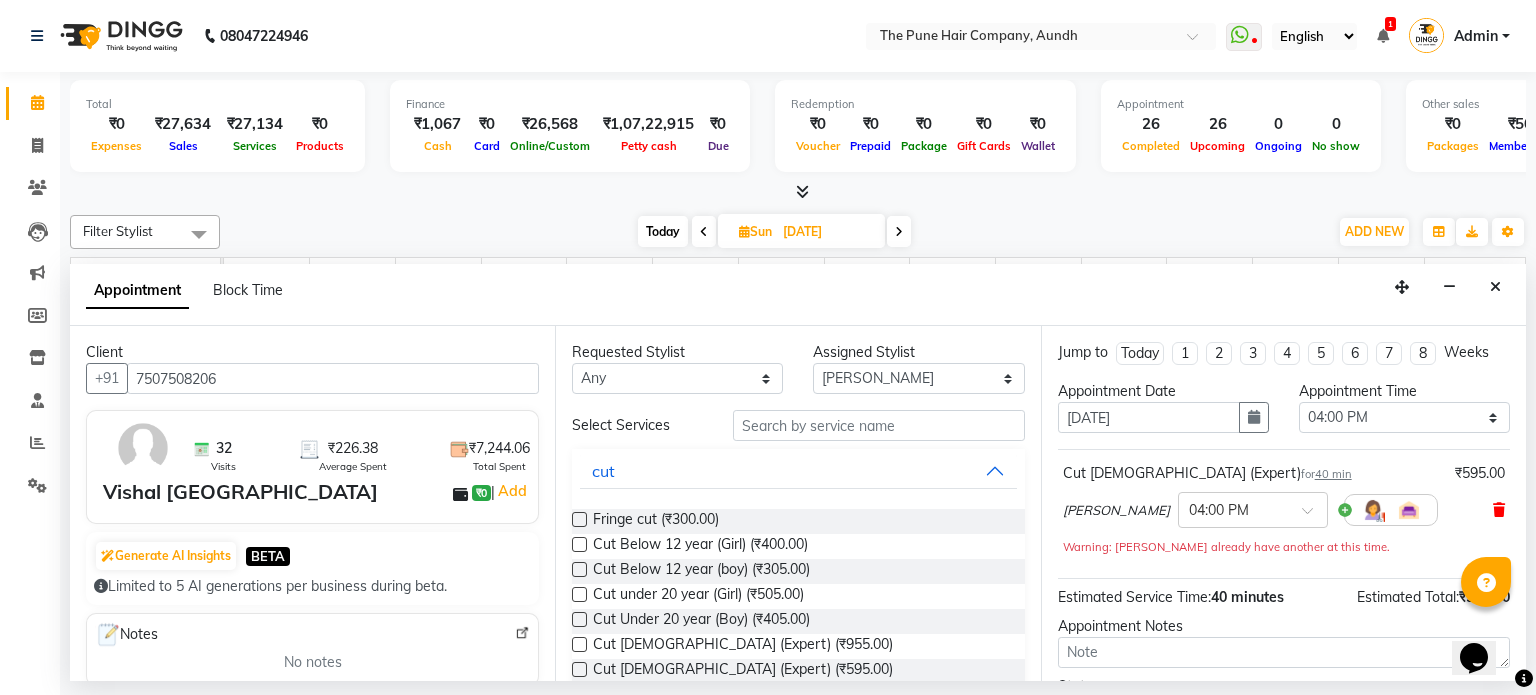 click at bounding box center (1499, 510) 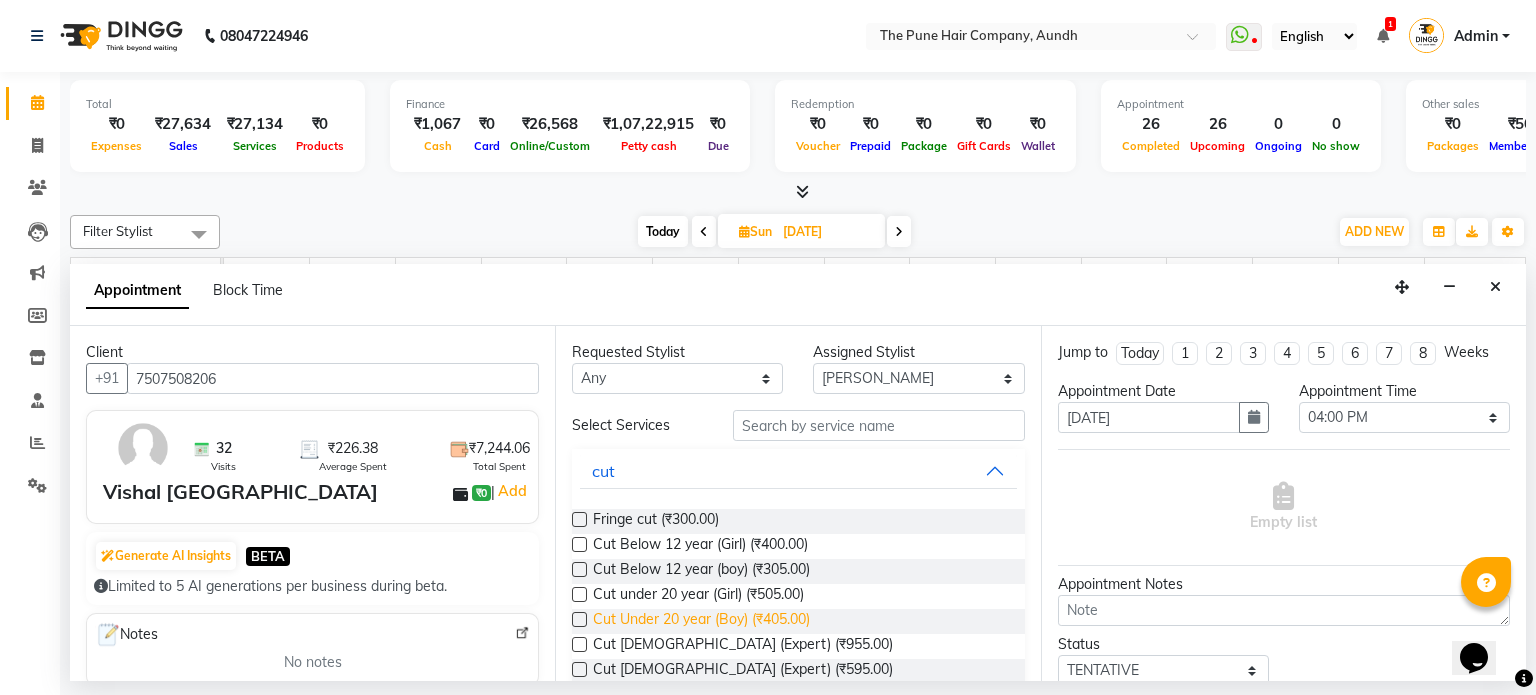 click on "Cut Under 20 year (Boy) (₹405.00)" at bounding box center [701, 621] 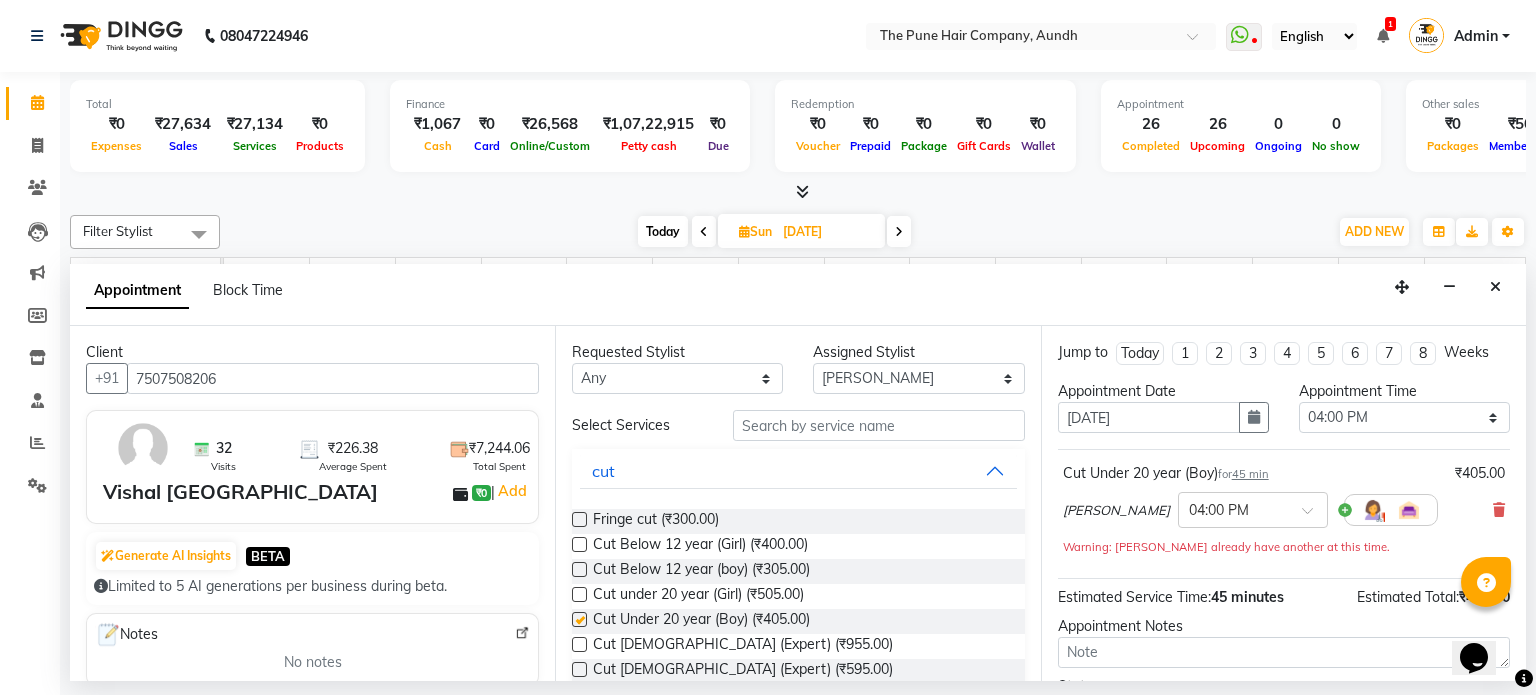 checkbox on "false" 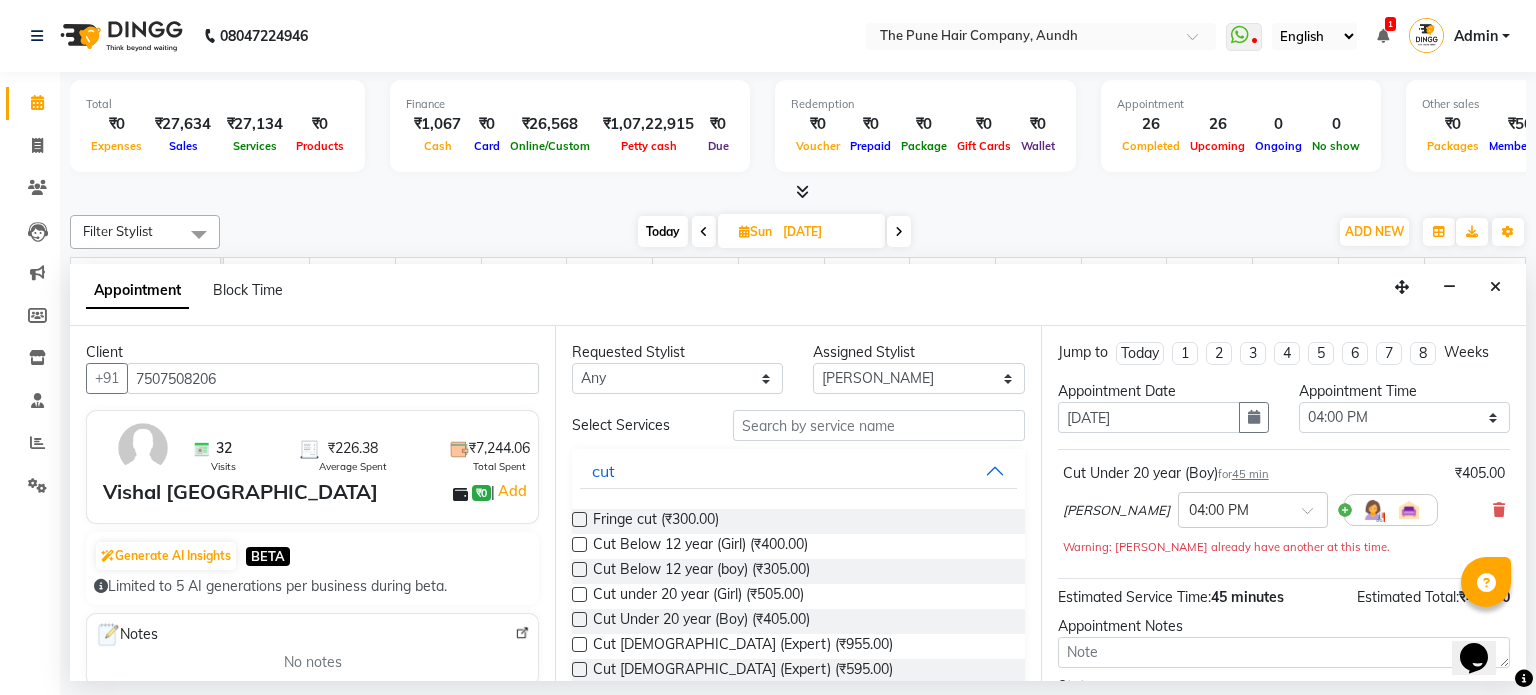 scroll, scrollTop: 172, scrollLeft: 0, axis: vertical 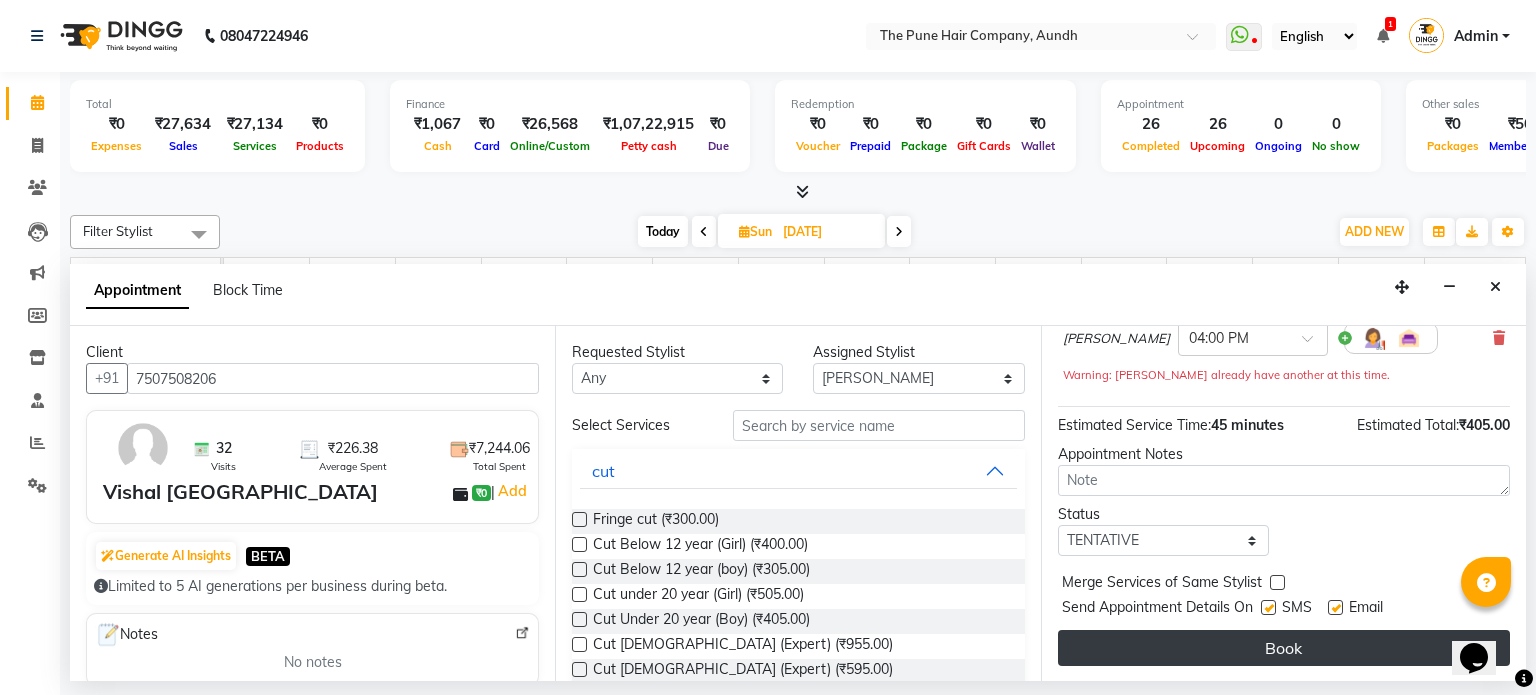click on "Book" at bounding box center [1284, 648] 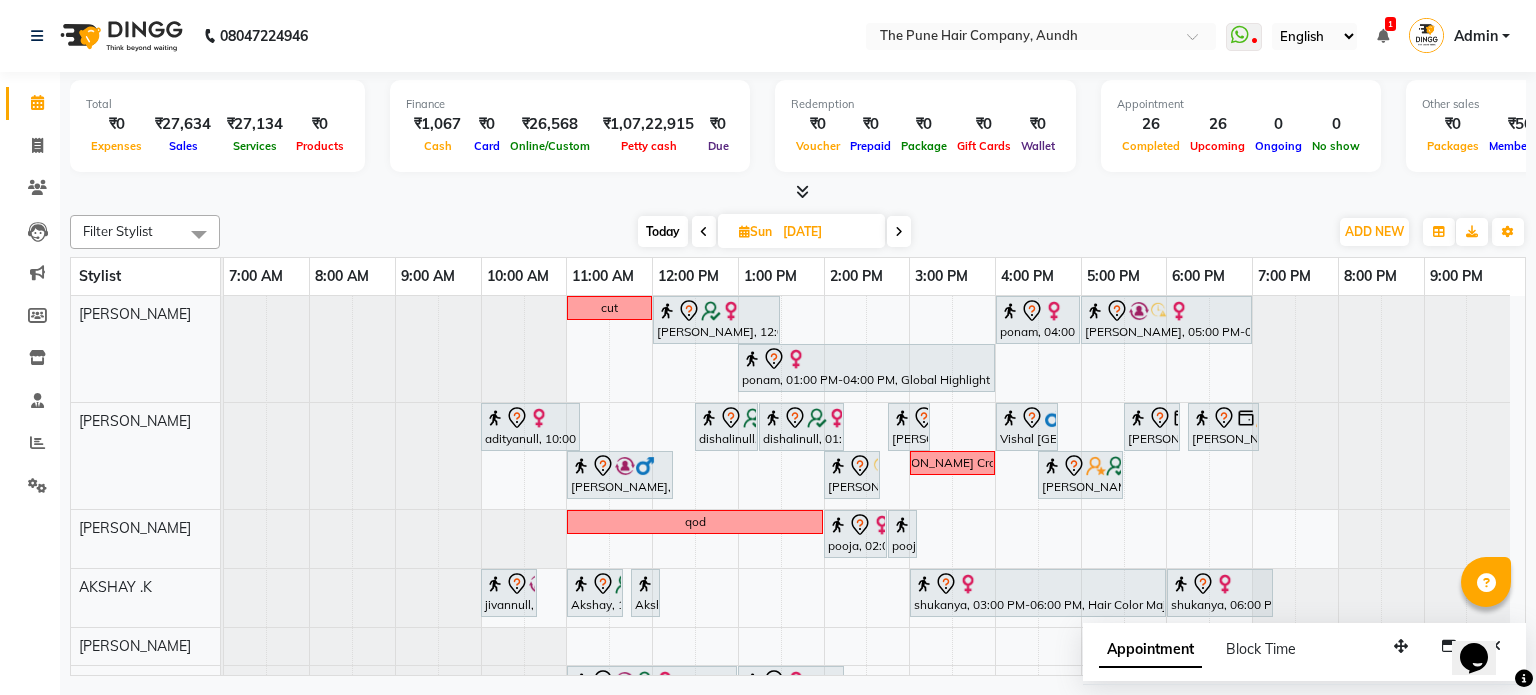 click on "[DATE]" at bounding box center (827, 232) 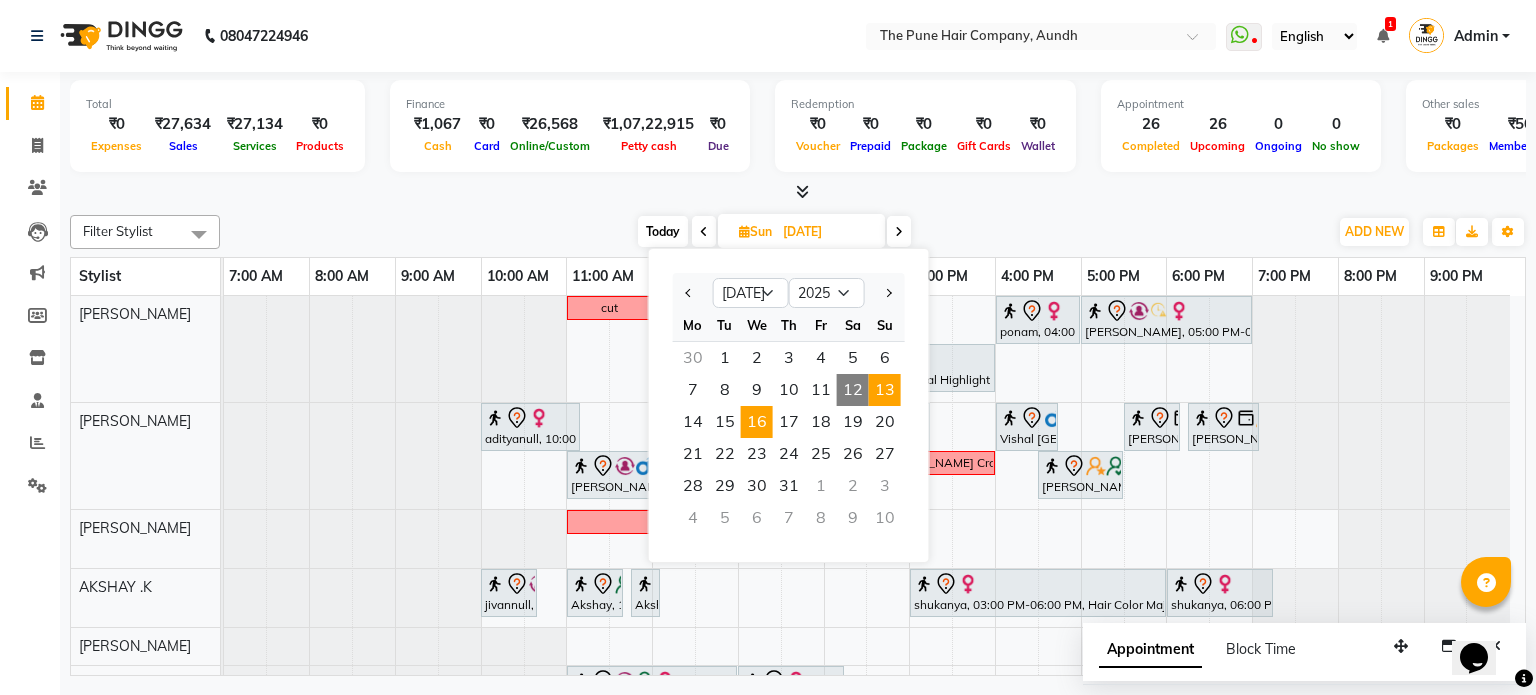 click on "16" at bounding box center (757, 422) 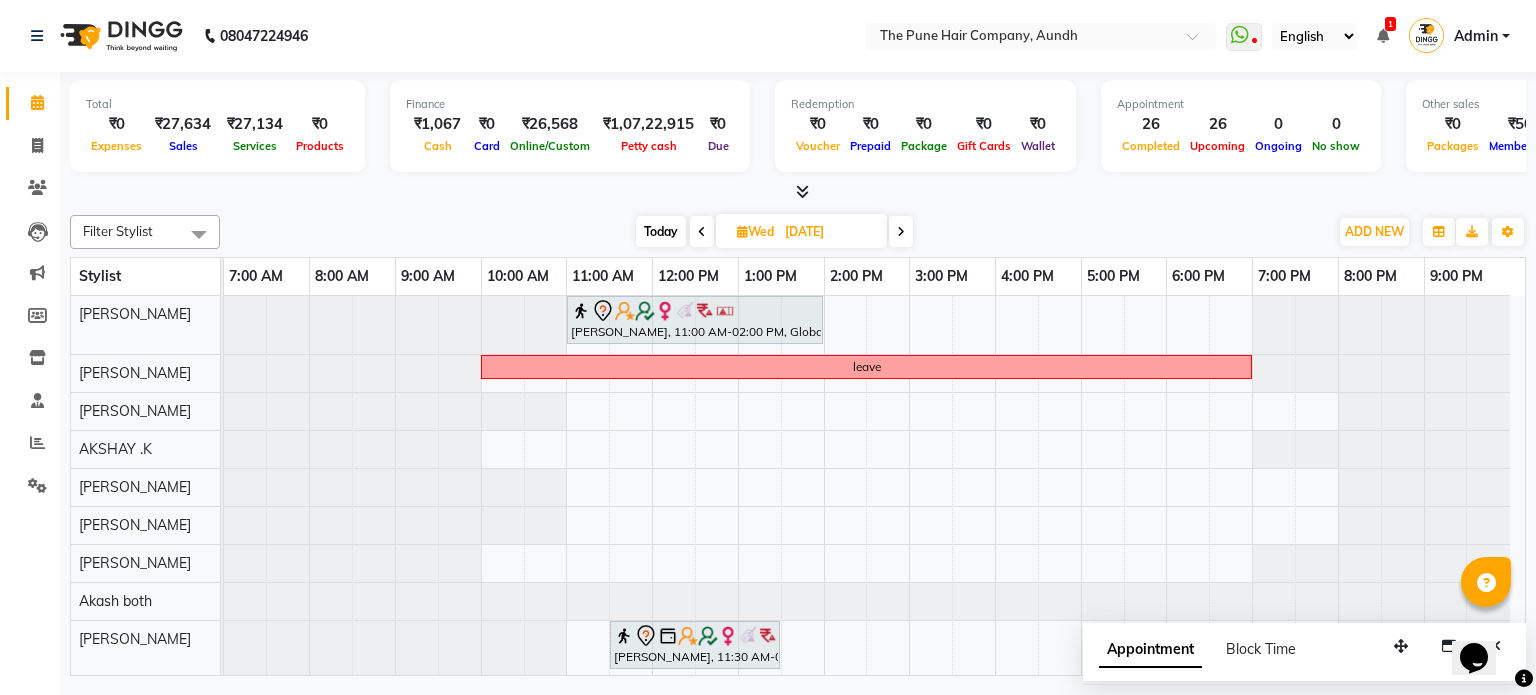 scroll, scrollTop: 136, scrollLeft: 0, axis: vertical 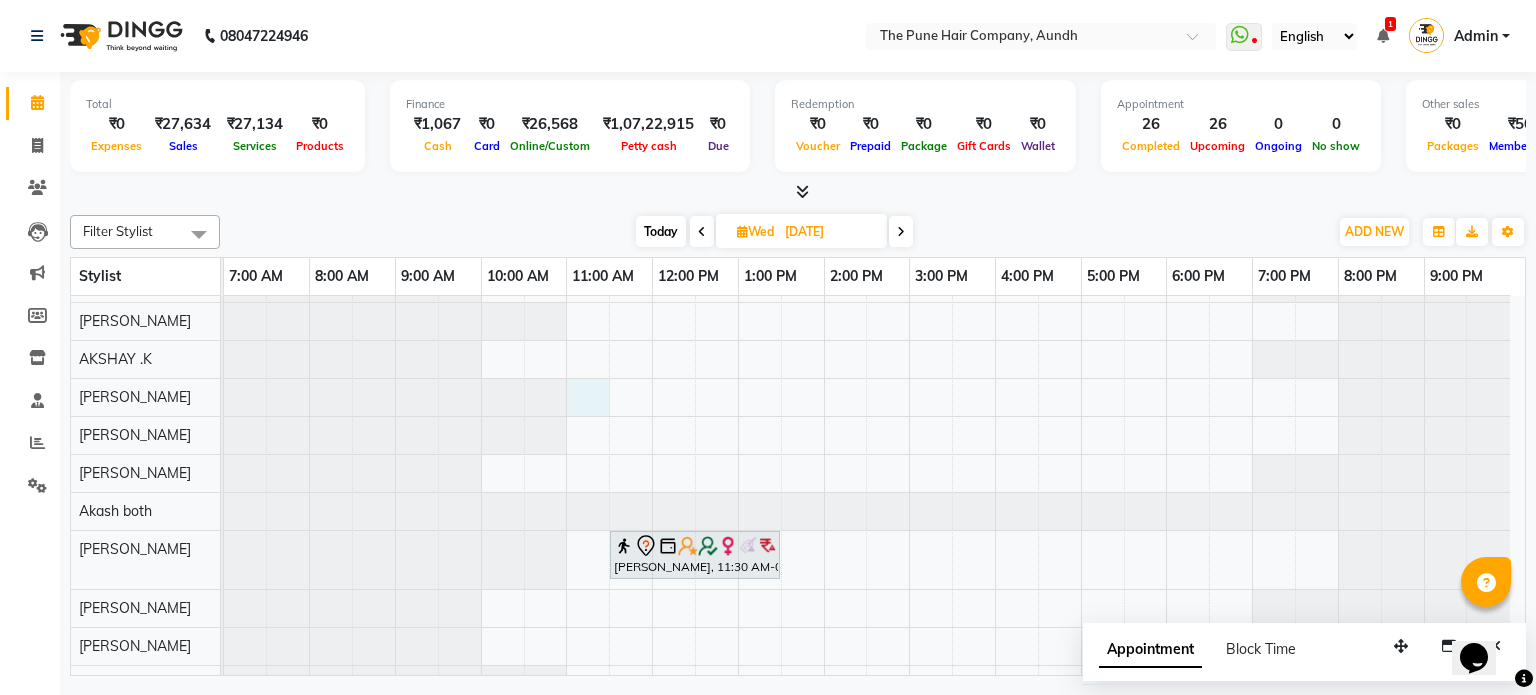 click on "AMRUTA, 11:00 AM-02:00 PM, Global Color - Inoa Global Medium  leave              deena lakhani, 11:30 AM-01:30 PM, Hair Color Inoa - Inoa Touchup 2 Inch" at bounding box center [874, 492] 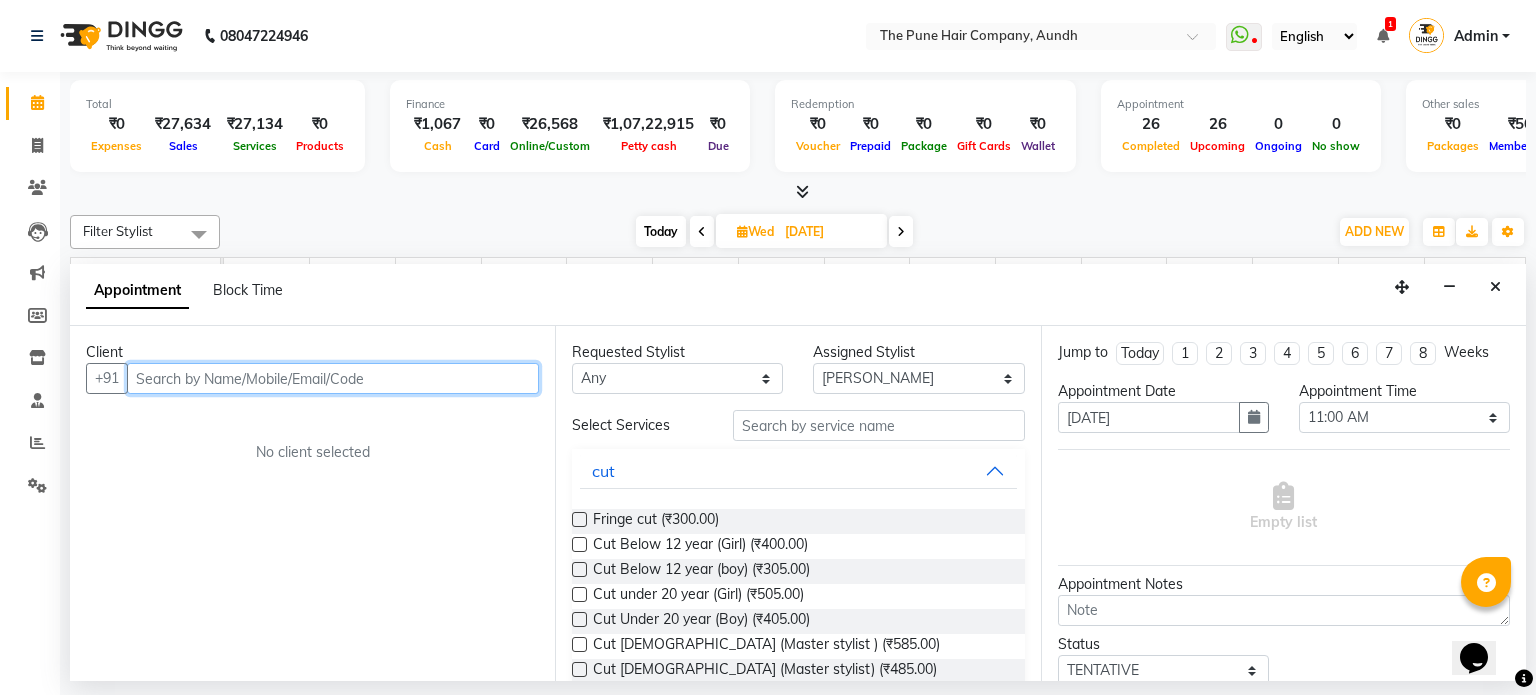 click at bounding box center (333, 378) 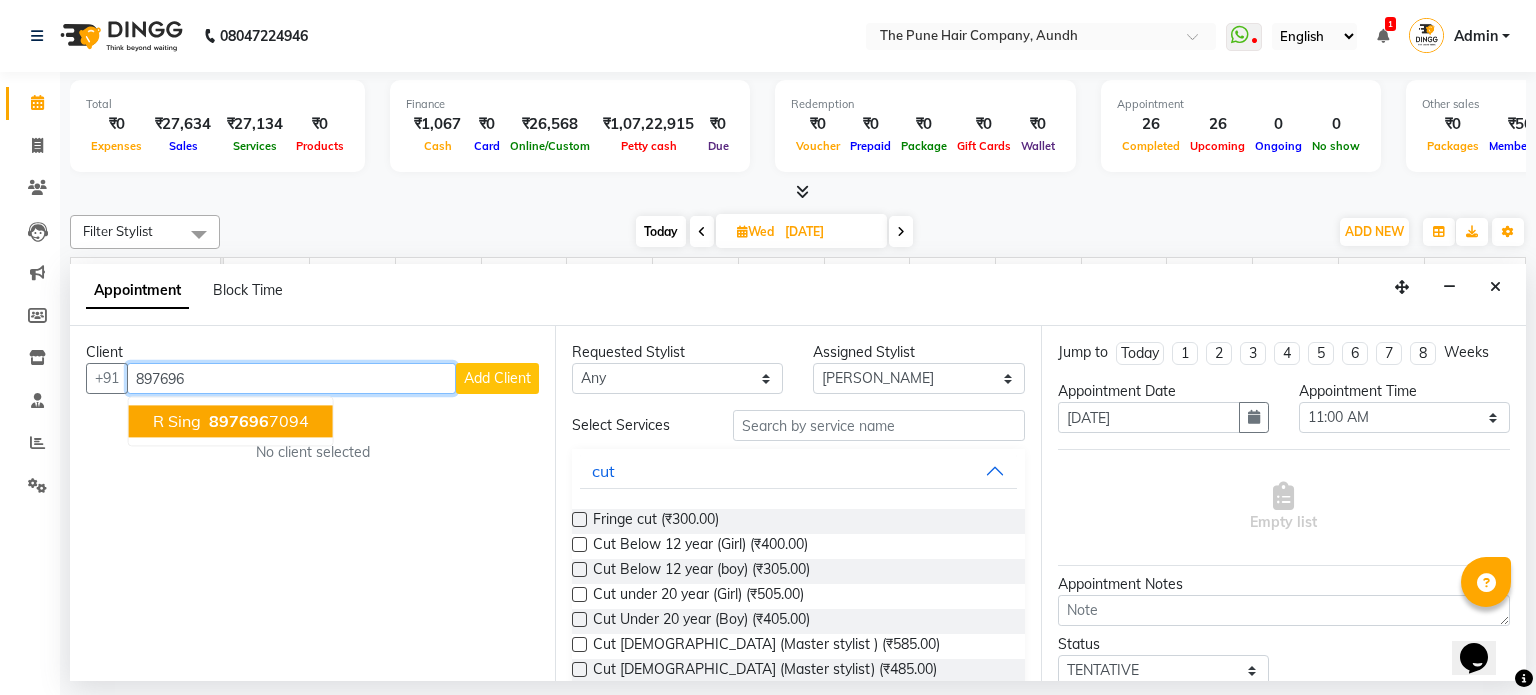 click on "897696" at bounding box center (239, 422) 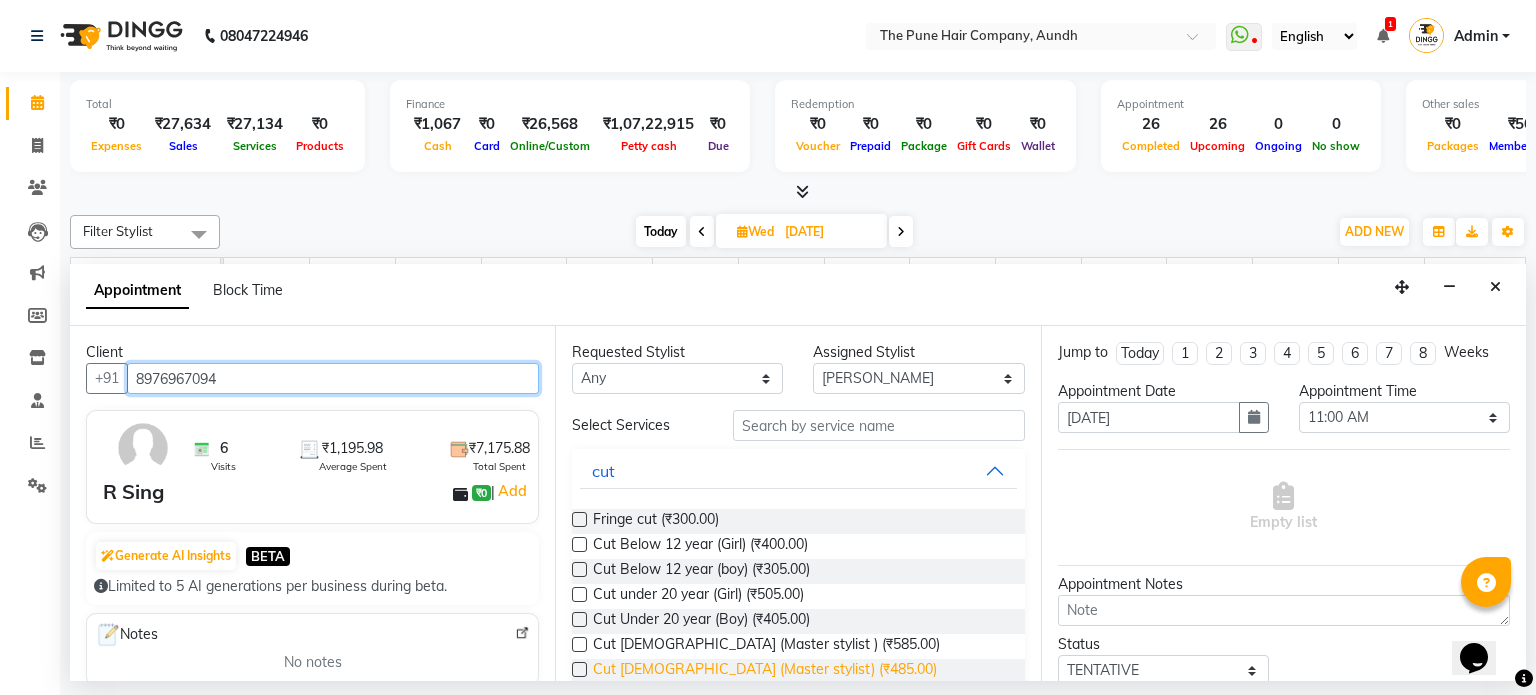 type on "8976967094" 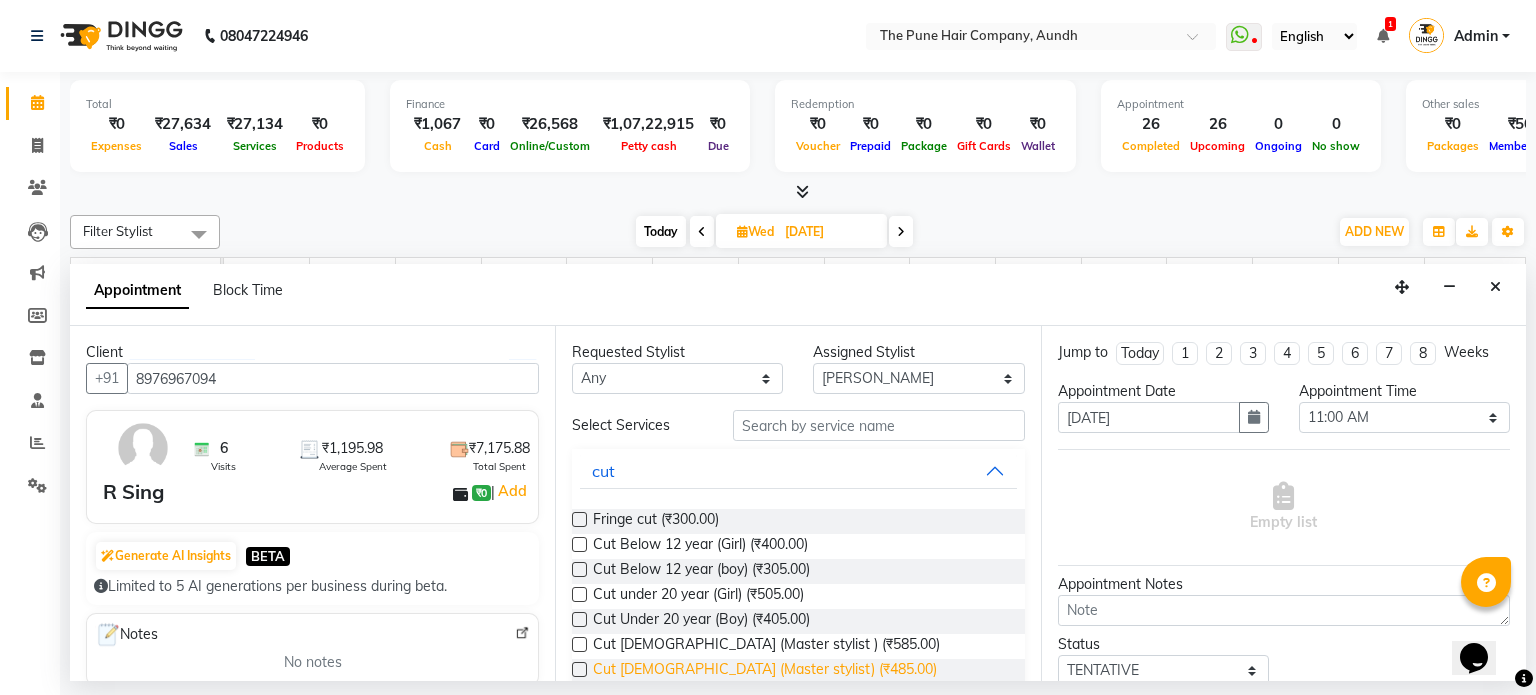 click on "Cut Male (Master stylist) (₹485.00)" at bounding box center [765, 671] 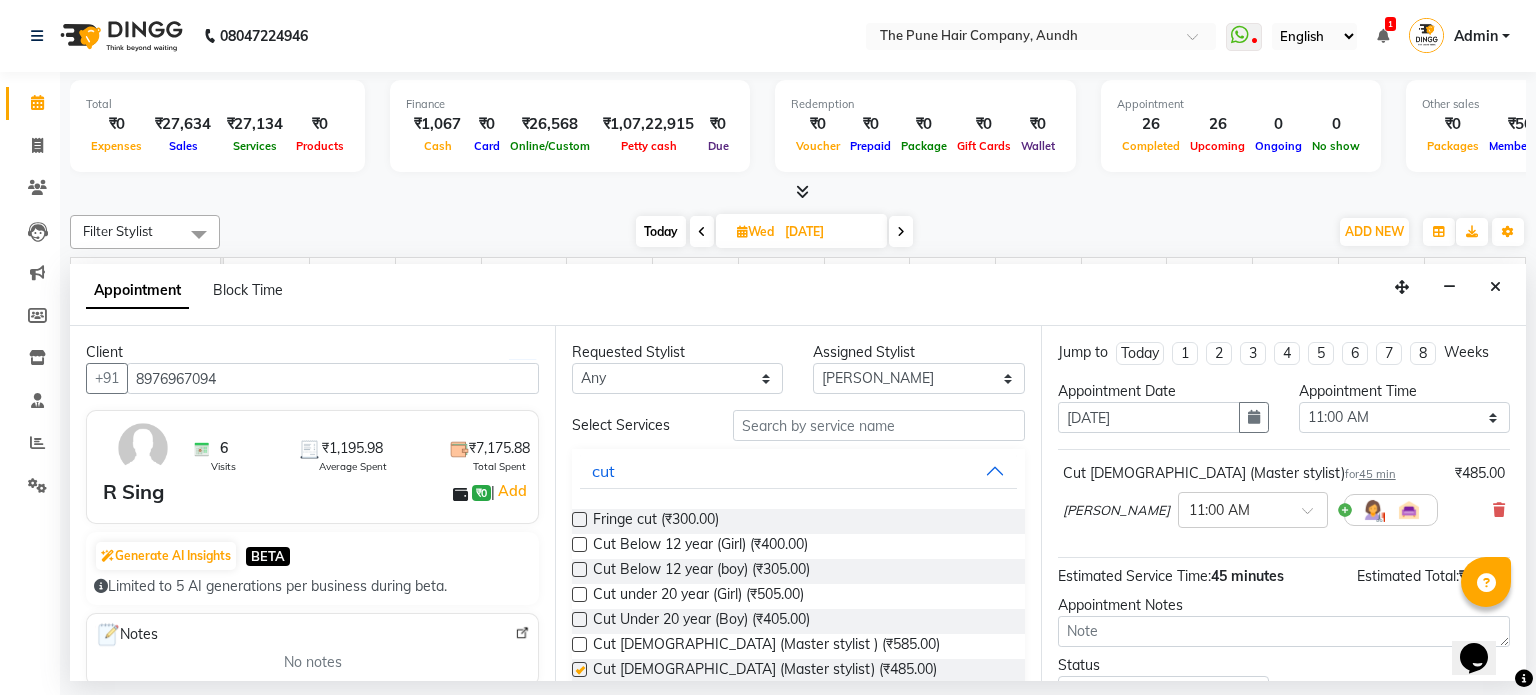 checkbox on "false" 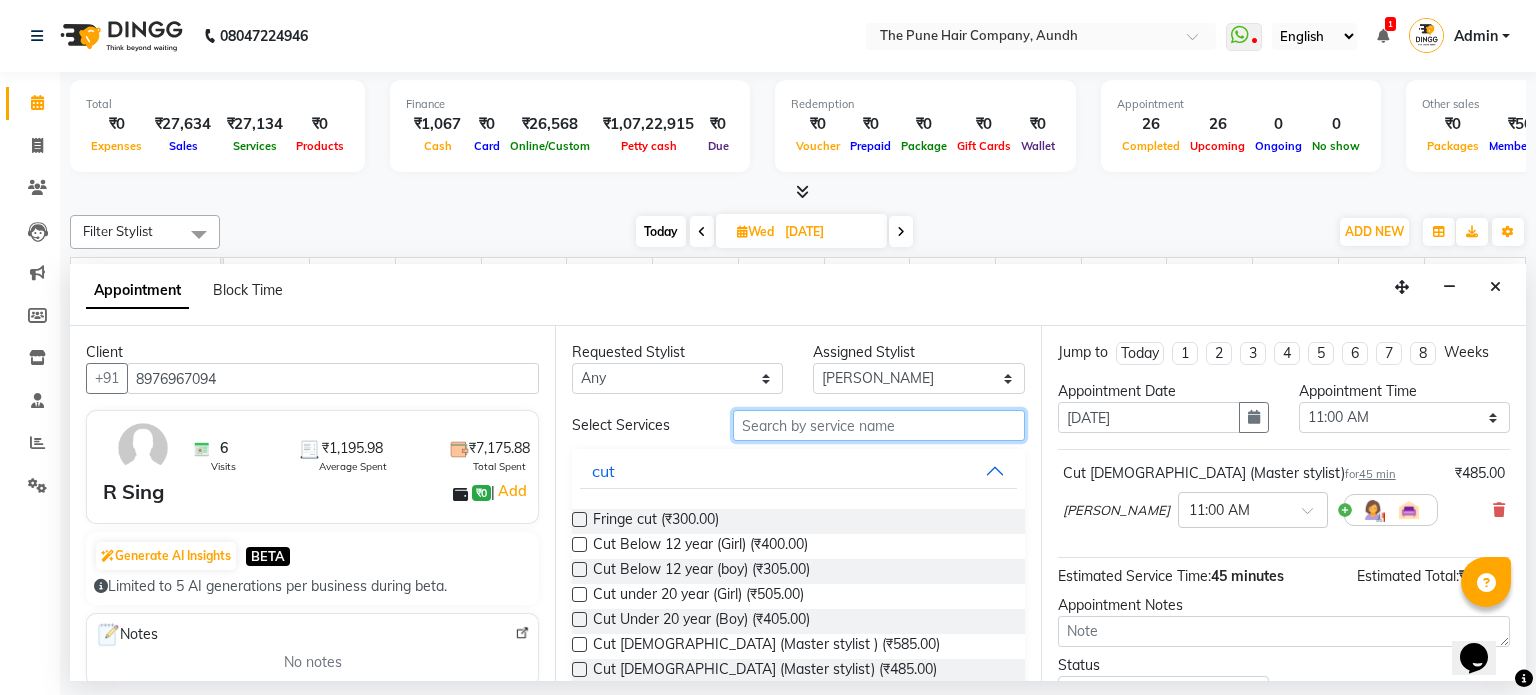 click at bounding box center (879, 425) 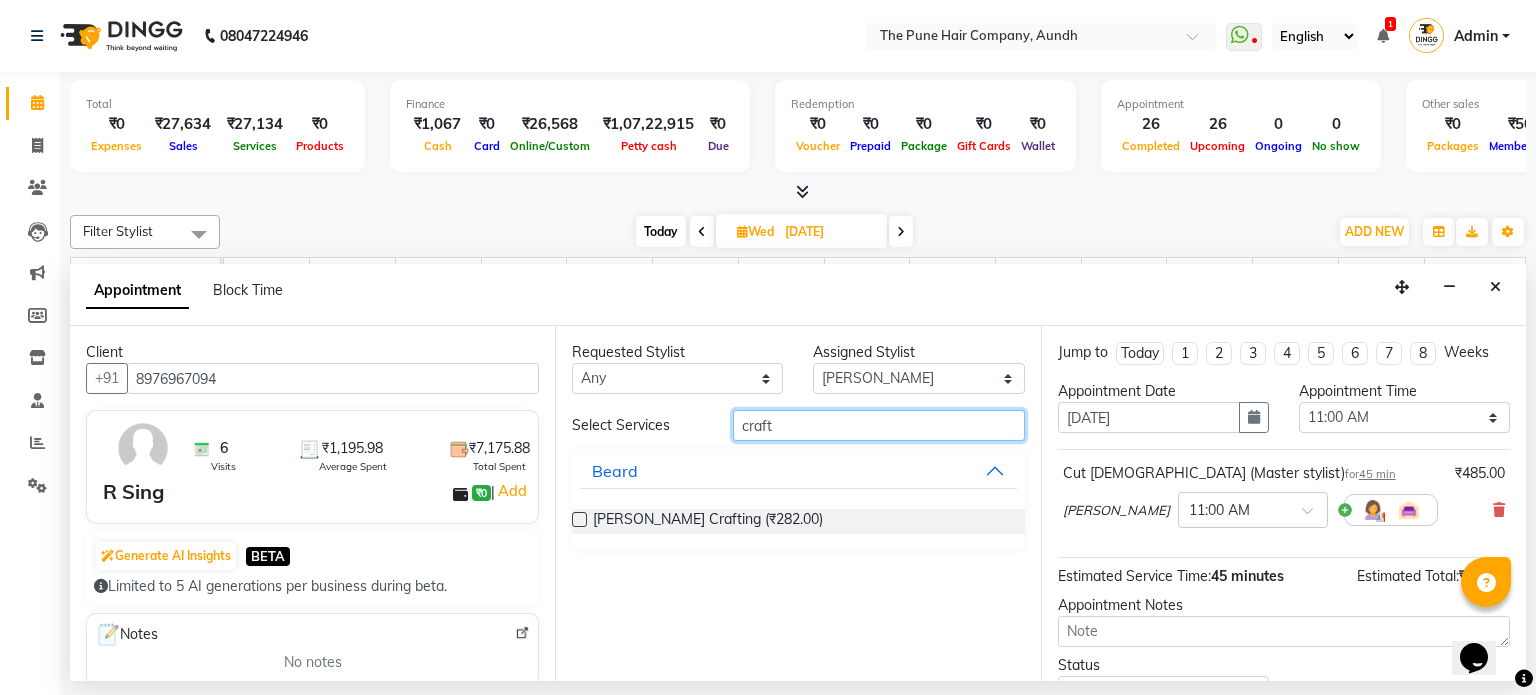 type on "craft" 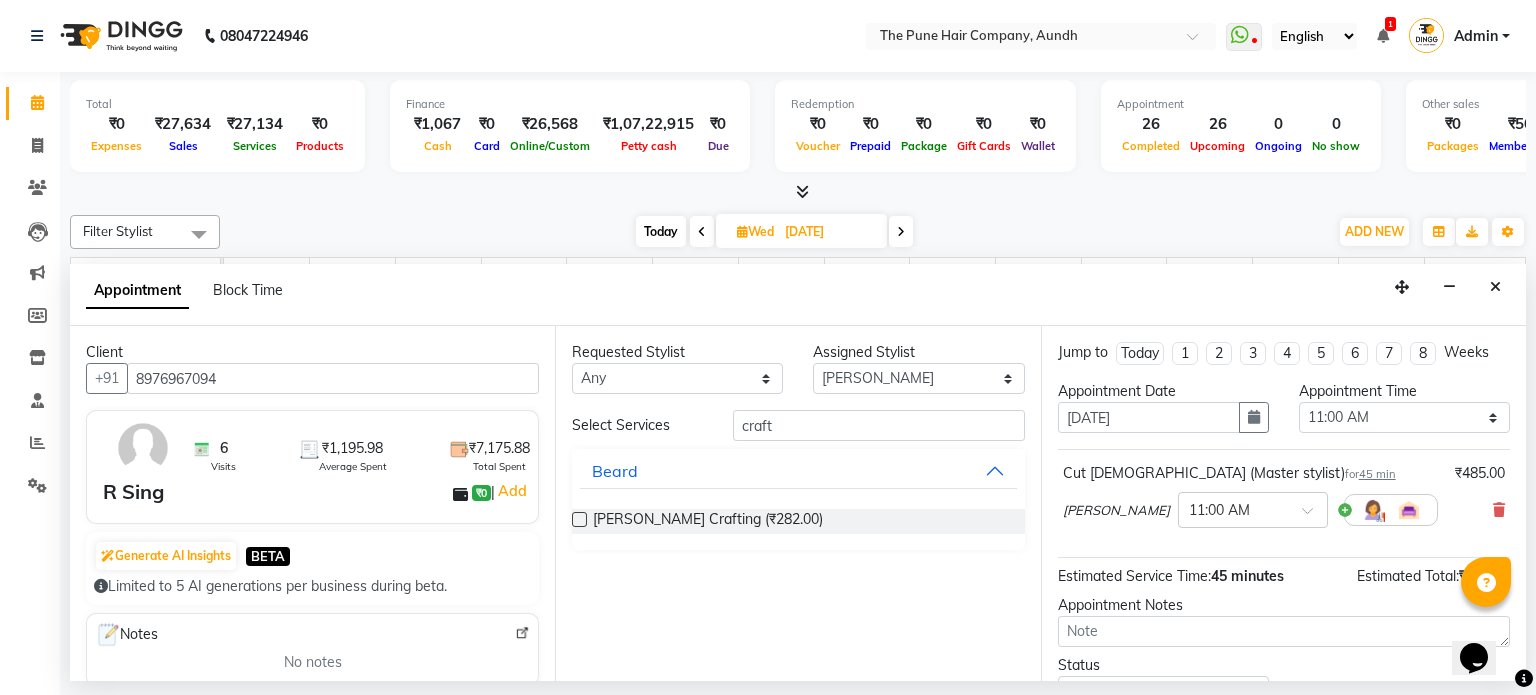 click at bounding box center (579, 519) 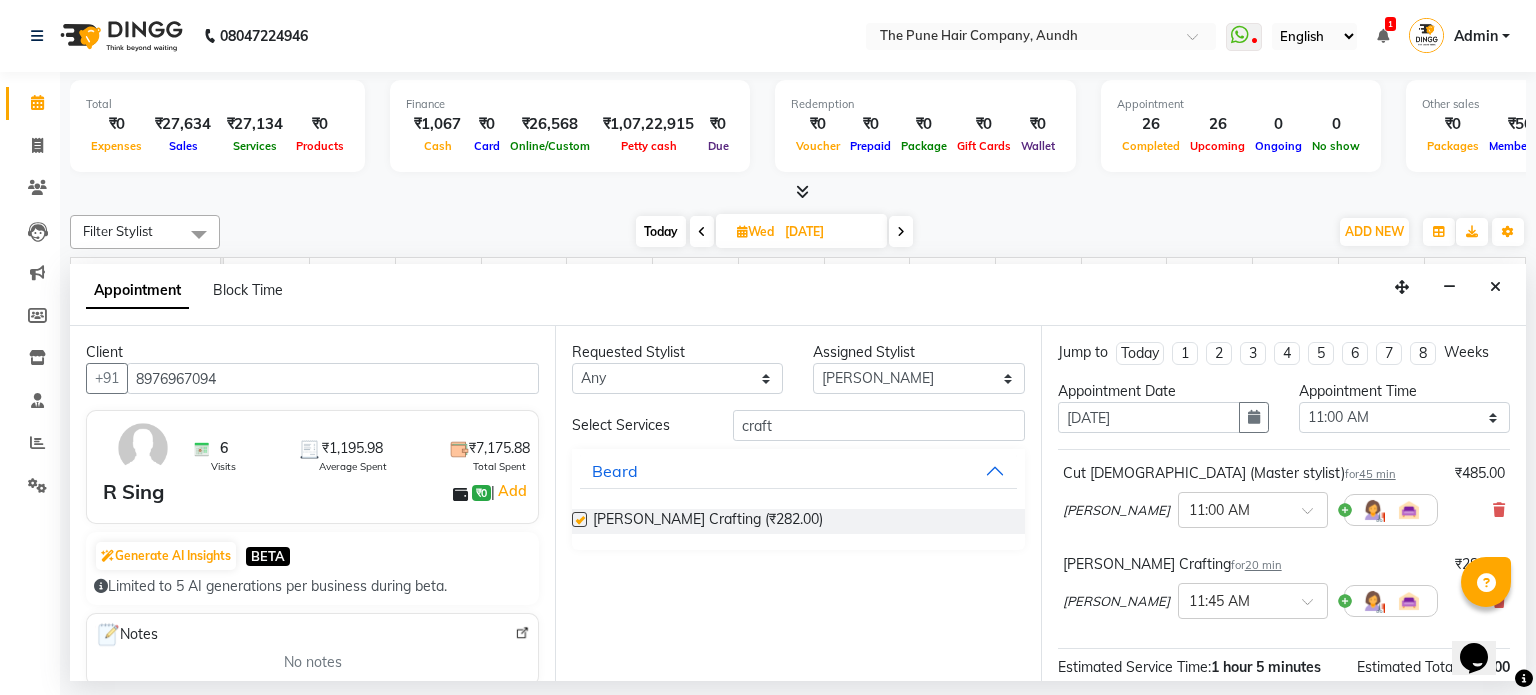 checkbox on "false" 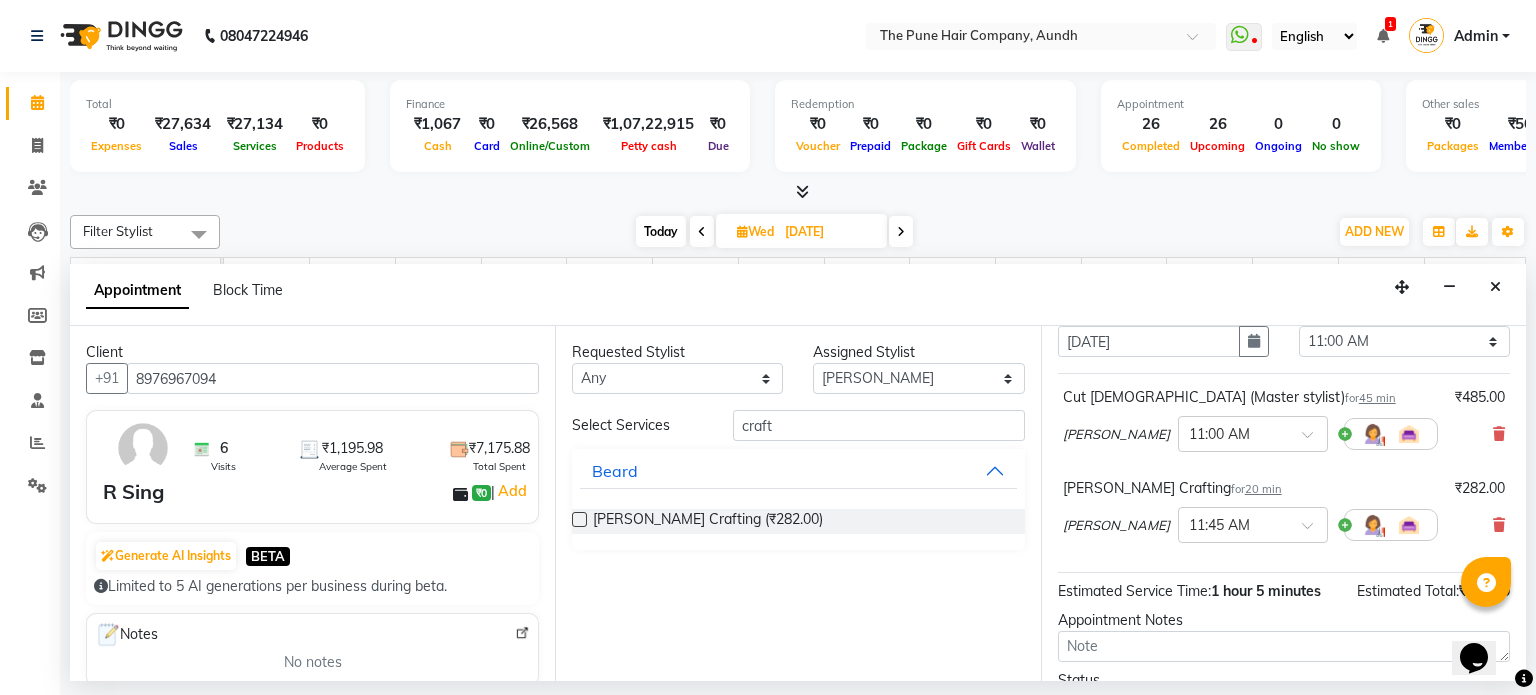 scroll, scrollTop: 241, scrollLeft: 0, axis: vertical 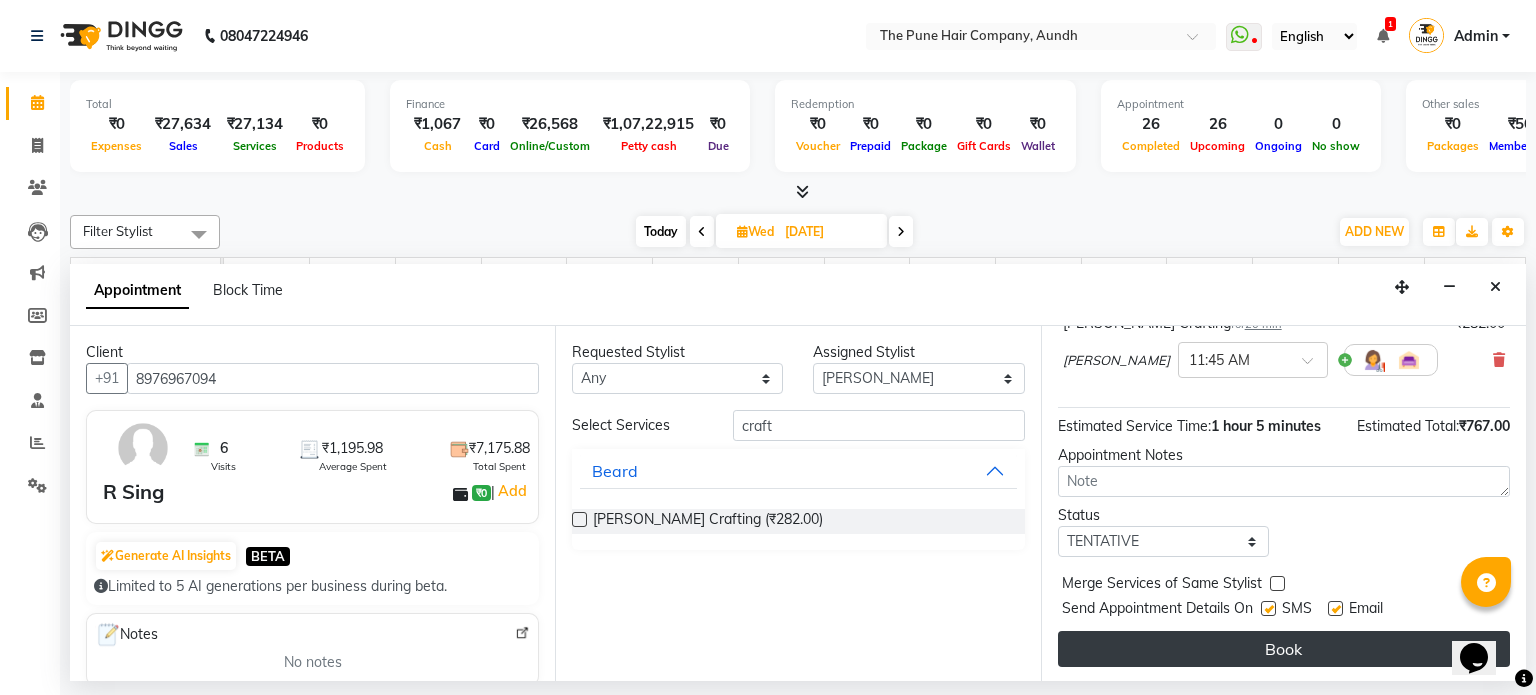 click on "Book" at bounding box center (1284, 649) 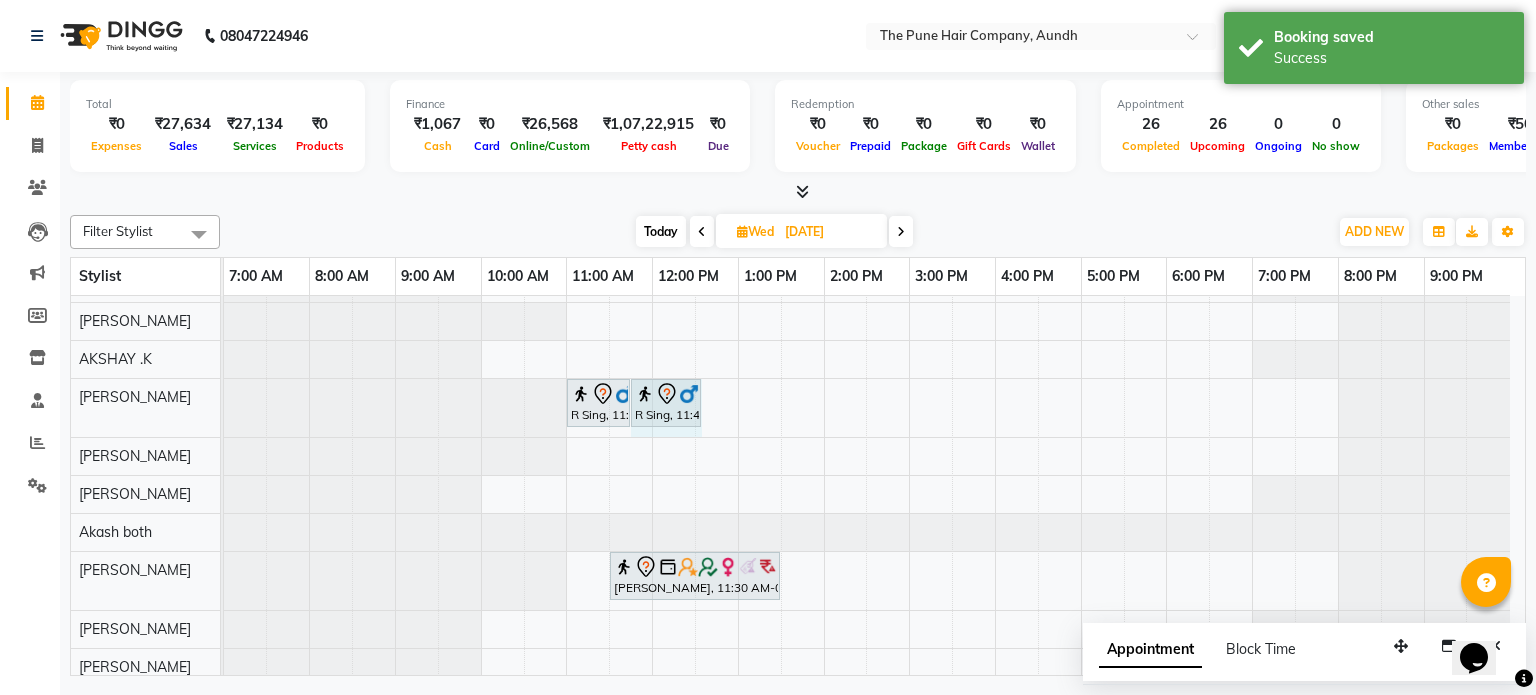 drag, startPoint x: 658, startPoint y: 391, endPoint x: 700, endPoint y: 394, distance: 42.107006 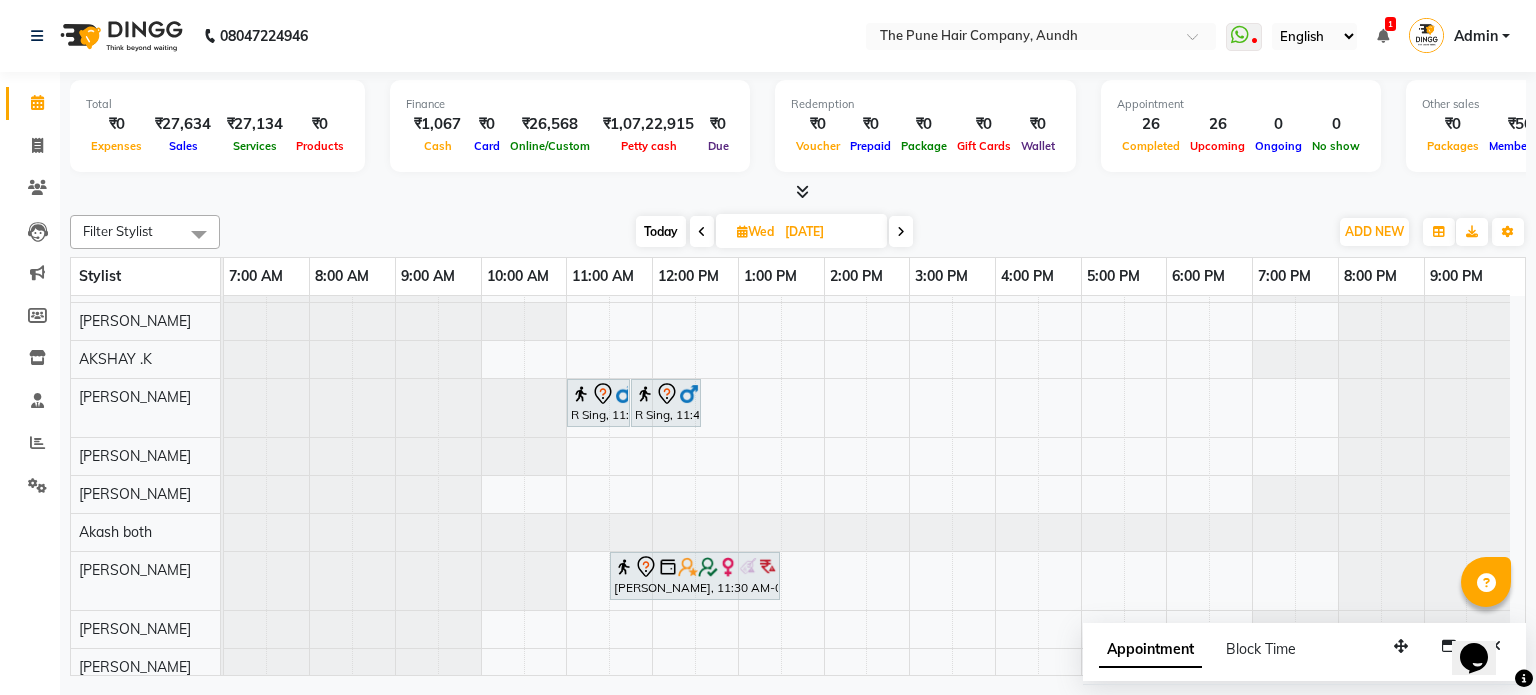 click on "Today" at bounding box center [661, 231] 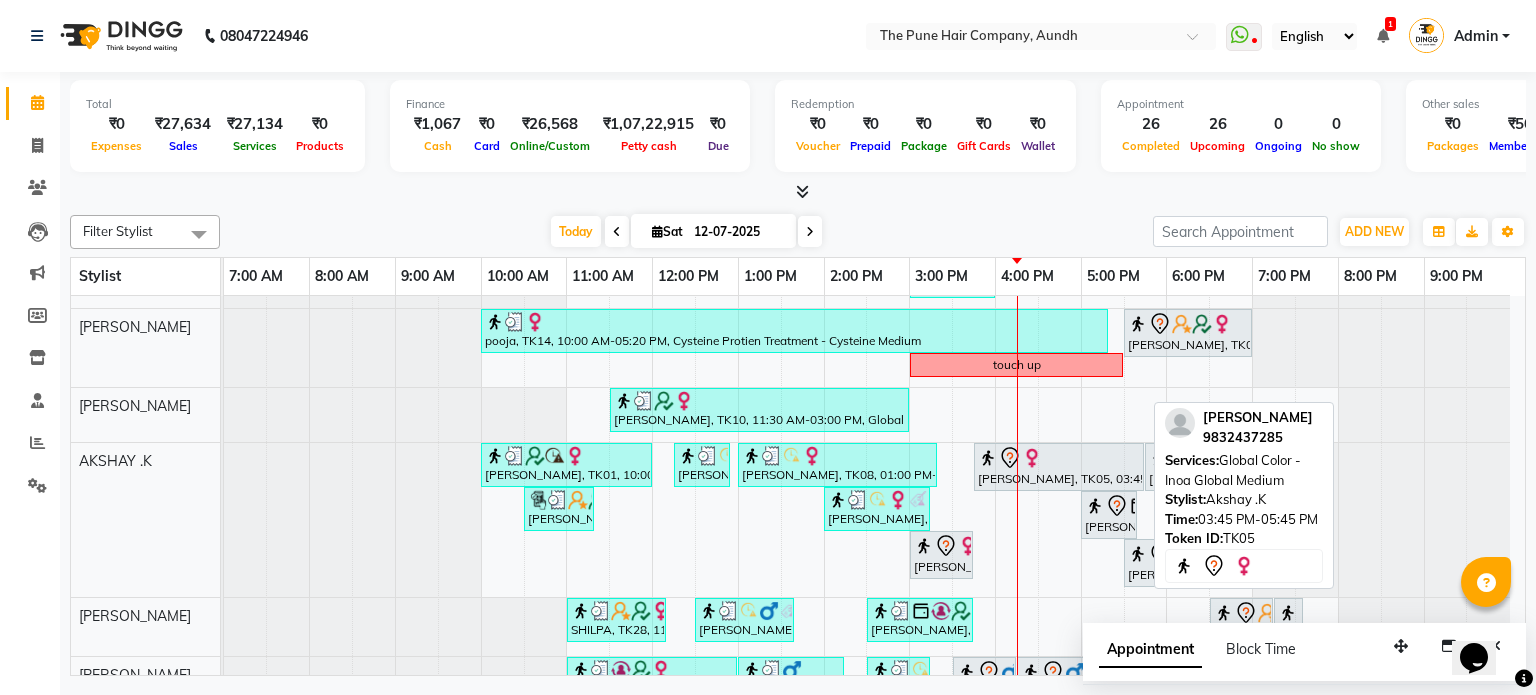 scroll, scrollTop: 33, scrollLeft: 0, axis: vertical 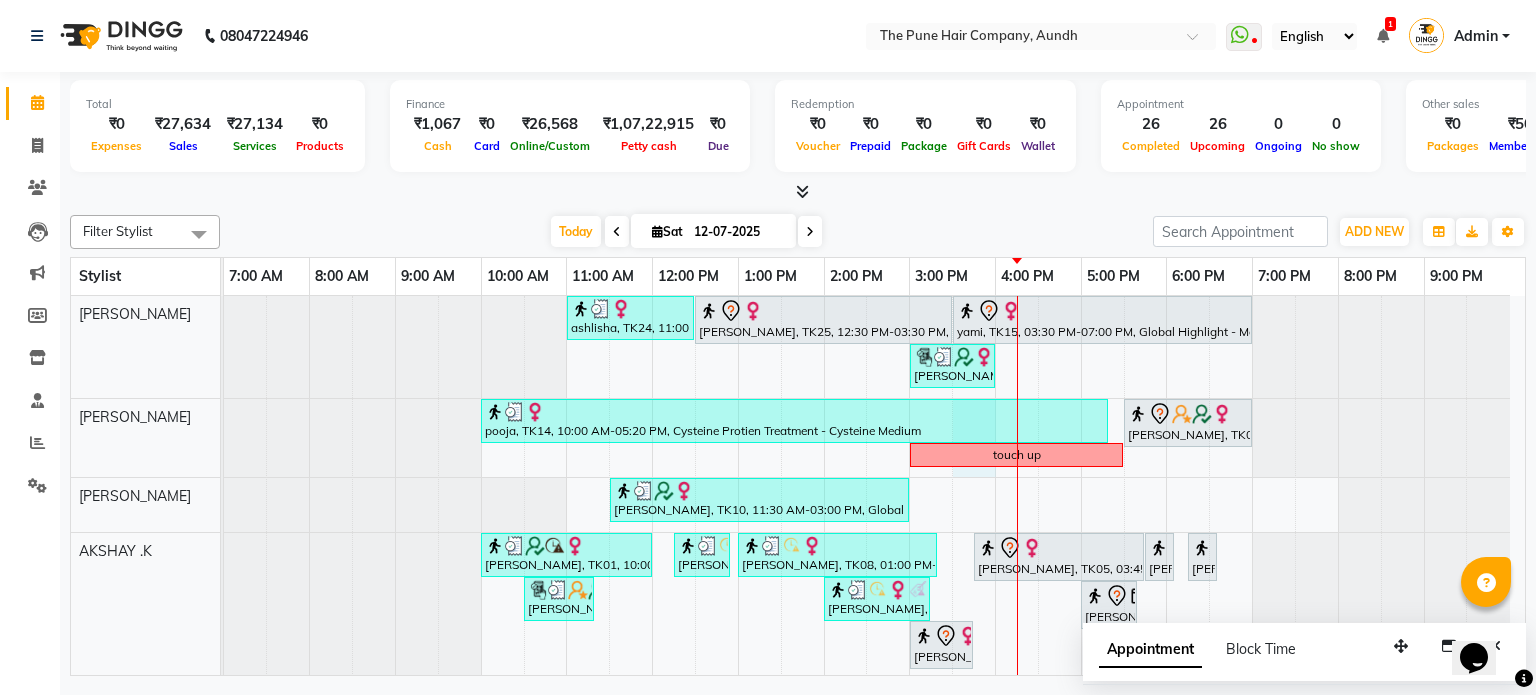 click on "ashlisha, TK24, 11:00 AM-12:30 PM, Cut [DEMOGRAPHIC_DATA] ( Top Stylist )             [PERSON_NAME], TK25, 12:30 PM-03:30 PM, Global Highlight - Majirel Highlights Medium             yami, TK15, 03:30 PM-07:00 PM, Global Highlight - Majirel Highlights [PERSON_NAME], TK10, 03:00 PM-04:00 PM, Cut [DEMOGRAPHIC_DATA] ( Top Stylist )     pooja, TK14, 10:00 AM-05:20 PM, Cysteine Protien Treatment - Cysteine Medium             [PERSON_NAME], TK04, 05:30 PM-07:00 PM, Hair wash & blow dry - long  touch up      [PERSON_NAME], TK10, 11:30 AM-03:00 PM, Global Color - Inoa Global [PERSON_NAME], TK01, 10:00 AM-12:00 PM, Hair Color [PERSON_NAME] Touchup 2 Inch     [PERSON_NAME], TK08, 12:15 PM-12:55 PM, Cut [DEMOGRAPHIC_DATA] (Expert)     [PERSON_NAME], TK08, 01:00 PM-03:20 PM,  [PERSON_NAME] Crafting,Global Color - Inoa Global [DEMOGRAPHIC_DATA] ,Cut [DEMOGRAPHIC_DATA] (Expert),Global Color - [PERSON_NAME] Color [DEMOGRAPHIC_DATA]             [PERSON_NAME], TK05, 03:45 PM-05:45 PM, Global Color - Inoa Global Medium             [PERSON_NAME], TK21, 05:45 PM-06:05 PM,  [PERSON_NAME] Crafting" at bounding box center [874, 884] 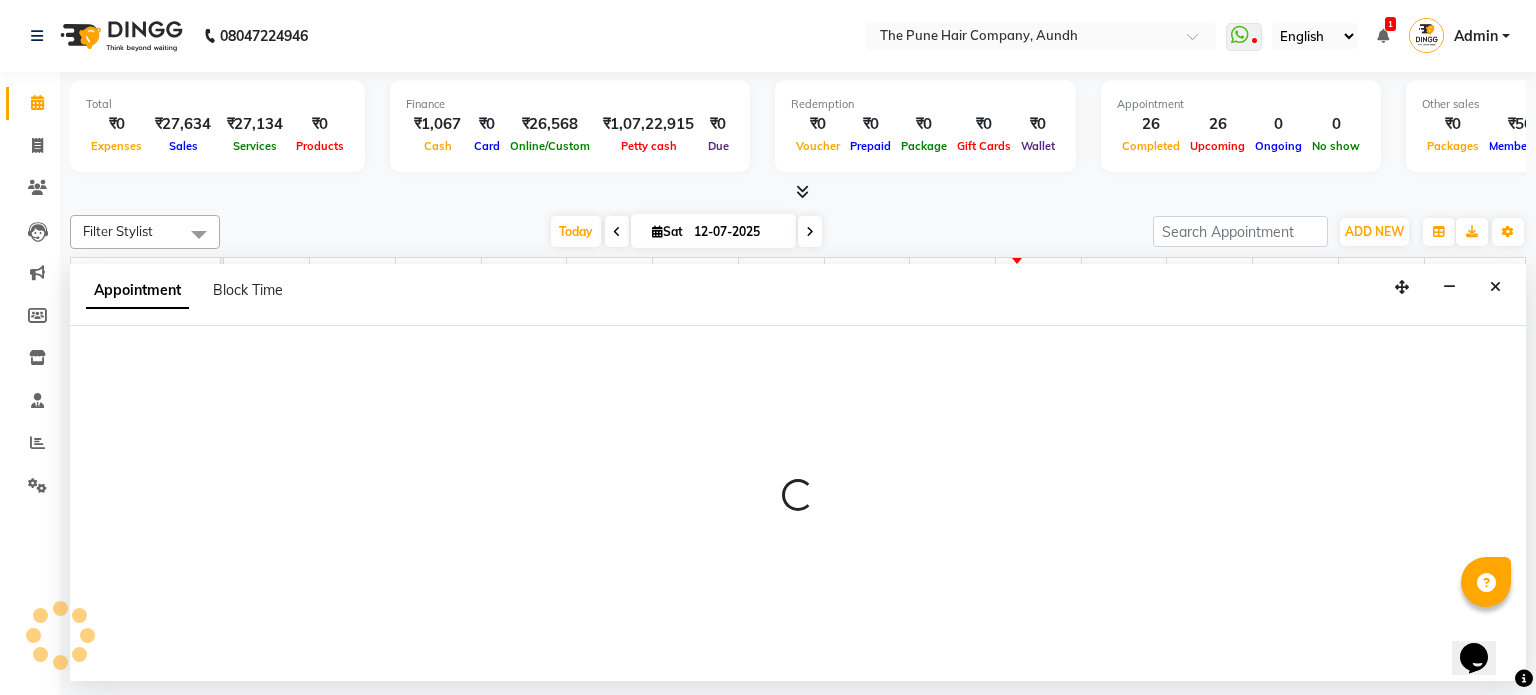 select on "3339" 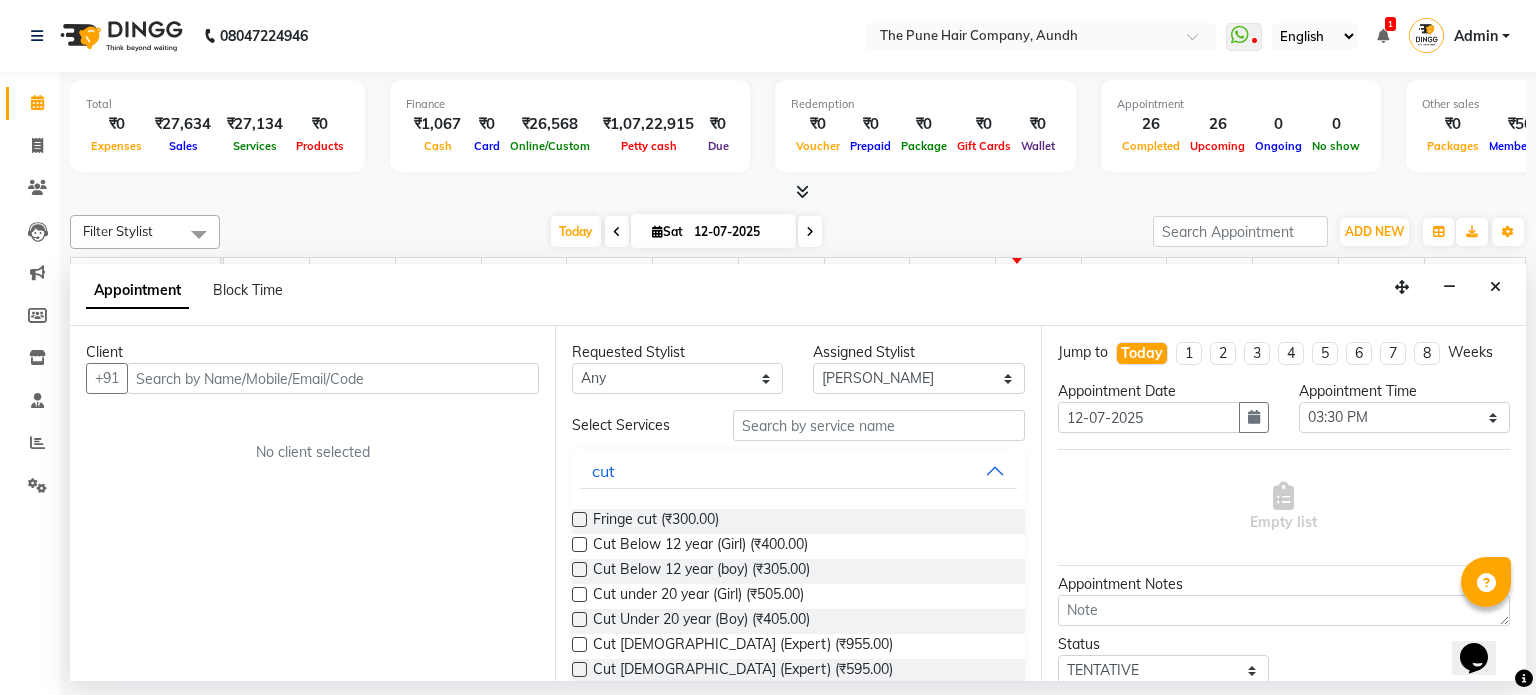 click at bounding box center (333, 378) 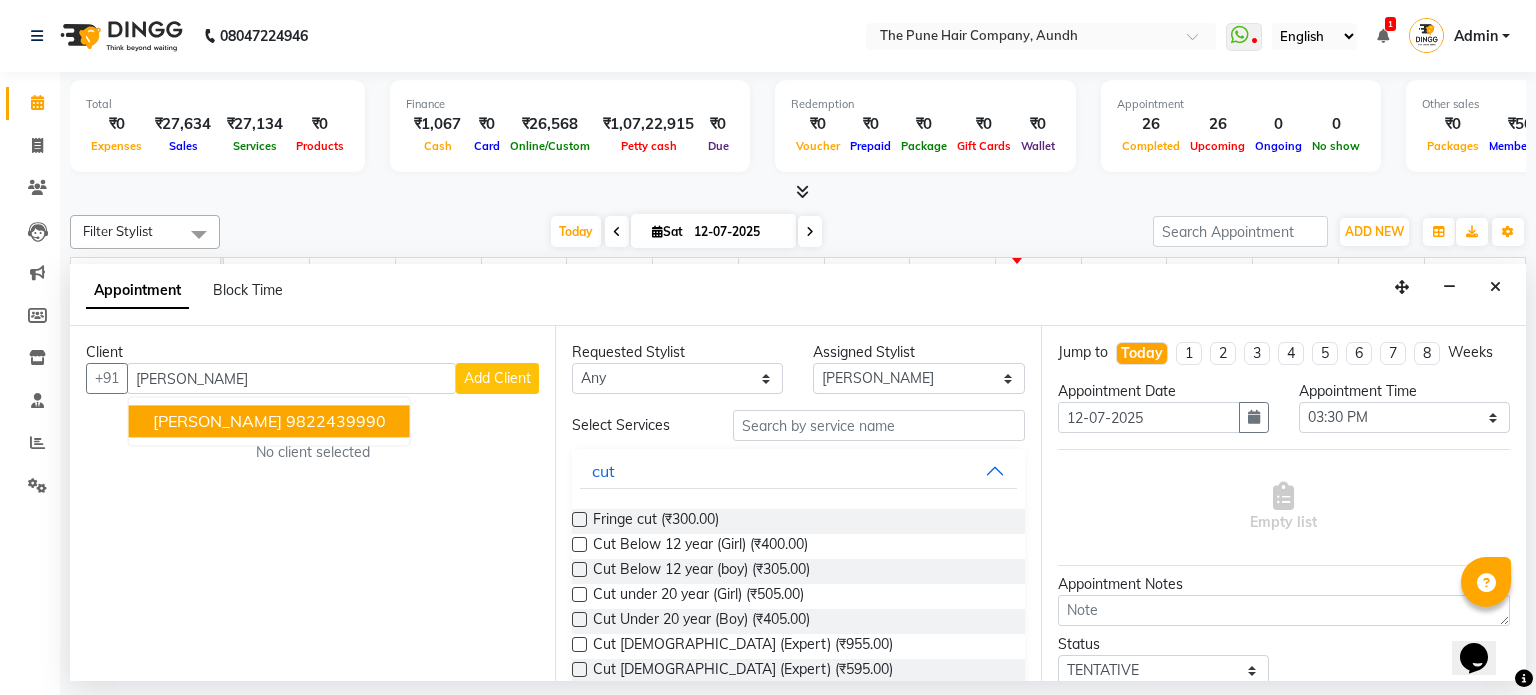 click on "[PERSON_NAME]" at bounding box center (217, 422) 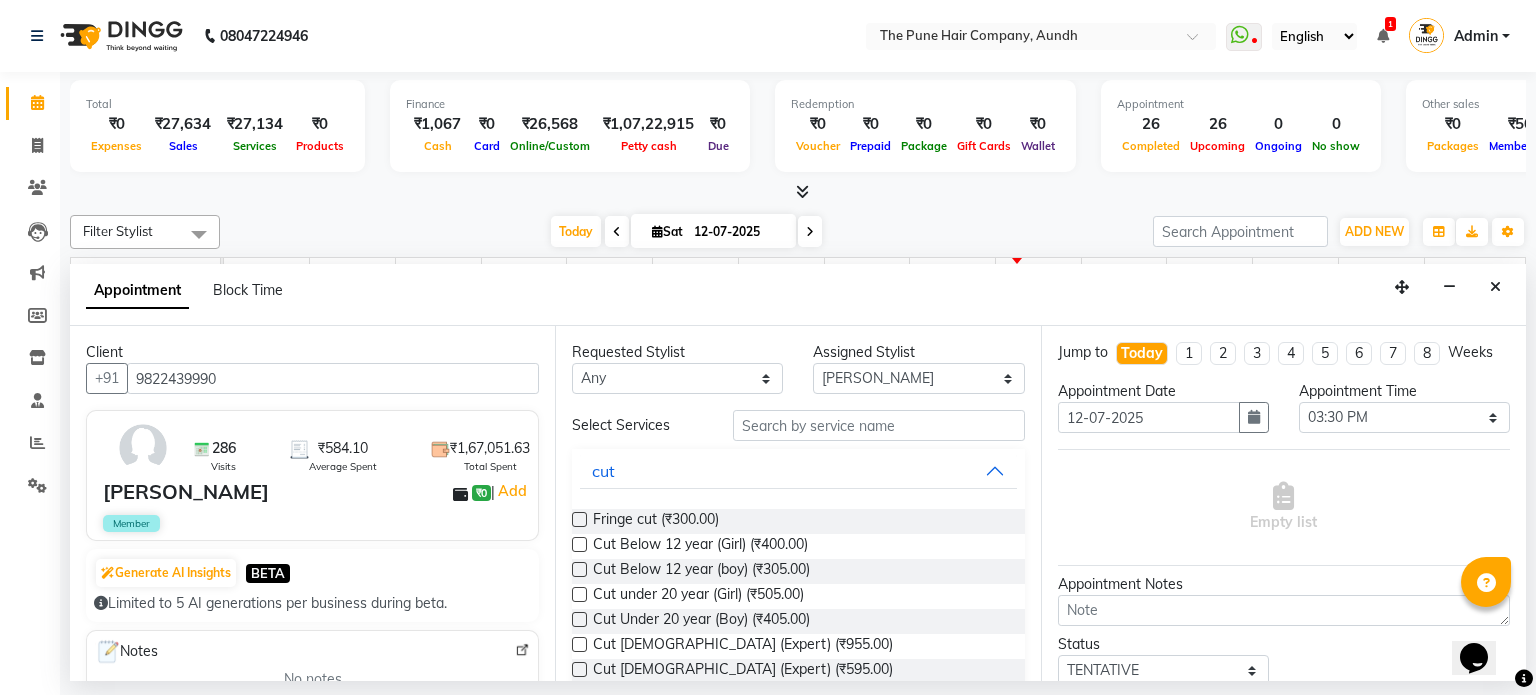 type on "9822439990" 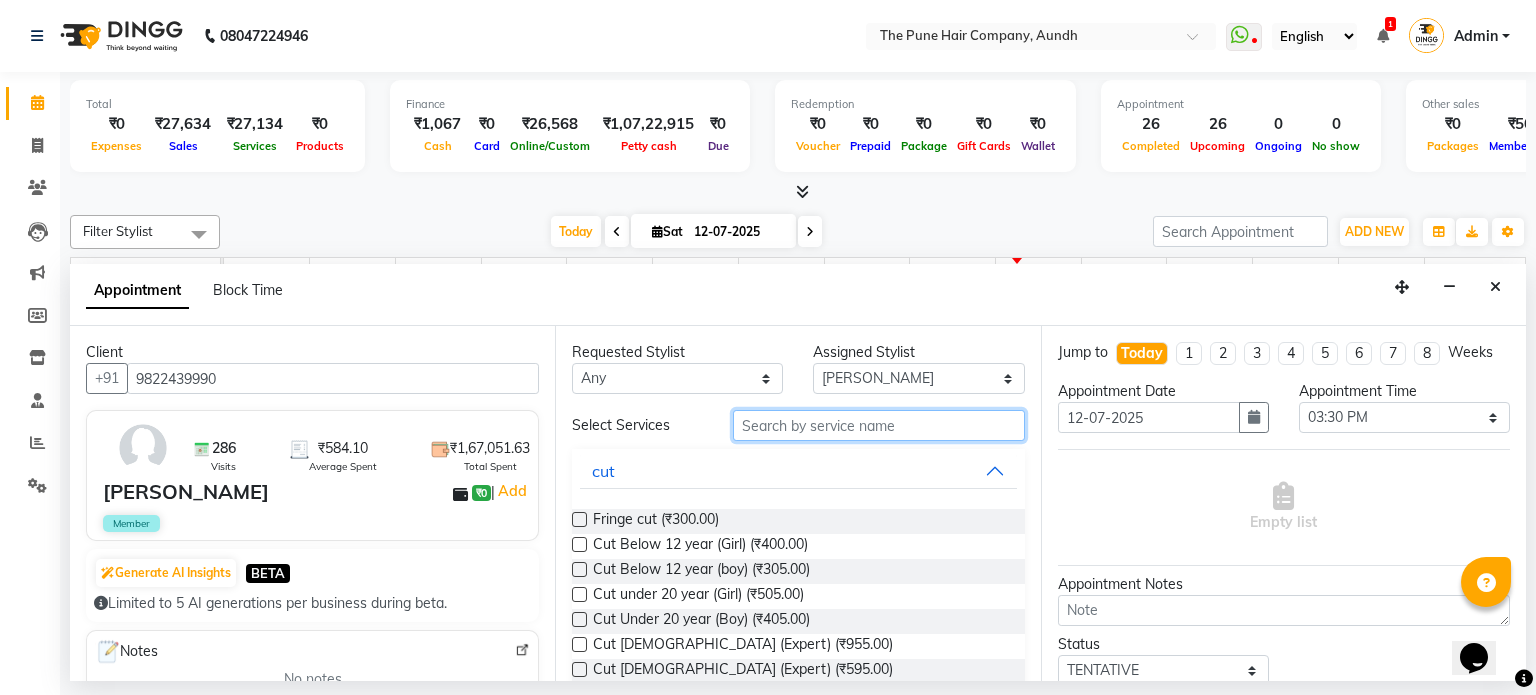 click at bounding box center (879, 425) 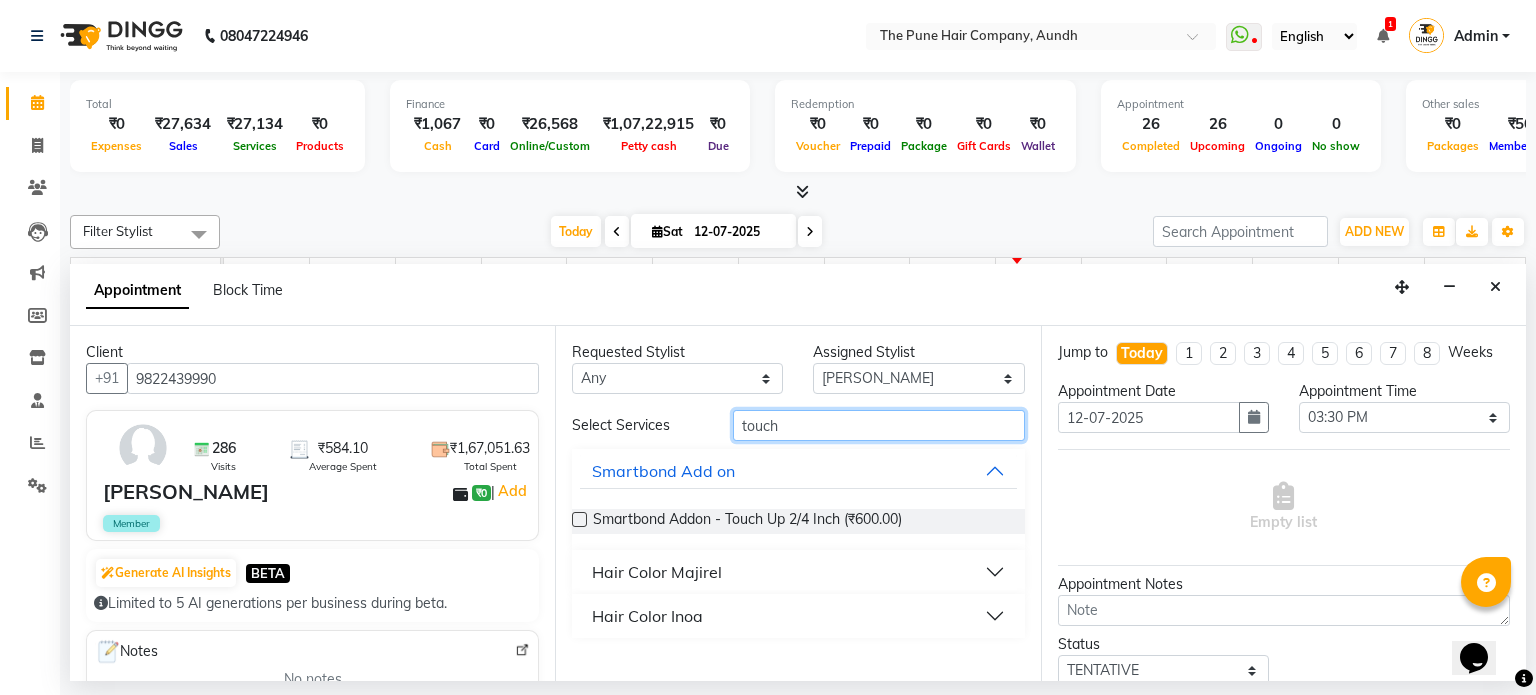 type on "touch" 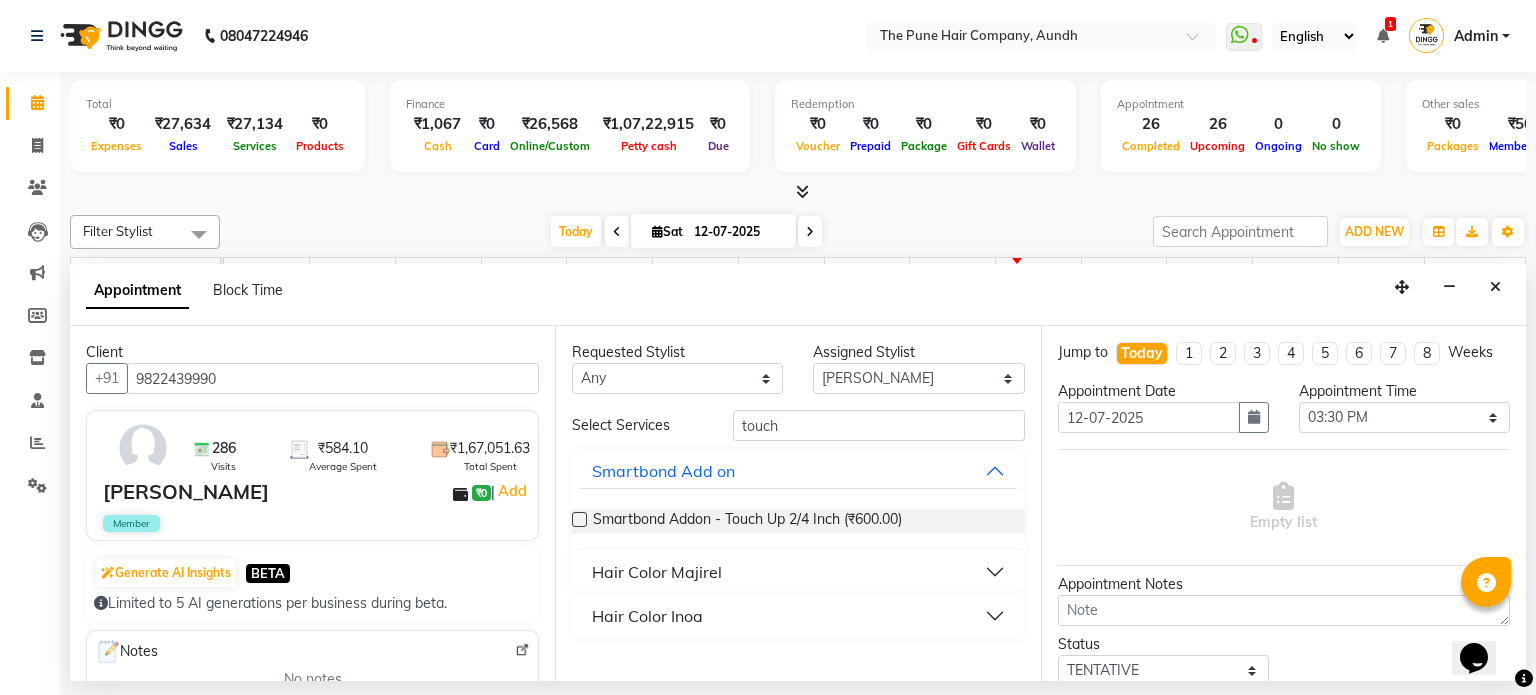 click on "Hair Color Inoa" at bounding box center (647, 616) 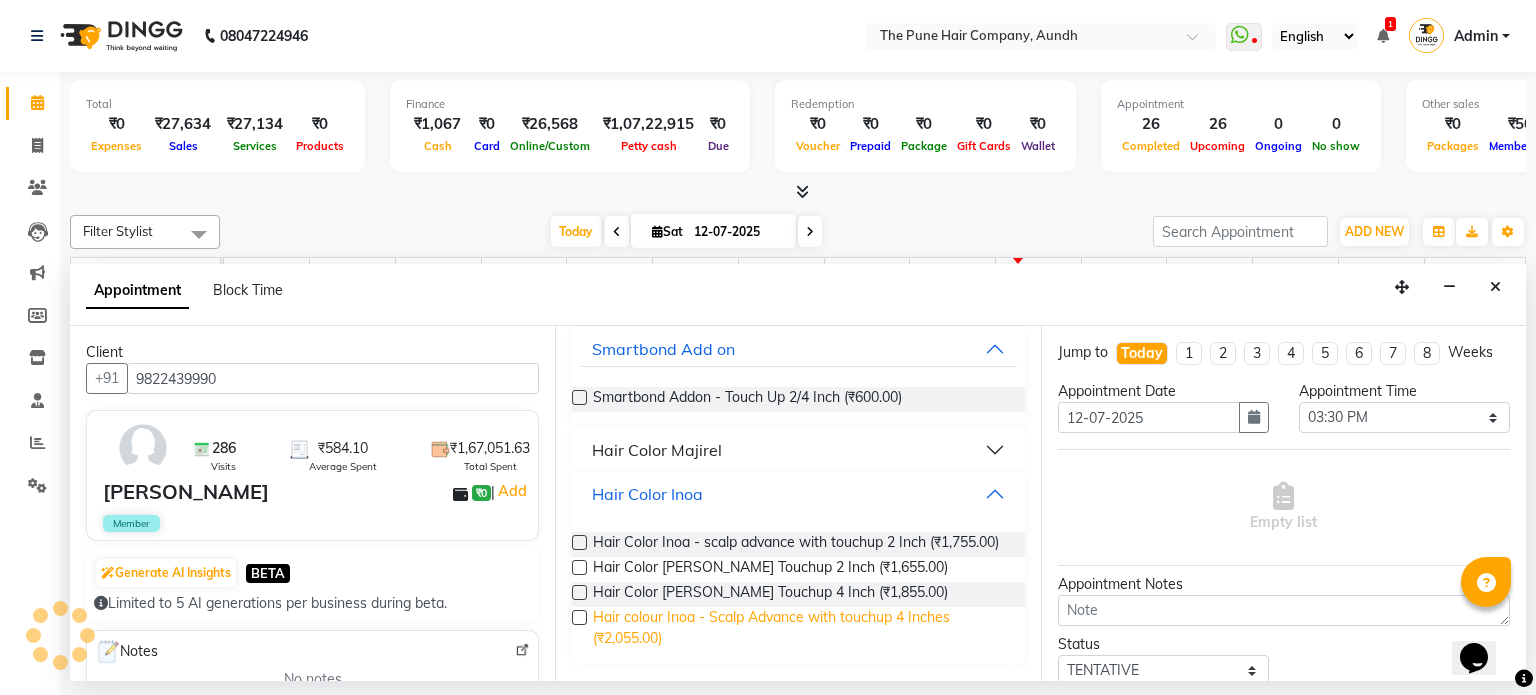 scroll, scrollTop: 138, scrollLeft: 0, axis: vertical 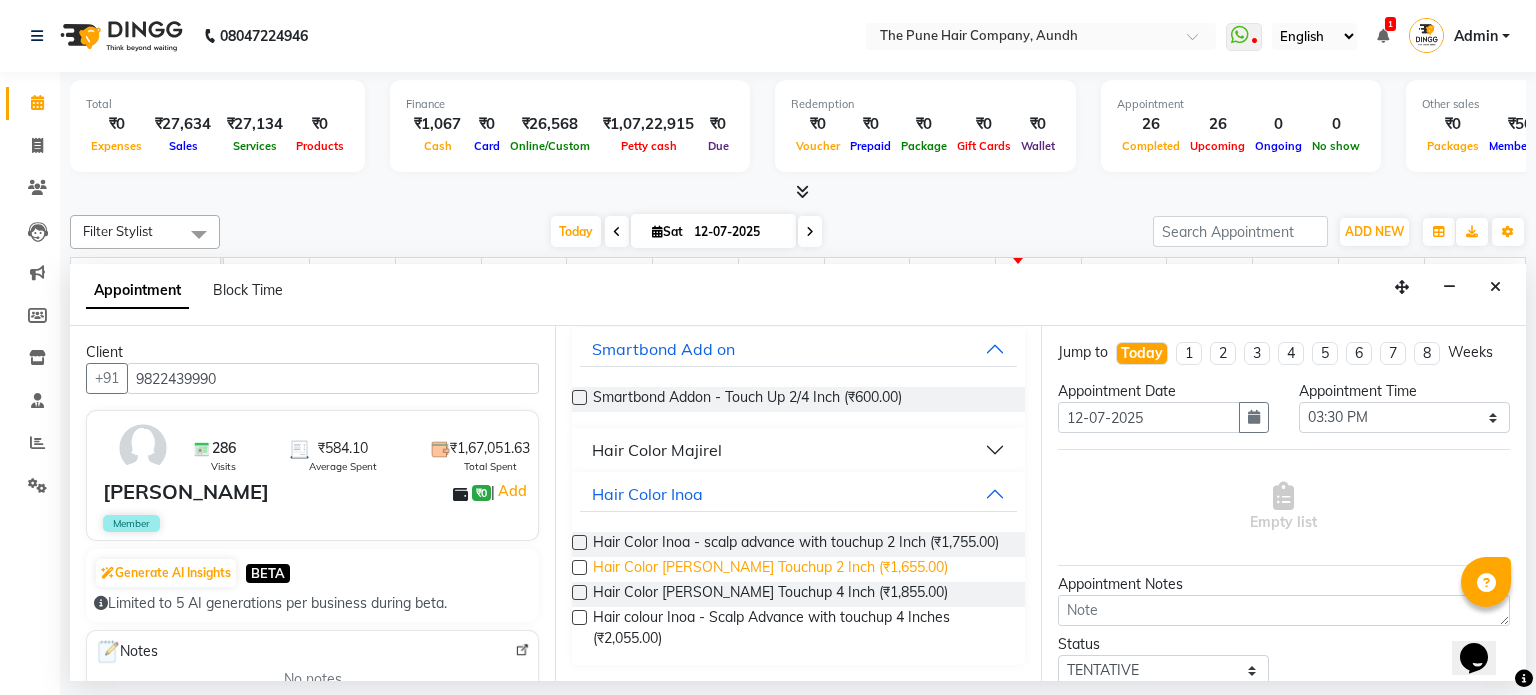 click on "Hair Color Inoa - Inoa Touchup 2 Inch (₹1,655.00)" at bounding box center [770, 569] 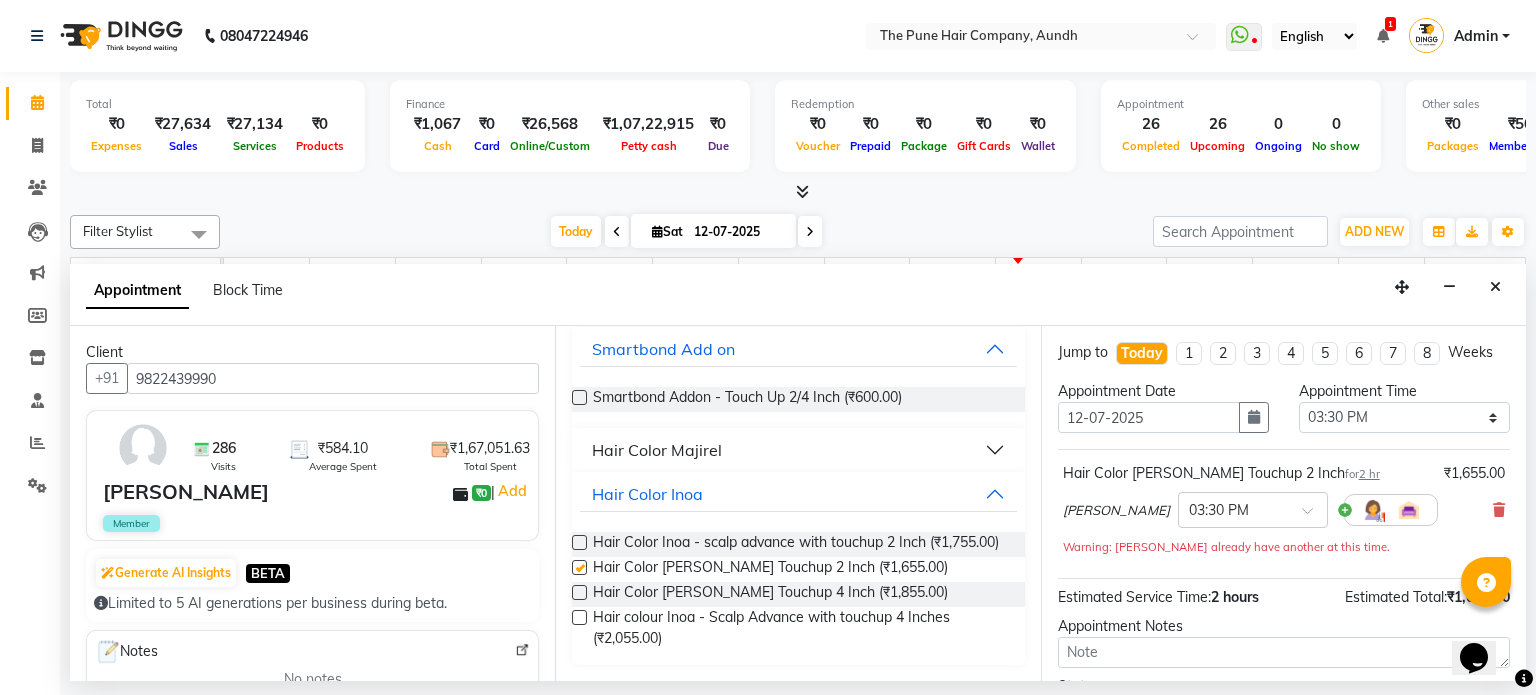 checkbox on "false" 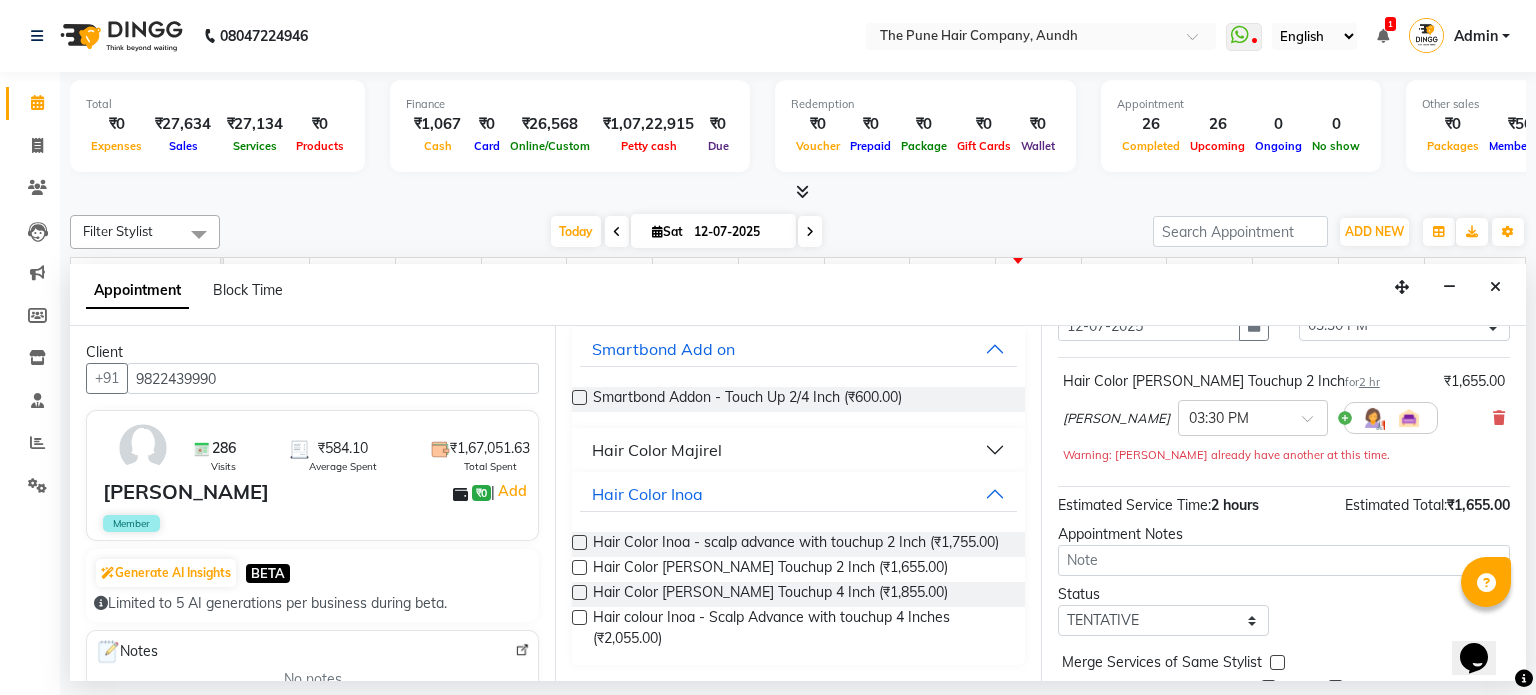 scroll, scrollTop: 172, scrollLeft: 0, axis: vertical 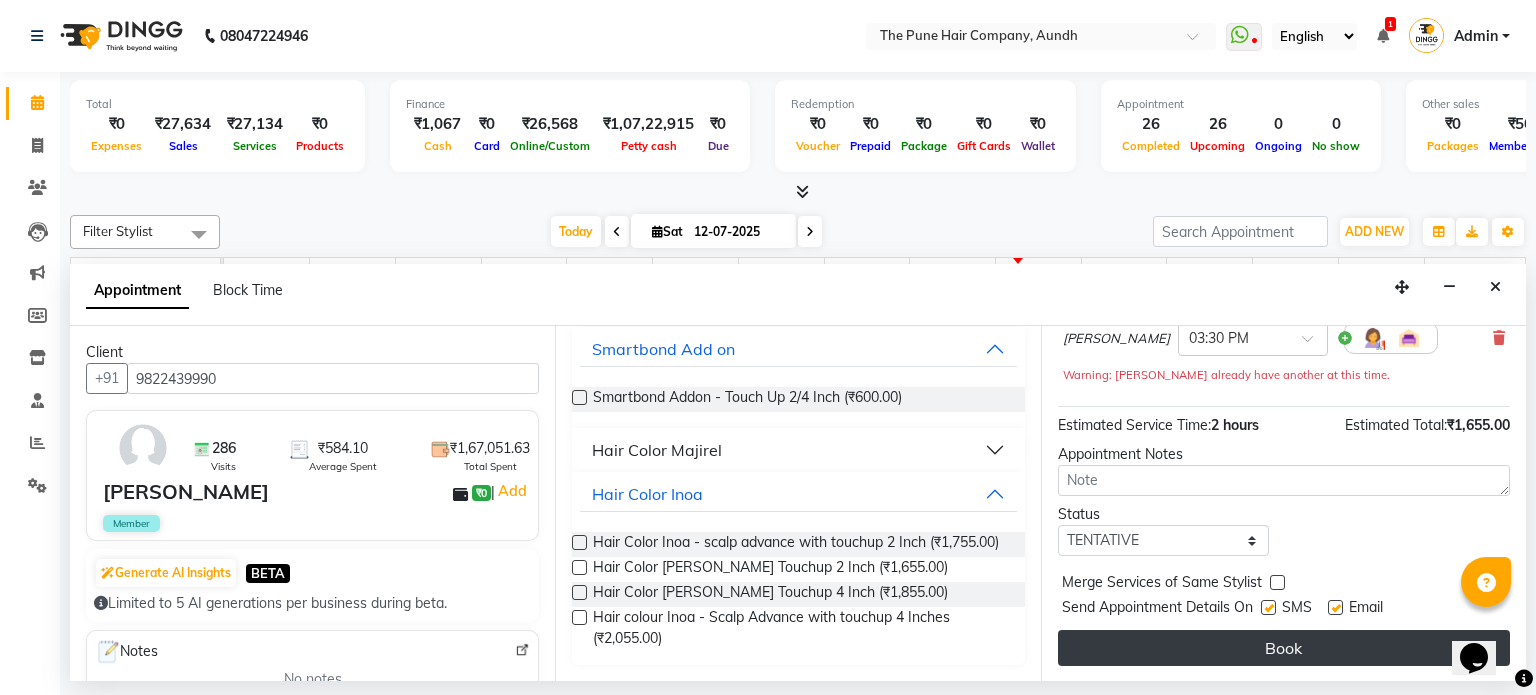 click on "Book" at bounding box center (1284, 648) 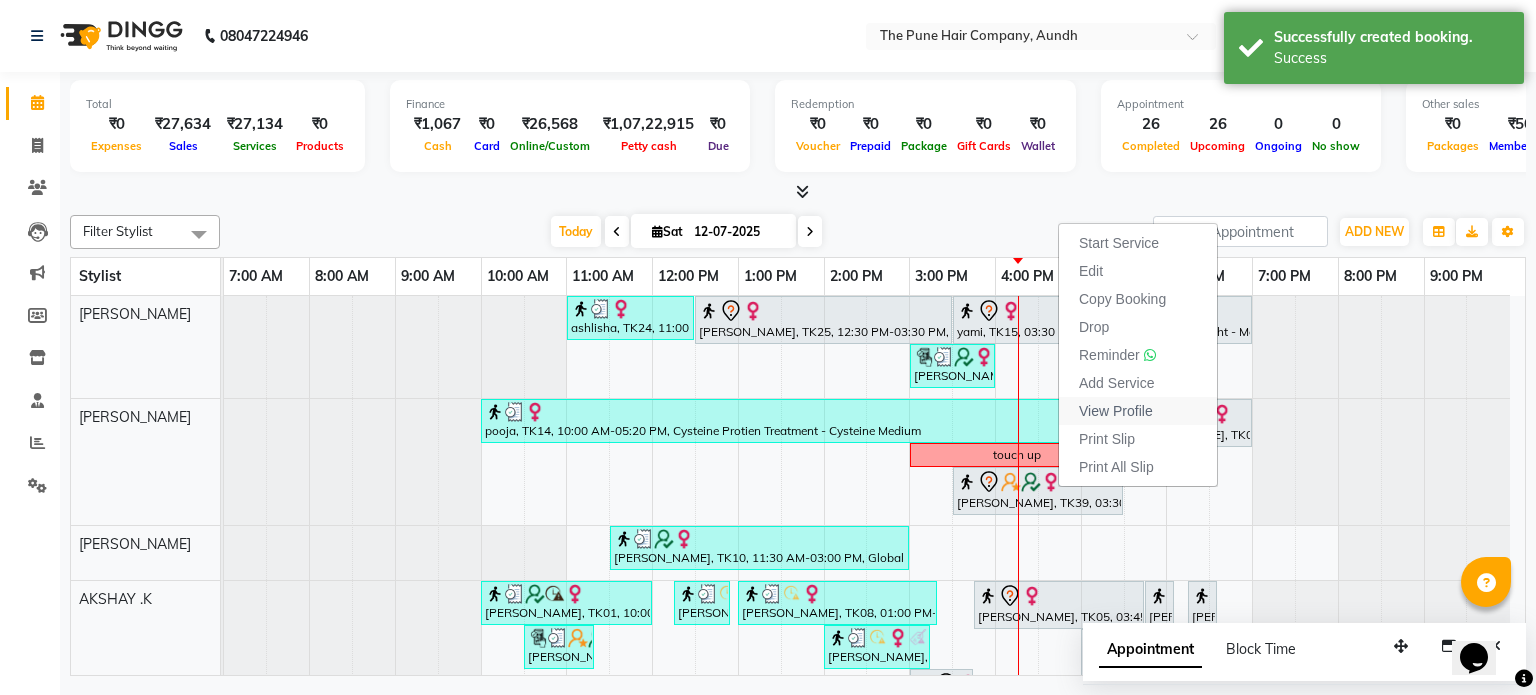 click on "View Profile" at bounding box center [1116, 411] 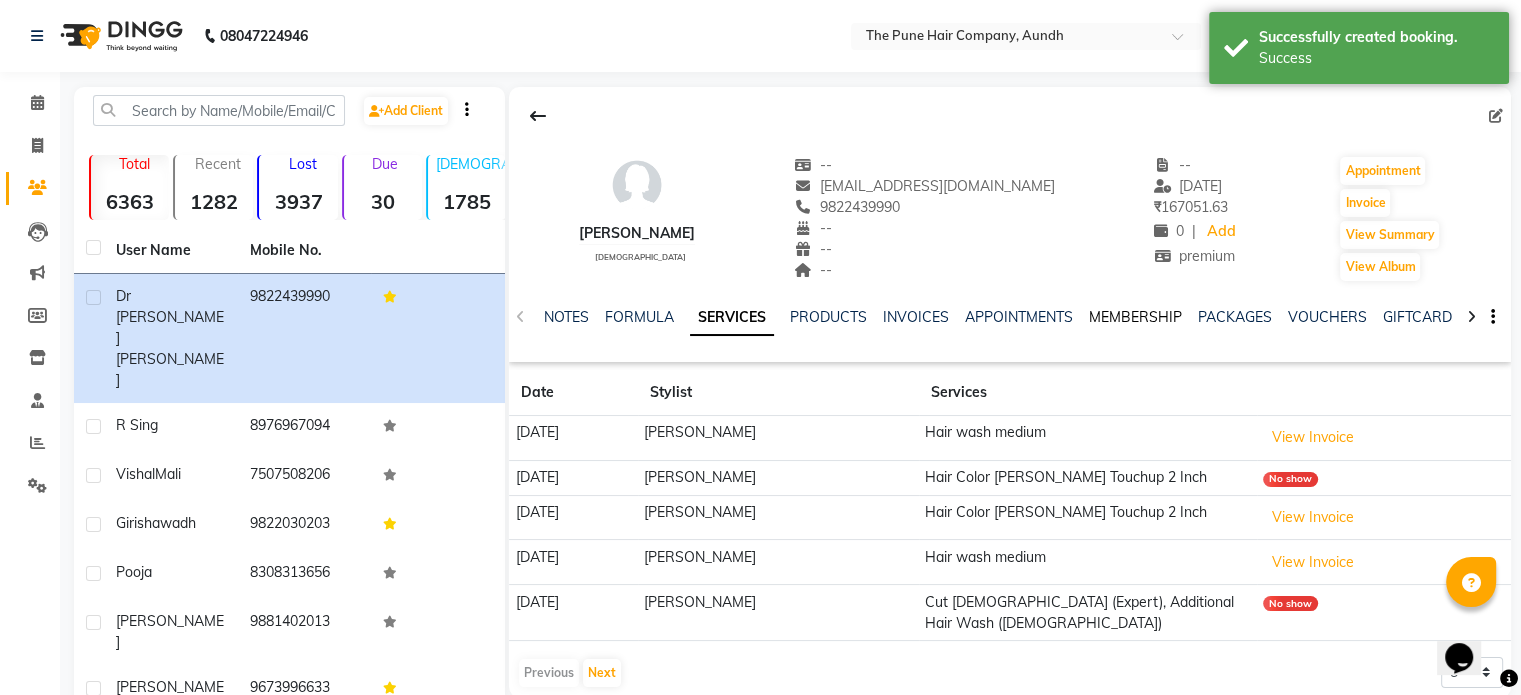 click on "MEMBERSHIP" 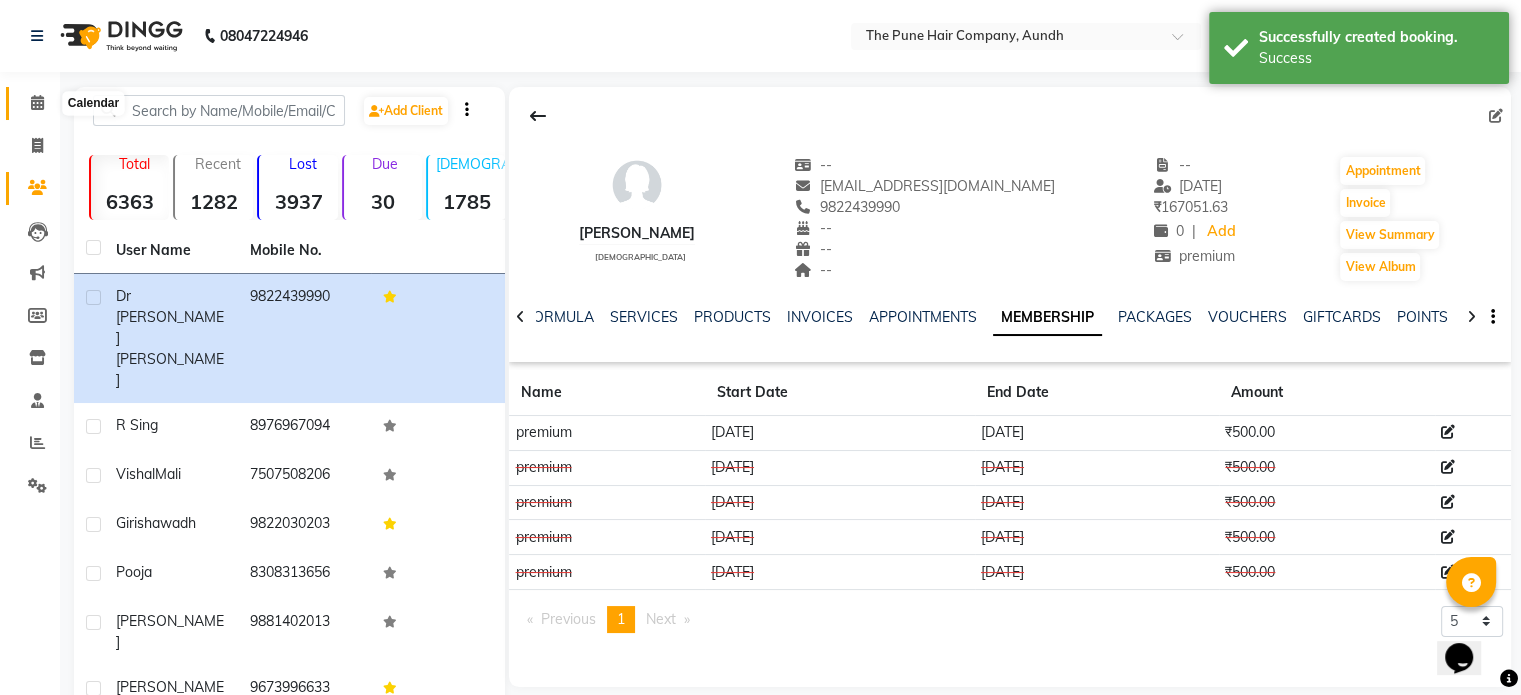 click 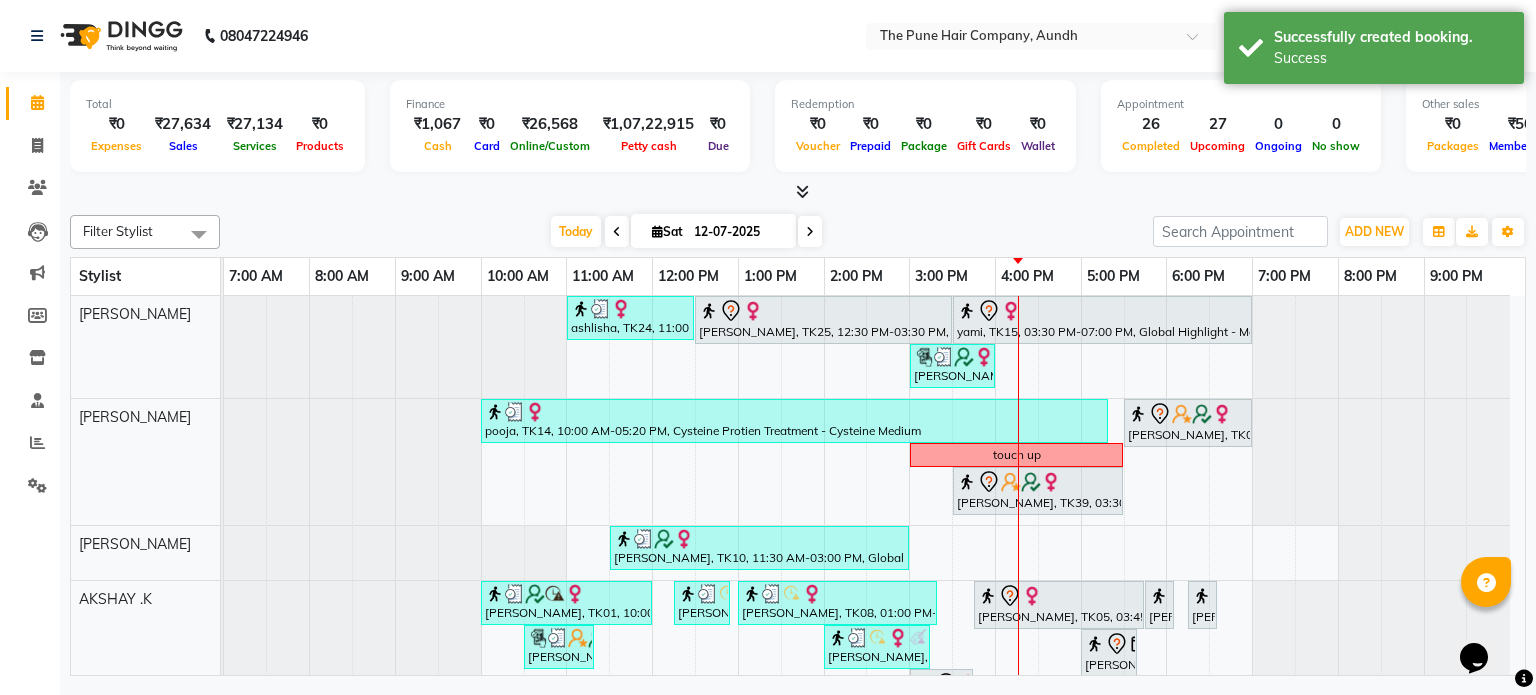 click at bounding box center [810, 232] 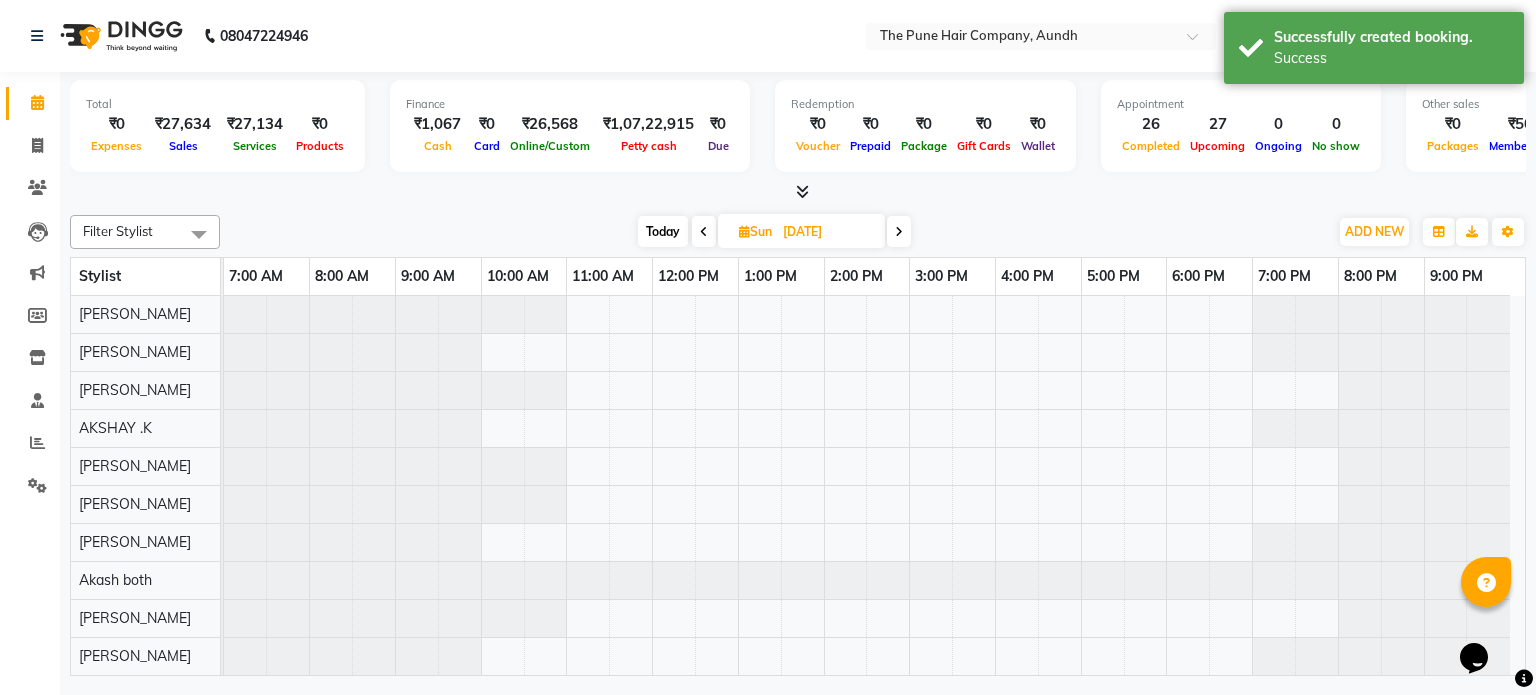 click at bounding box center [899, 232] 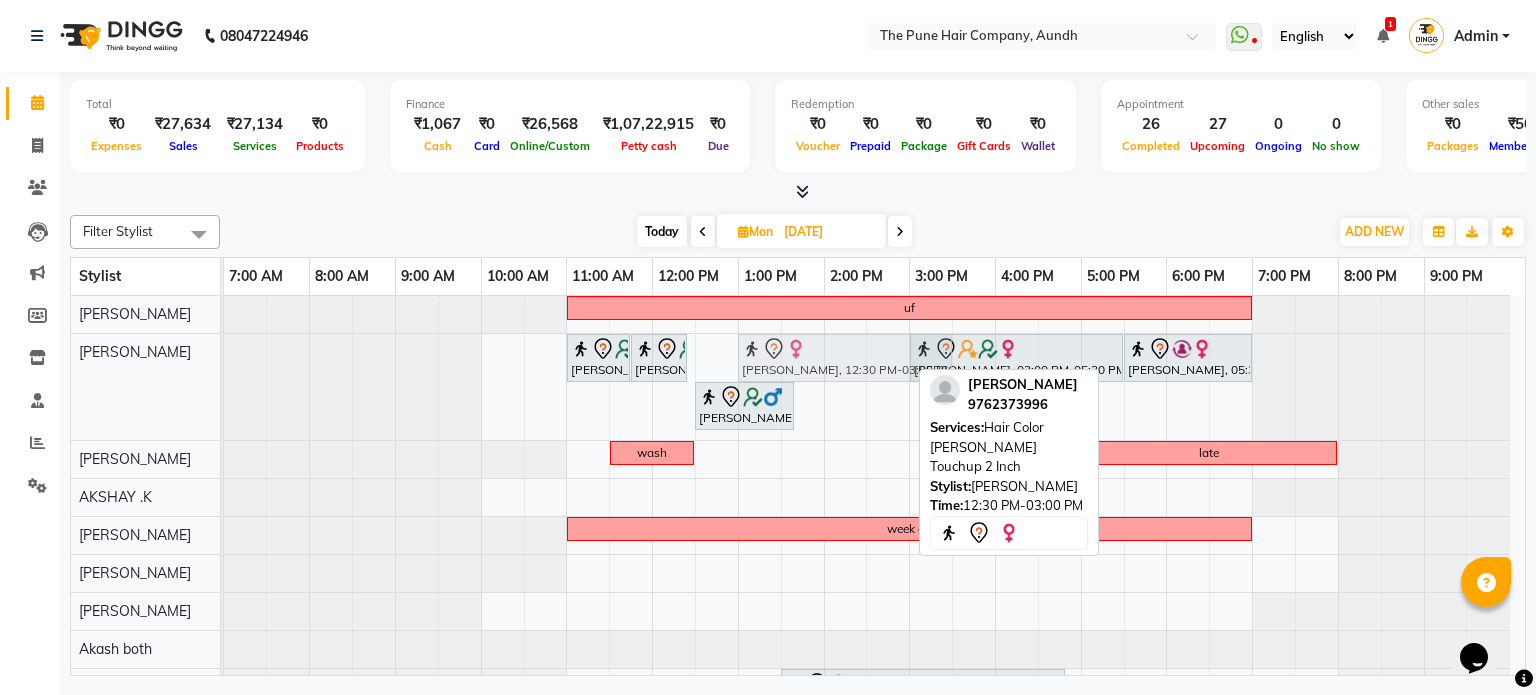 drag, startPoint x: 734, startPoint y: 363, endPoint x: 769, endPoint y: 358, distance: 35.35534 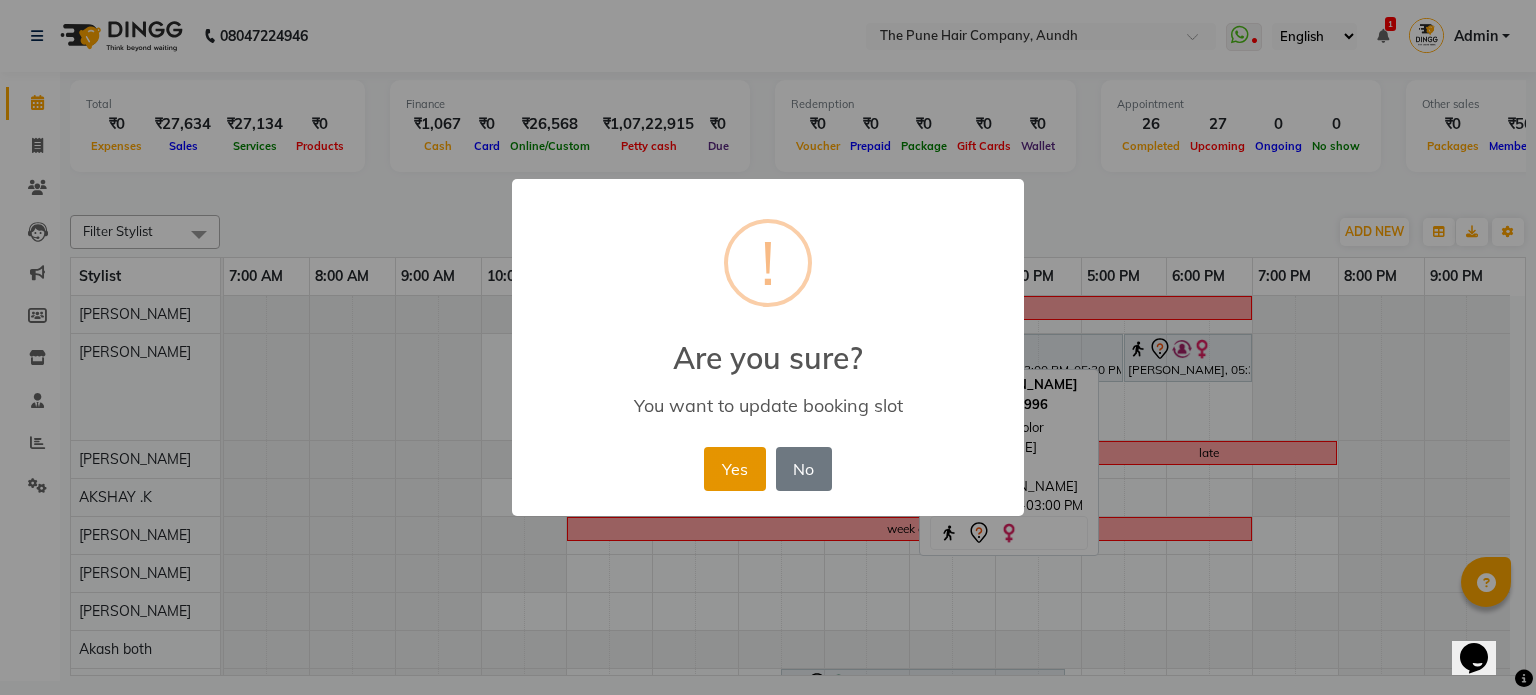 click on "Yes" at bounding box center [734, 469] 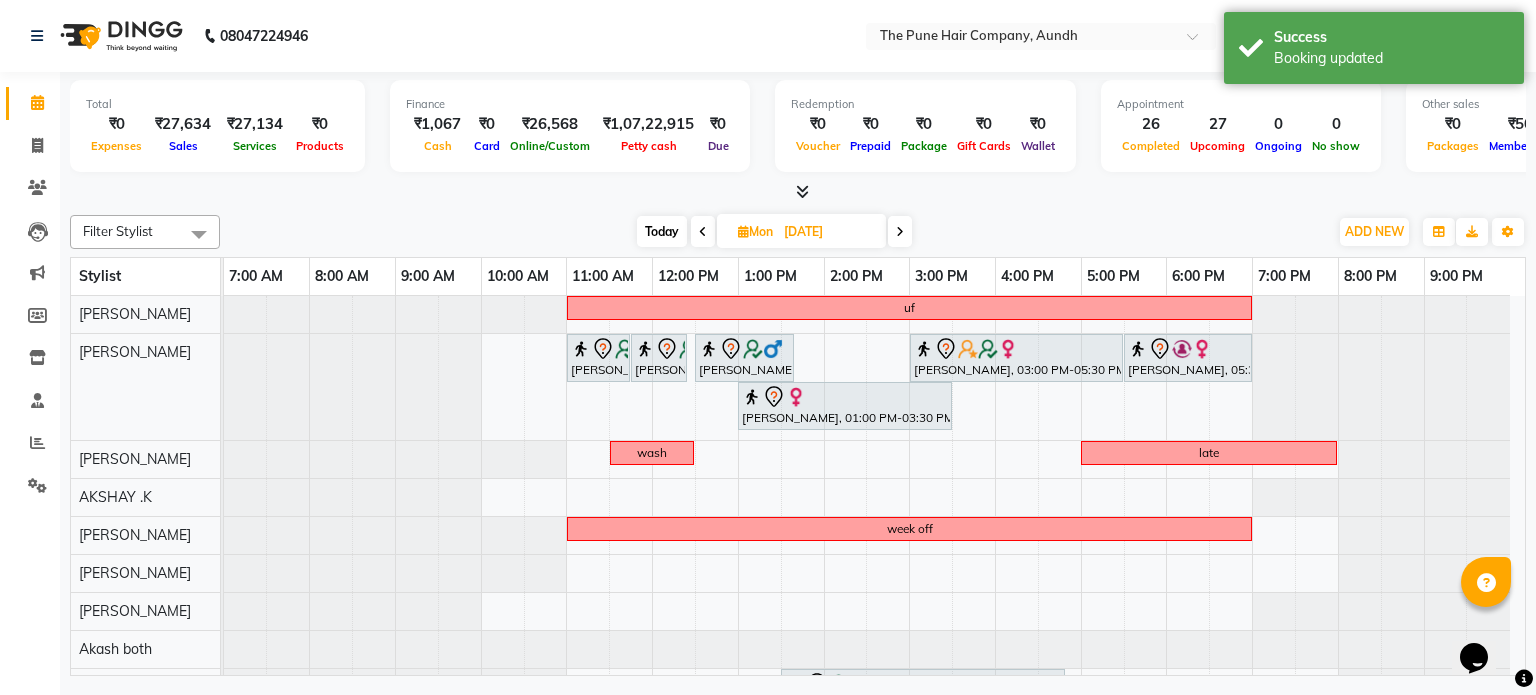 click on "Today" at bounding box center [662, 231] 